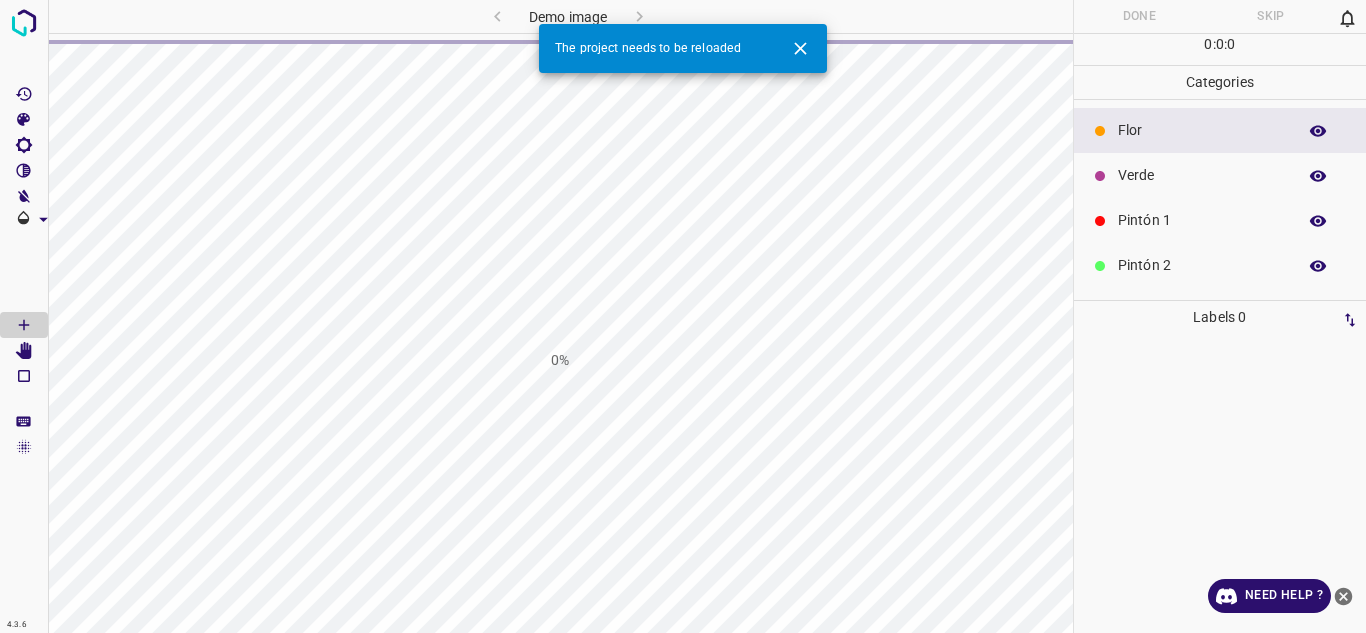 scroll, scrollTop: 0, scrollLeft: 0, axis: both 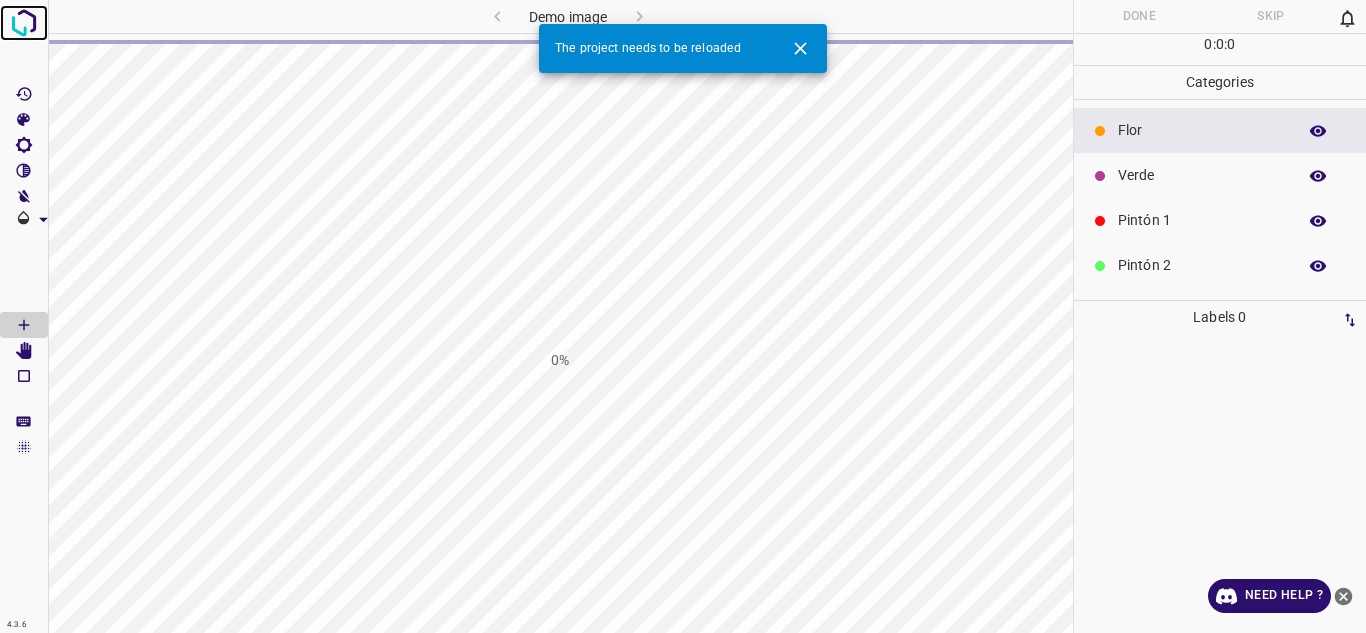 click at bounding box center [24, 23] 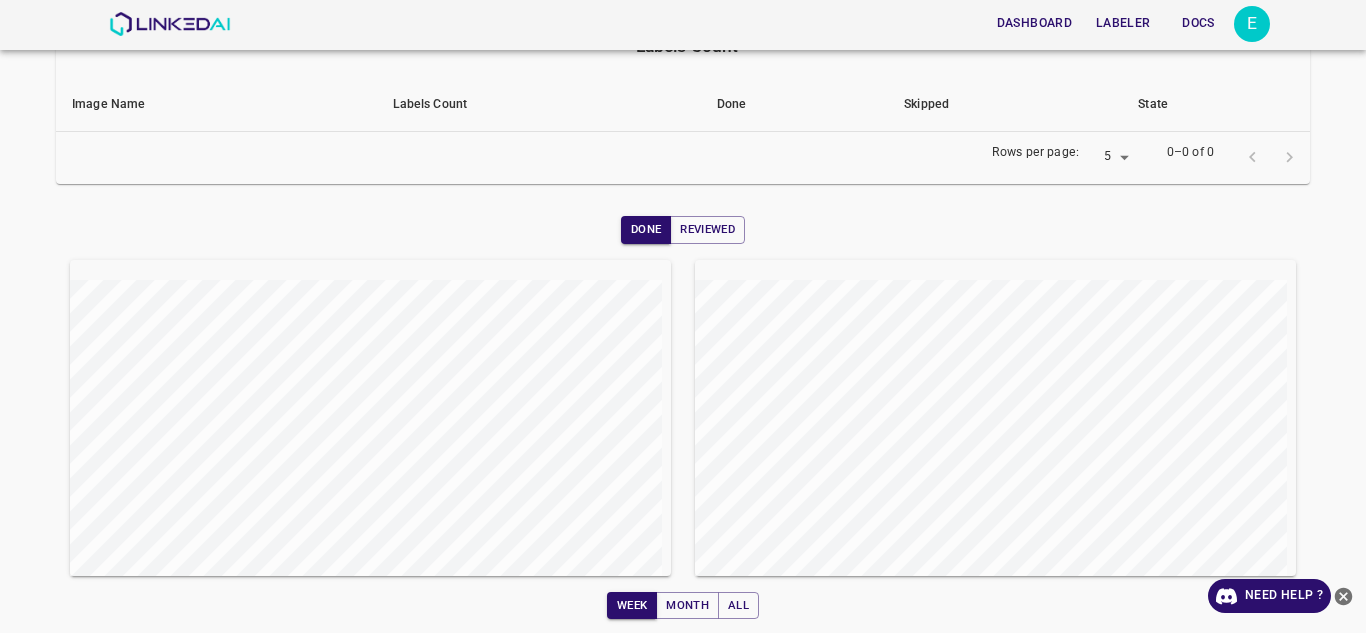 scroll, scrollTop: 0, scrollLeft: 0, axis: both 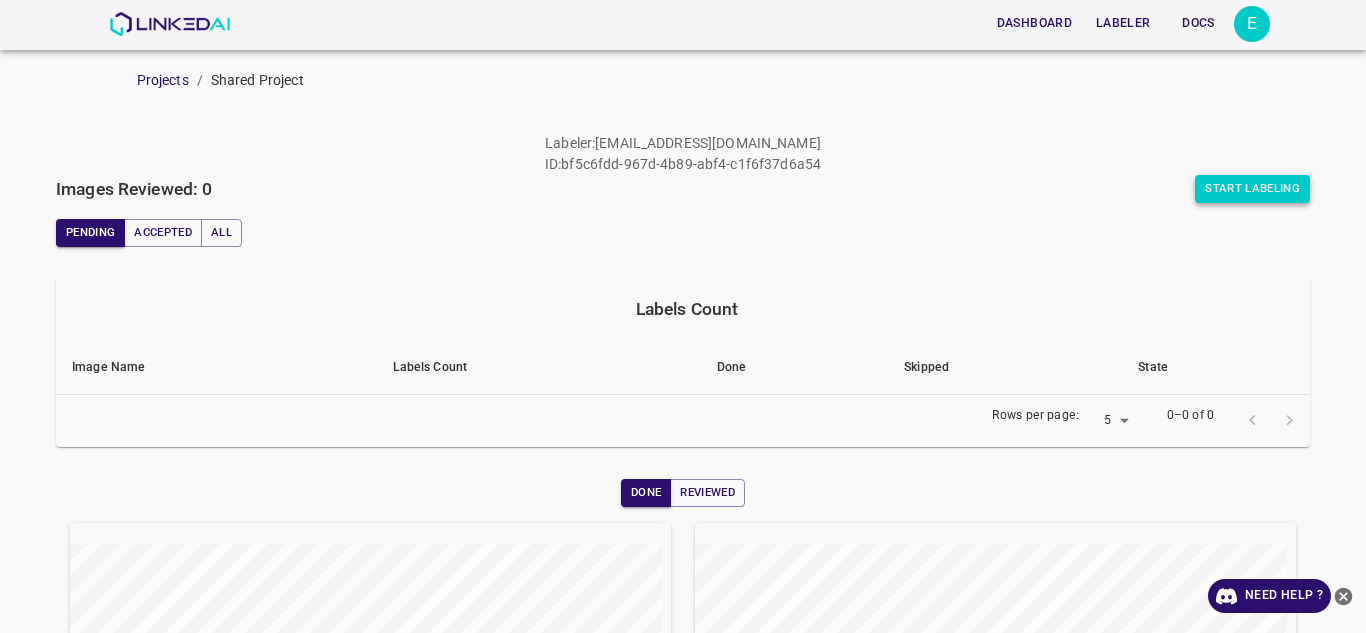 click on "Start Labeling" at bounding box center (1252, 189) 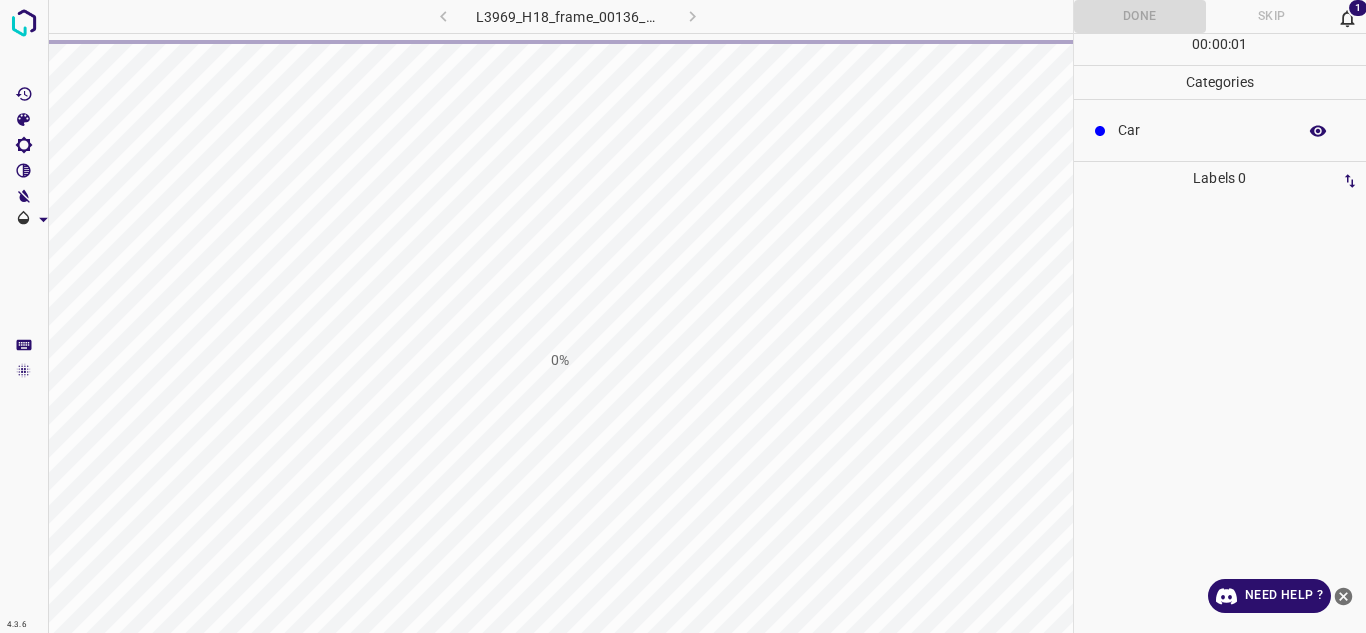 click on "1" at bounding box center [1358, 8] 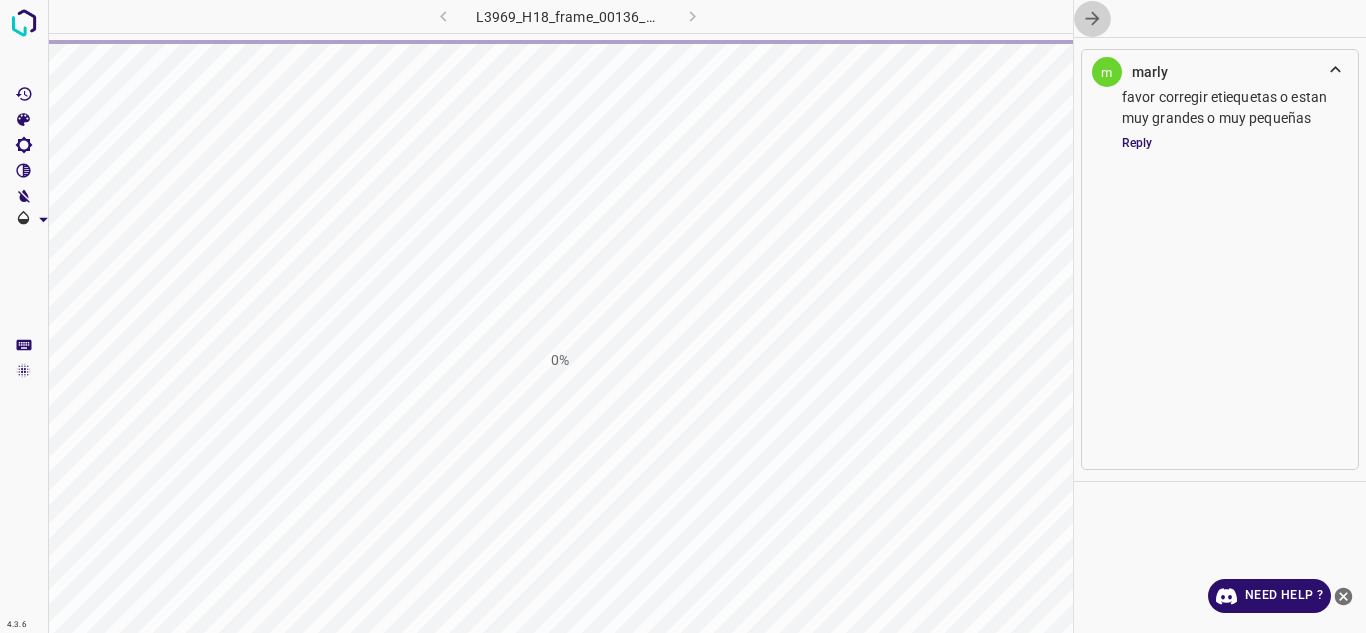 click 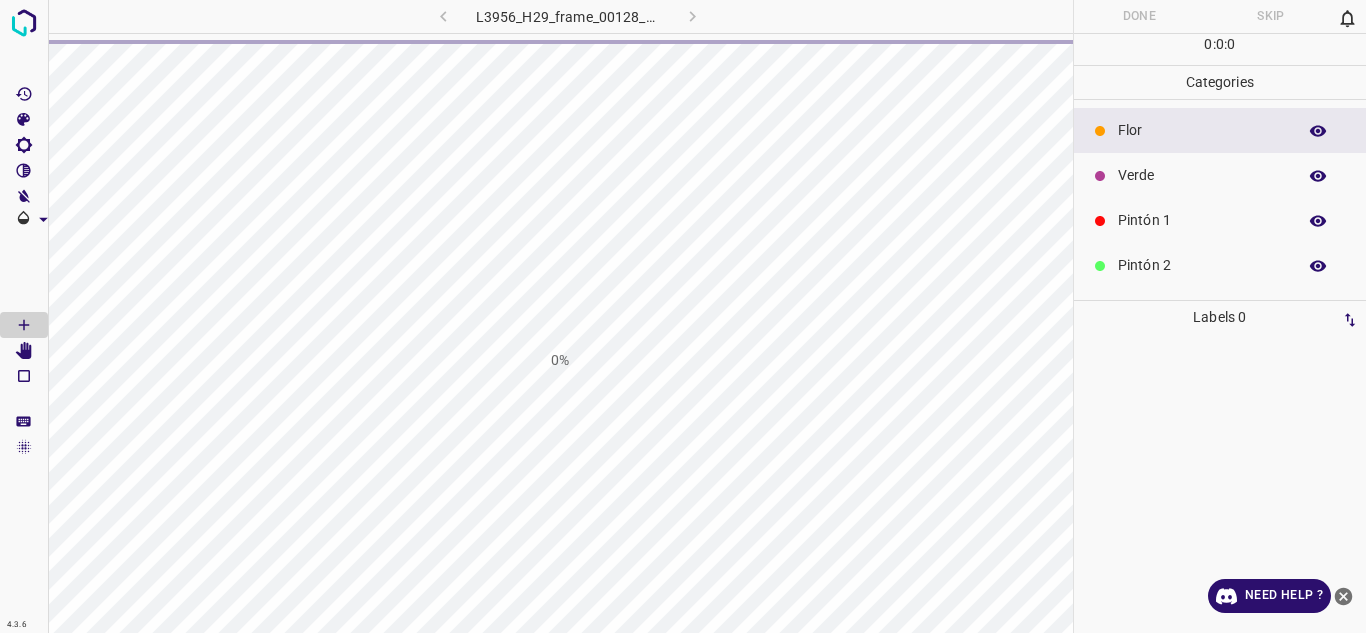 scroll, scrollTop: 0, scrollLeft: 0, axis: both 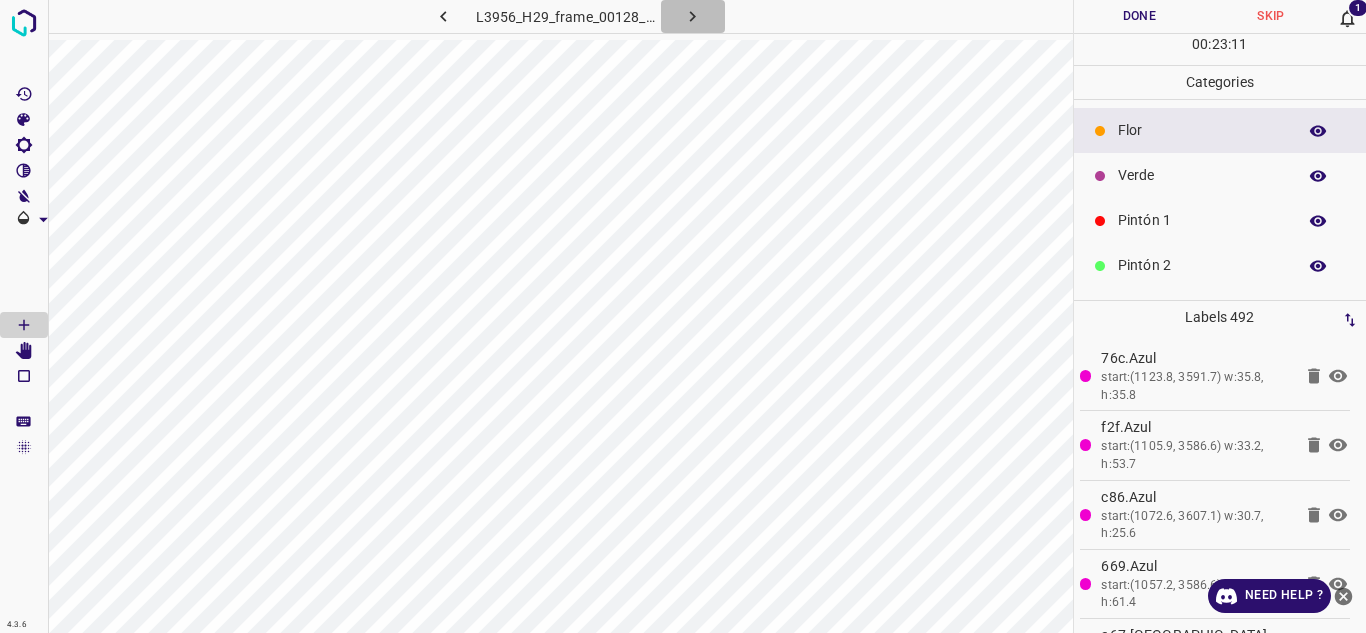 click 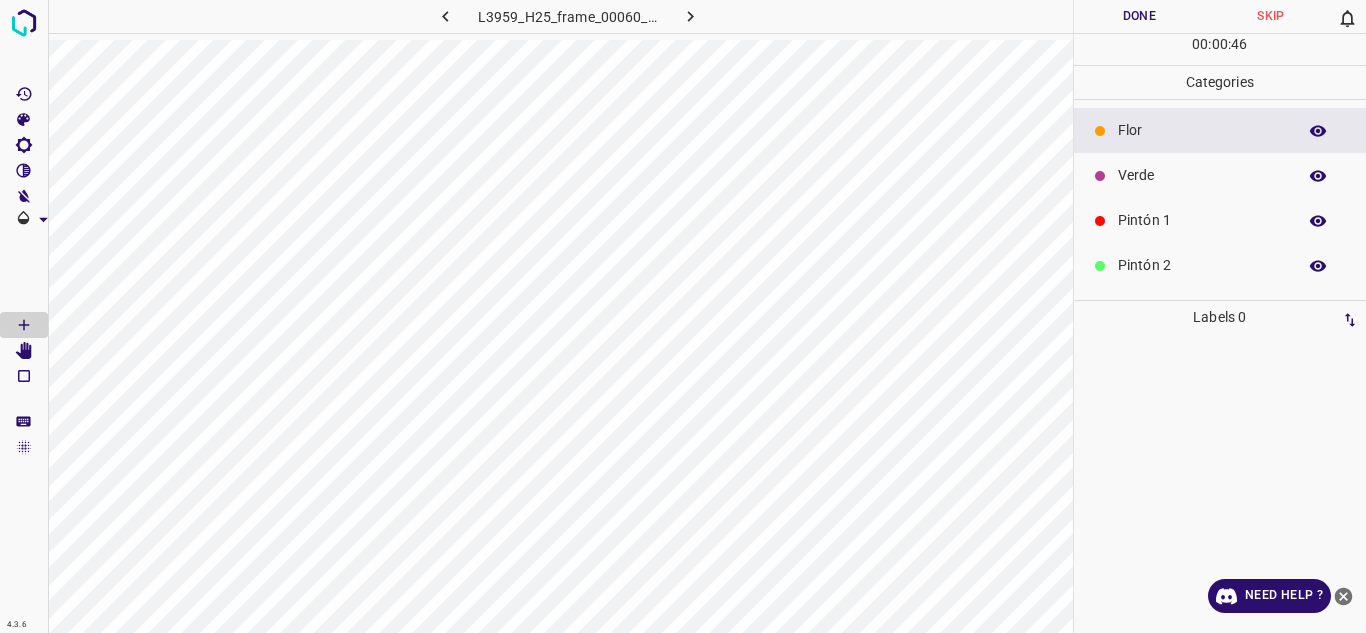 click 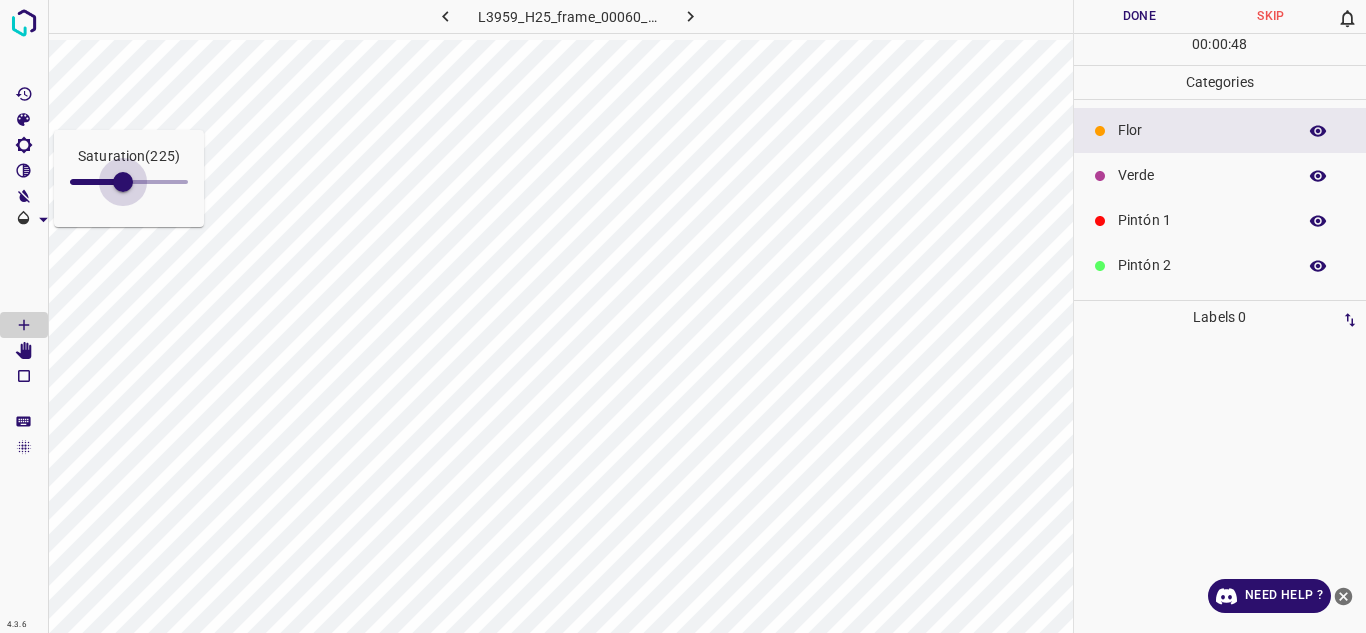 type on "229" 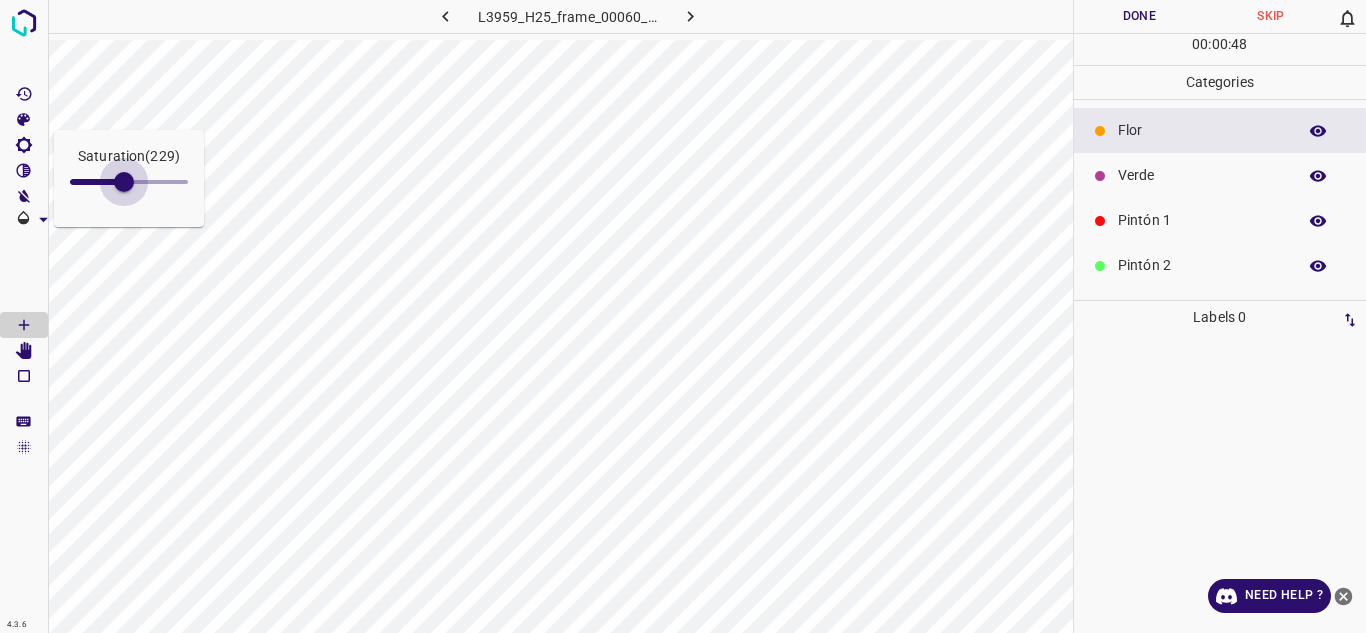 drag, startPoint x: 100, startPoint y: 188, endPoint x: 124, endPoint y: 192, distance: 24.33105 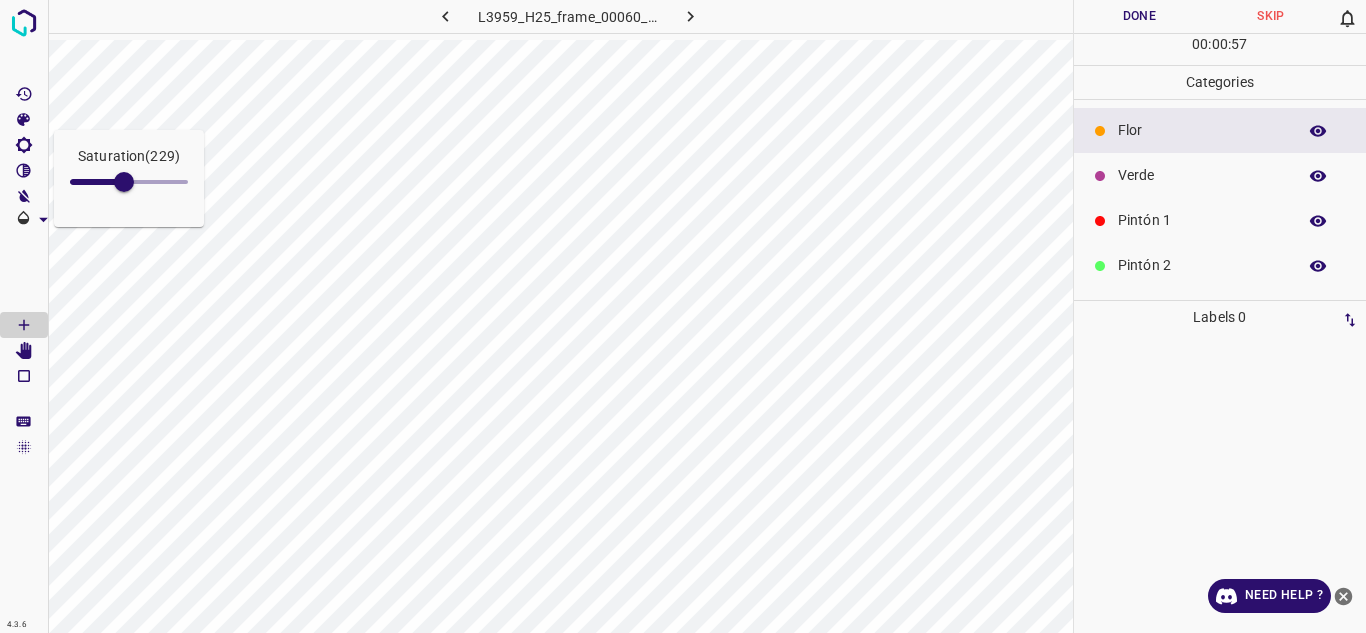 drag, startPoint x: 1208, startPoint y: 258, endPoint x: 1199, endPoint y: 250, distance: 12.0415945 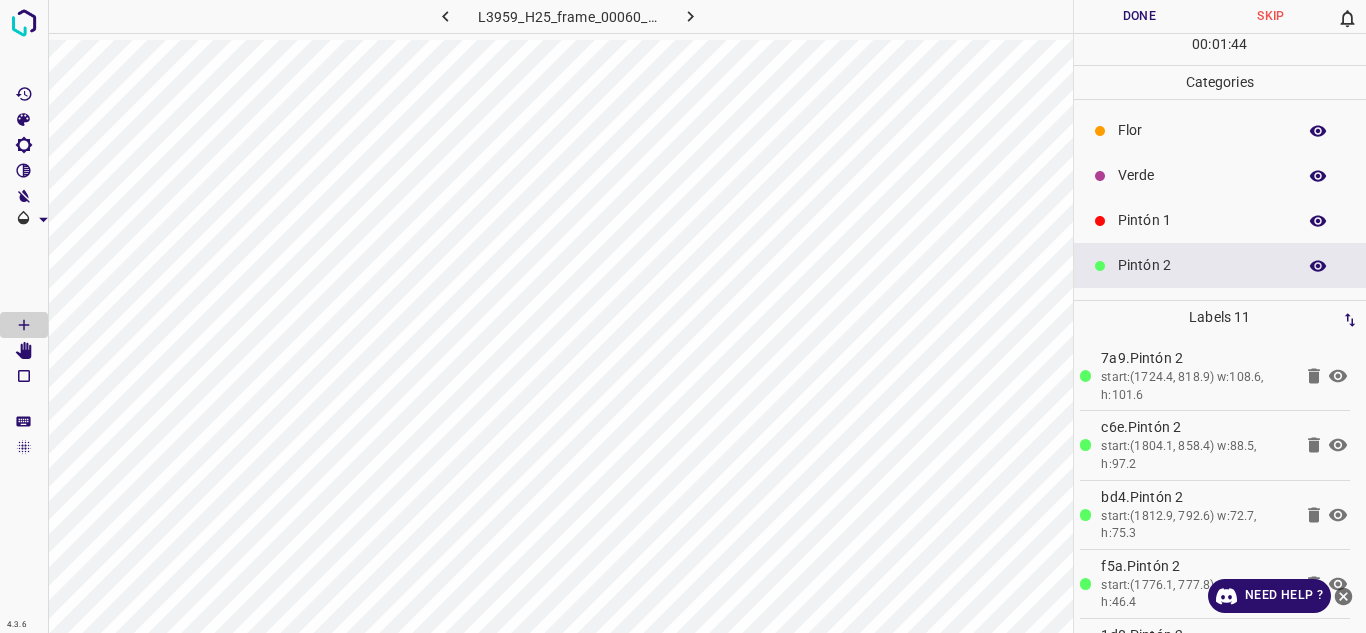 click on "Pintón 1" at bounding box center (1220, 220) 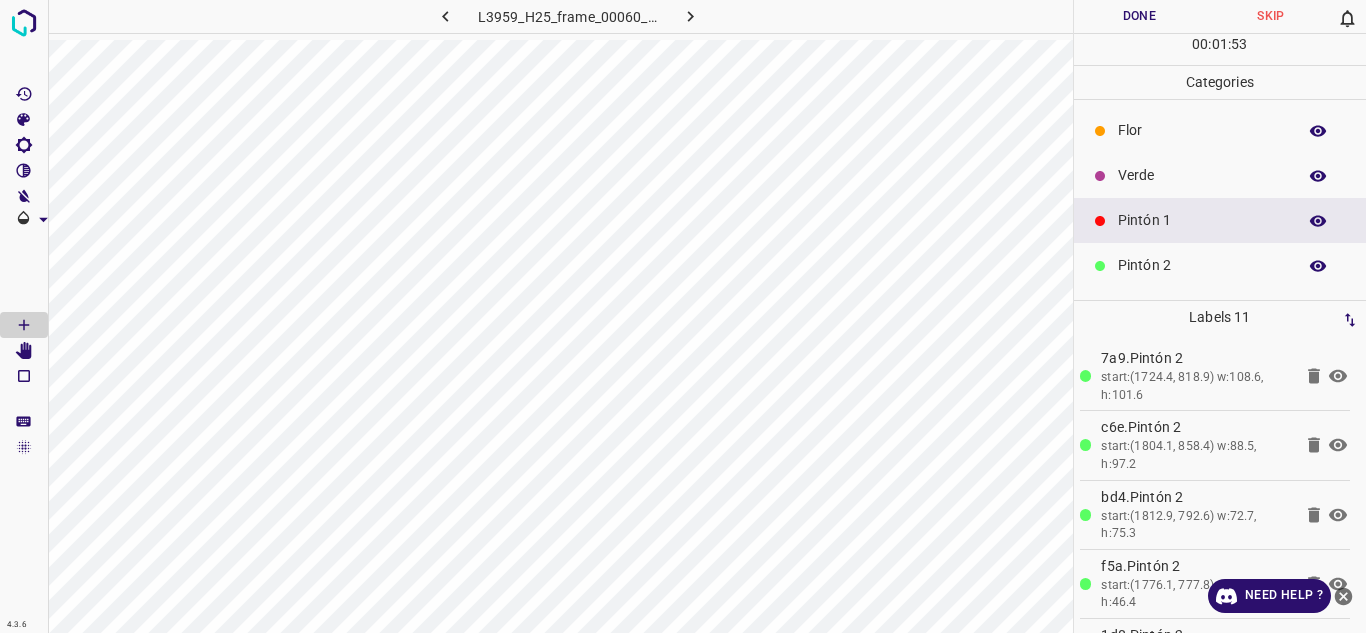 click on "Pintón 1" at bounding box center (1220, 220) 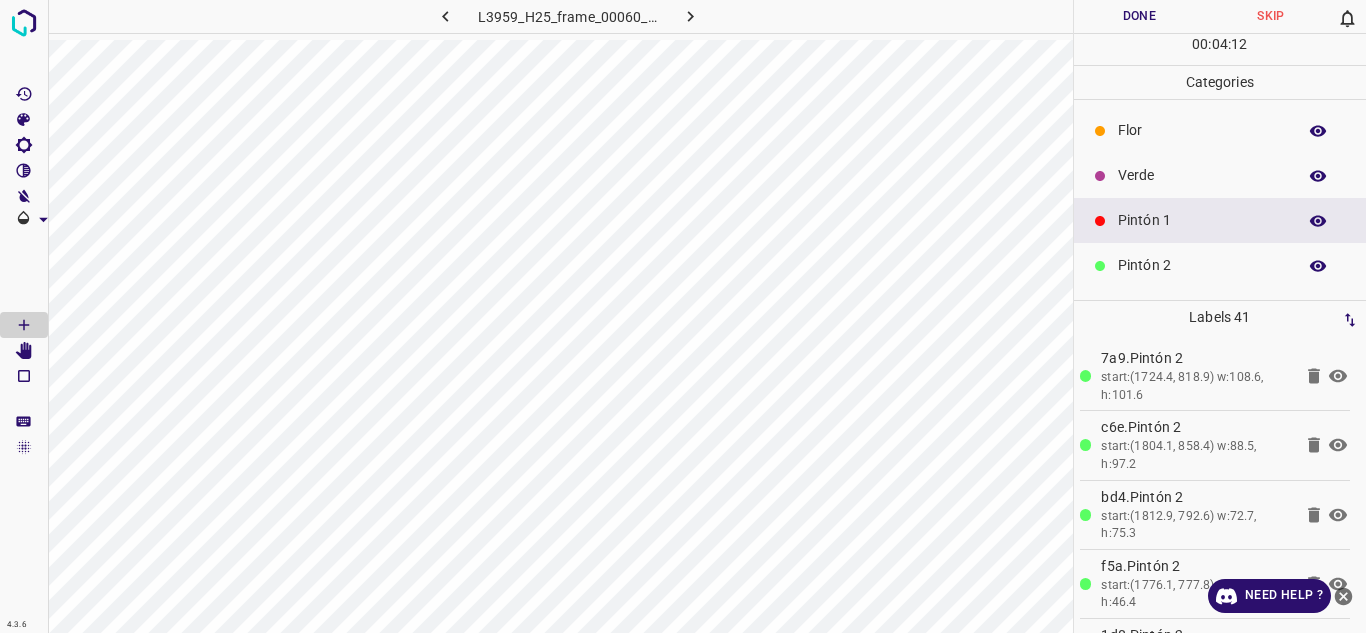 click at bounding box center [1318, 131] 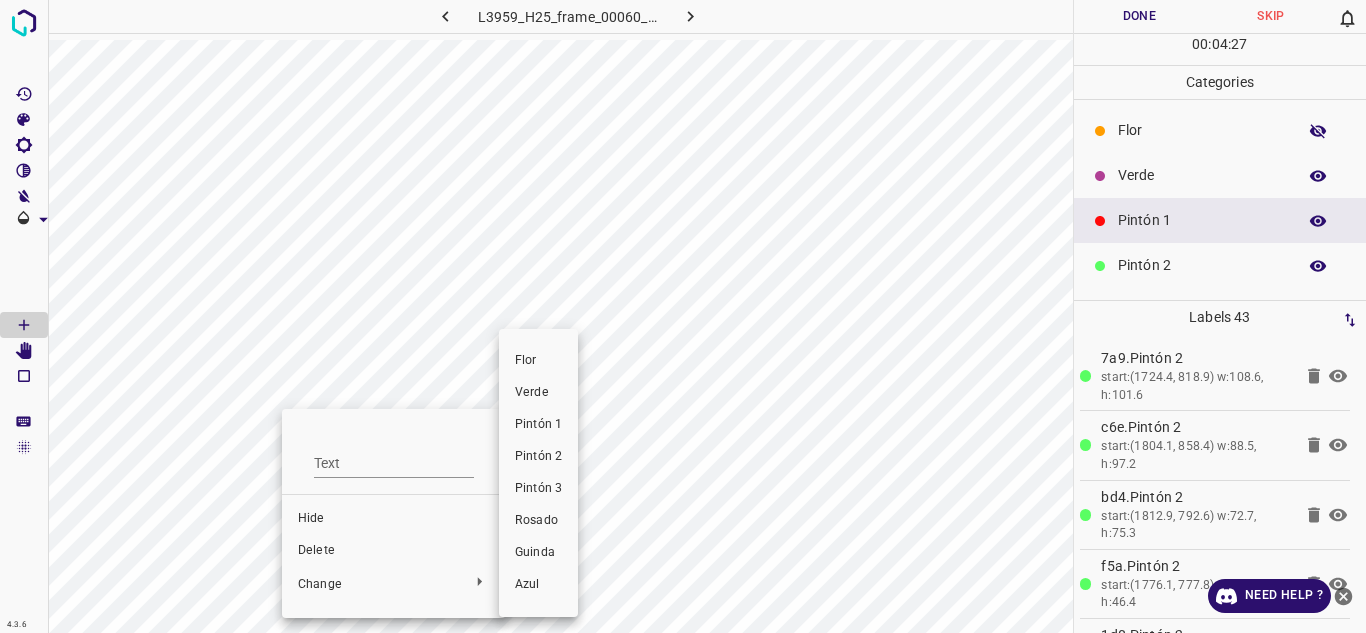 click on "Flor" at bounding box center (538, 361) 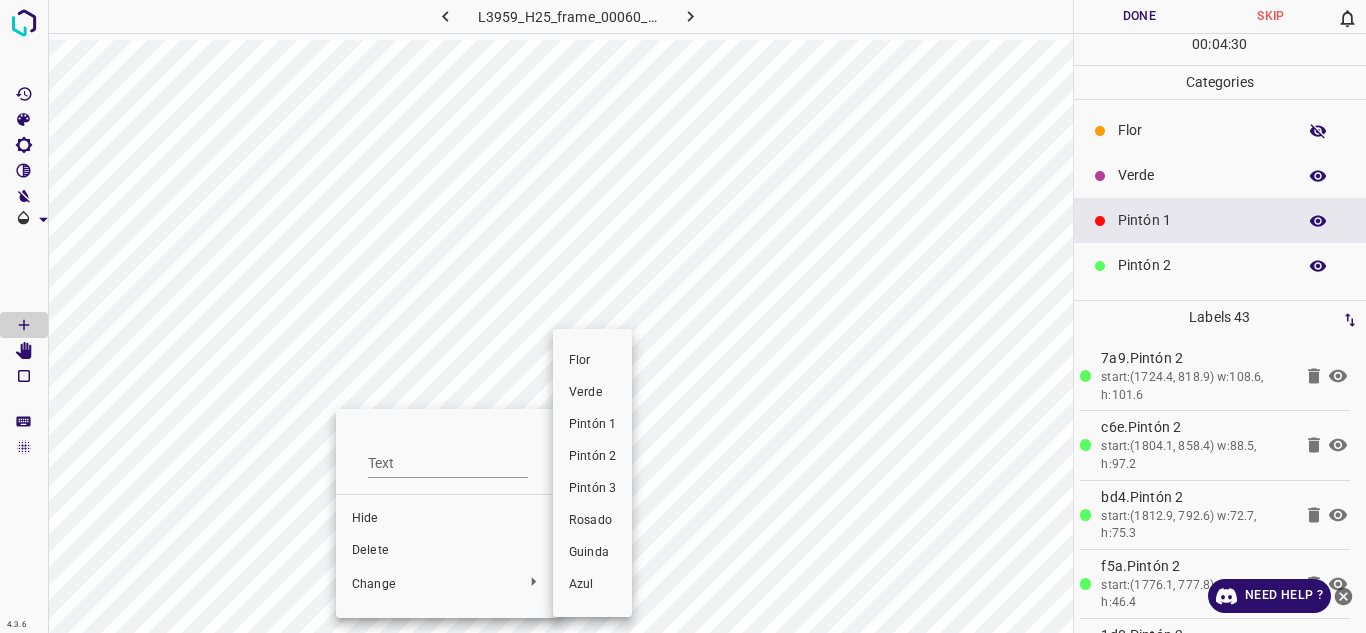 click on "Flor" at bounding box center (592, 361) 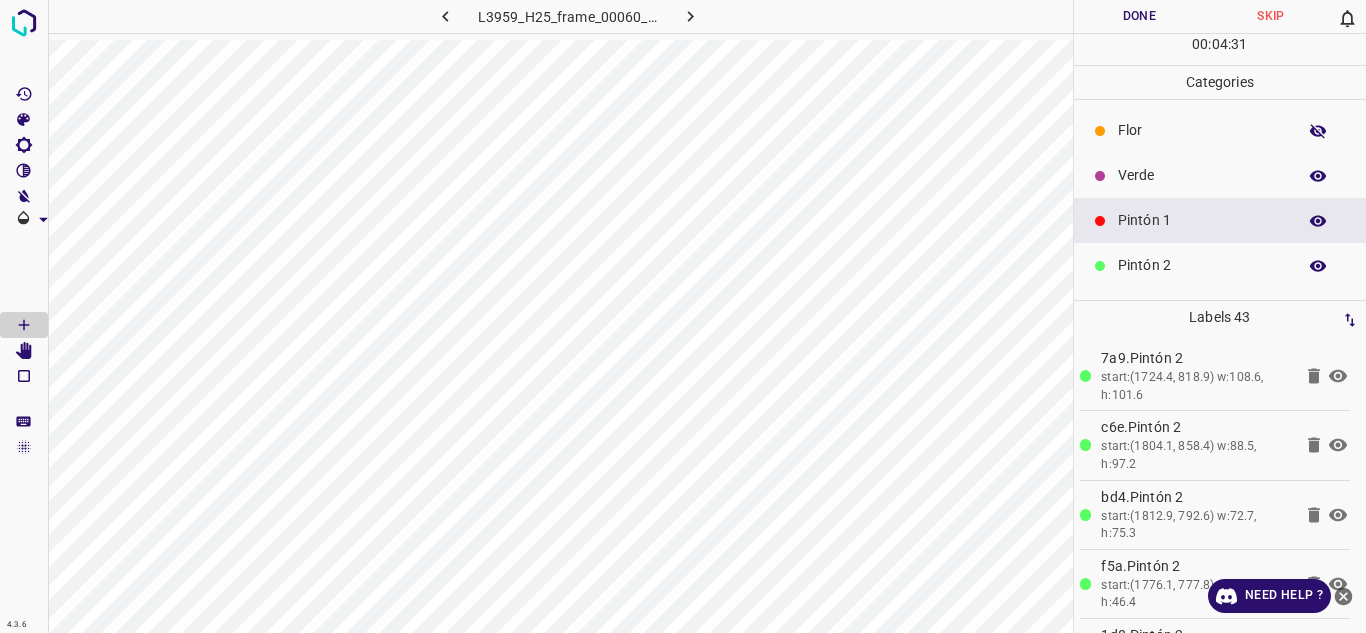 click on "Flor" at bounding box center [1202, 130] 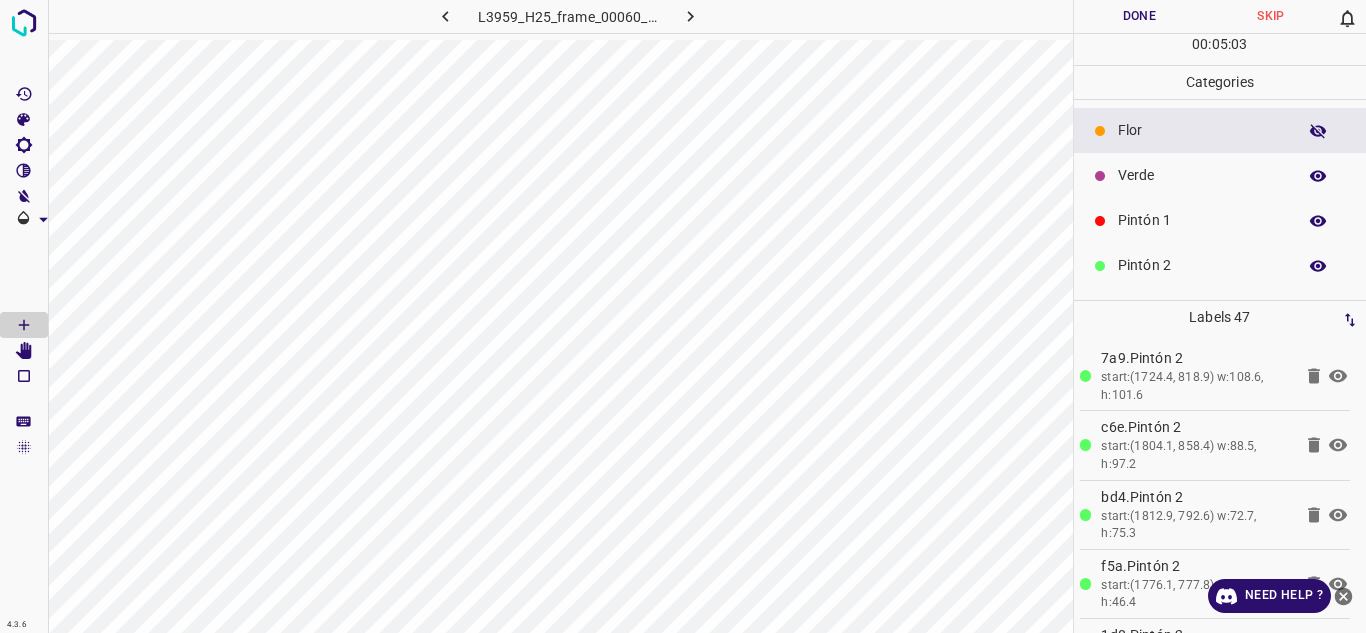 click on "Verde" at bounding box center (1202, 175) 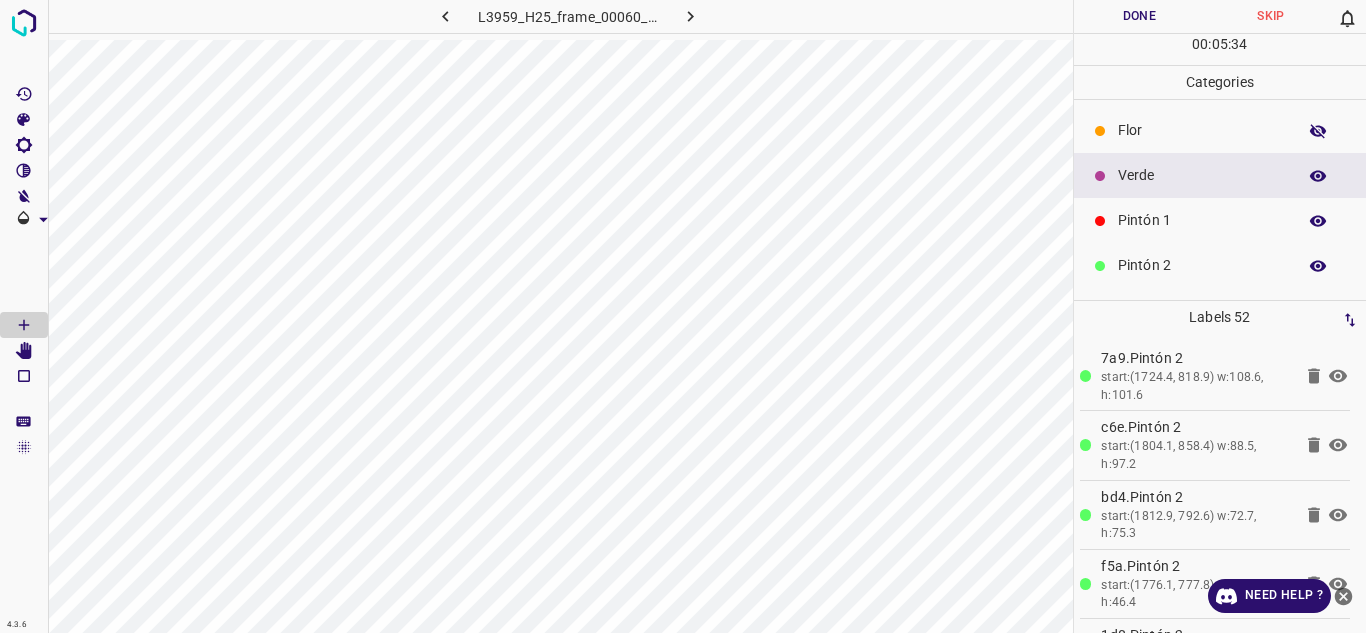 drag, startPoint x: 1215, startPoint y: 125, endPoint x: 1177, endPoint y: 141, distance: 41.231056 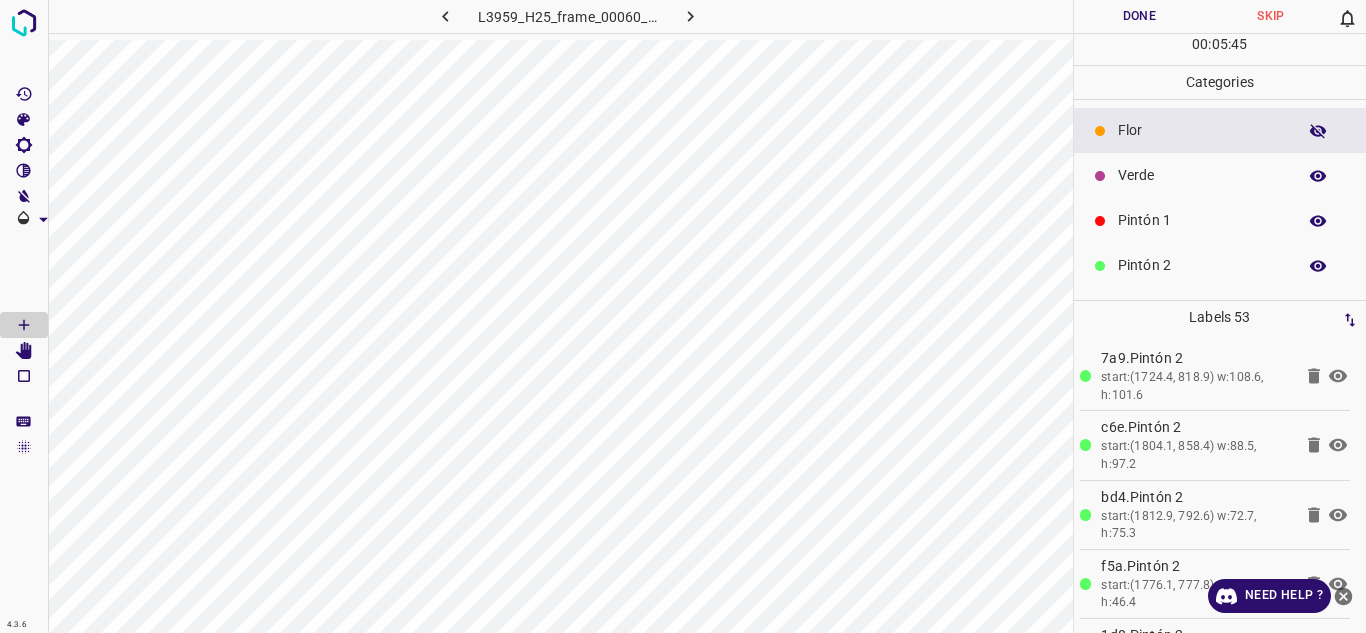 click on "Pintón 1" at bounding box center [1202, 220] 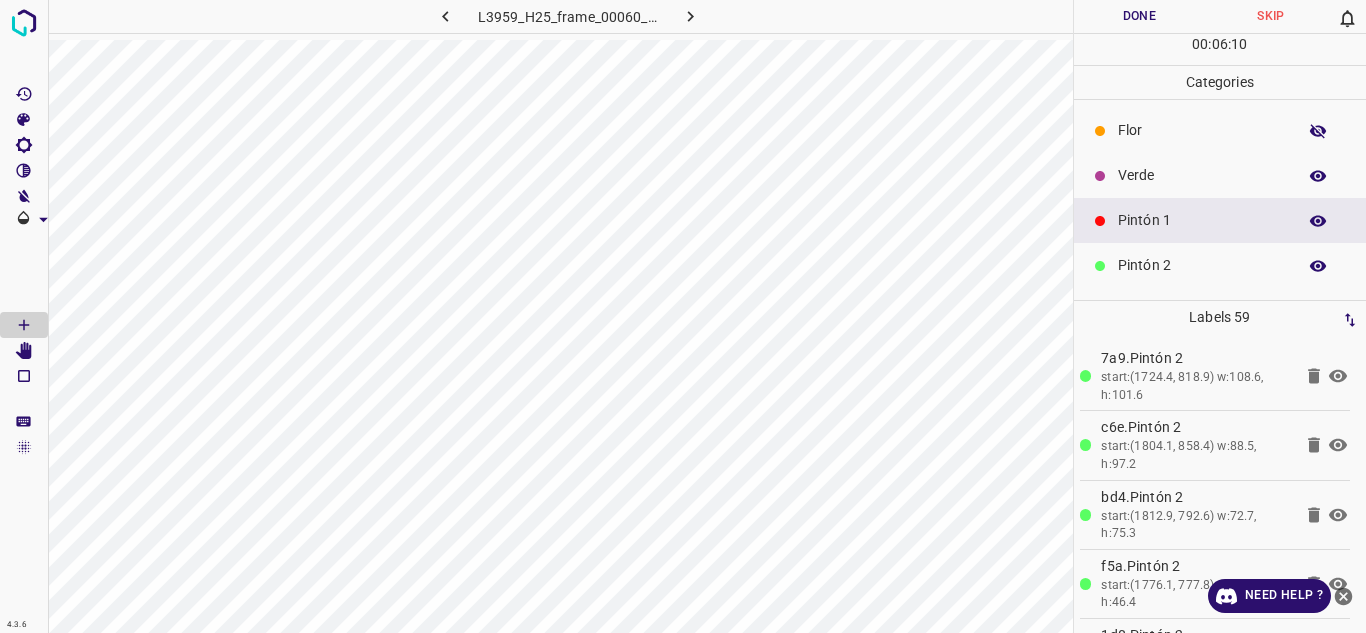 click on "Verde" at bounding box center (1202, 175) 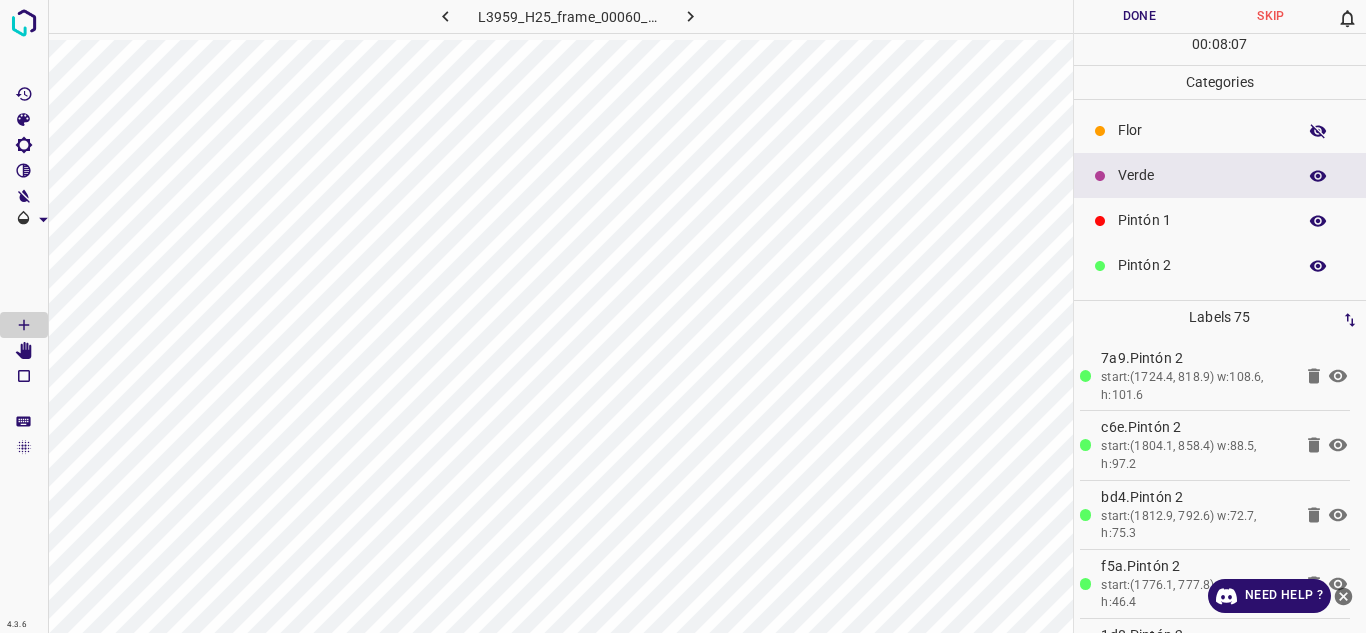 click on "Pintón 1" at bounding box center [1202, 220] 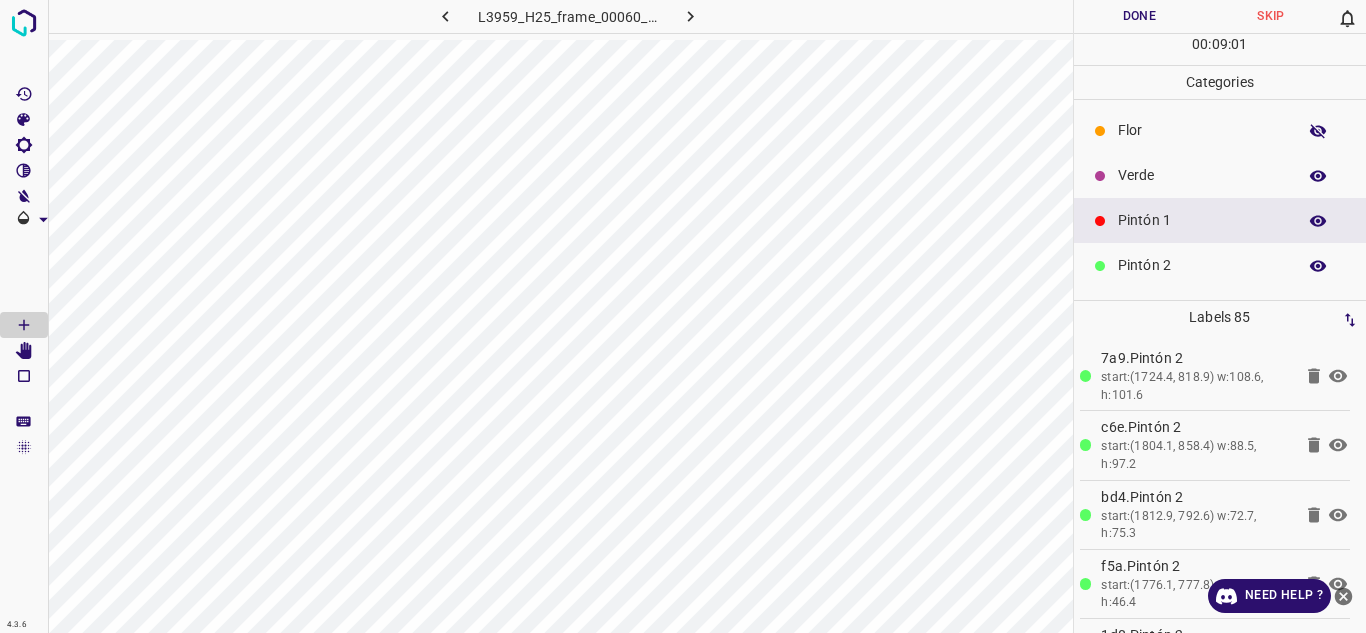 drag, startPoint x: 1157, startPoint y: 169, endPoint x: 1091, endPoint y: 168, distance: 66.007576 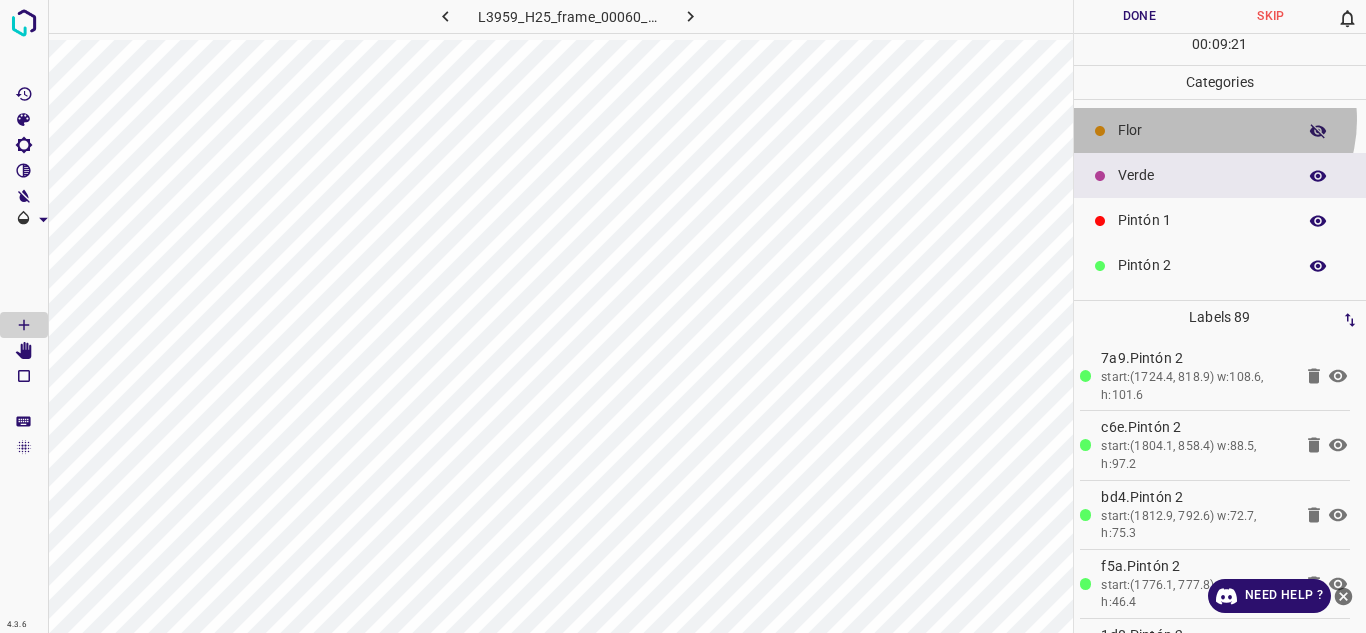 drag, startPoint x: 1210, startPoint y: 120, endPoint x: 1080, endPoint y: 251, distance: 184.55623 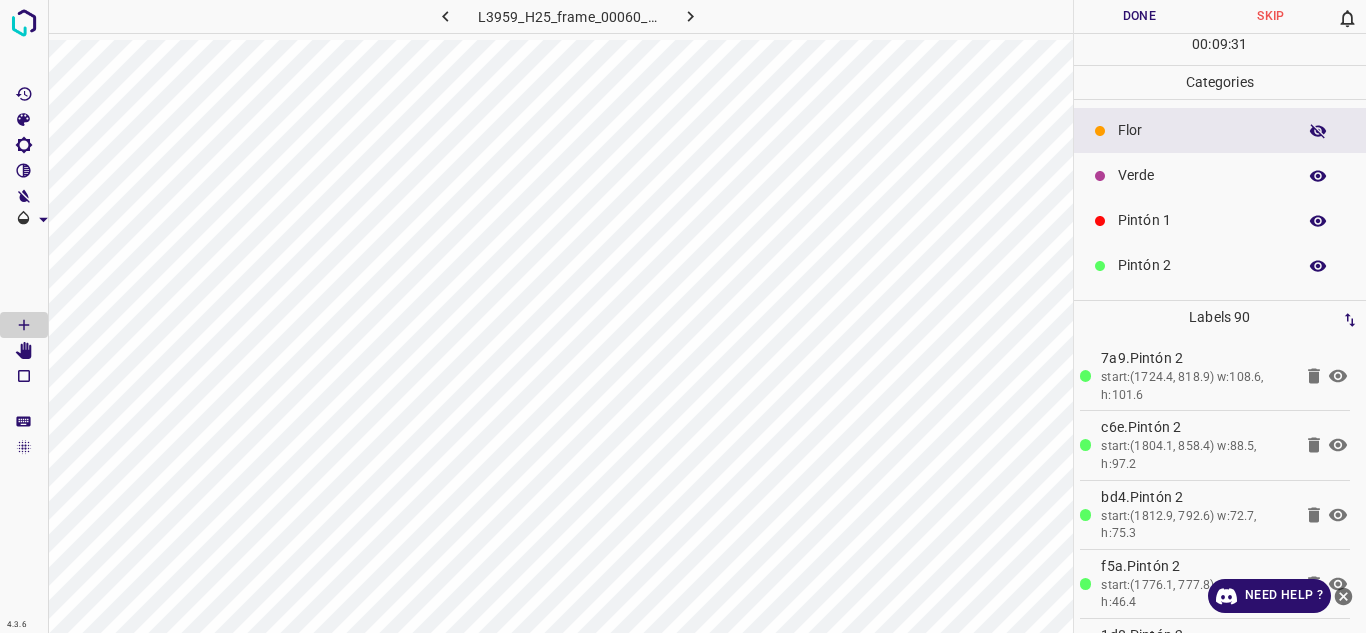 click on "Verde" at bounding box center [1202, 175] 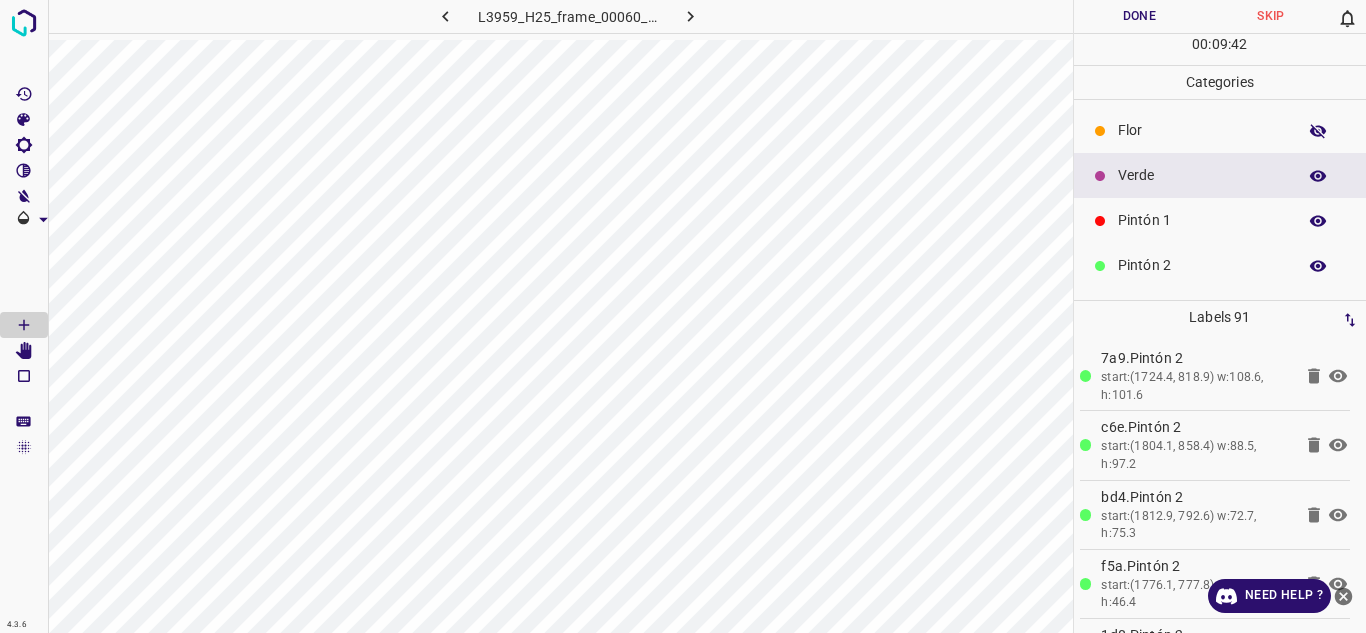 click on "Pintón 2" at bounding box center [1202, 265] 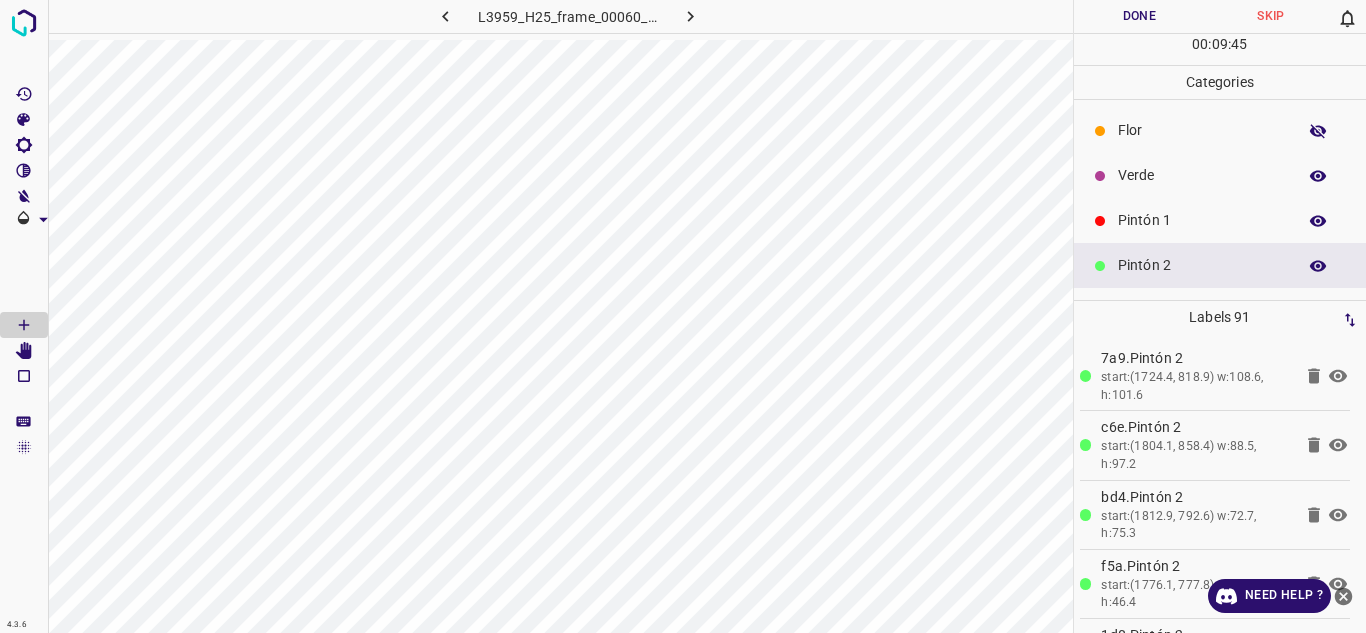 click on "Pintón 1" at bounding box center (1202, 220) 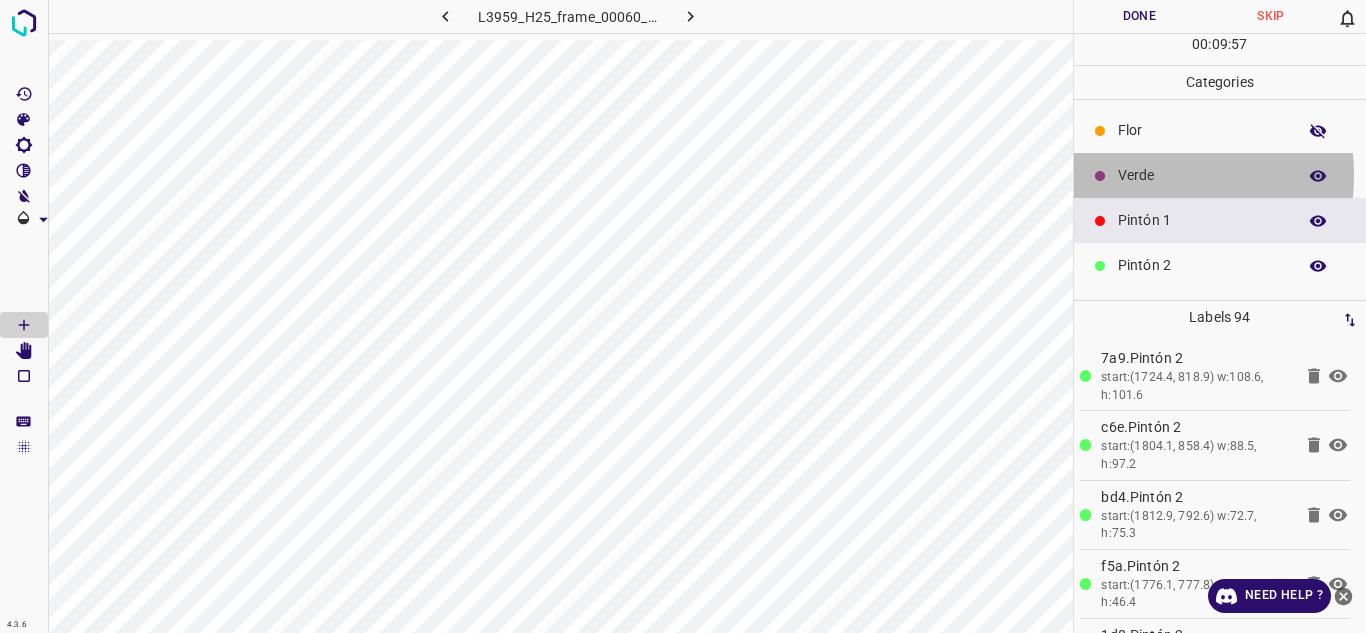 click on "Verde" at bounding box center [1202, 175] 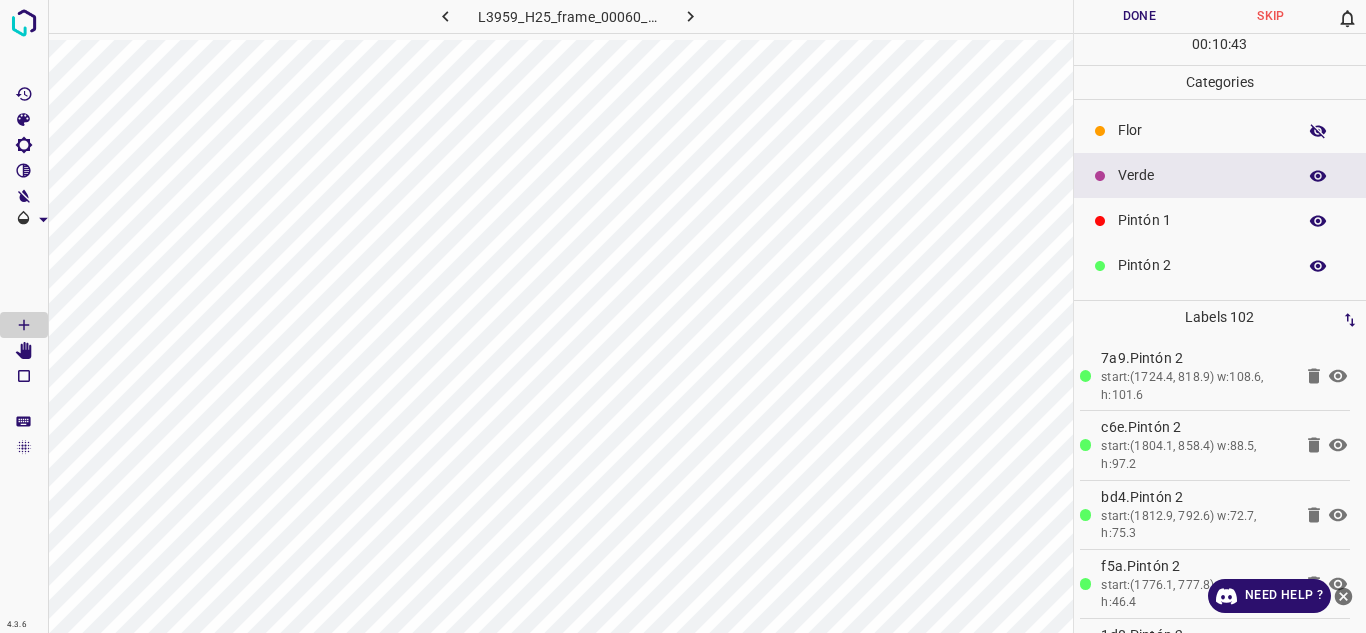 click 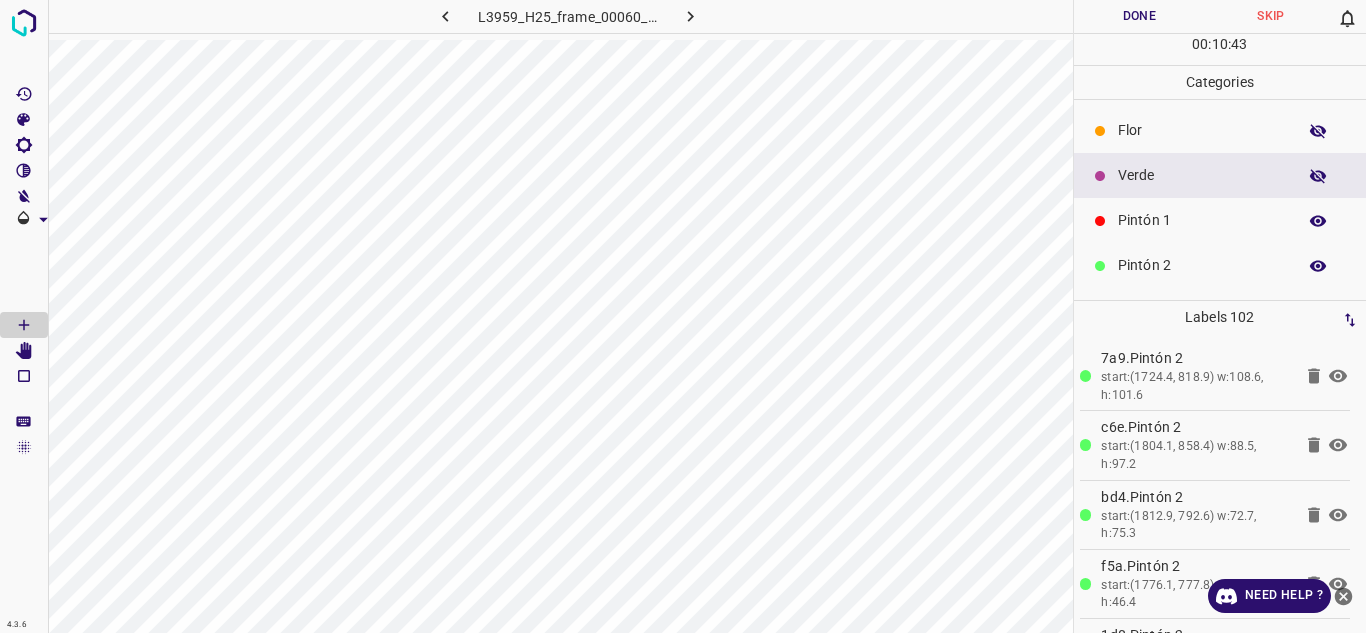 click 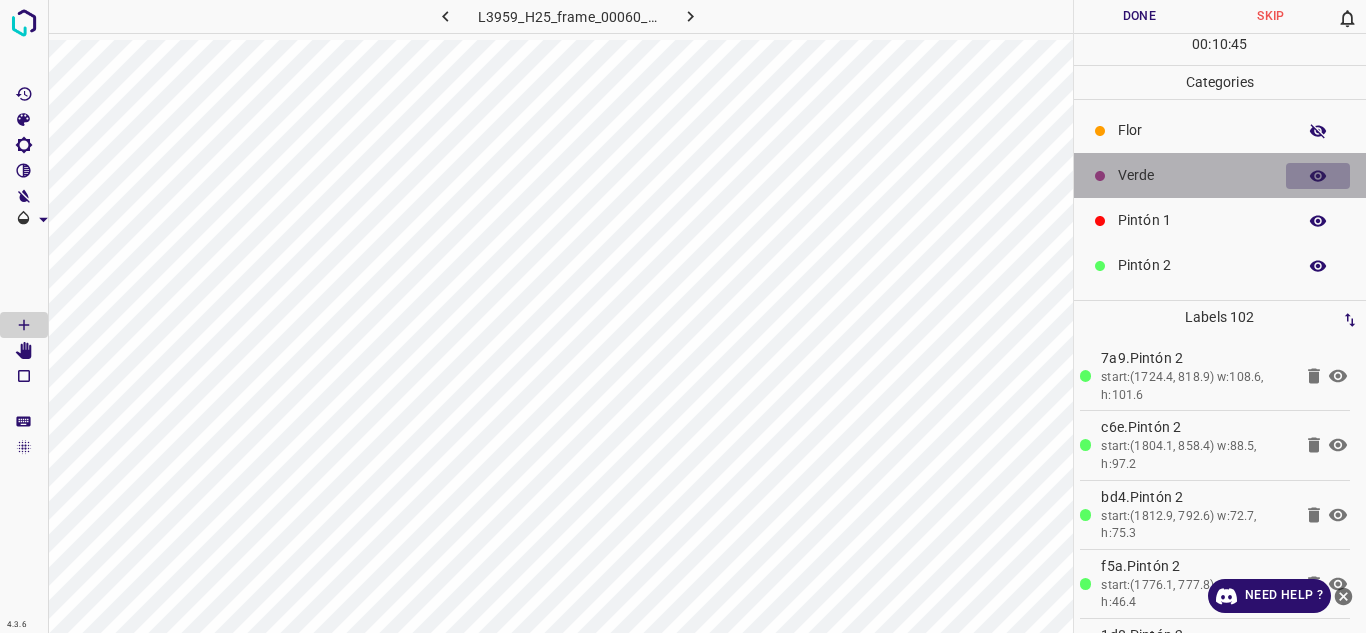 click 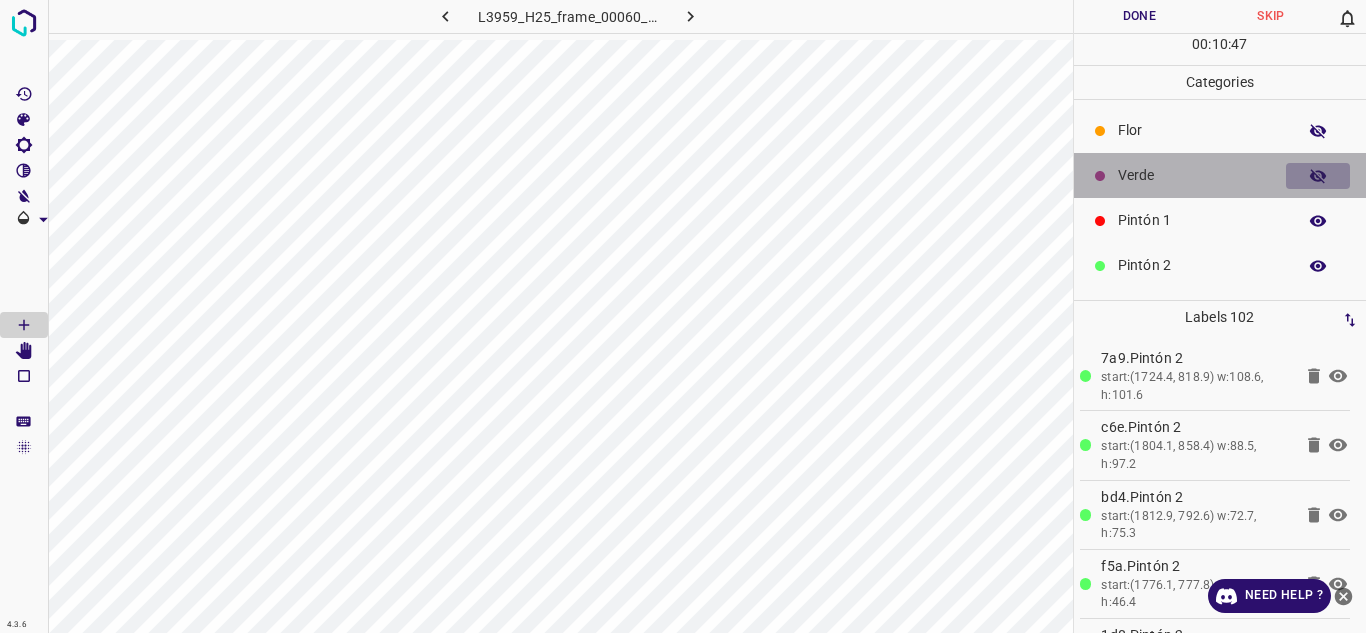 click 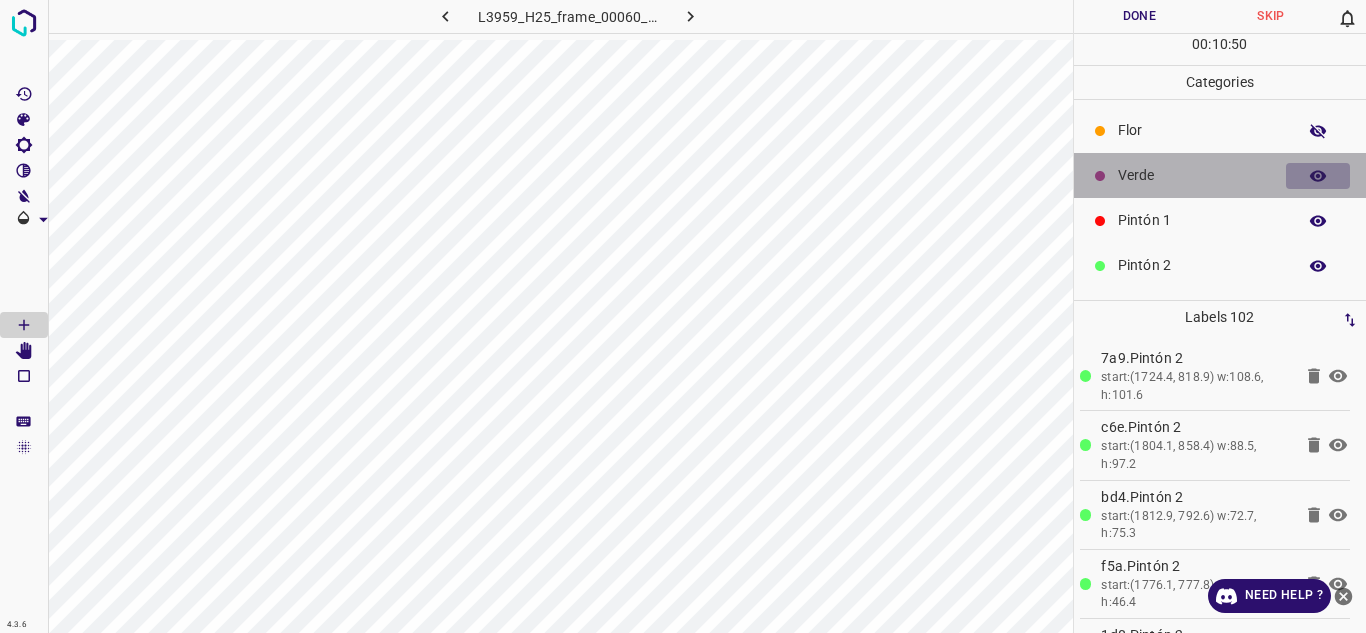 click 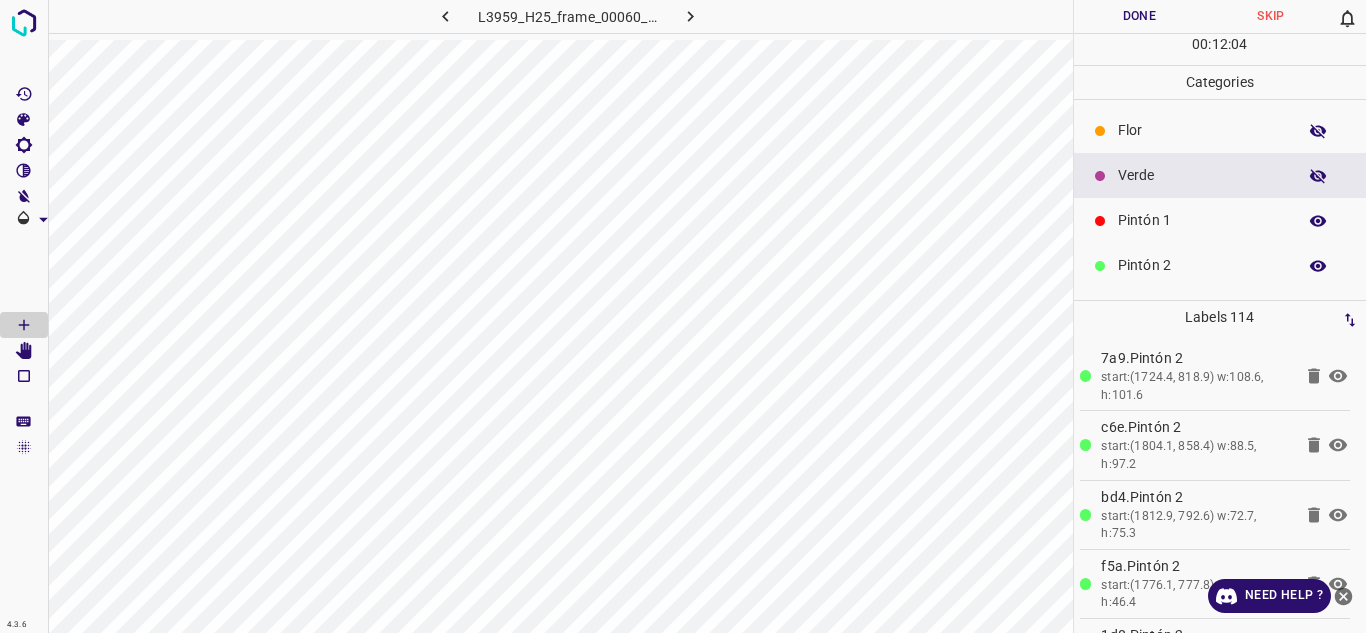 click on "Pintón 1" at bounding box center [1202, 220] 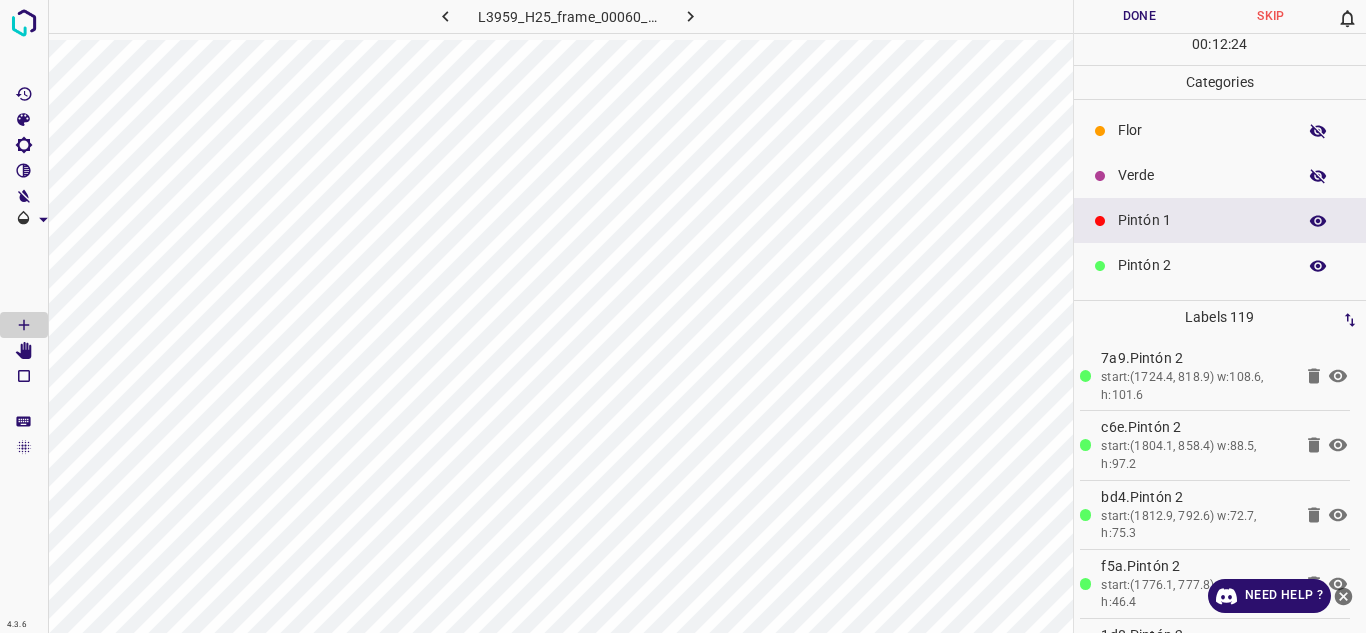 click on "Verde" at bounding box center [1202, 175] 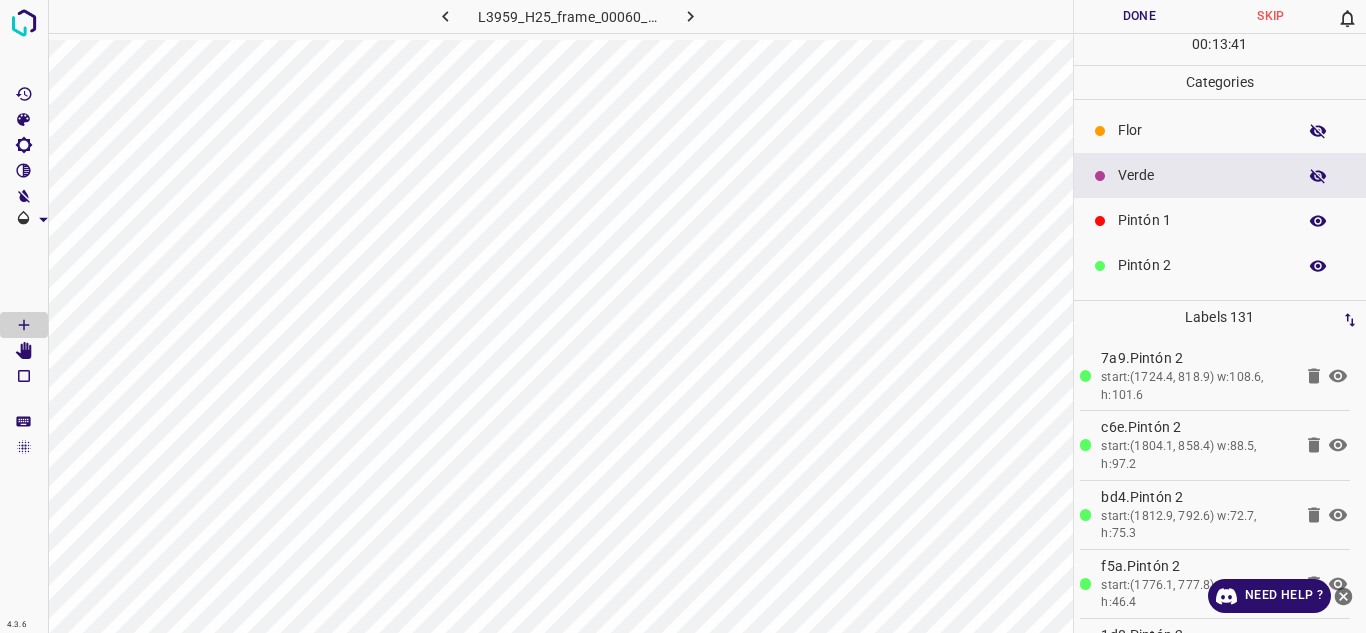 click on "Pintón 1" at bounding box center [1202, 220] 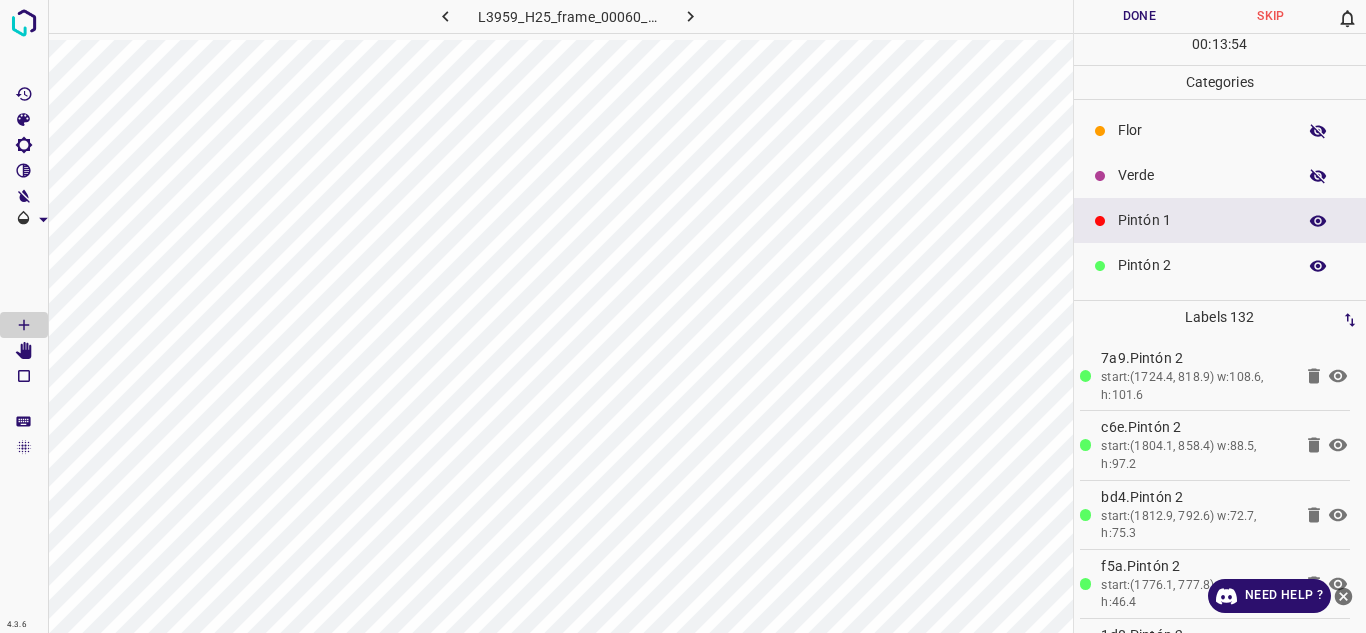 click on "Flor" at bounding box center [1202, 130] 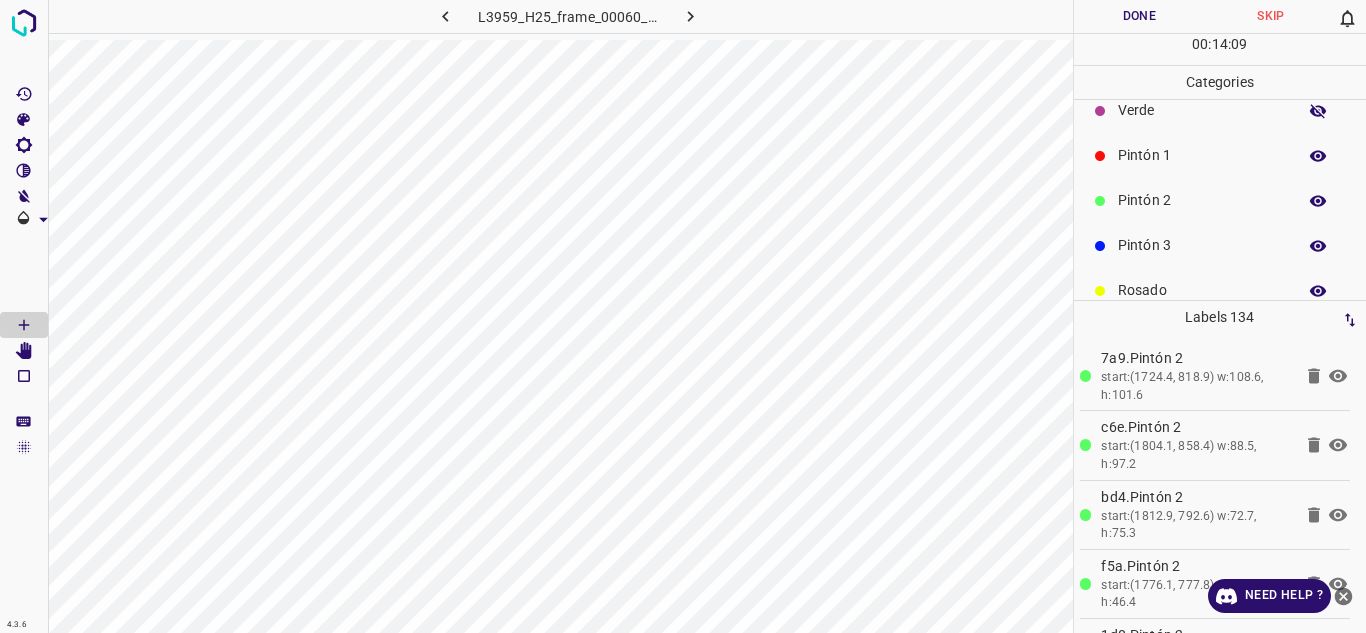 scroll, scrollTop: 100, scrollLeft: 0, axis: vertical 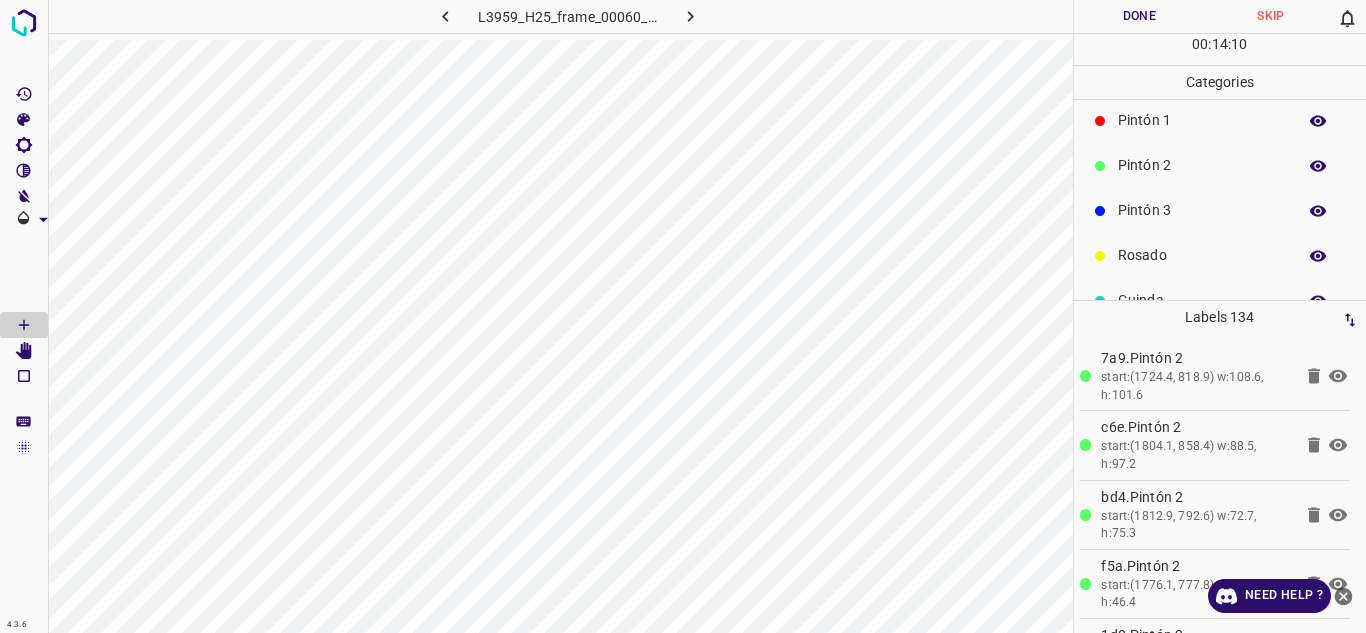 click on "Pintón 3" at bounding box center (1202, 210) 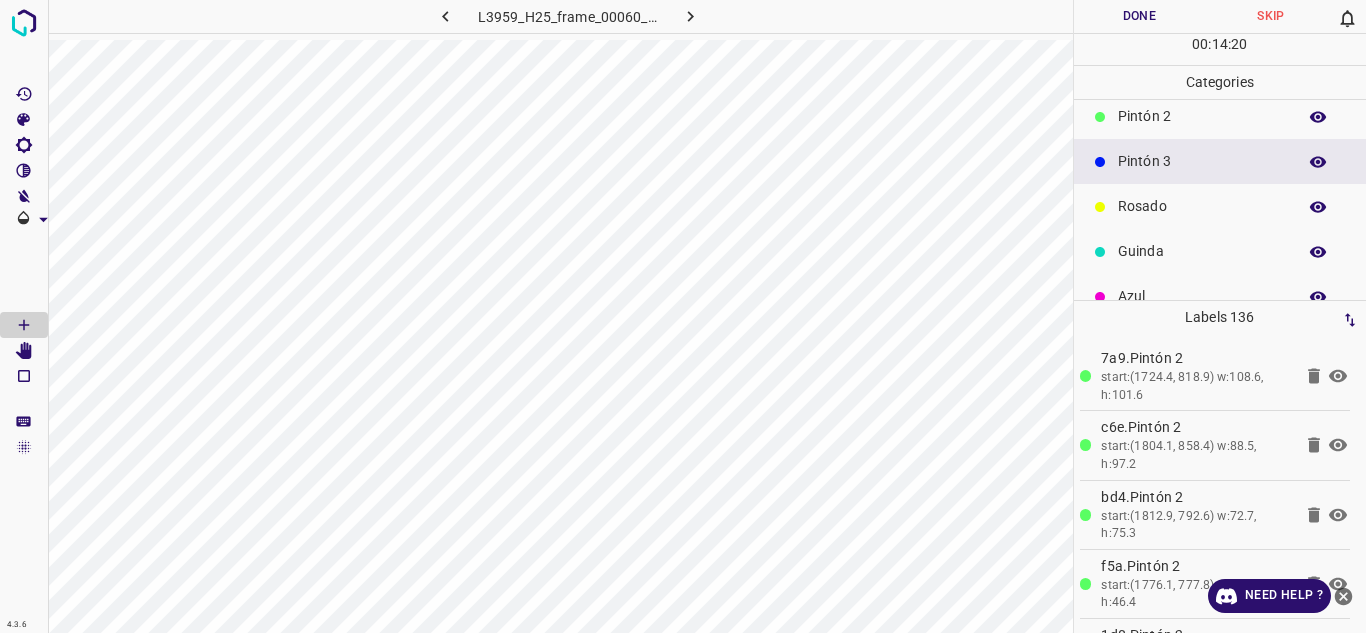 scroll, scrollTop: 176, scrollLeft: 0, axis: vertical 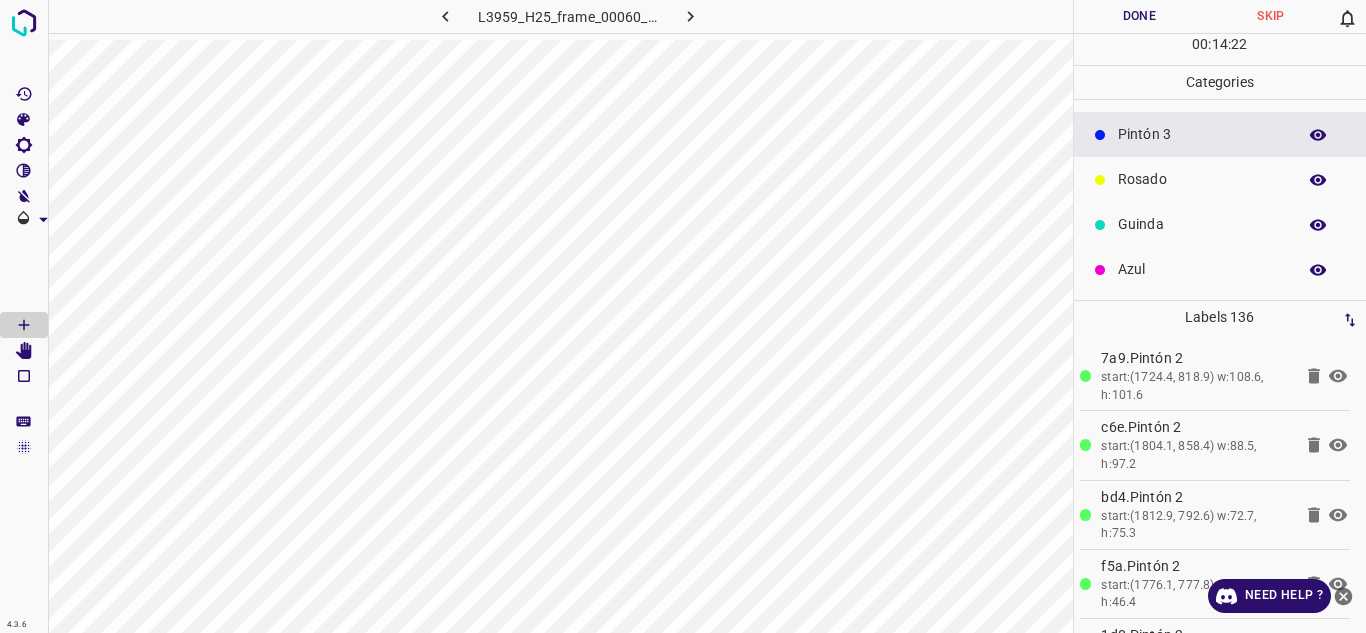 click on "Guinda" at bounding box center [1202, 224] 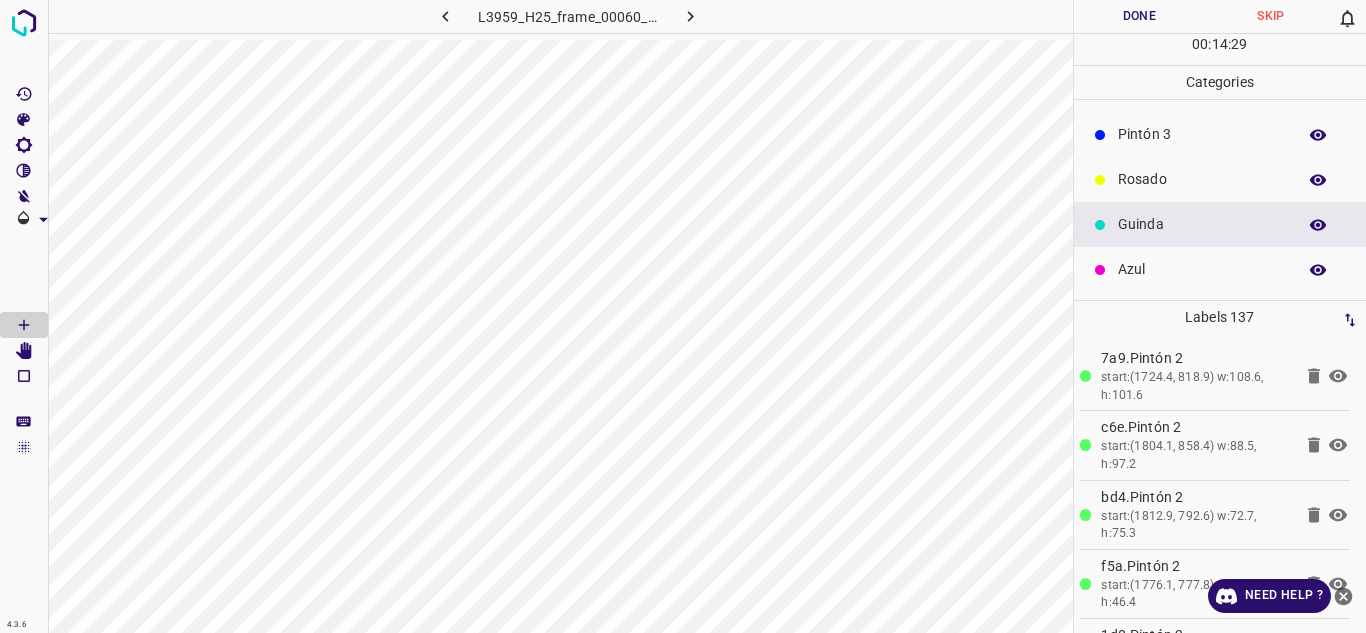 click on "Rosado" at bounding box center [1202, 179] 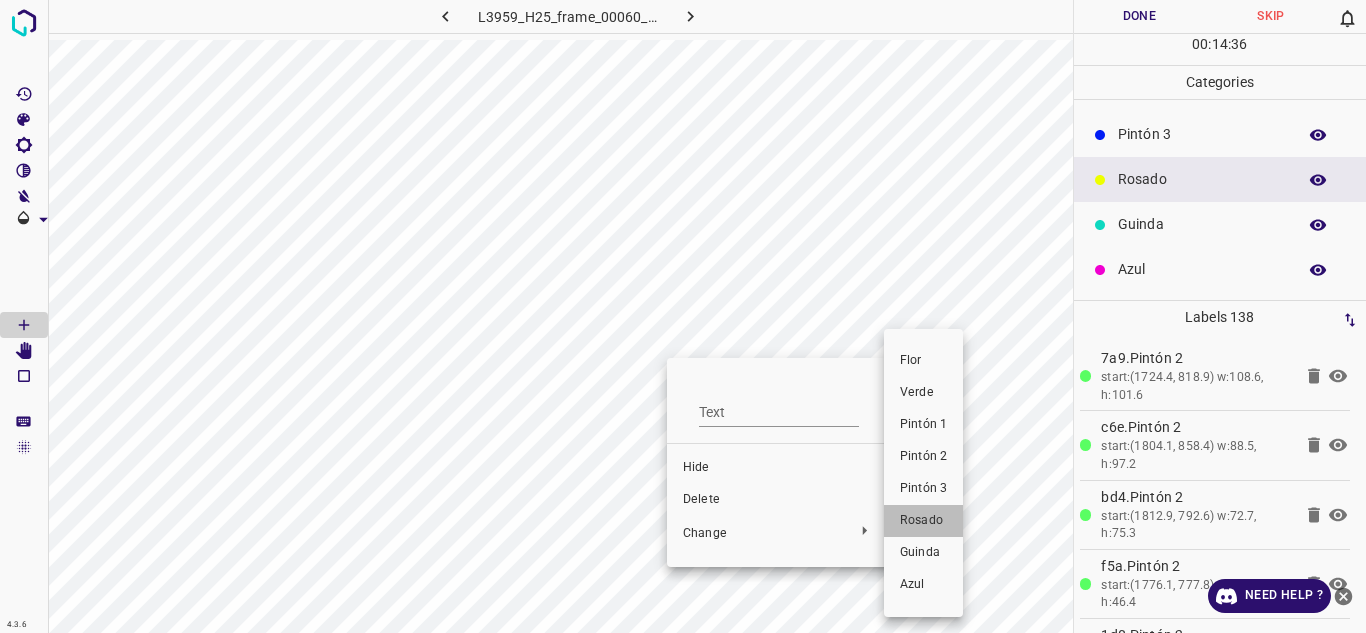 click on "Rosado" at bounding box center [923, 521] 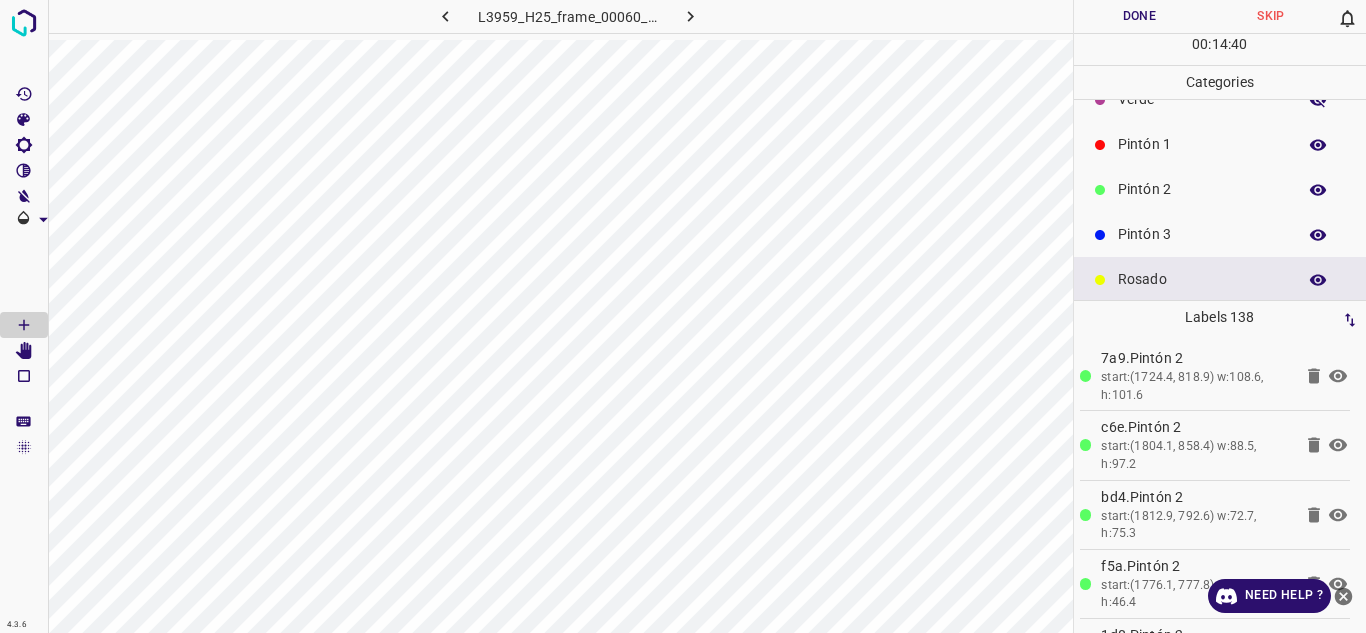 scroll, scrollTop: 0, scrollLeft: 0, axis: both 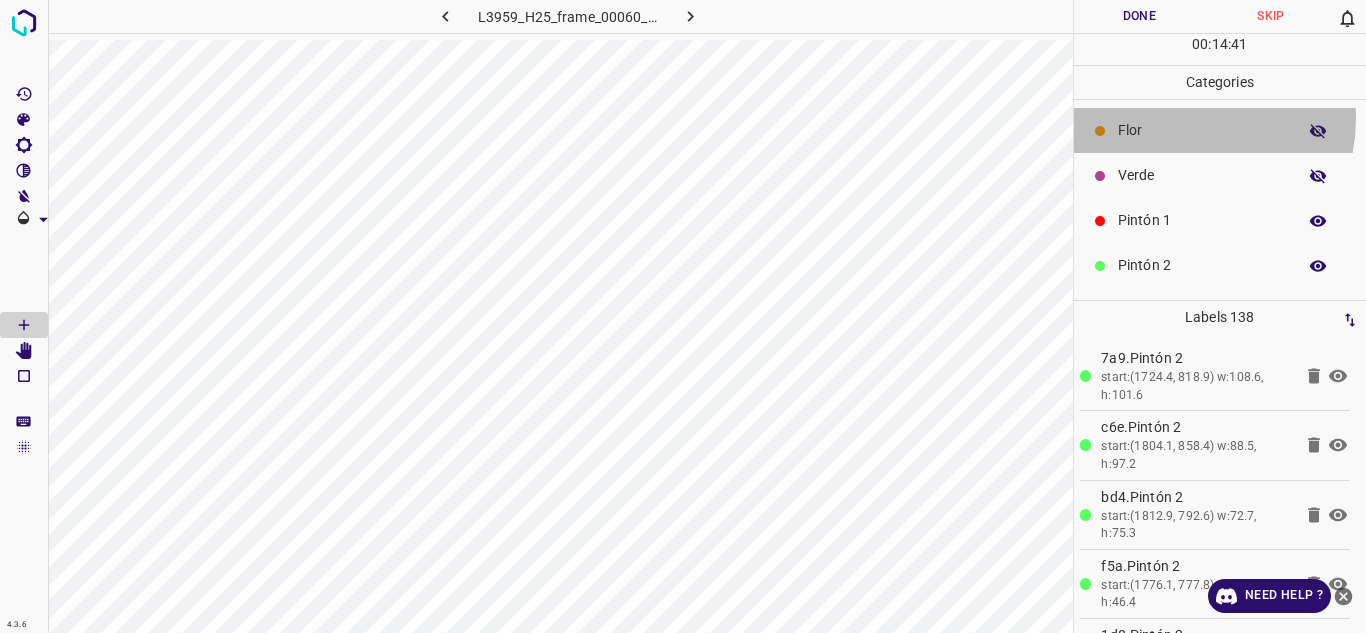 click on "Flor" at bounding box center (1220, 130) 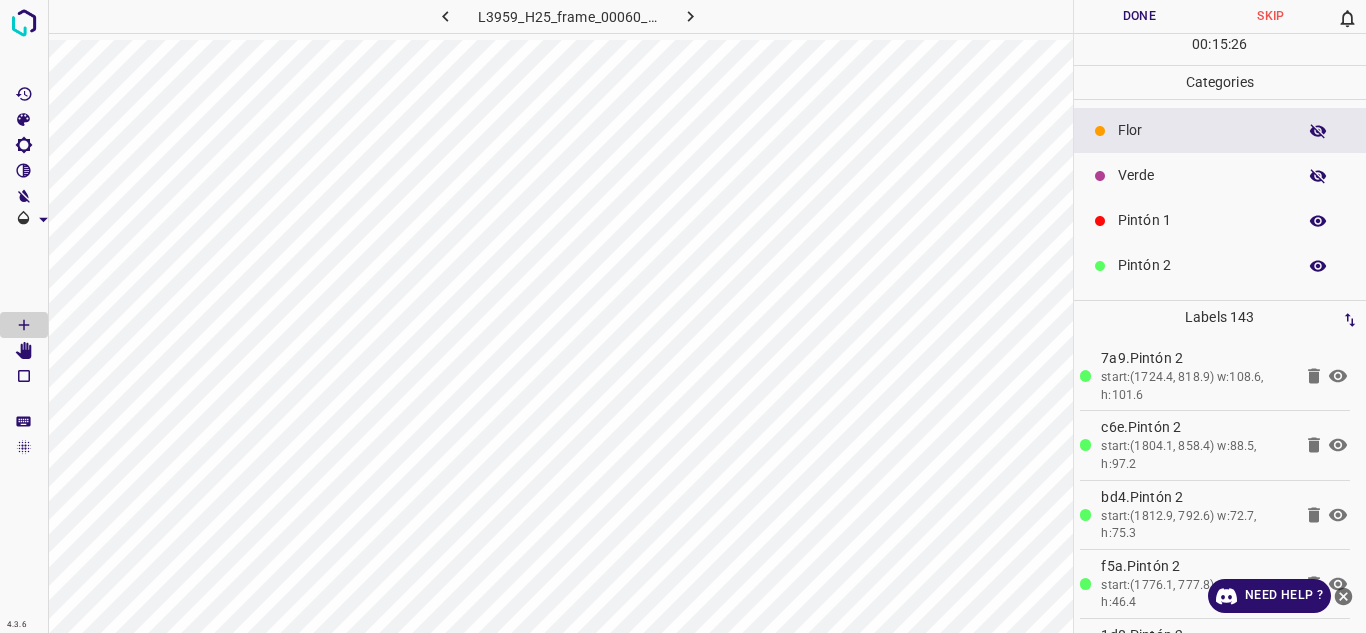 click on "Verde" at bounding box center [1202, 175] 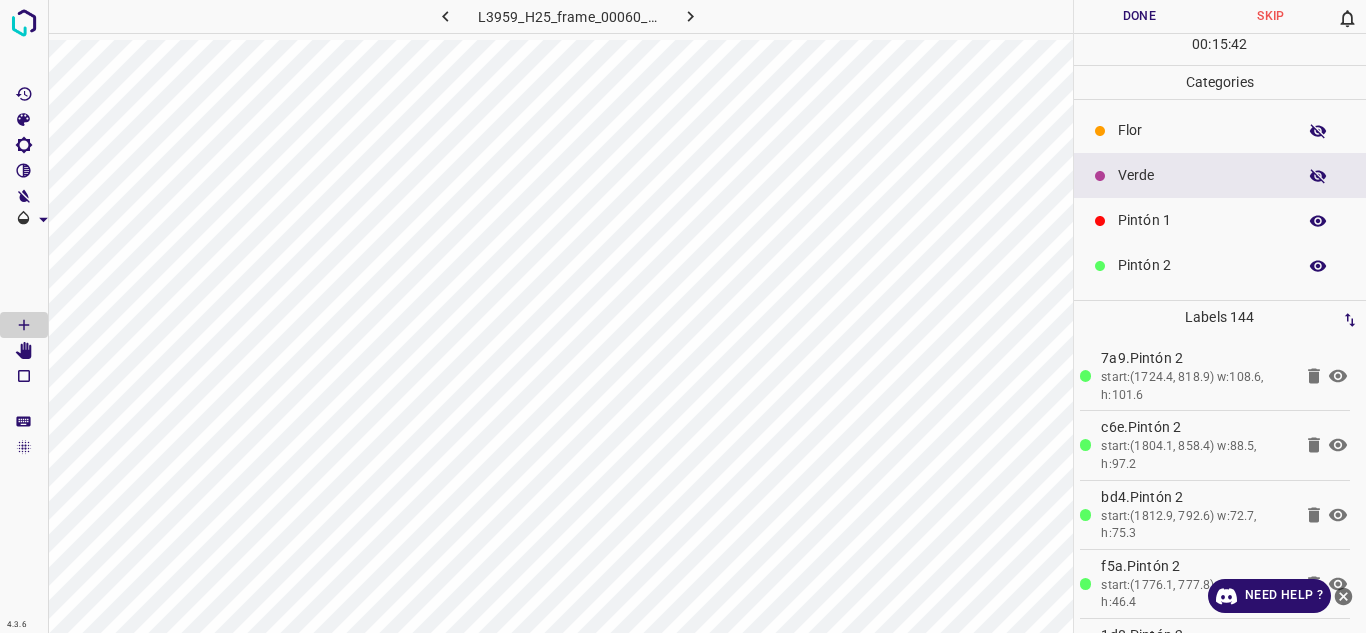 drag, startPoint x: 1203, startPoint y: 264, endPoint x: 1187, endPoint y: 265, distance: 16.03122 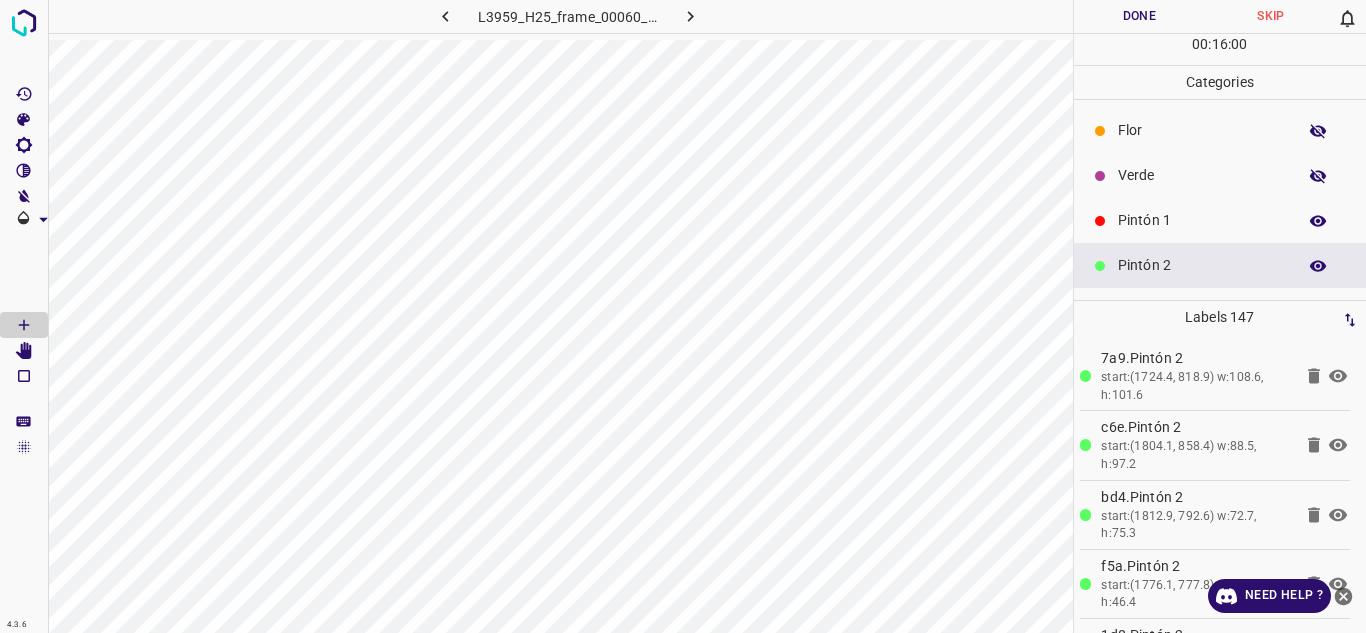 click on "Pintón 1" at bounding box center (1202, 220) 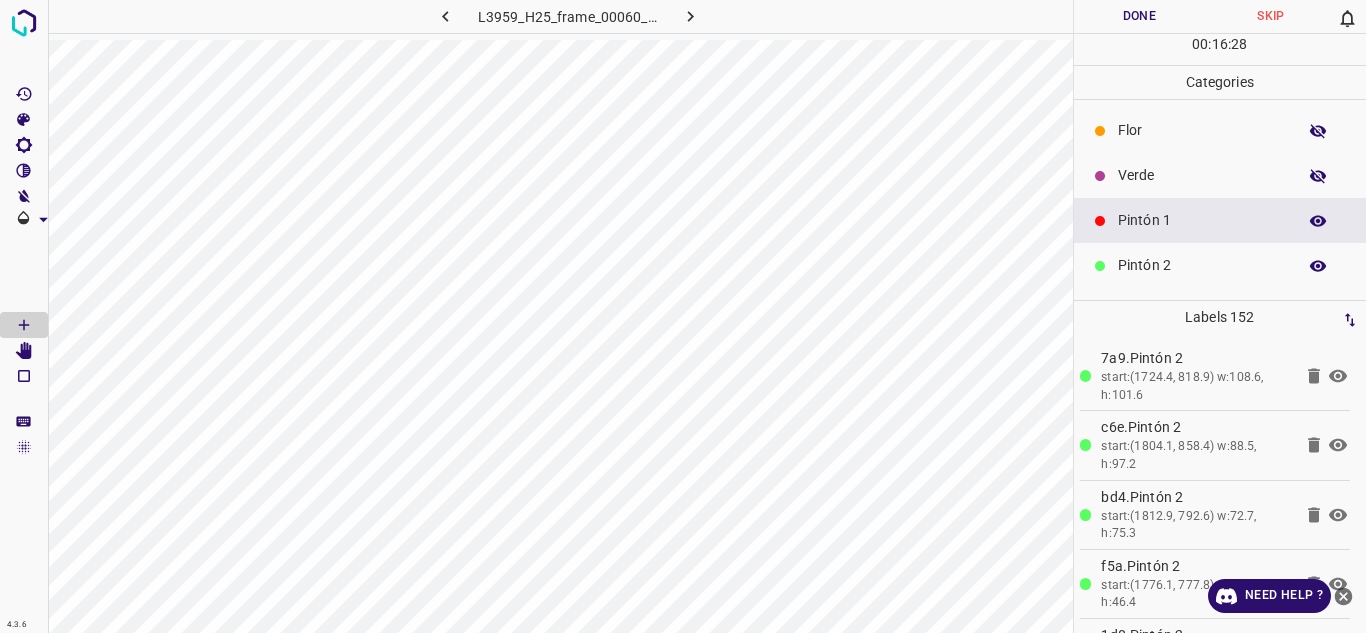 click on "Verde" at bounding box center [1202, 175] 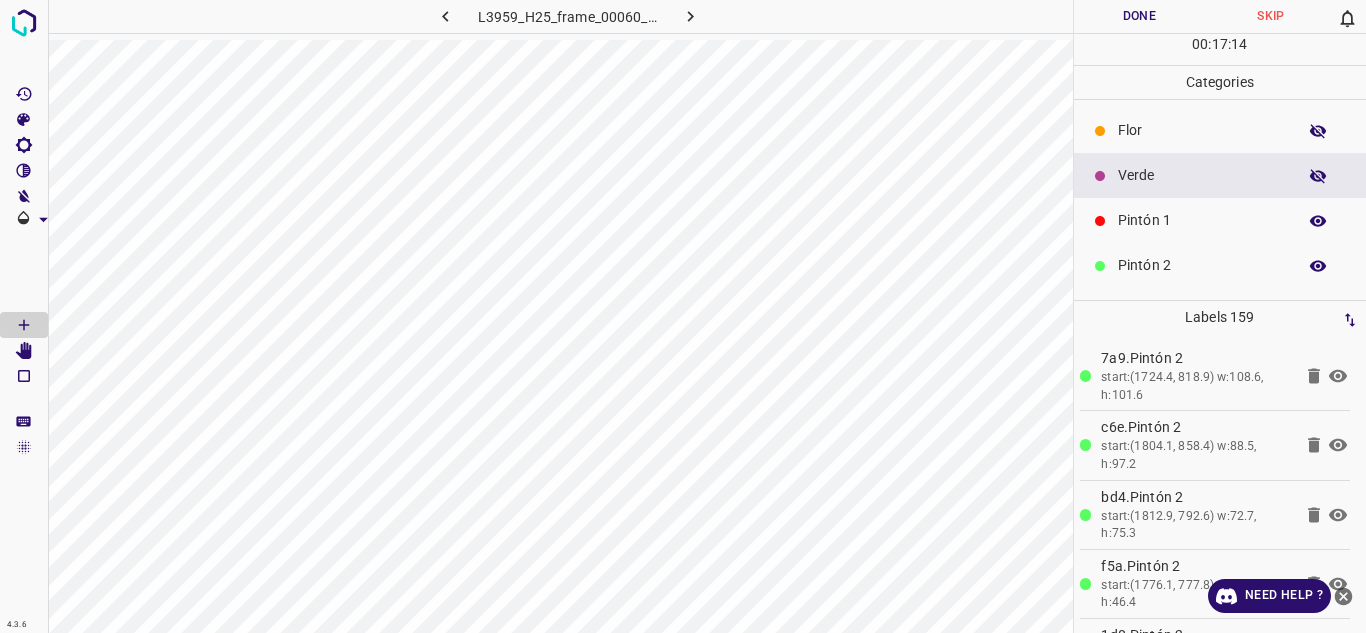 click on "Pintón 1" at bounding box center [1220, 220] 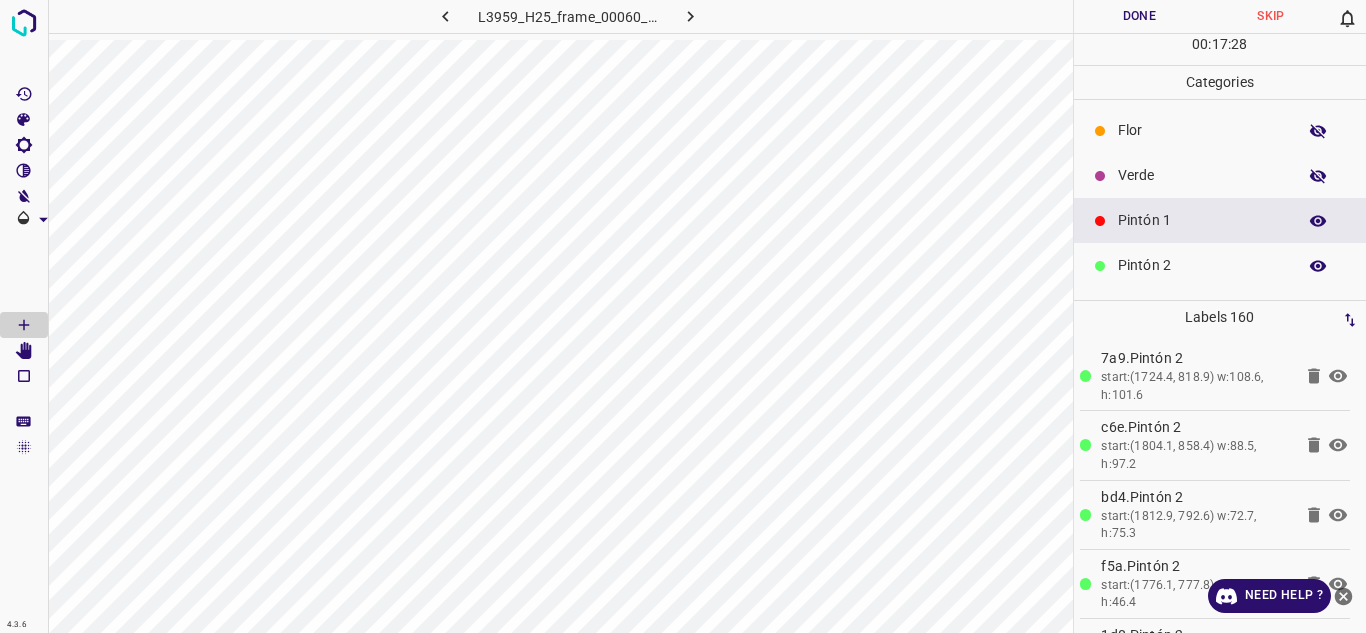 click on "Pintón 2" at bounding box center [1220, 265] 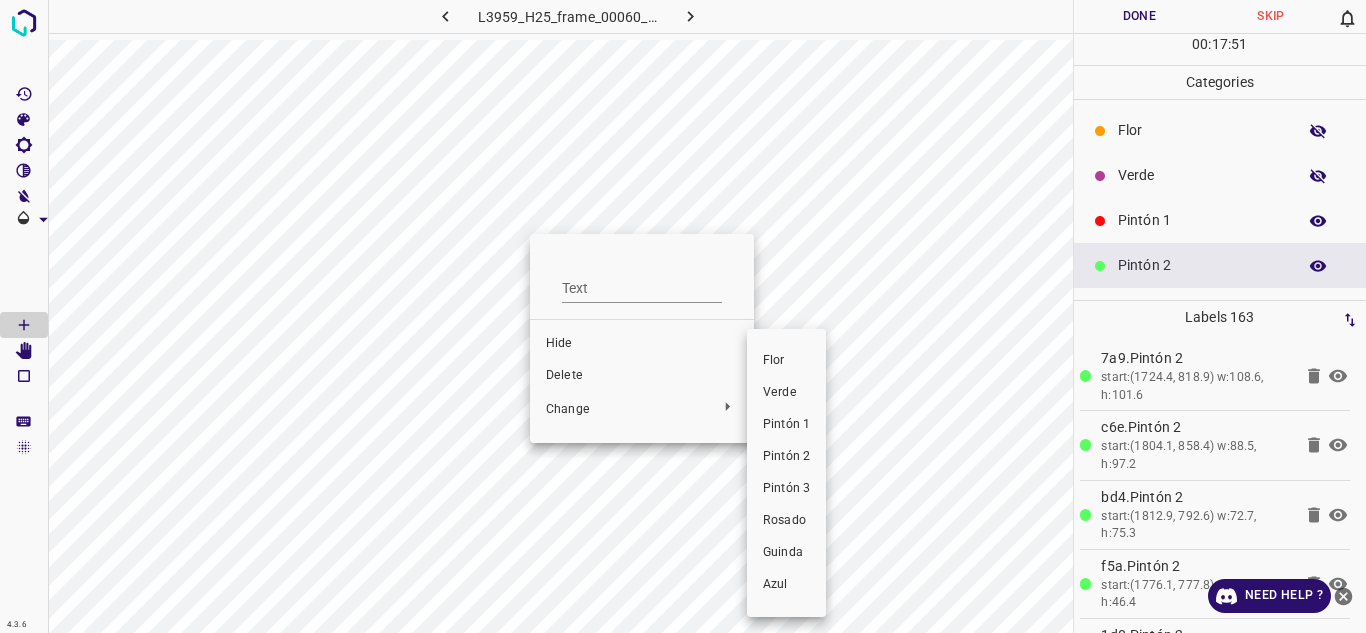 click on "Pintón 3" at bounding box center [786, 489] 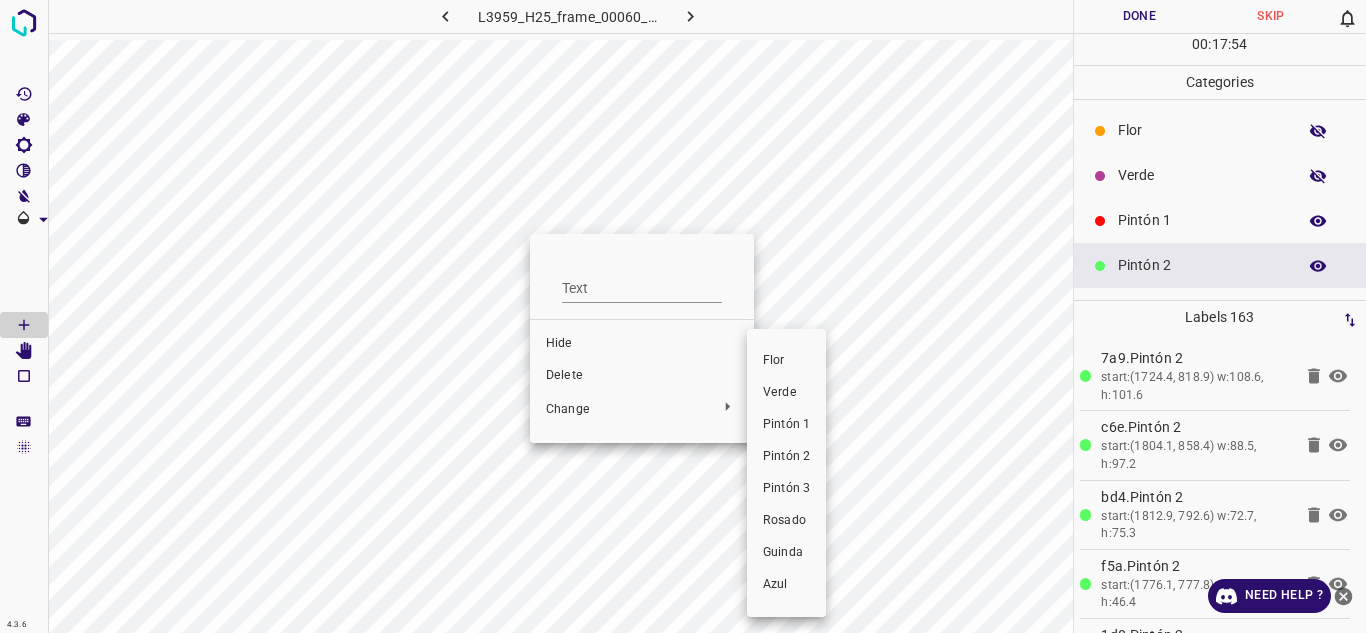 click on "Pintón 2" at bounding box center [786, 457] 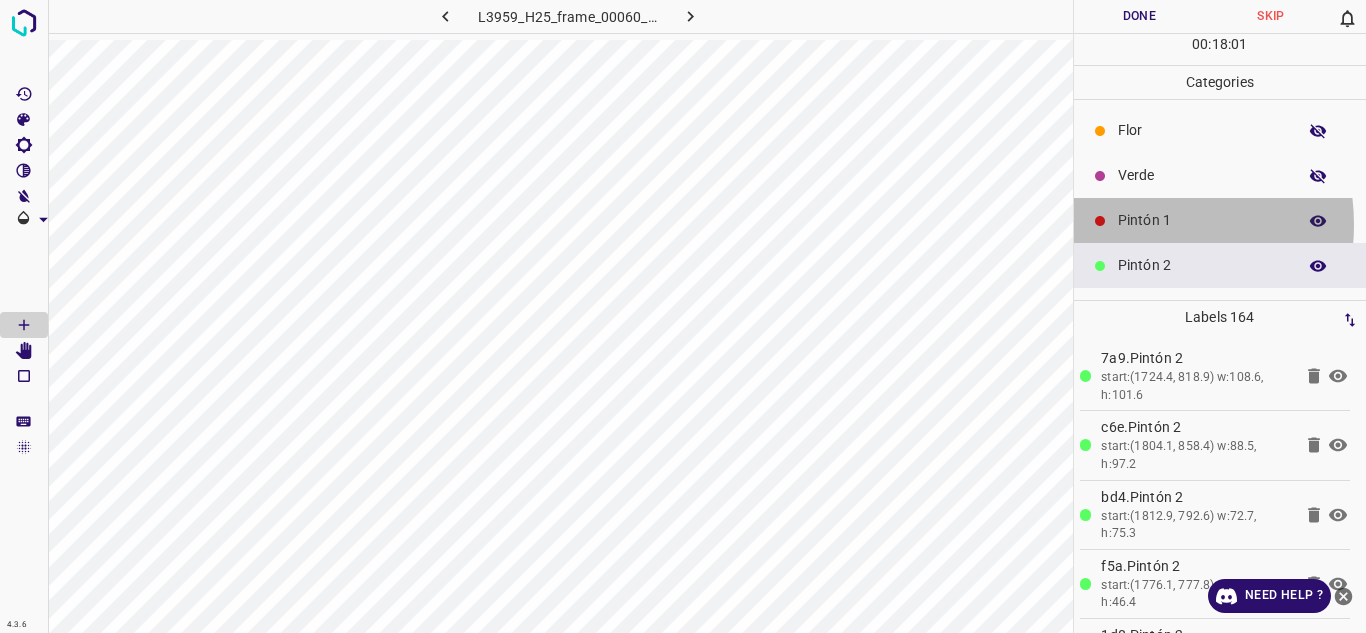 click on "Pintón 1" at bounding box center (1202, 220) 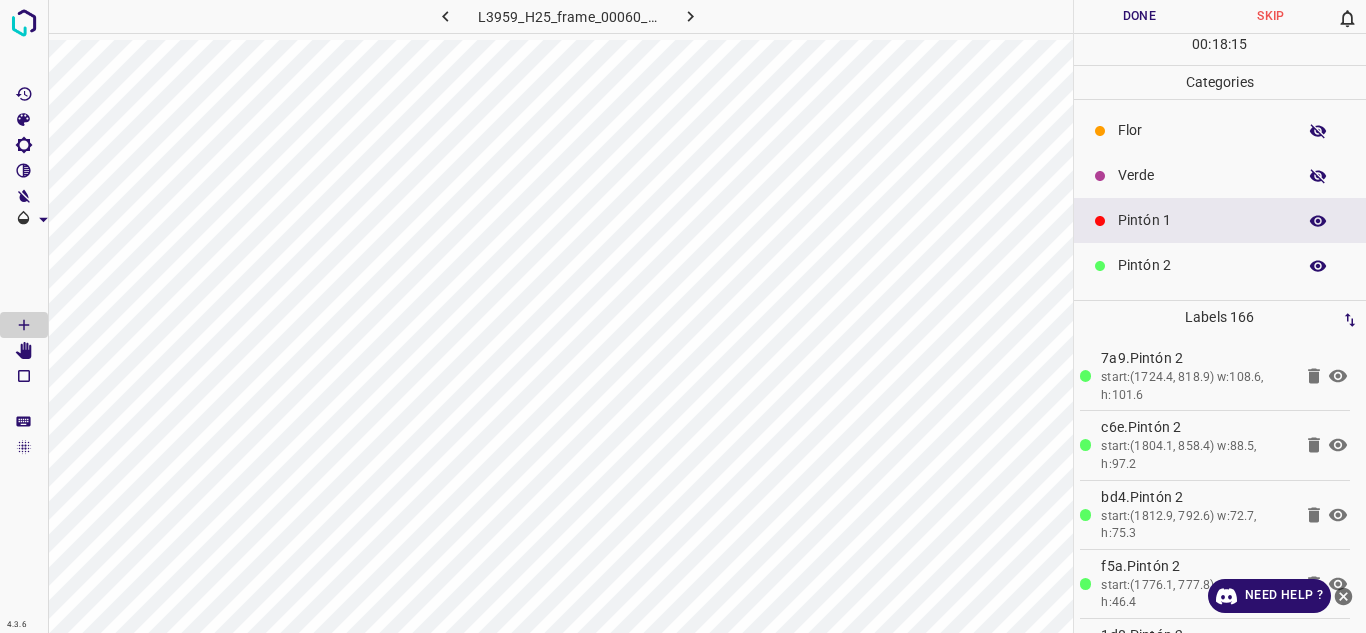 click on "Flor" at bounding box center [1202, 130] 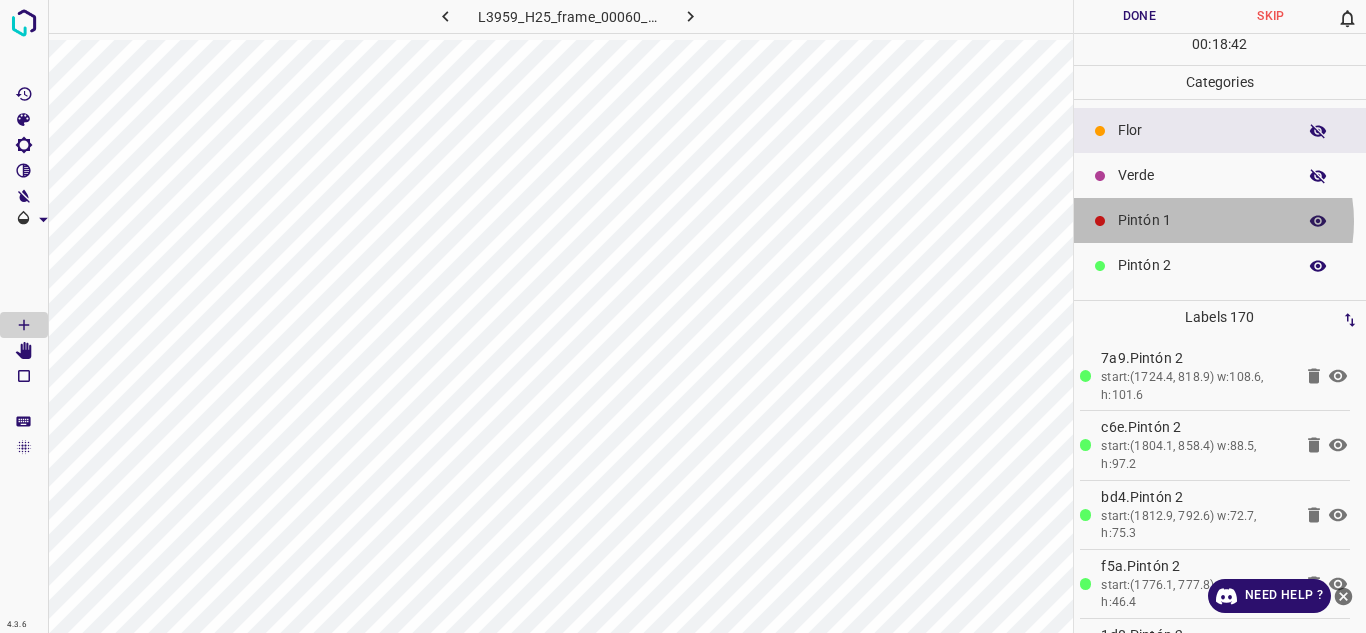 click on "Pintón 1" at bounding box center [1202, 220] 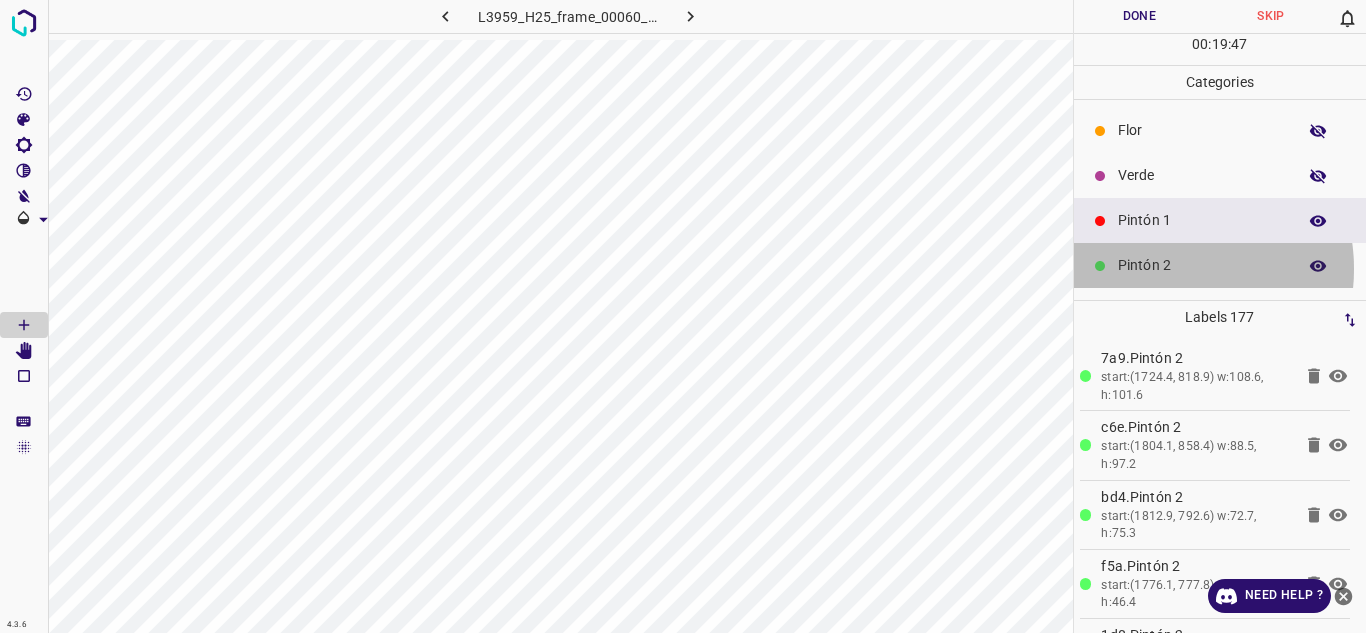 click on "Pintón 2" at bounding box center [1202, 265] 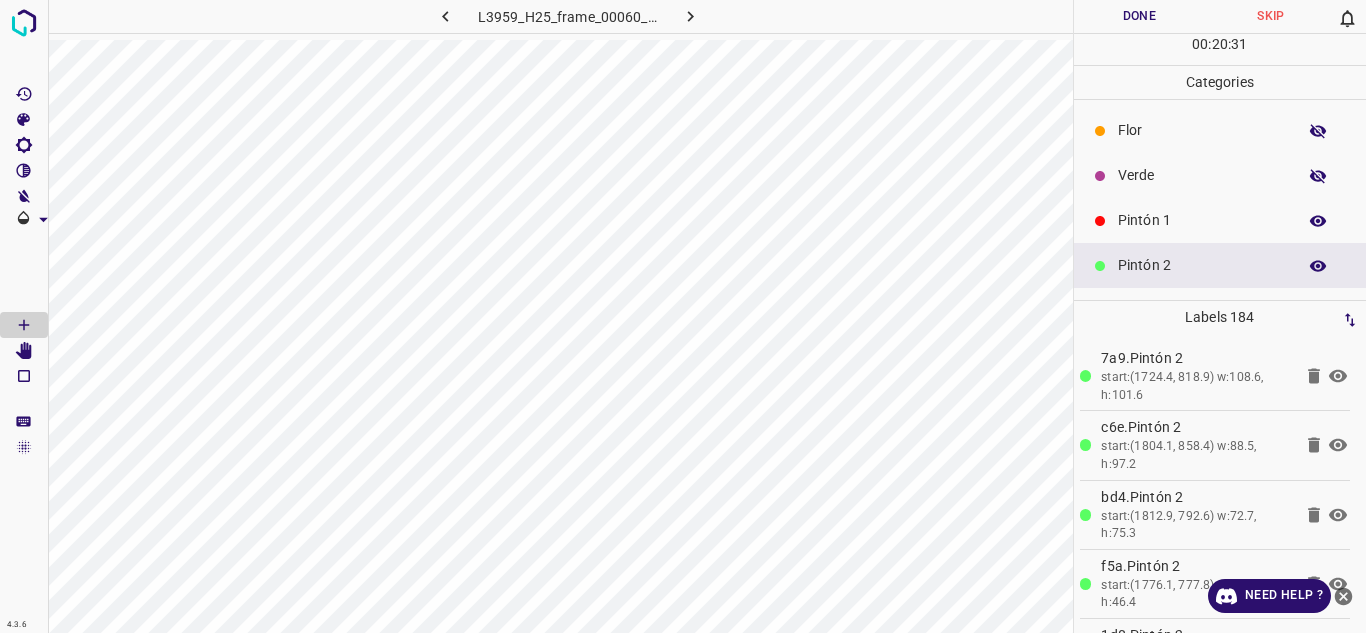 click on "Pintón 1" at bounding box center (1202, 220) 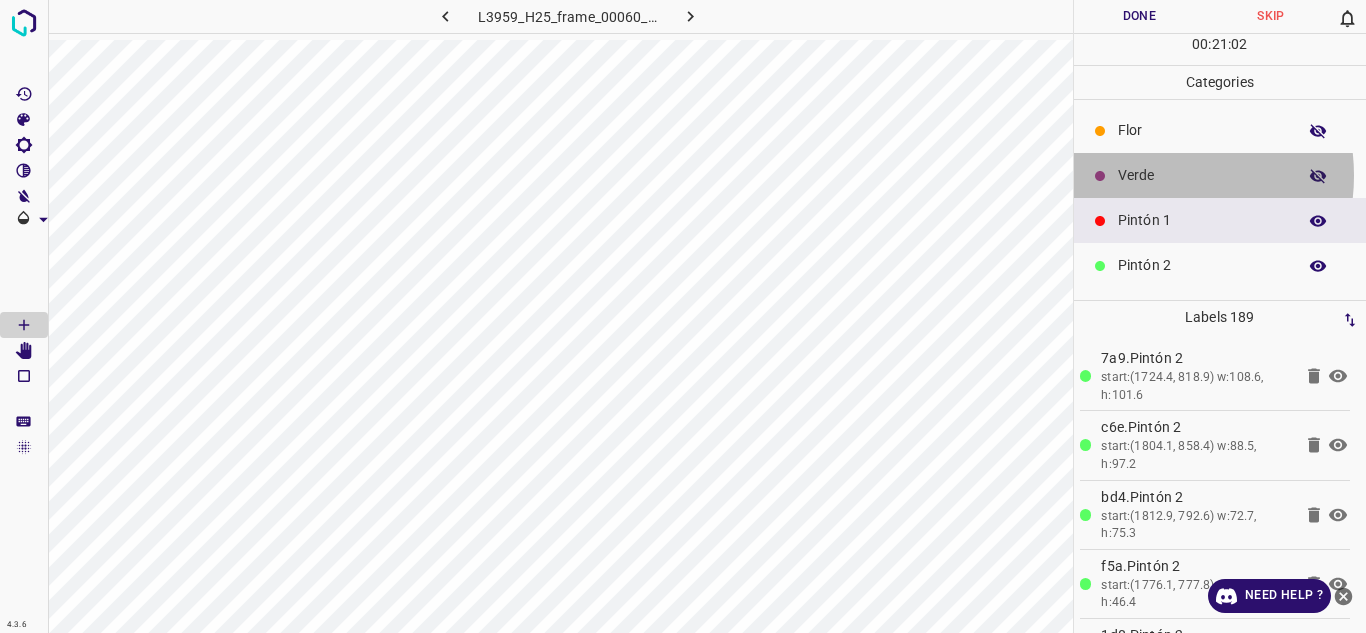 click on "Verde" at bounding box center (1202, 175) 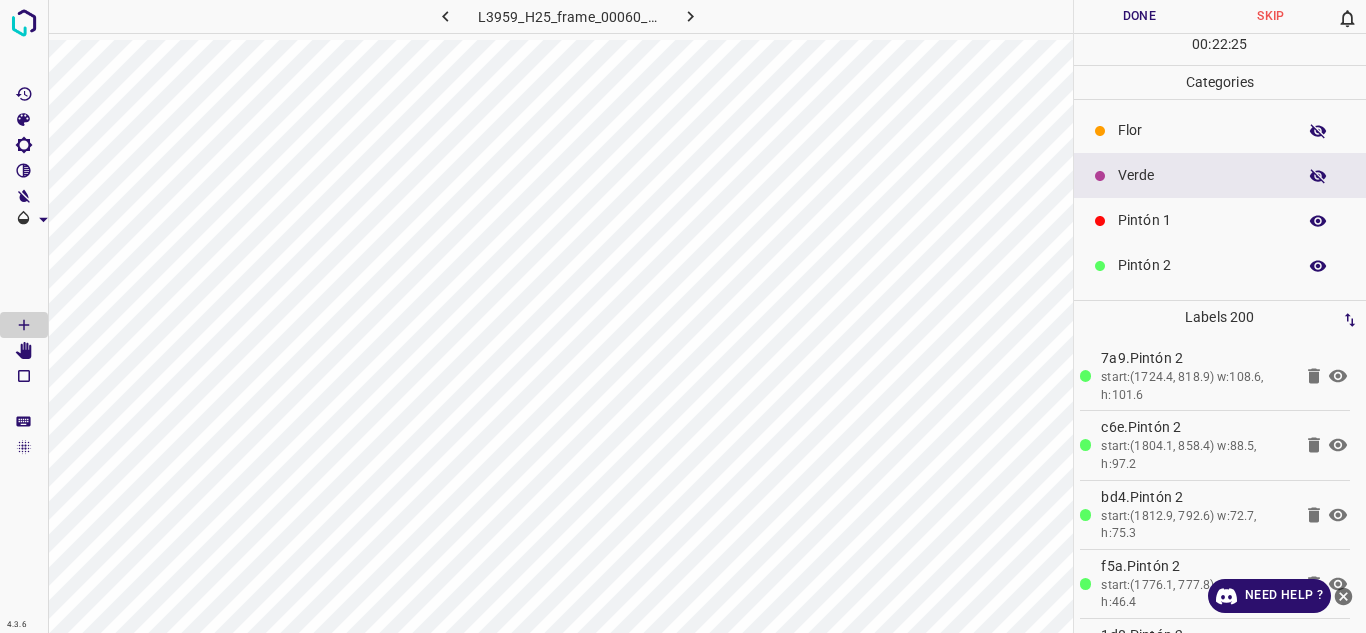 click on "Flor" at bounding box center (1202, 130) 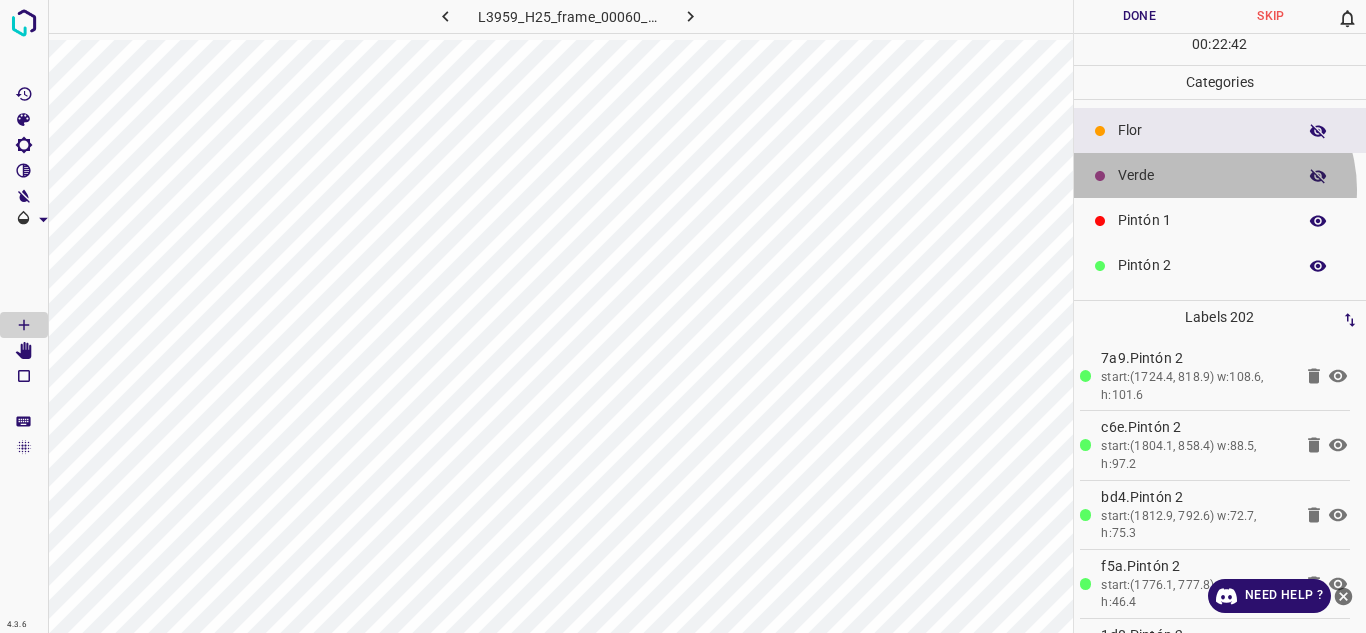 click on "Verde" at bounding box center (1220, 175) 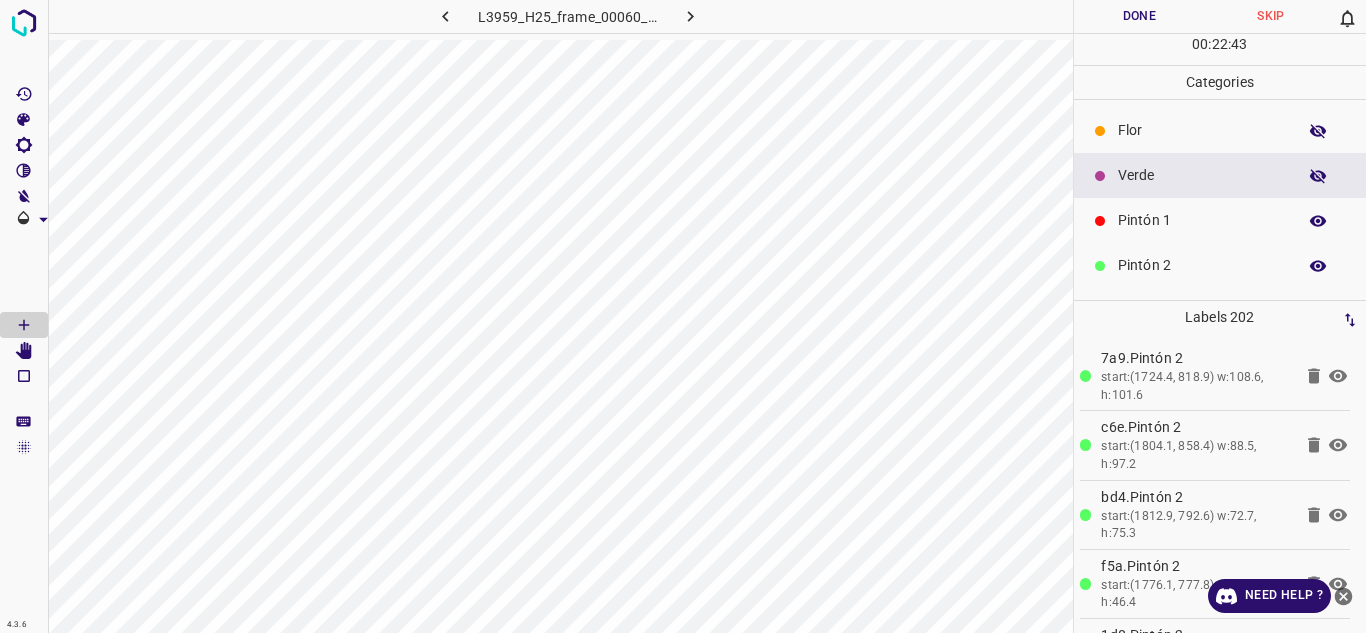click 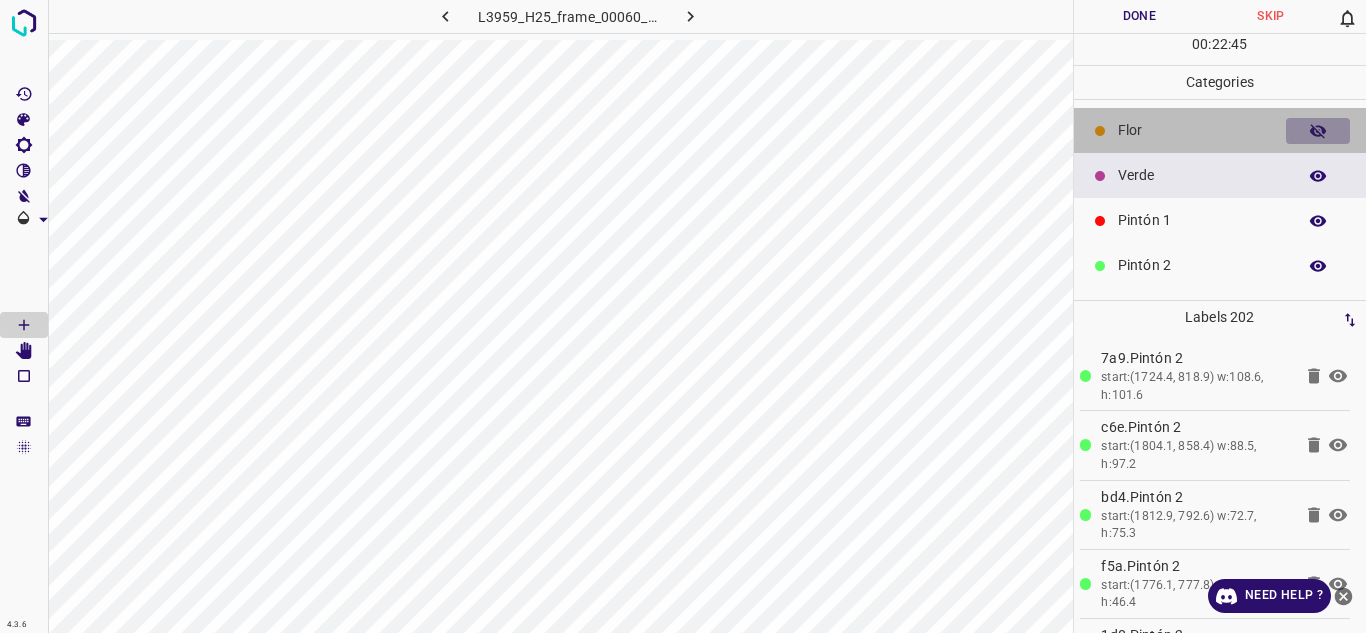 click 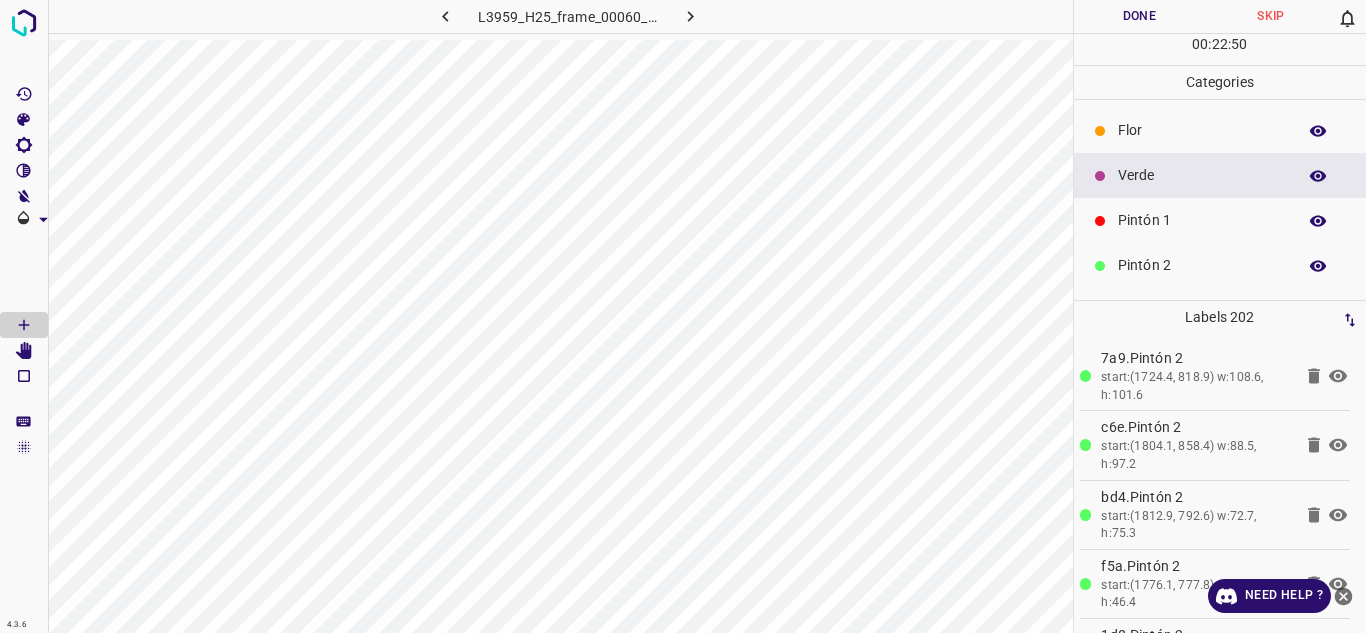click 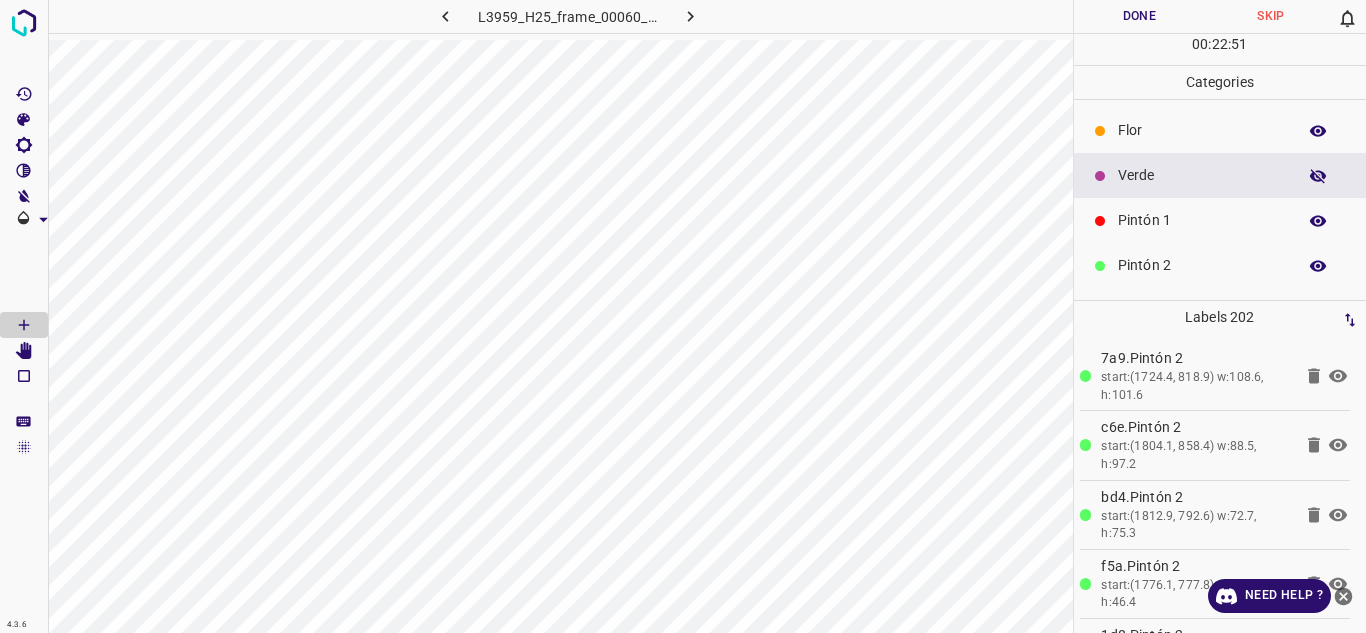 click 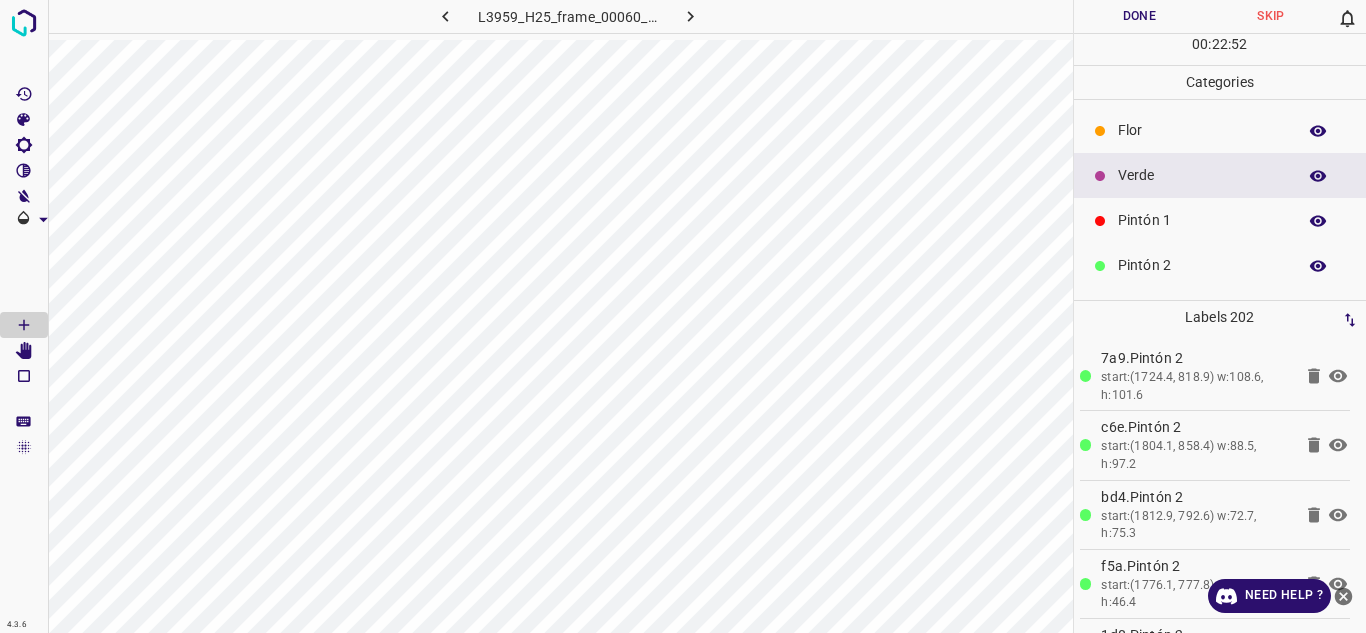 click 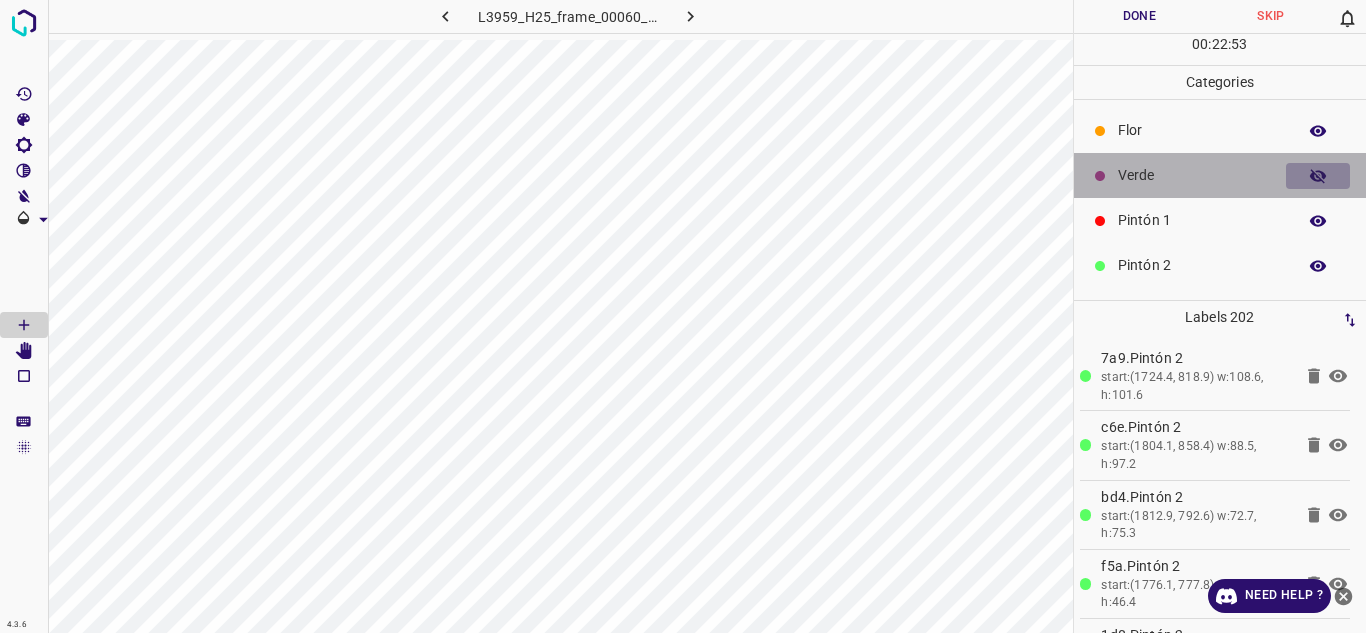 click 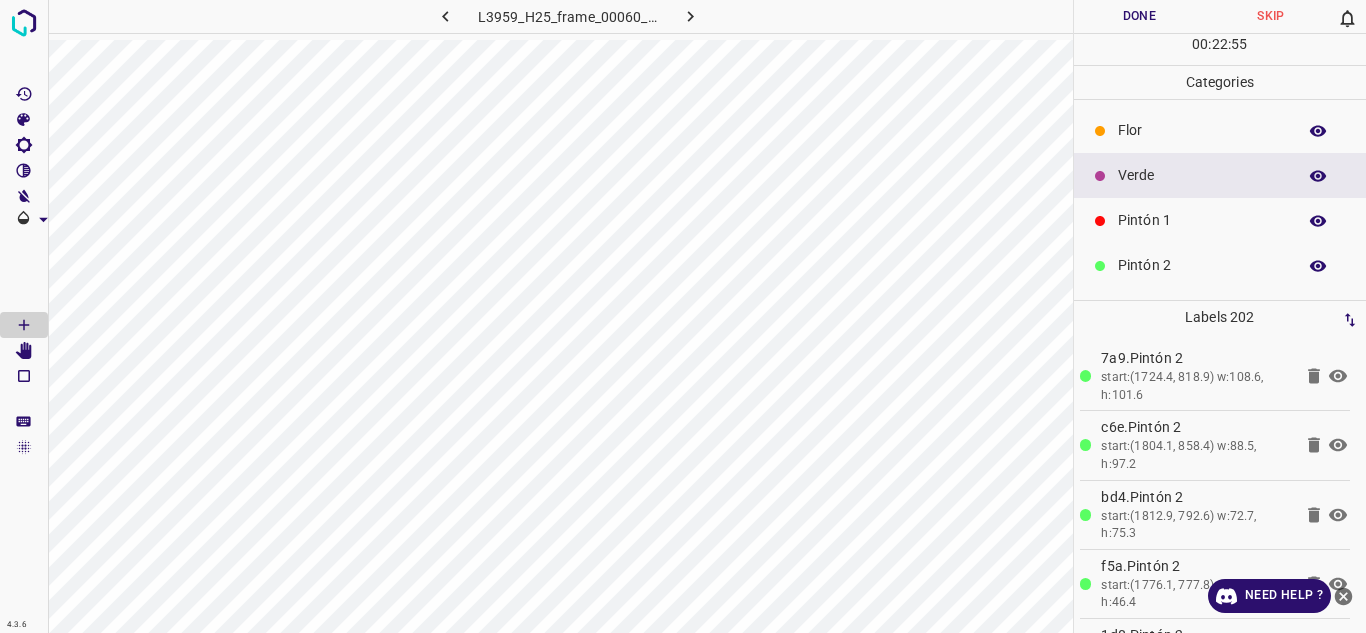 click at bounding box center [1318, 176] 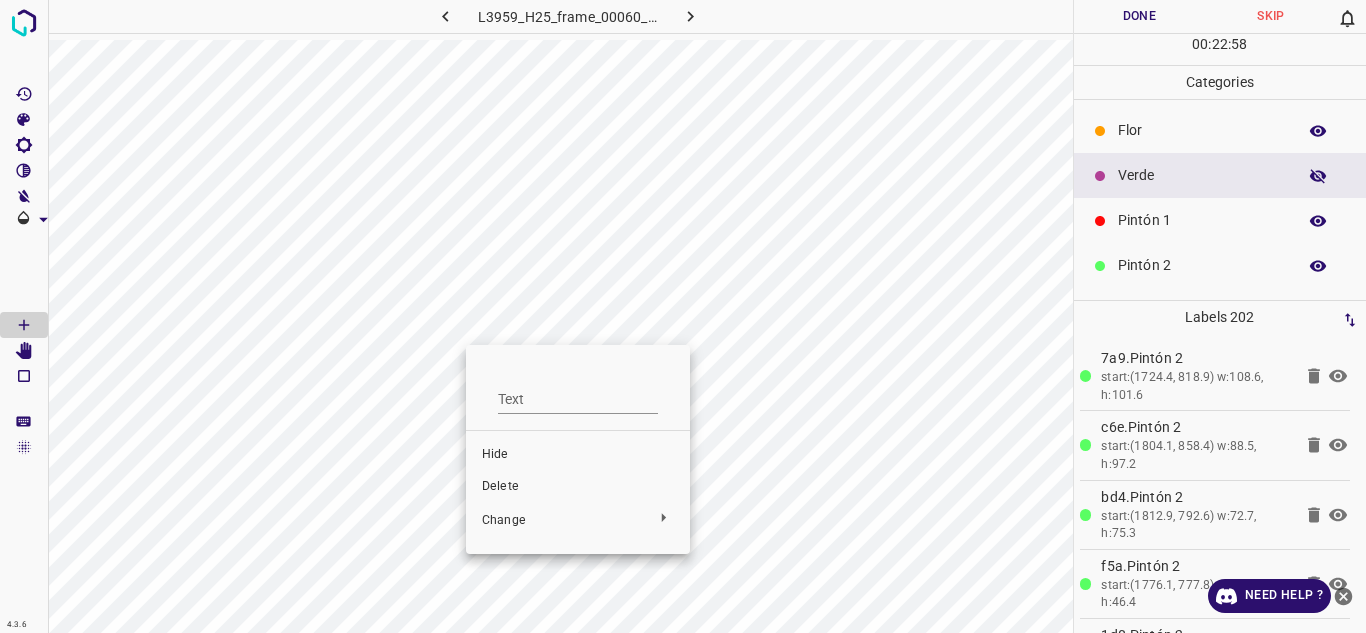 drag, startPoint x: 515, startPoint y: 481, endPoint x: 405, endPoint y: 346, distance: 174.14075 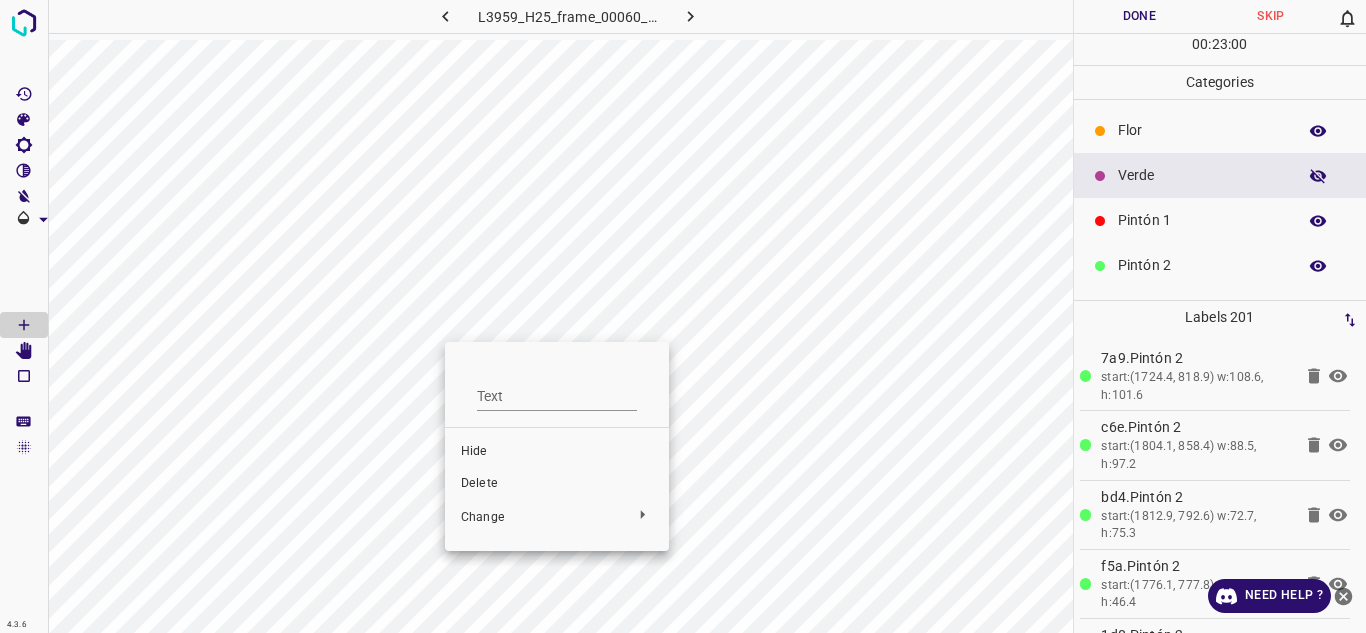 click on "Delete" at bounding box center [557, 484] 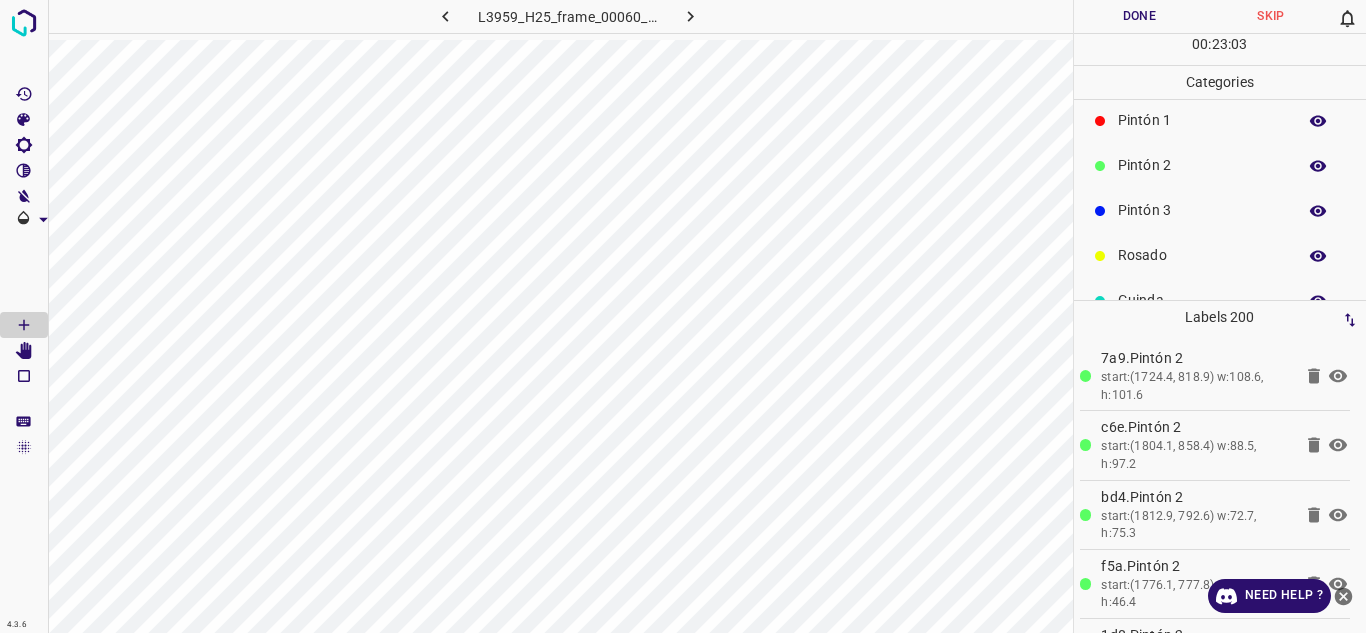 scroll, scrollTop: 0, scrollLeft: 0, axis: both 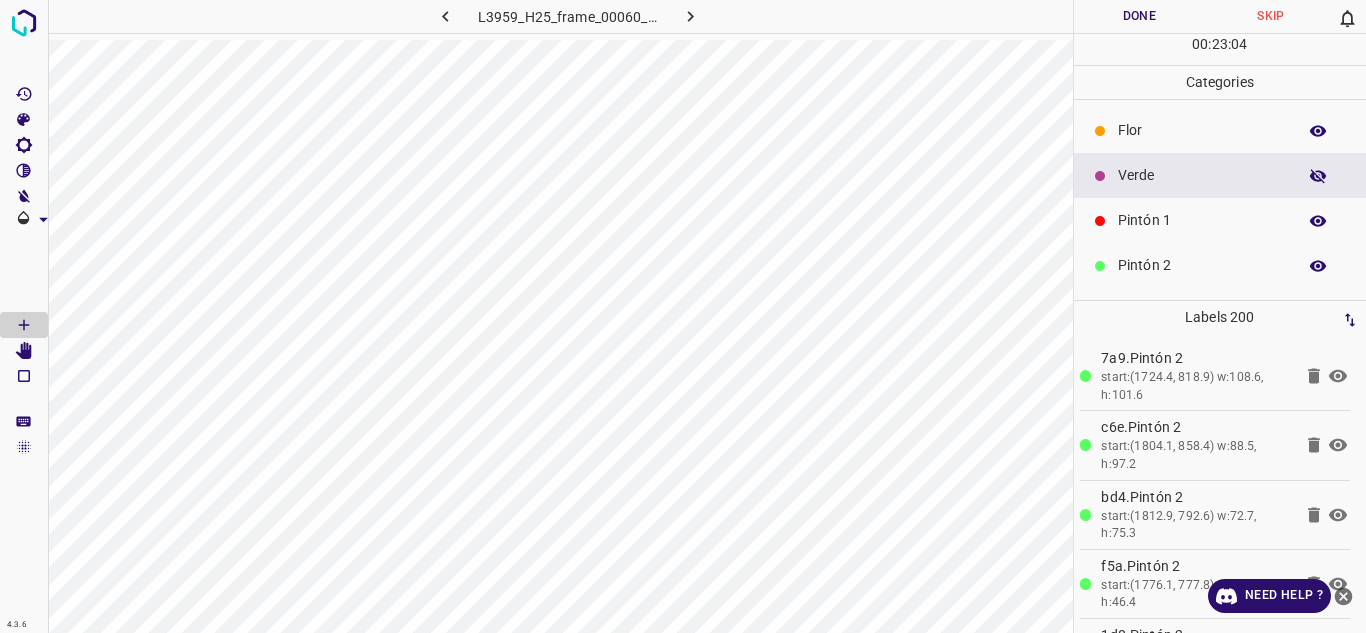 click 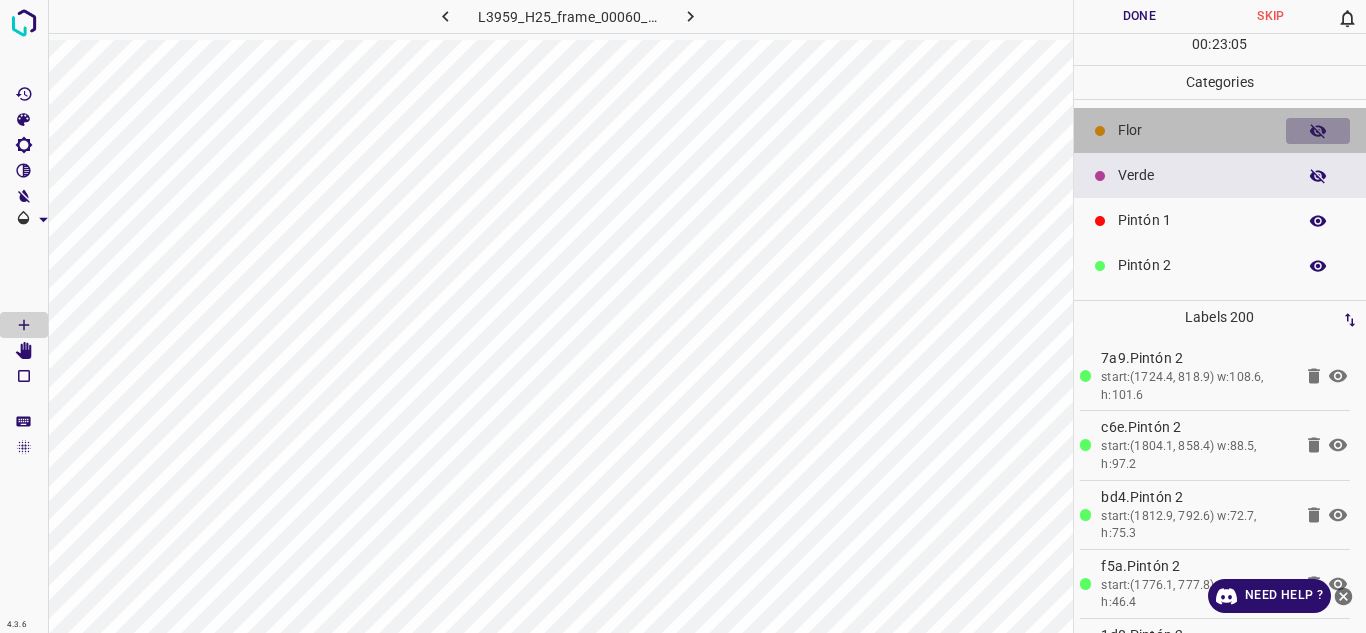 click 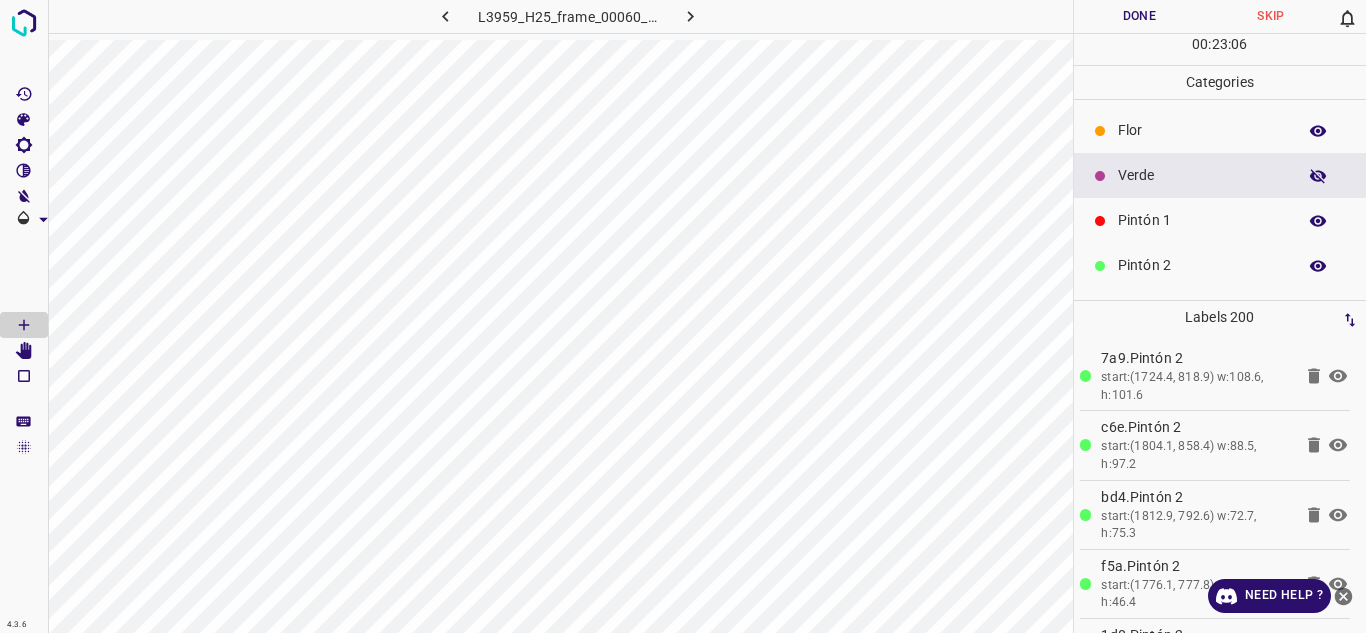 click 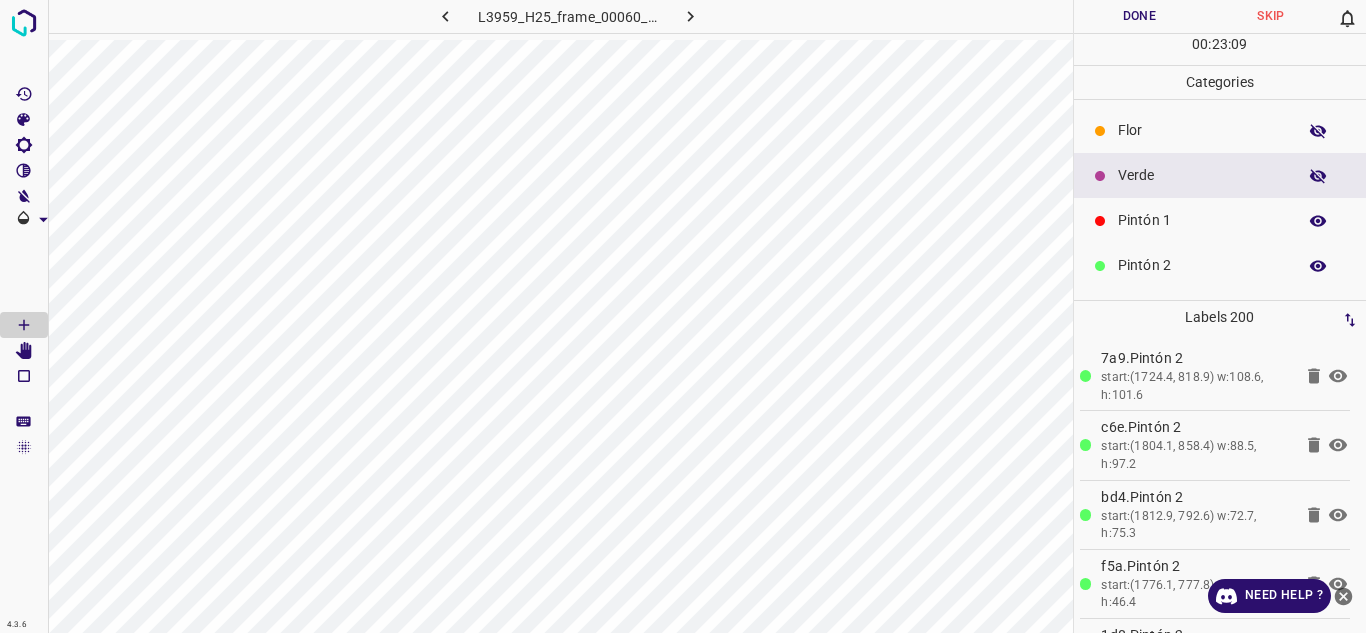 click 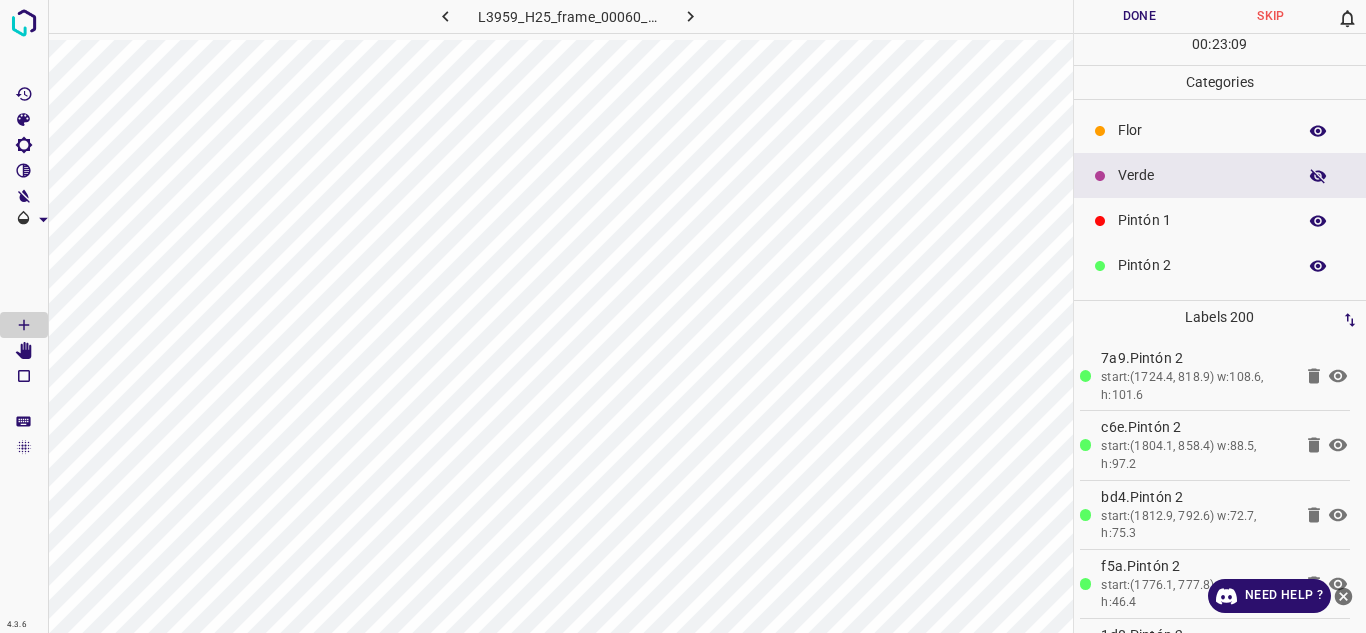 click 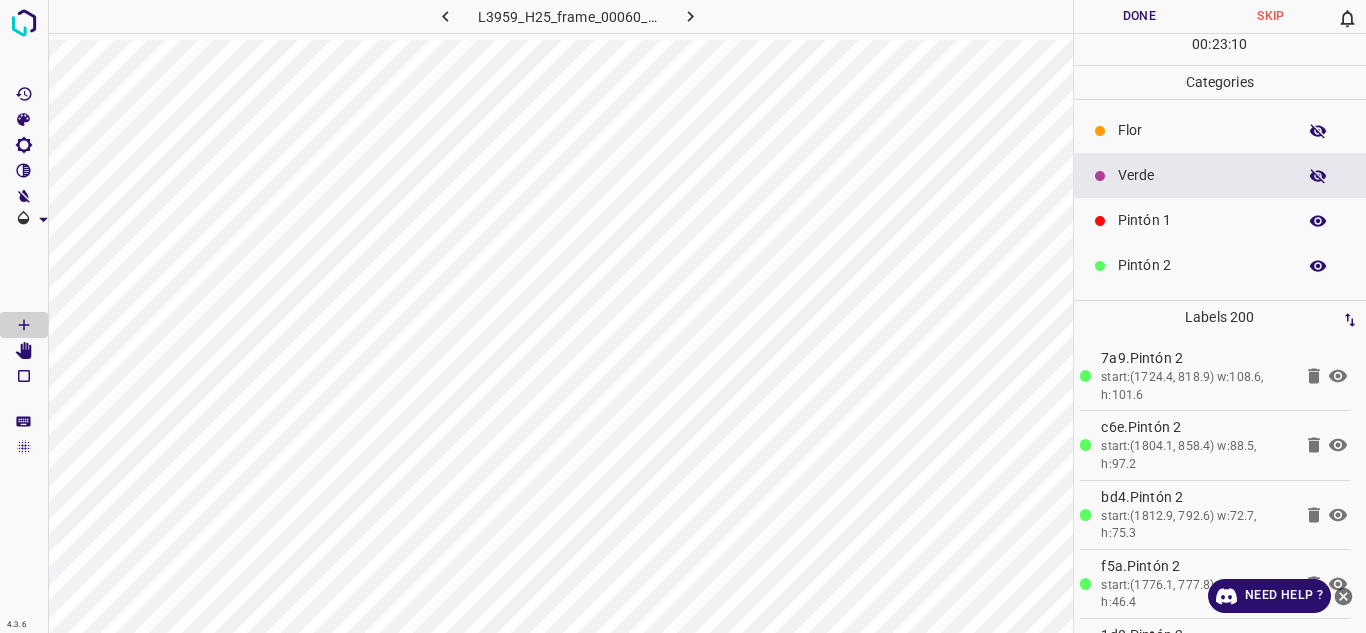 click 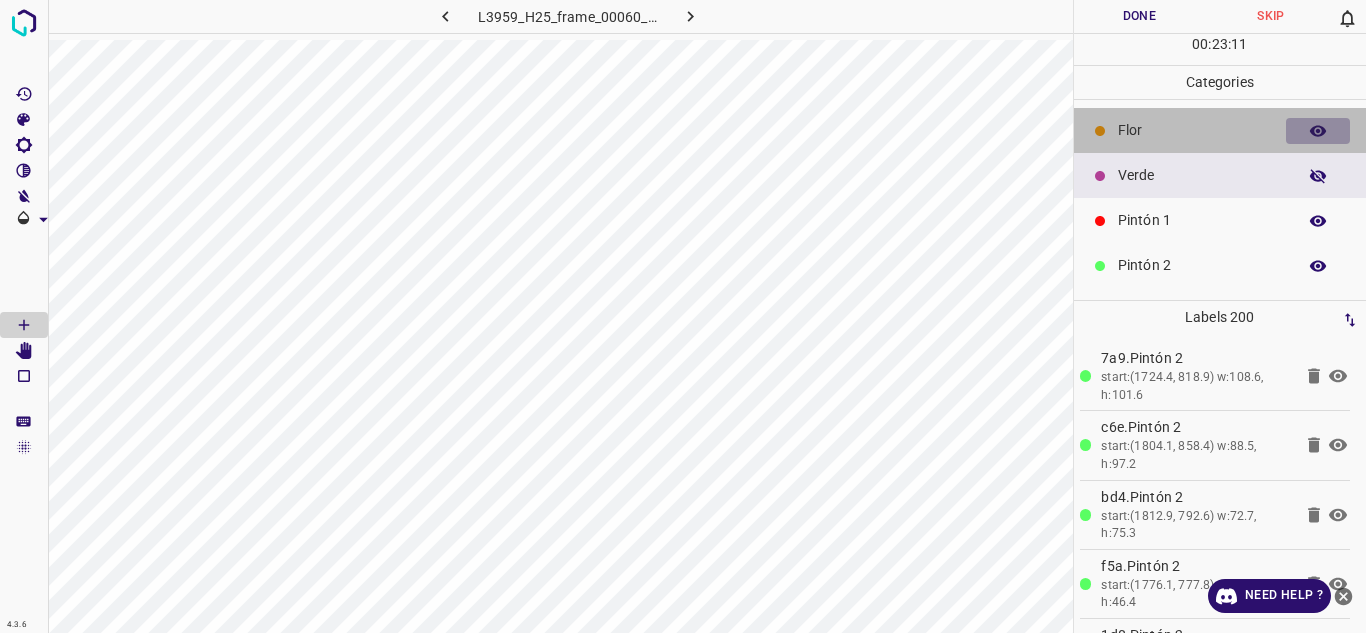 click 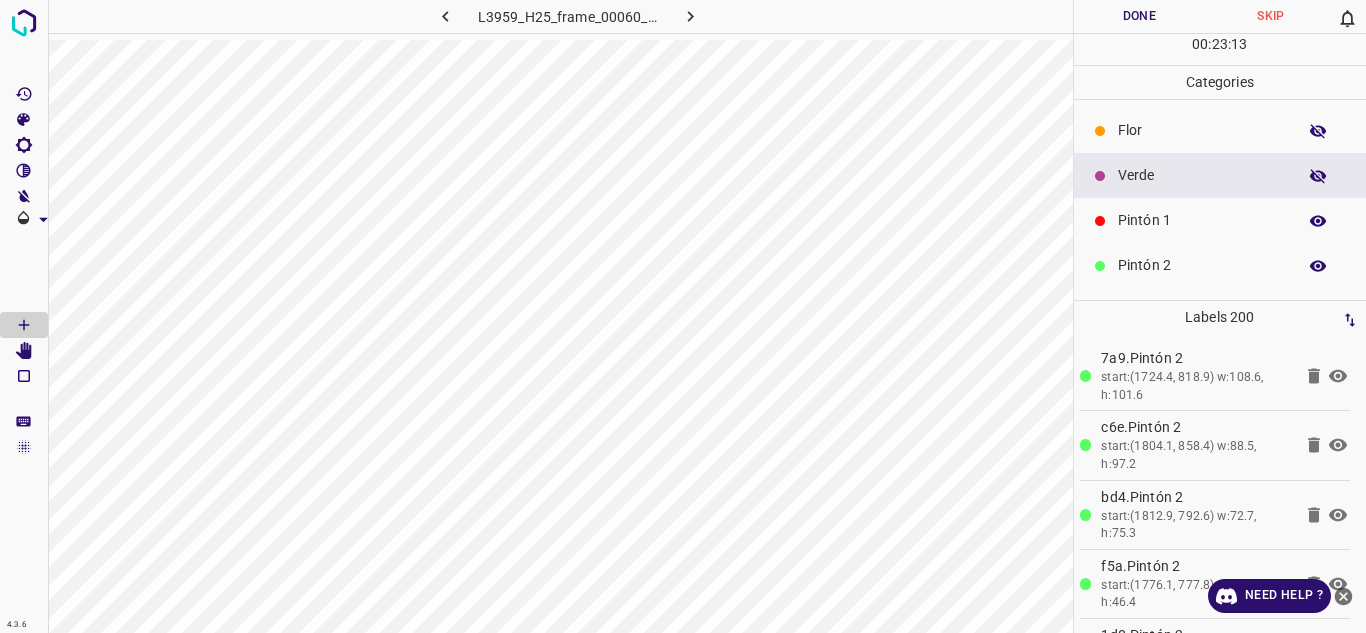 click 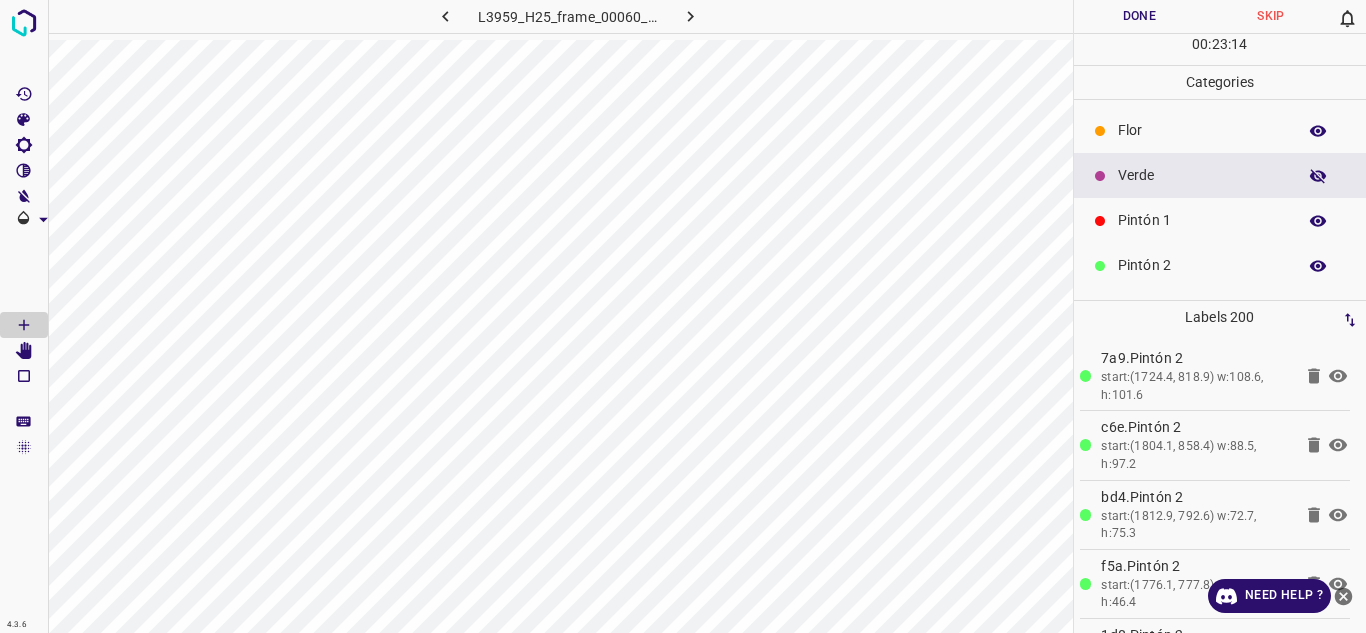 click 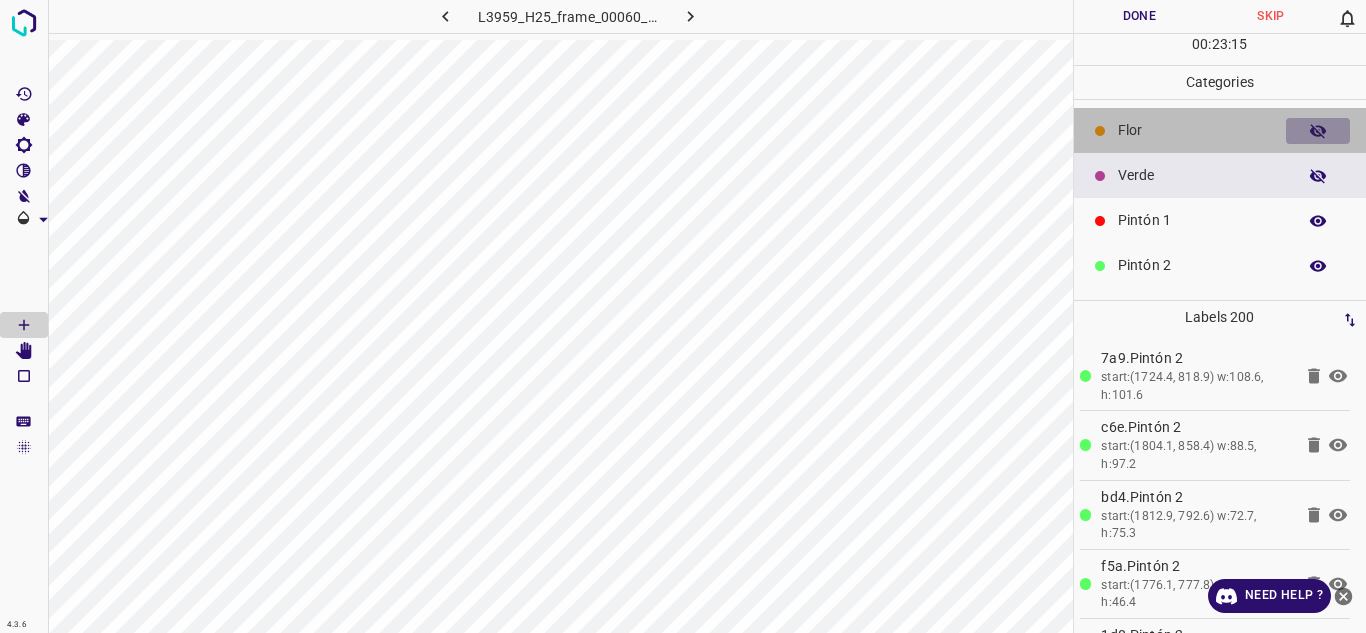 click 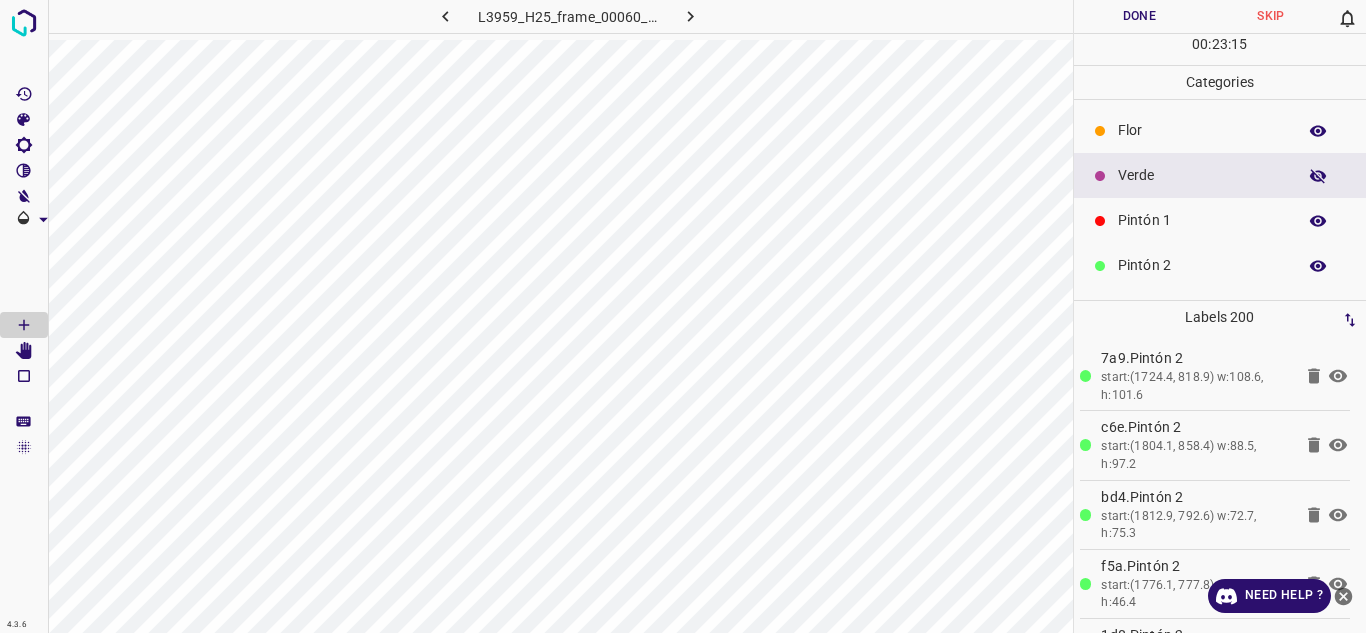 click 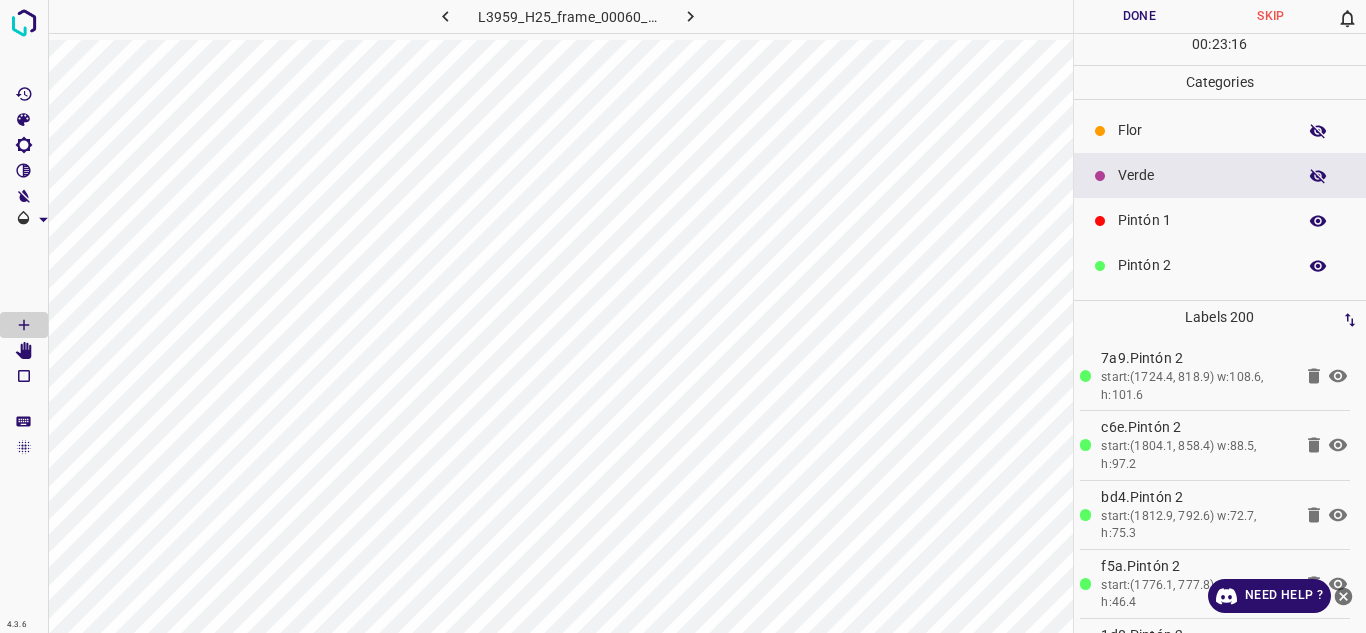 click 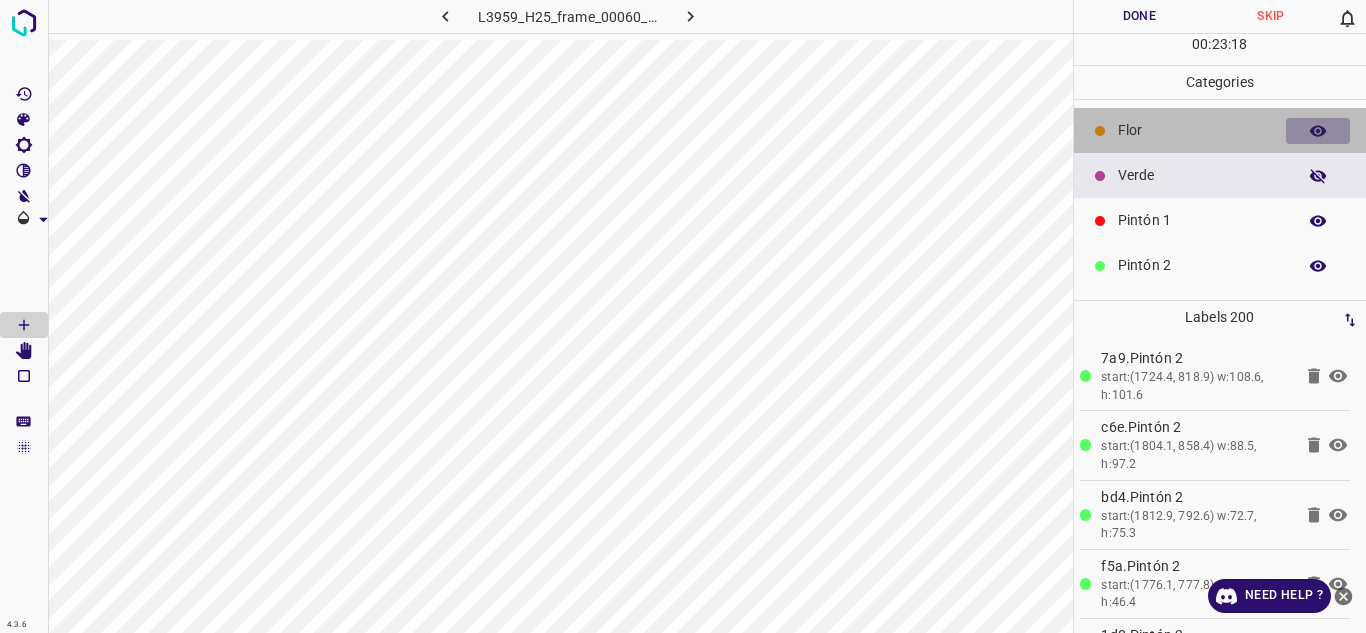 click 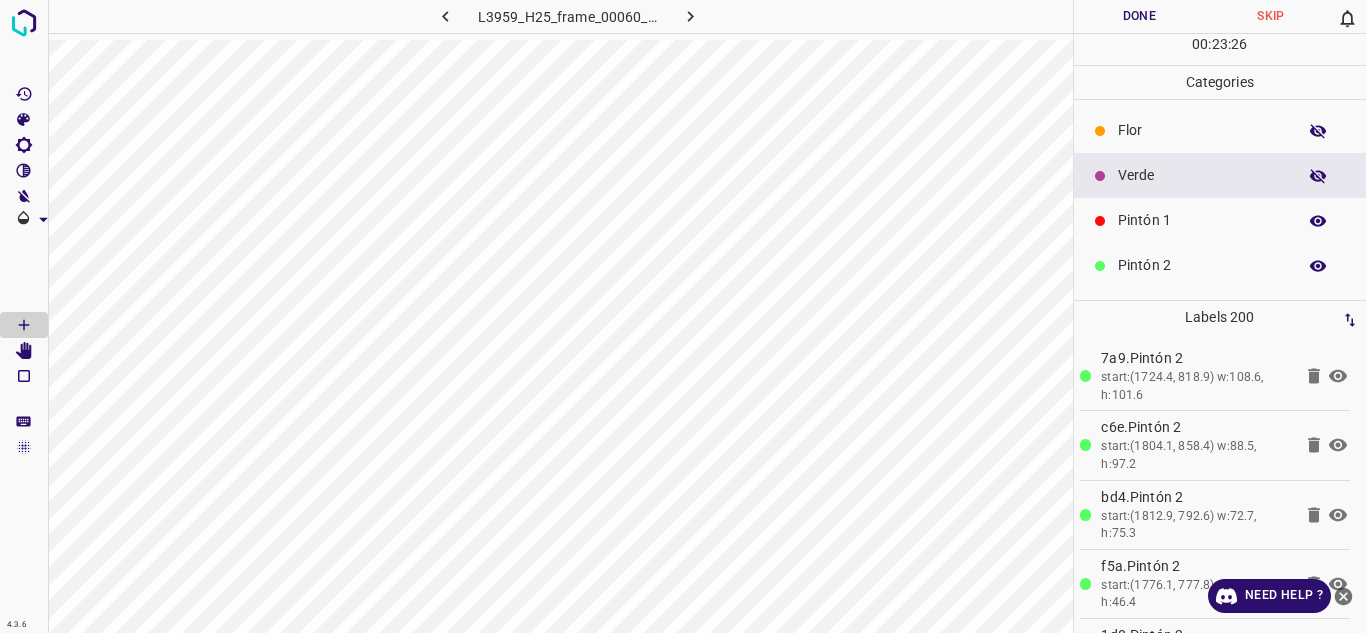 click 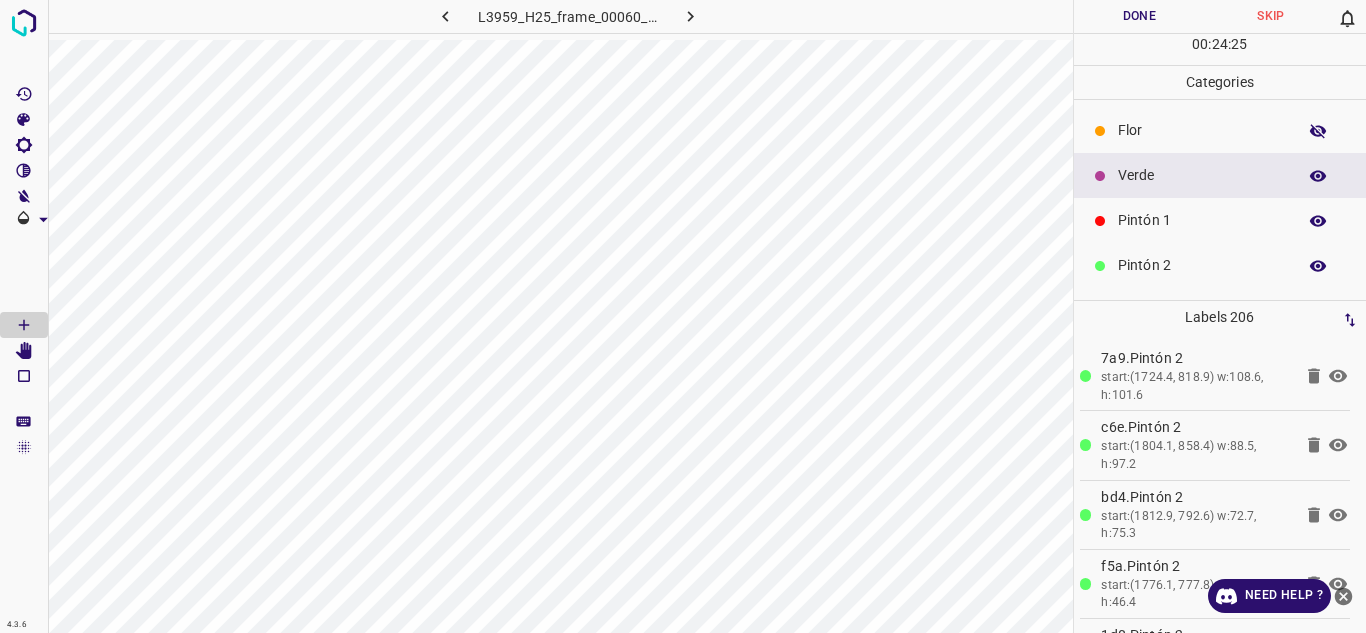 click on "Flor" at bounding box center (1202, 130) 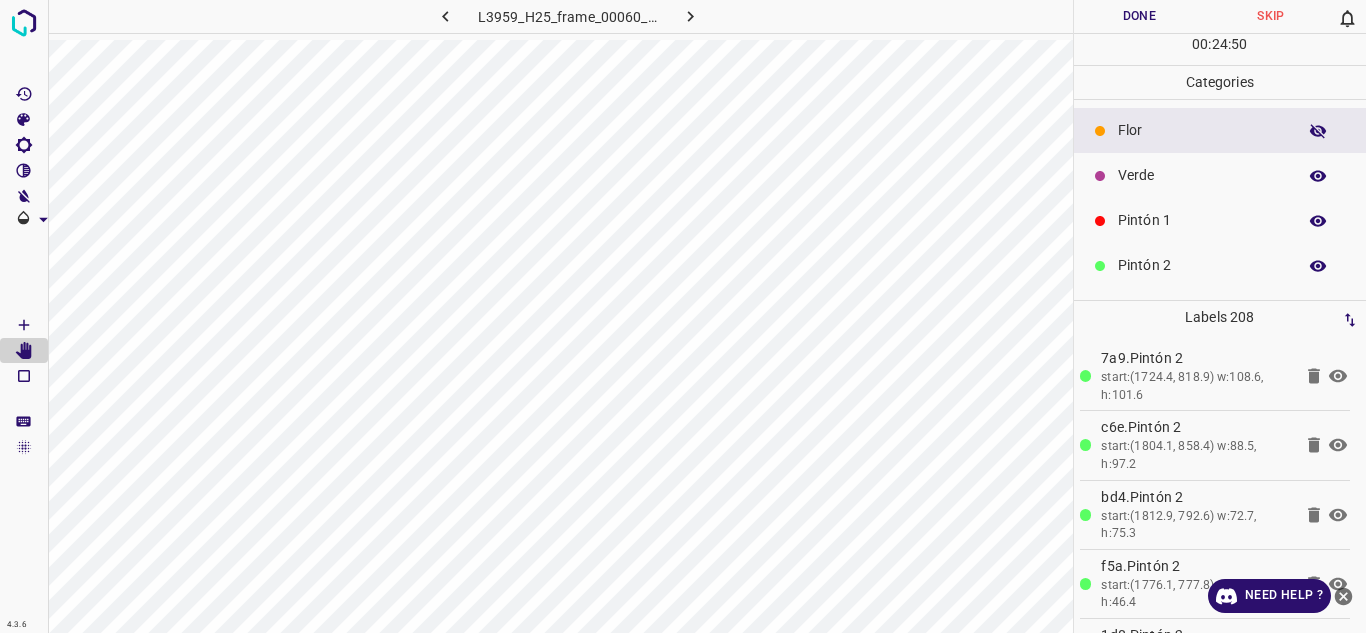 click on "Verde" at bounding box center (1202, 175) 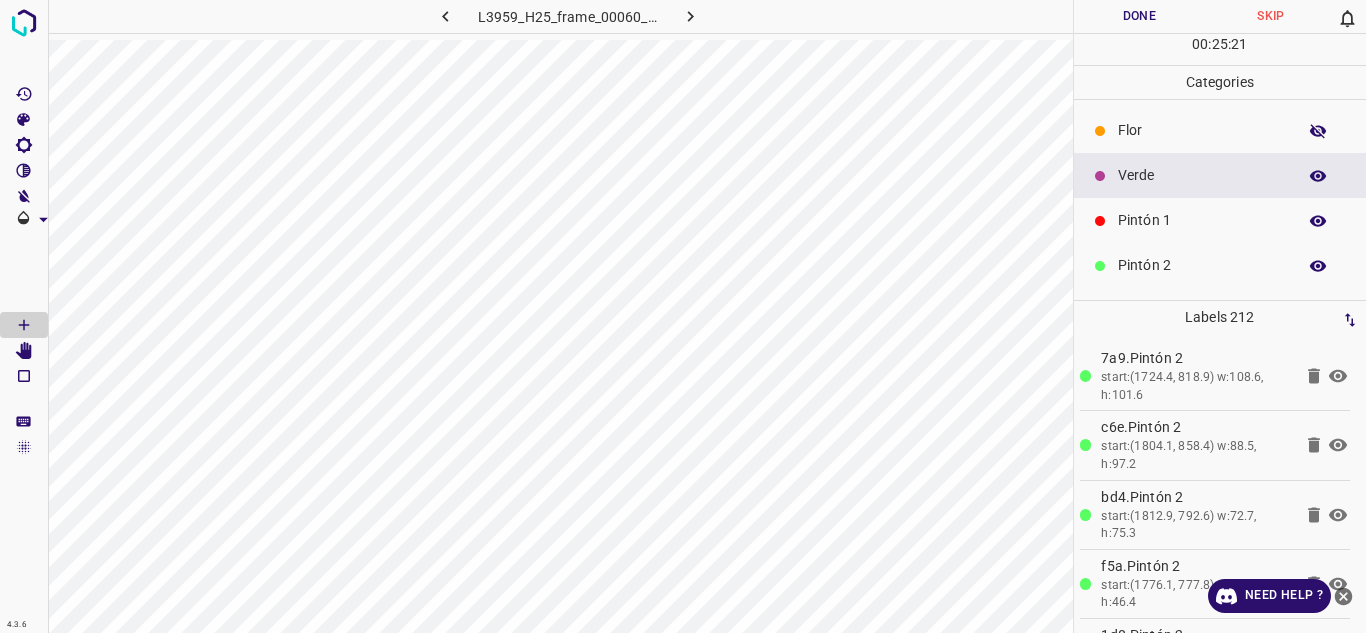 click on "Flor" at bounding box center (1202, 130) 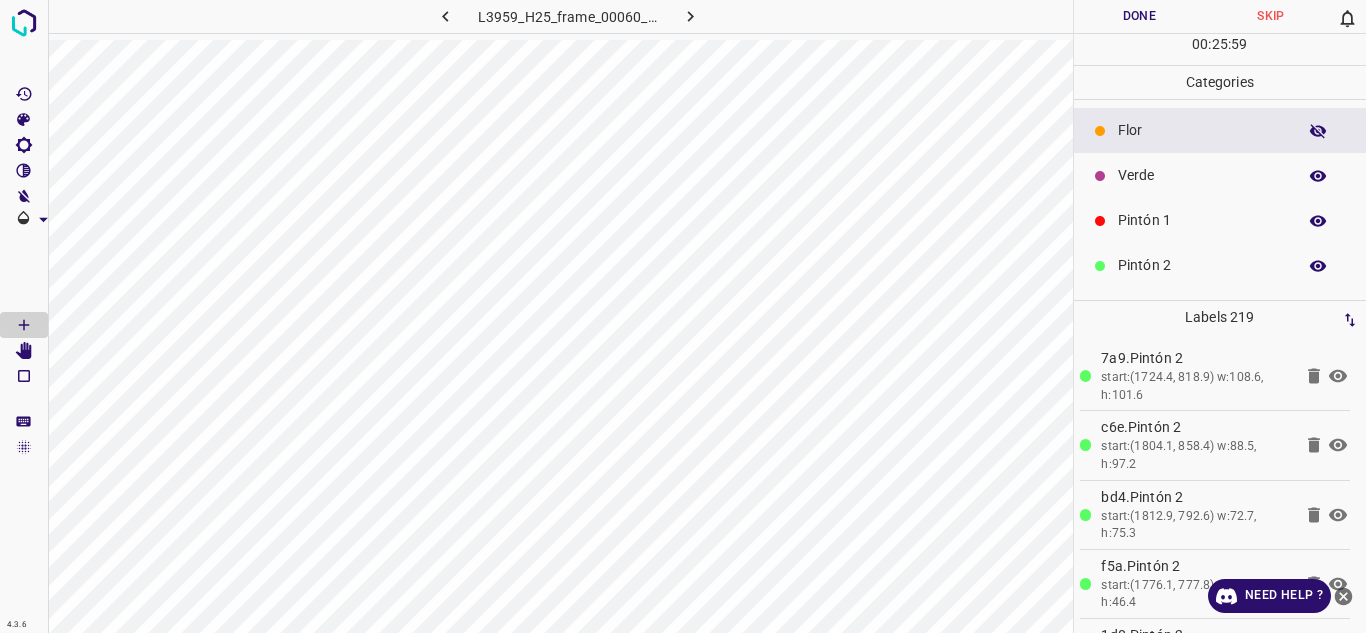 click on "Pintón 1" at bounding box center (1202, 220) 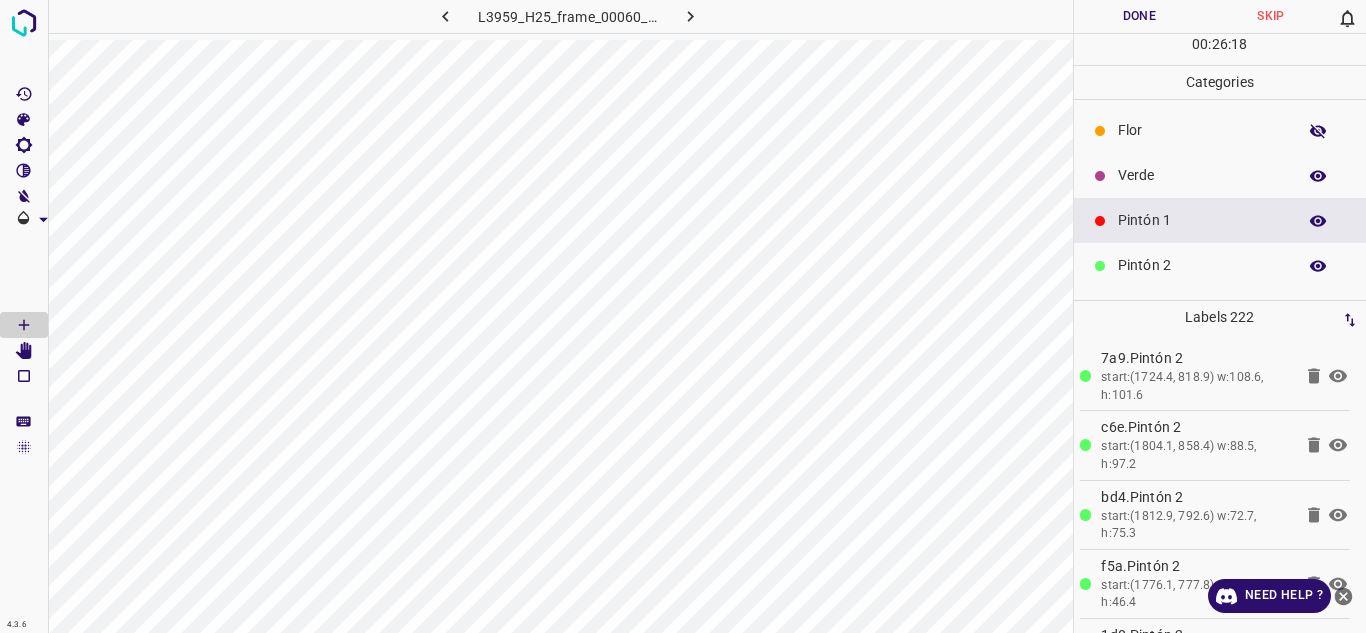 click on "Flor" at bounding box center [1202, 130] 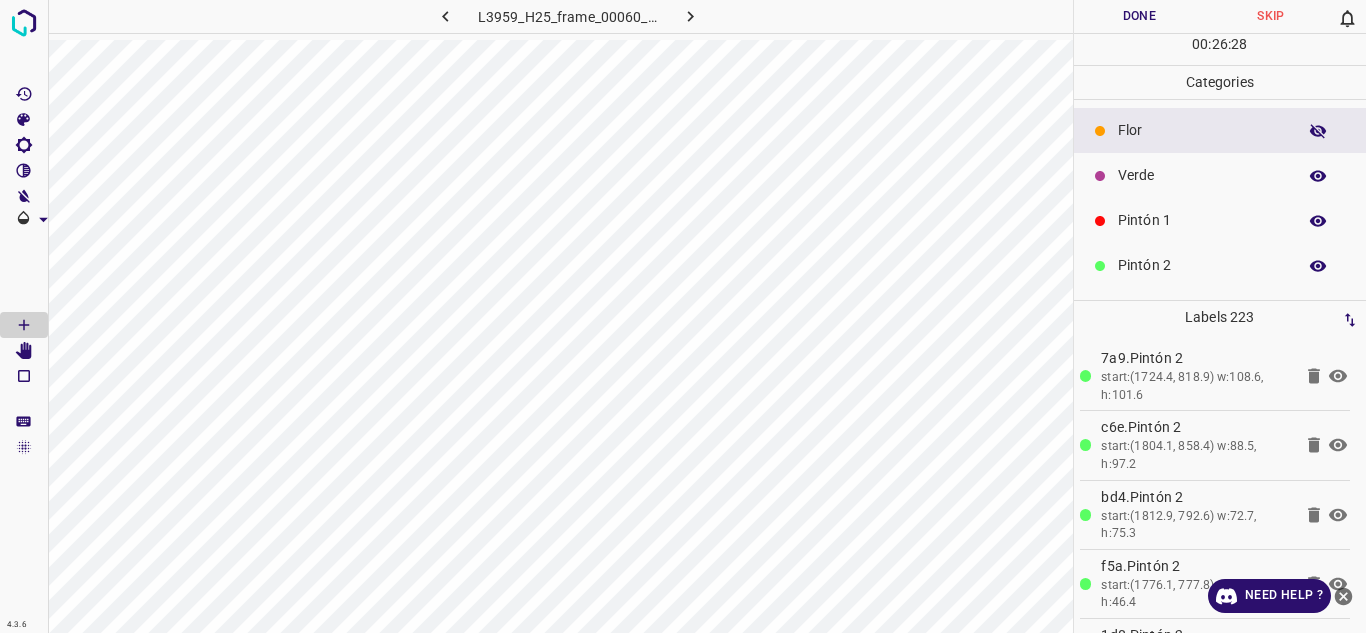 click on "Verde" at bounding box center (1202, 175) 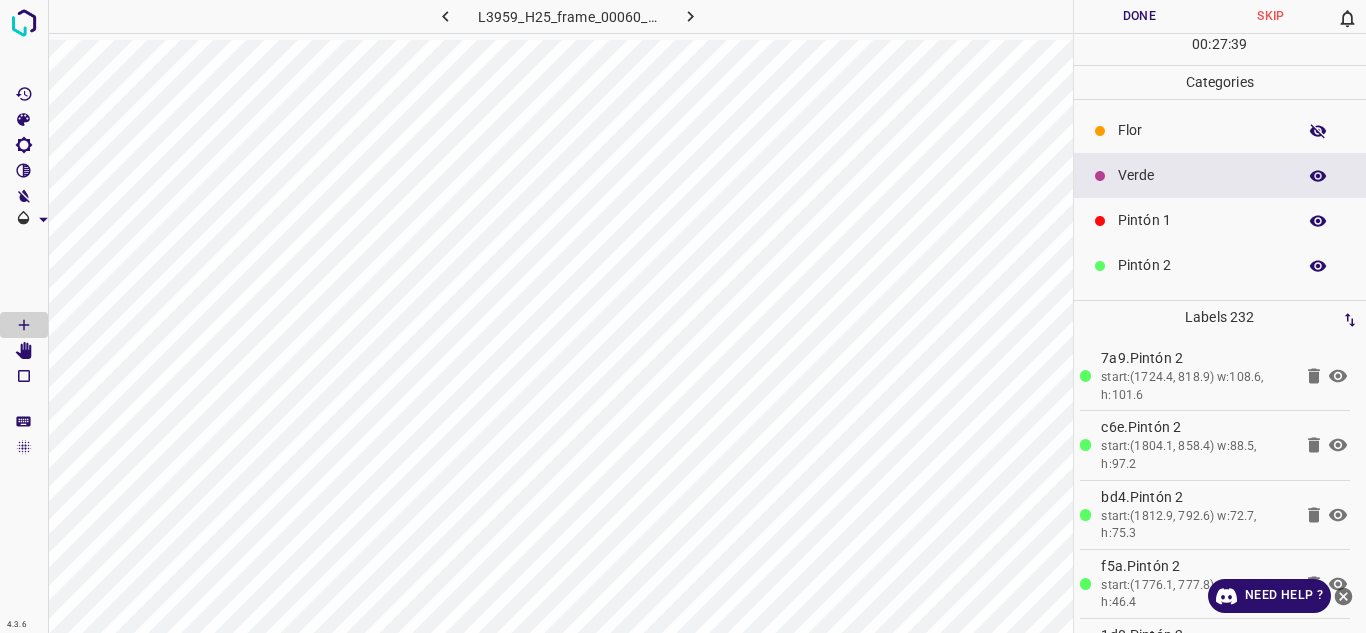 click on "Flor" at bounding box center [1202, 130] 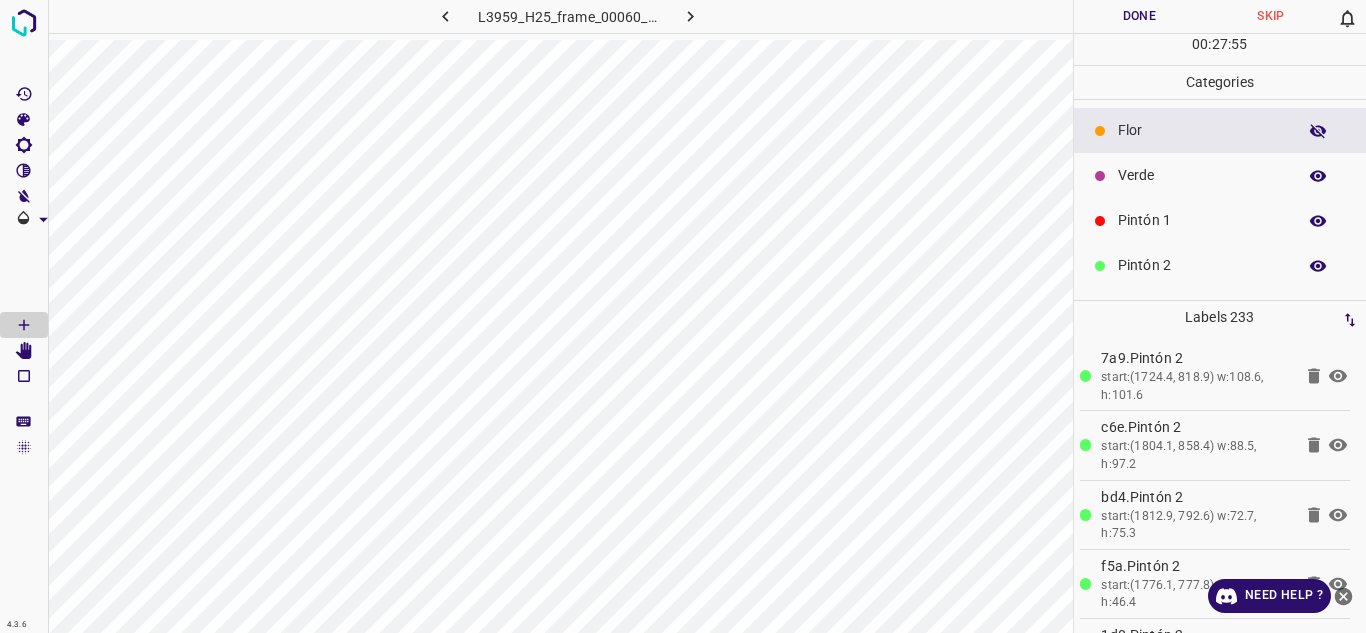 click on "Pintón 1" at bounding box center (1220, 220) 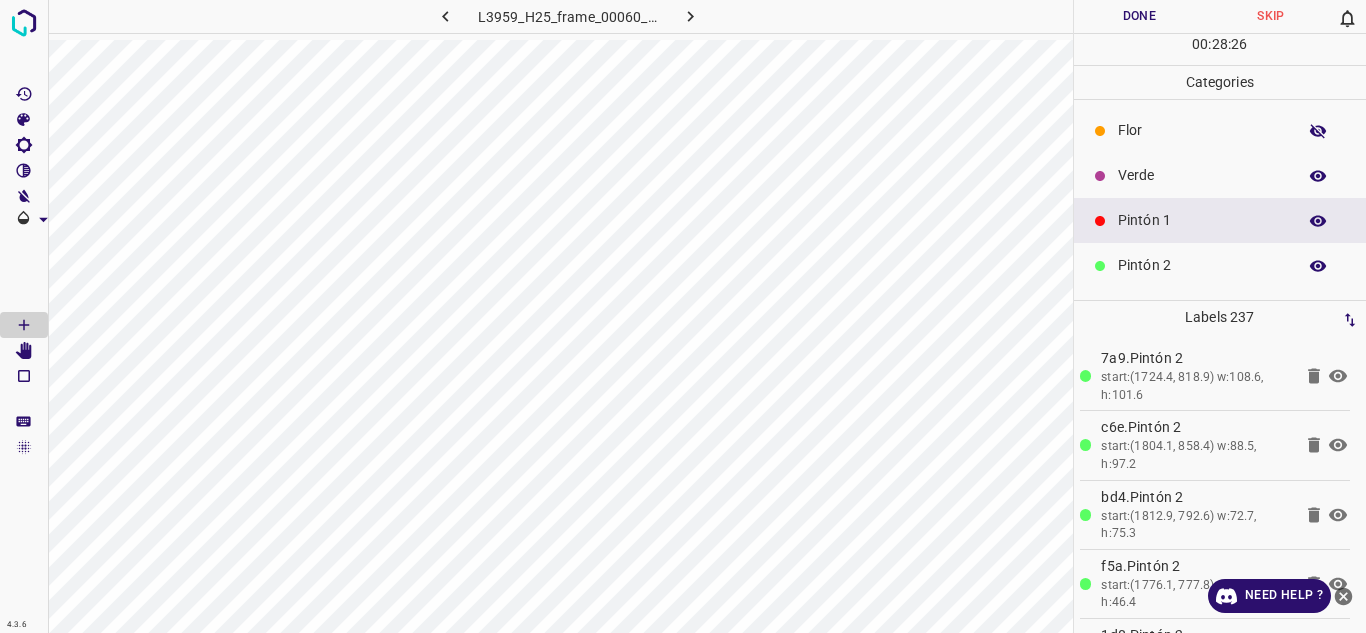 click on "Verde" at bounding box center (1202, 175) 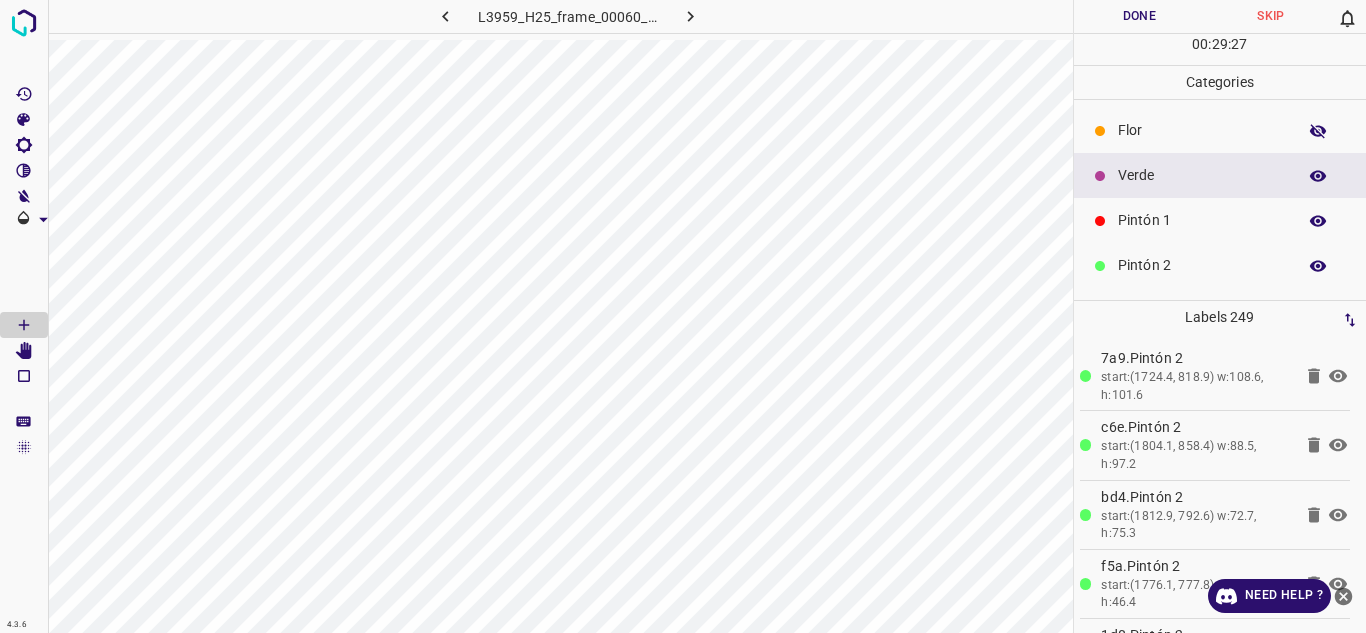 click on "Flor" at bounding box center [1202, 130] 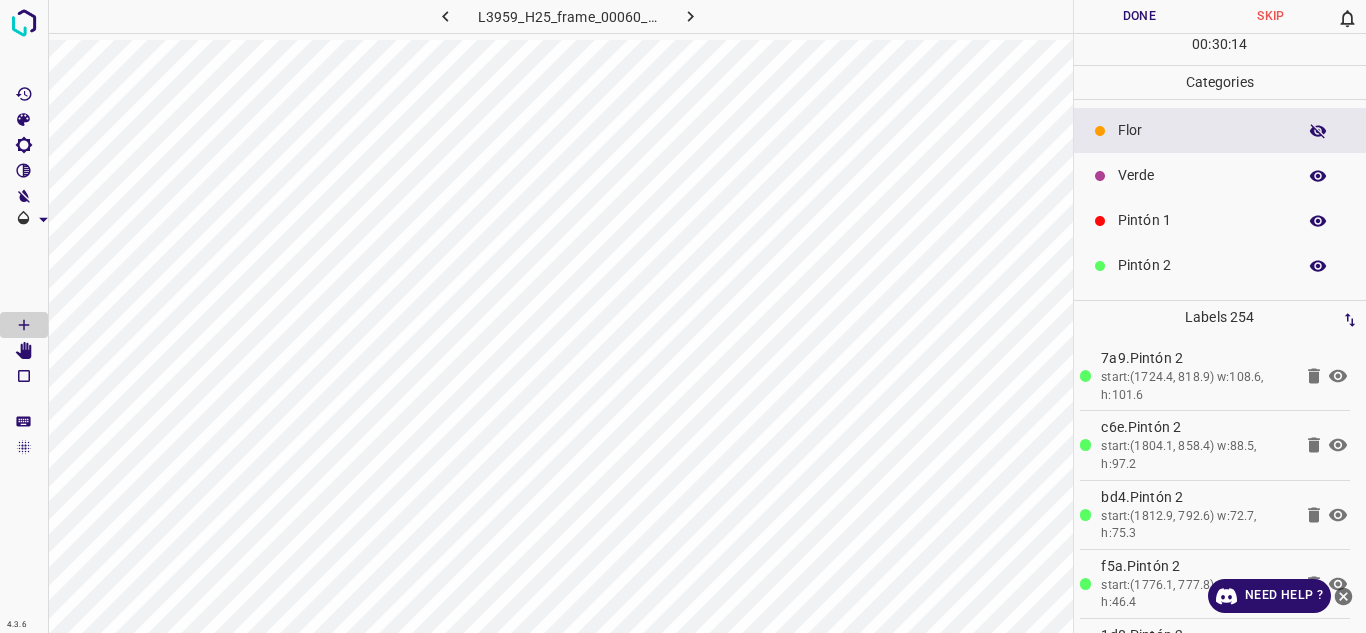 click on "Verde" at bounding box center (1202, 175) 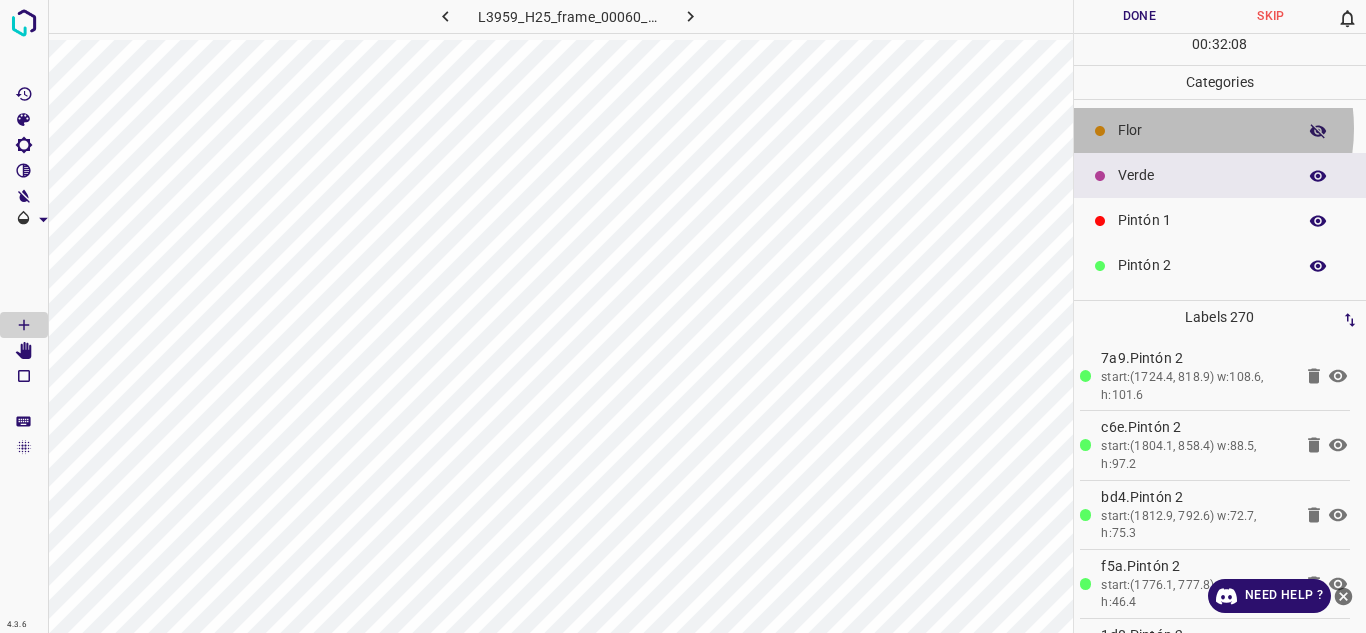 drag, startPoint x: 1174, startPoint y: 128, endPoint x: 1114, endPoint y: 140, distance: 61.188232 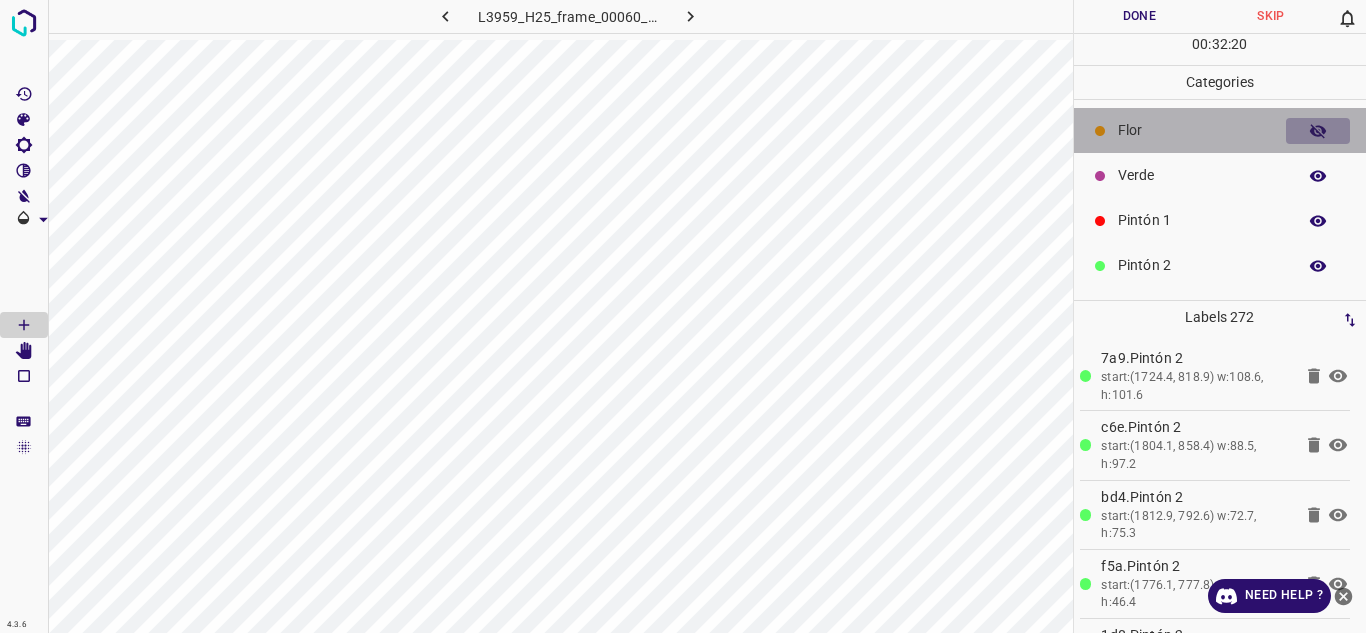 click 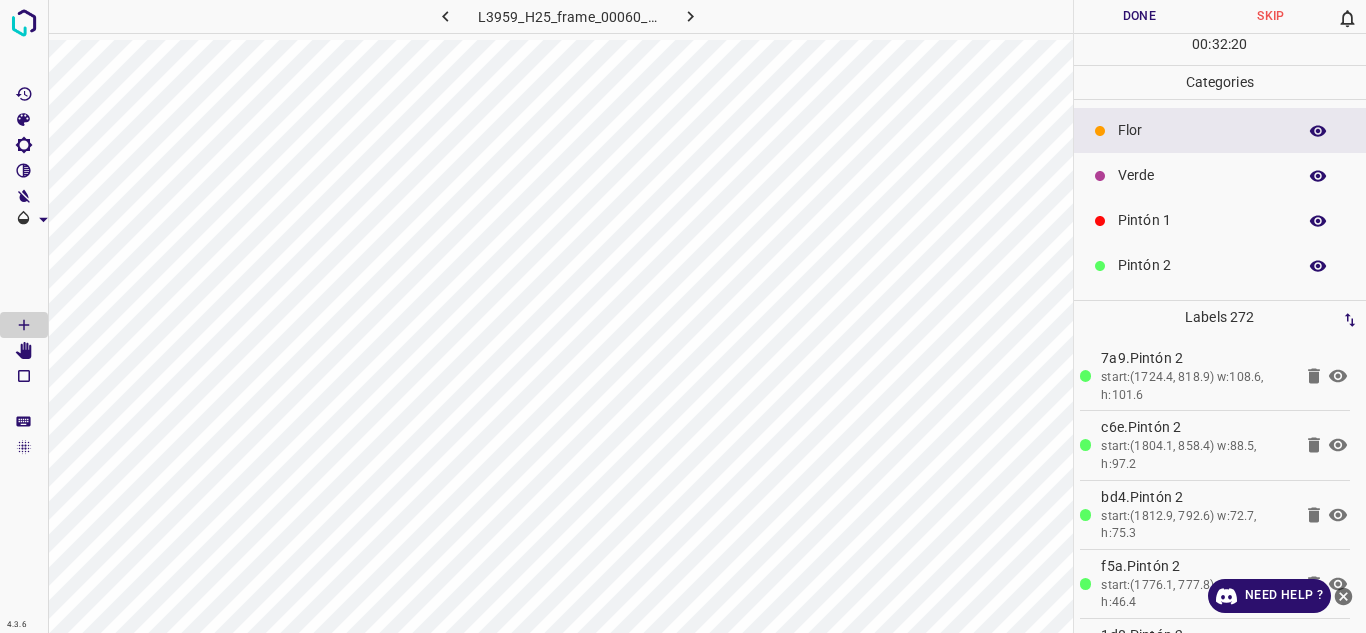 click 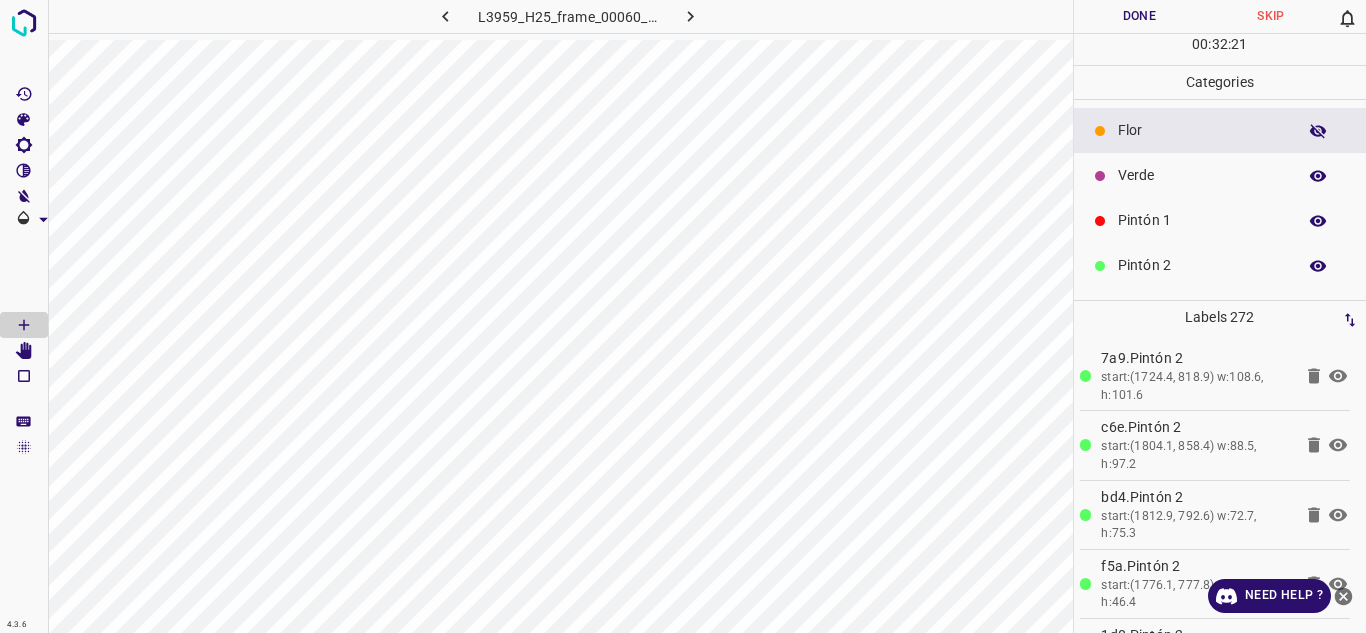click 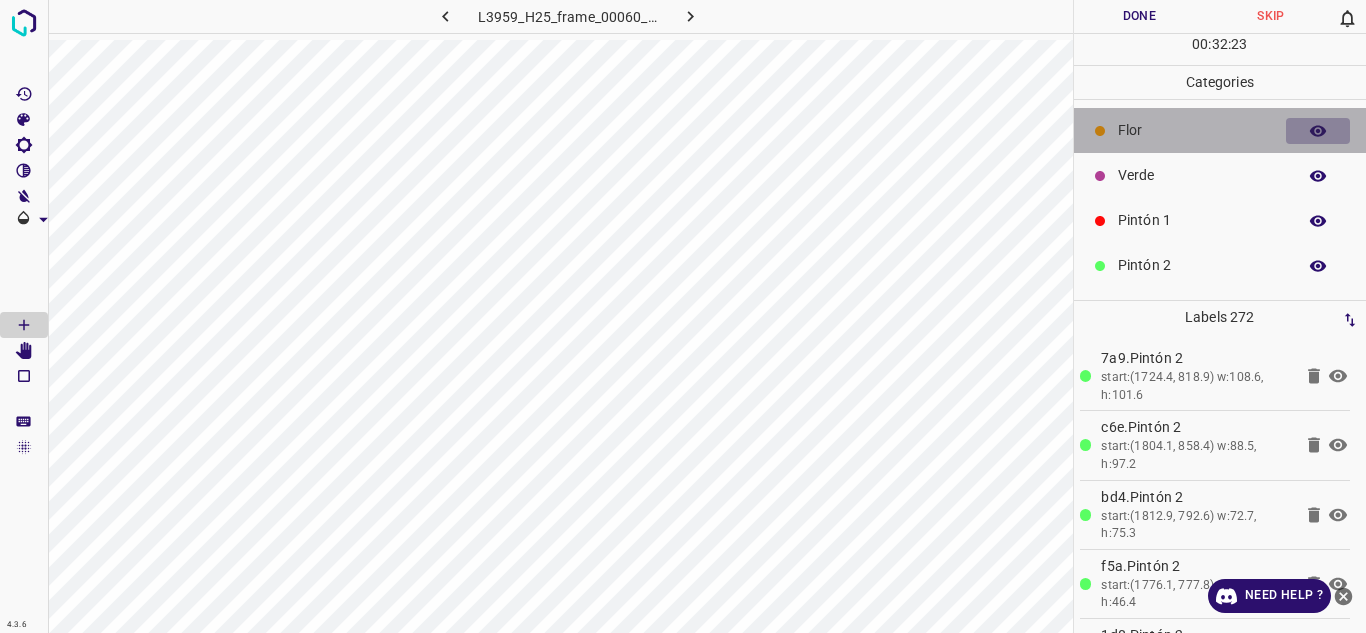 click 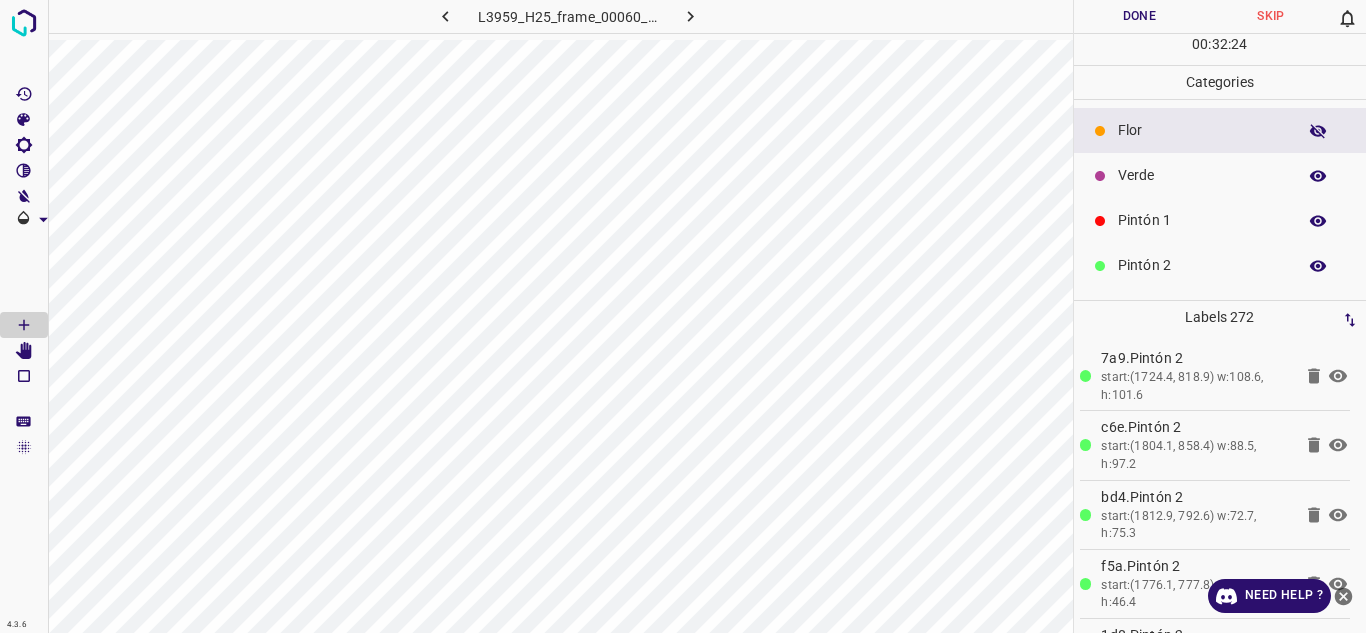 click 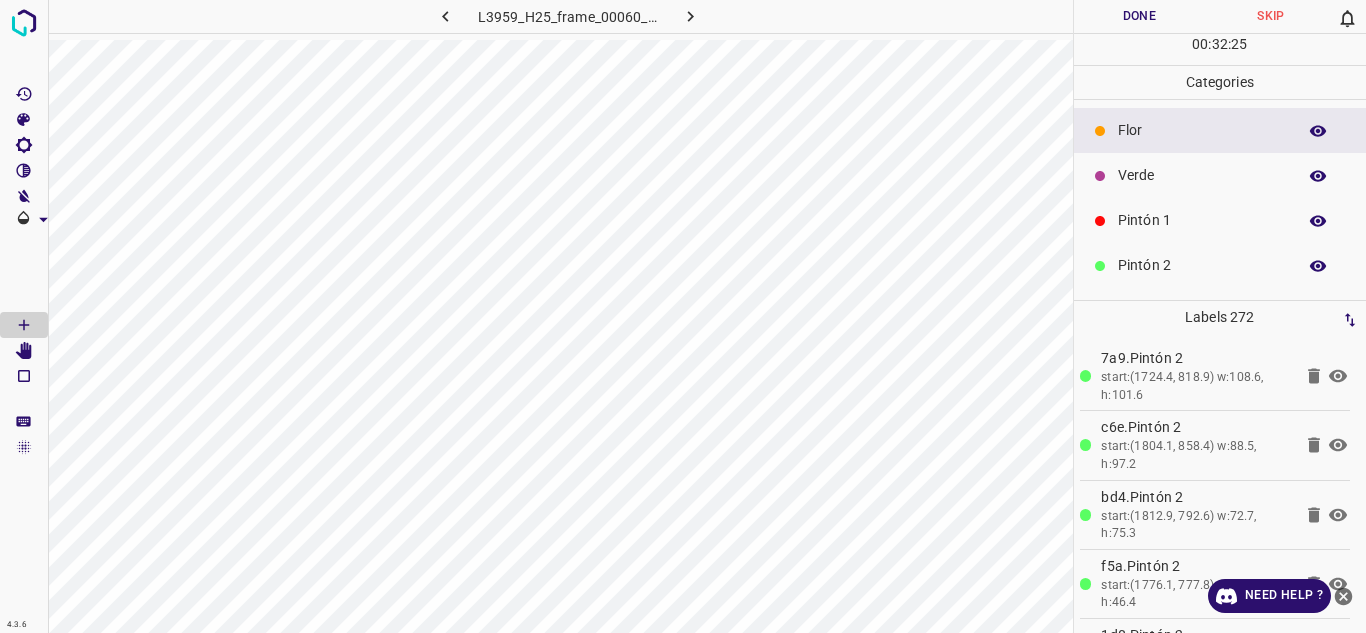 click 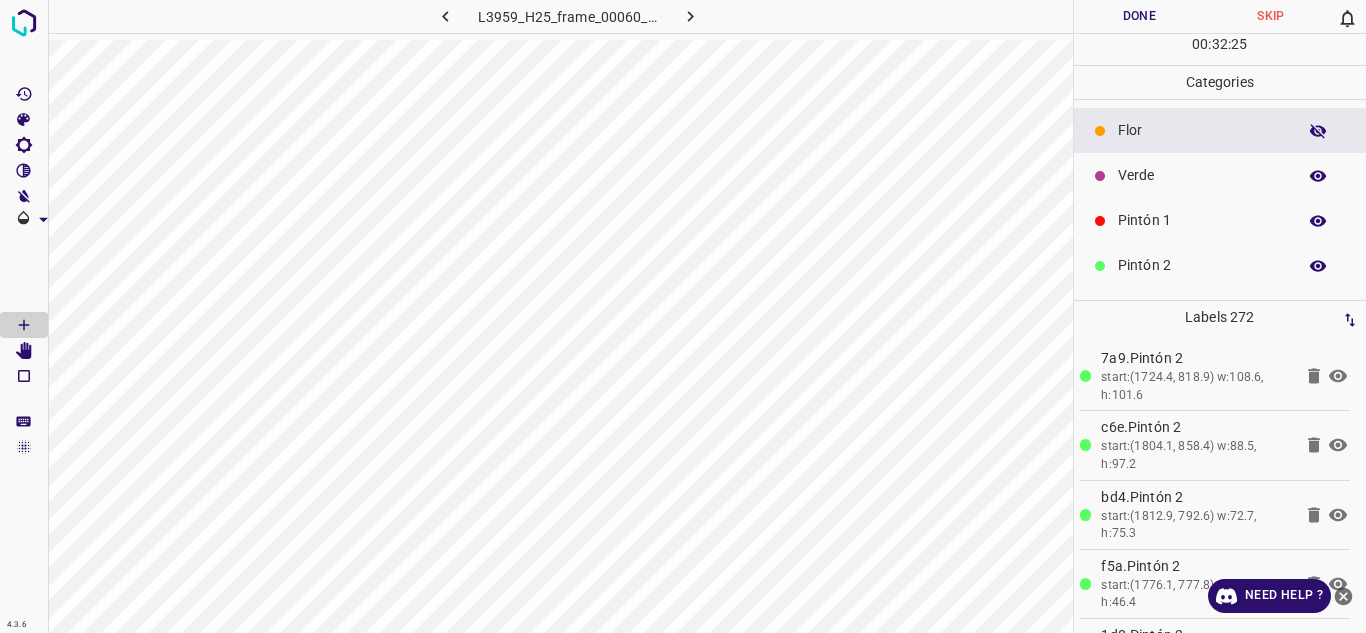 click 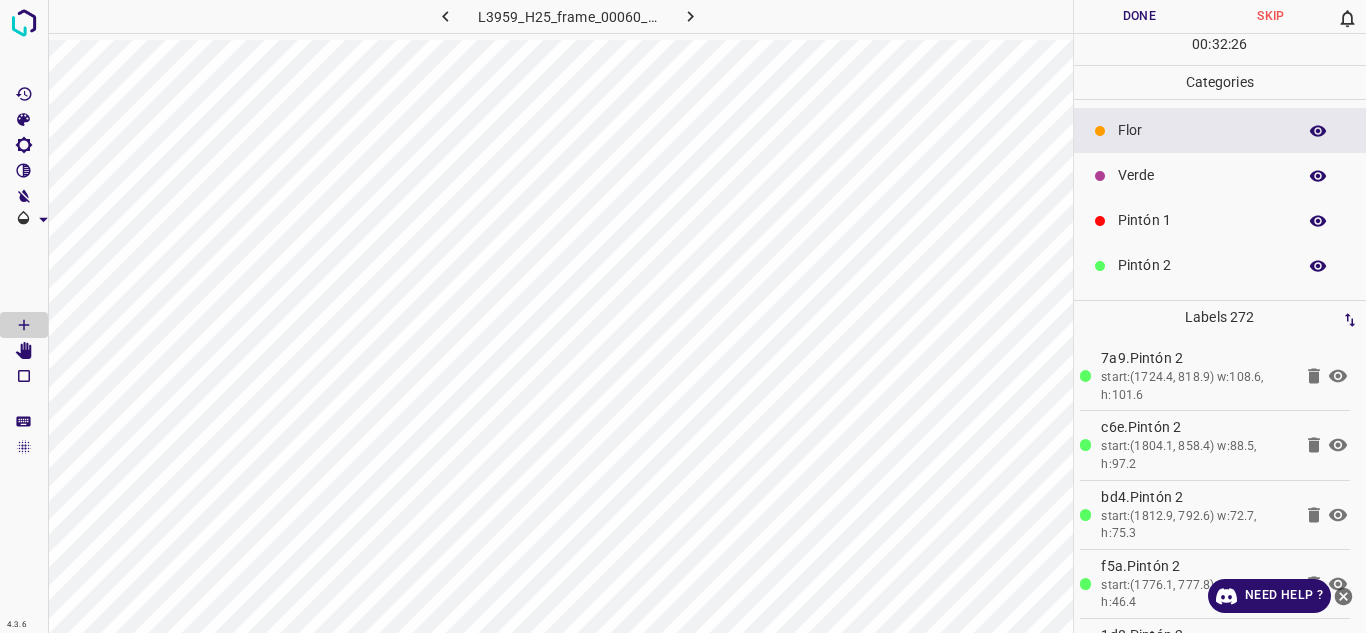 click 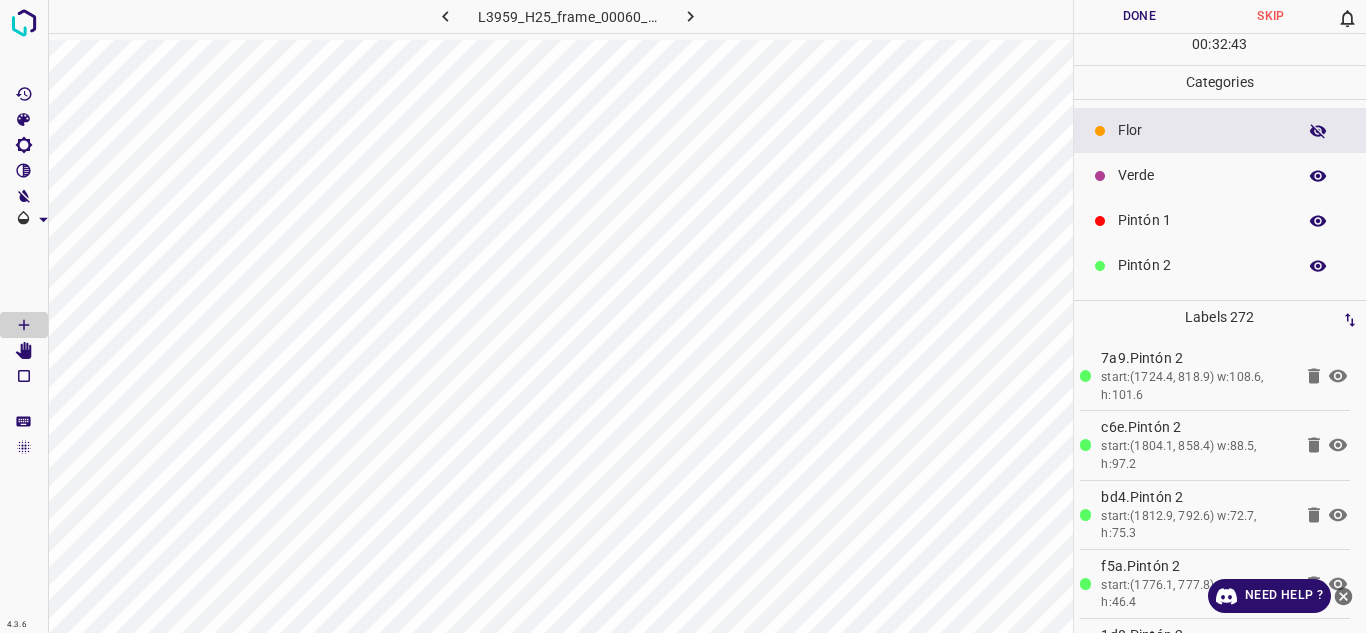 click on "Pintón 2" at bounding box center [1202, 265] 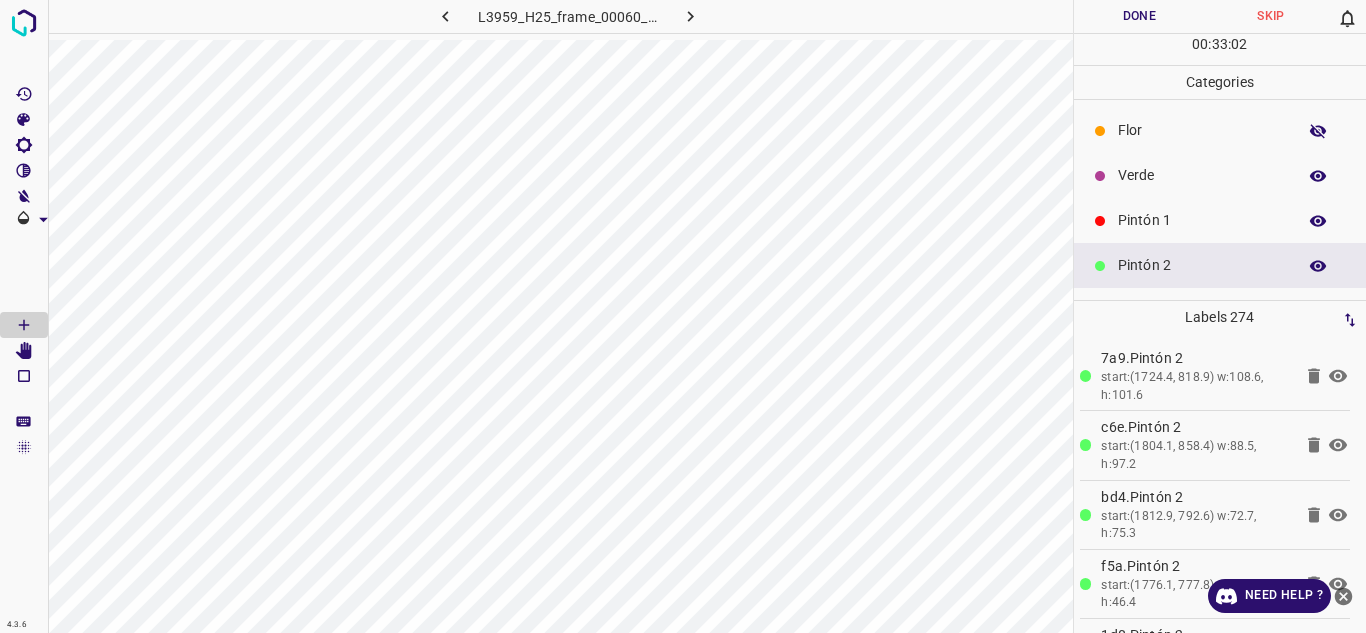 click on "Pintón 1" at bounding box center [1202, 220] 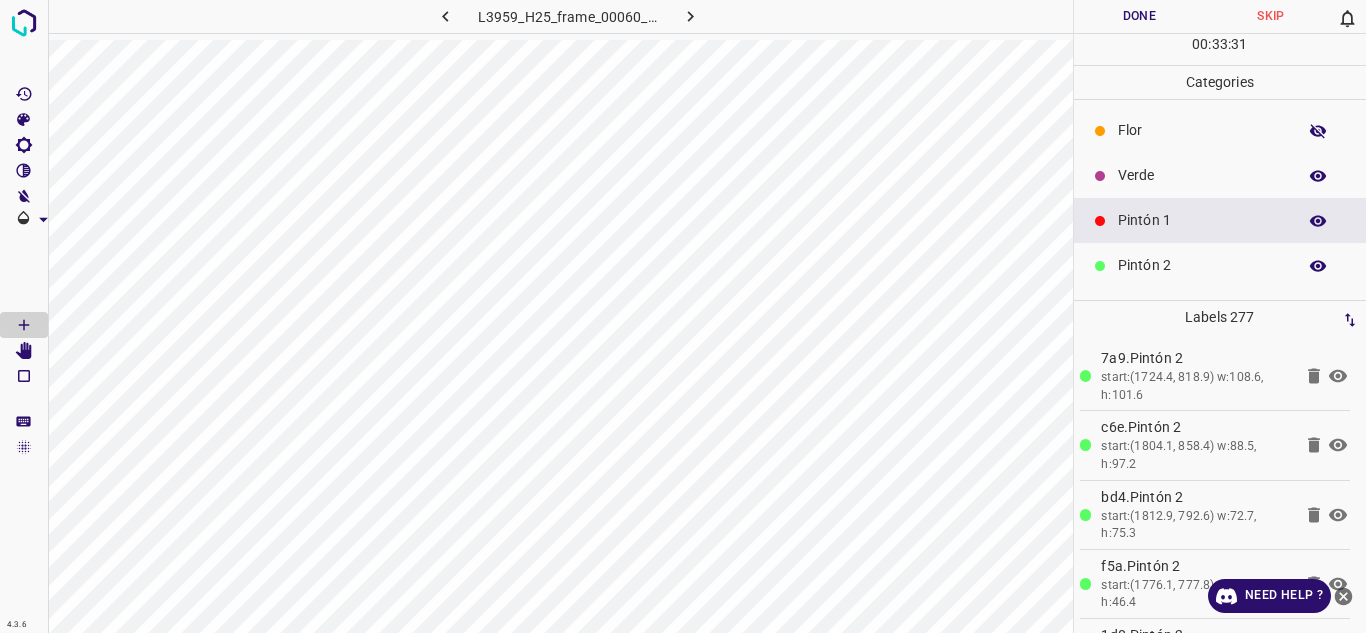 click on "Pintón 2" at bounding box center (1202, 265) 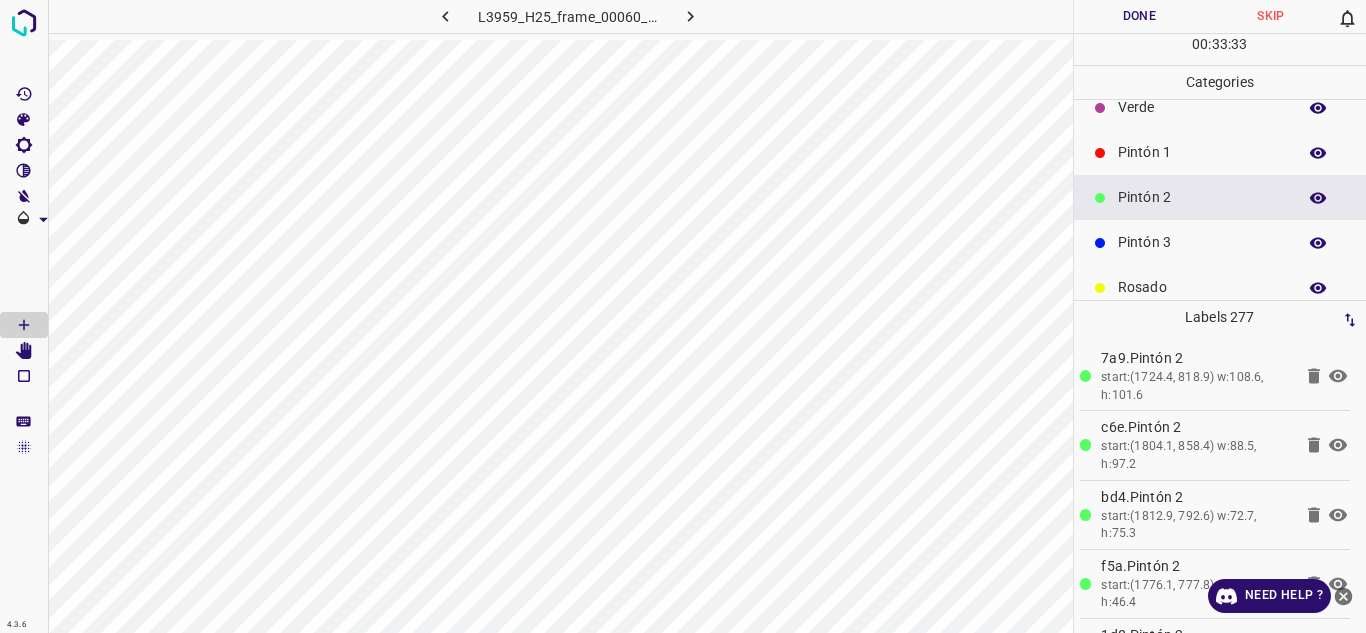 scroll, scrollTop: 100, scrollLeft: 0, axis: vertical 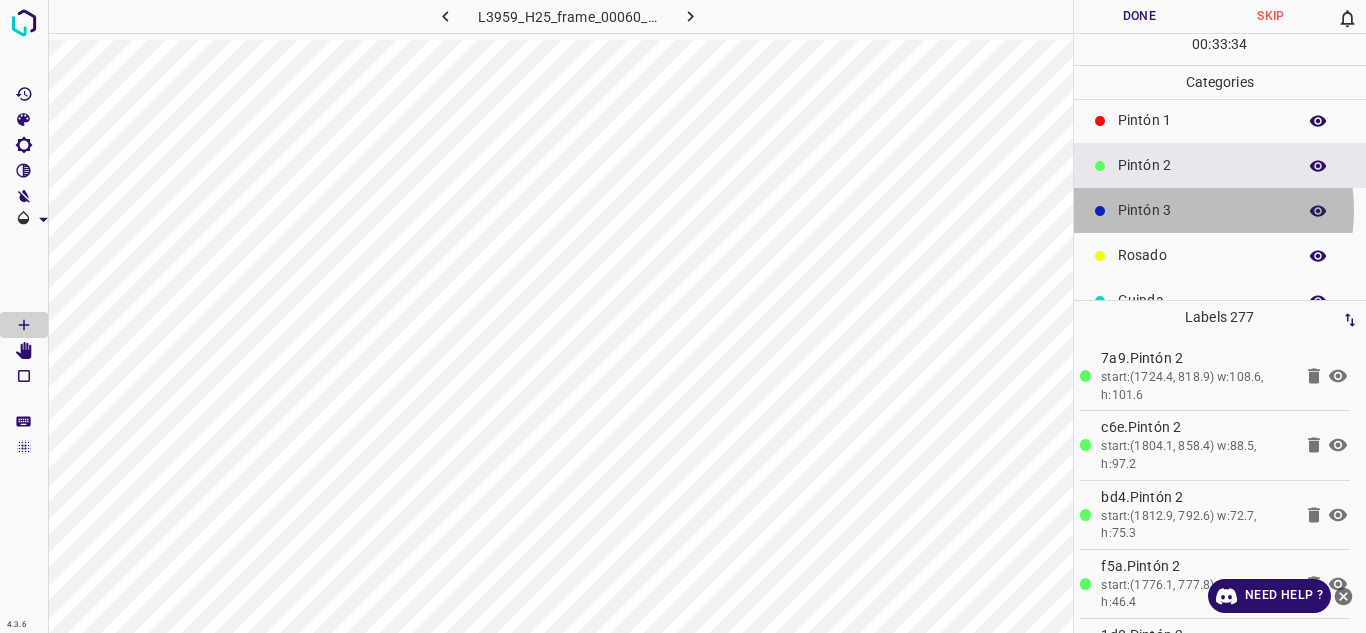 click on "Pintón 3" at bounding box center [1202, 210] 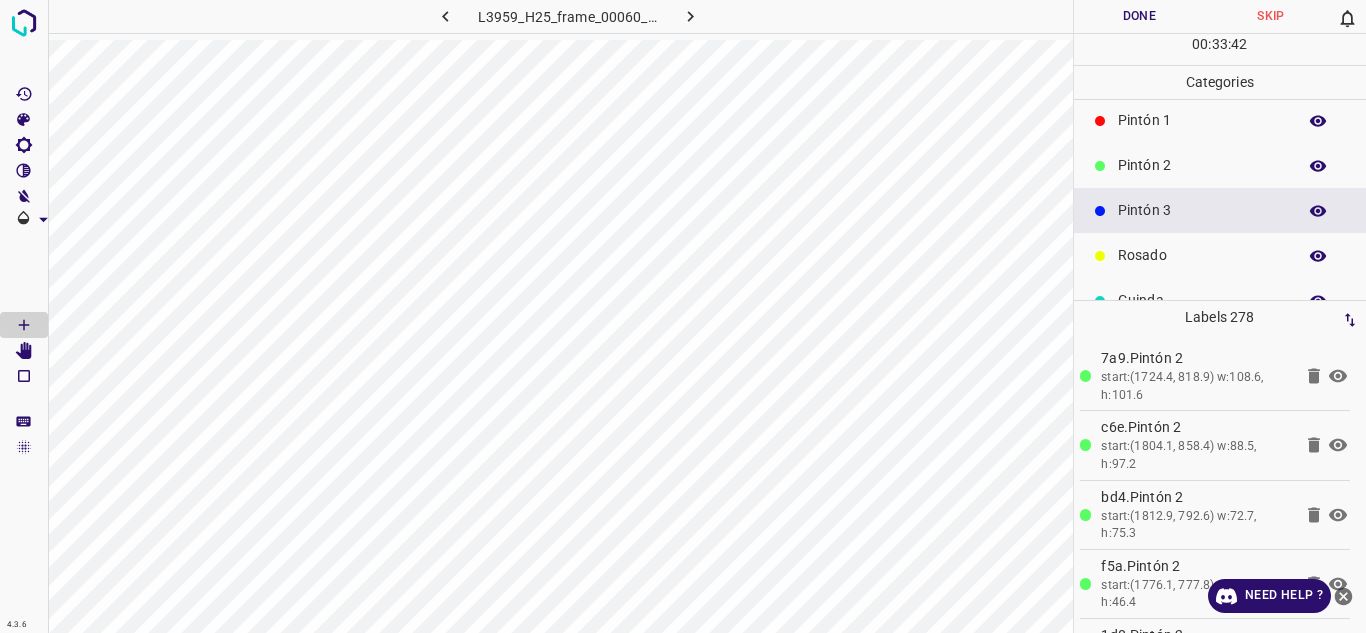 click on "Pintón 1" at bounding box center [1202, 120] 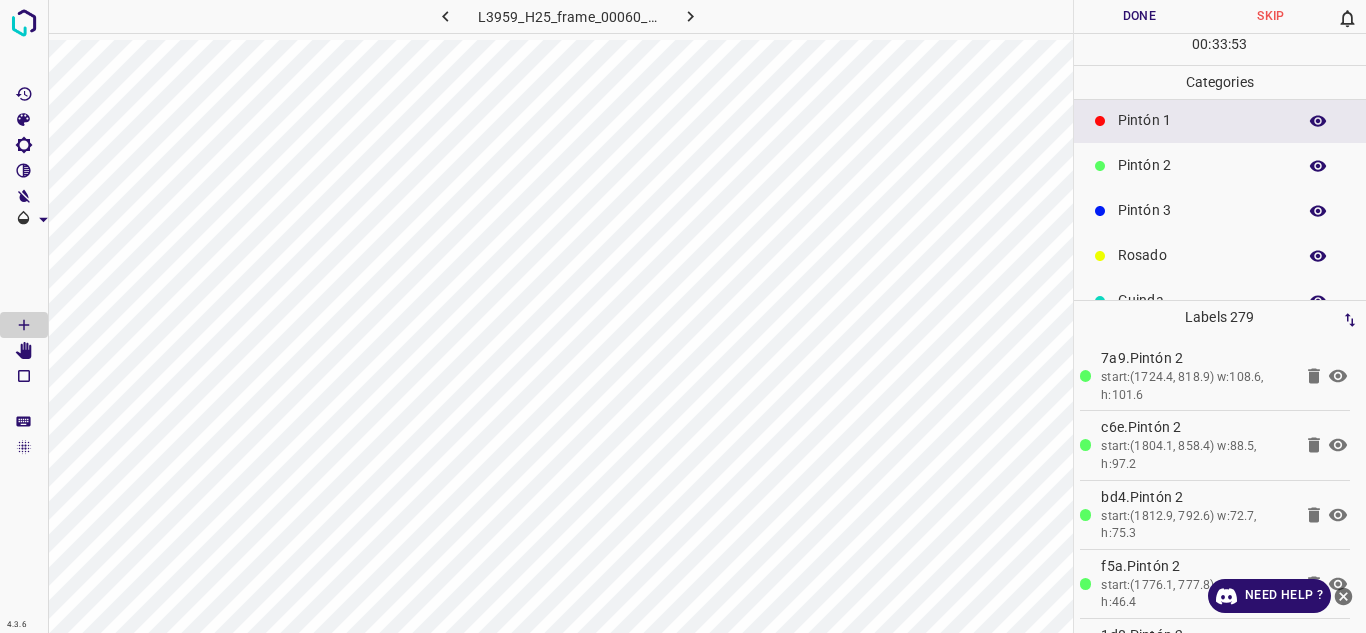 scroll, scrollTop: 0, scrollLeft: 0, axis: both 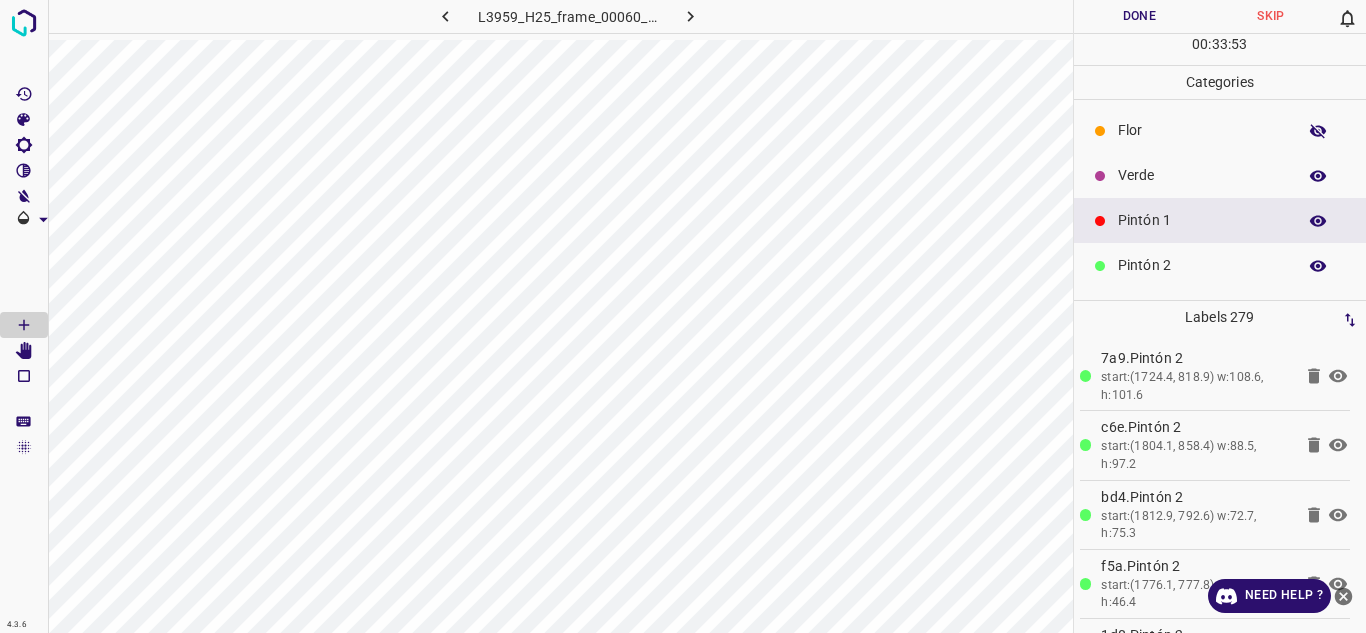 click on "Verde" at bounding box center [1220, 175] 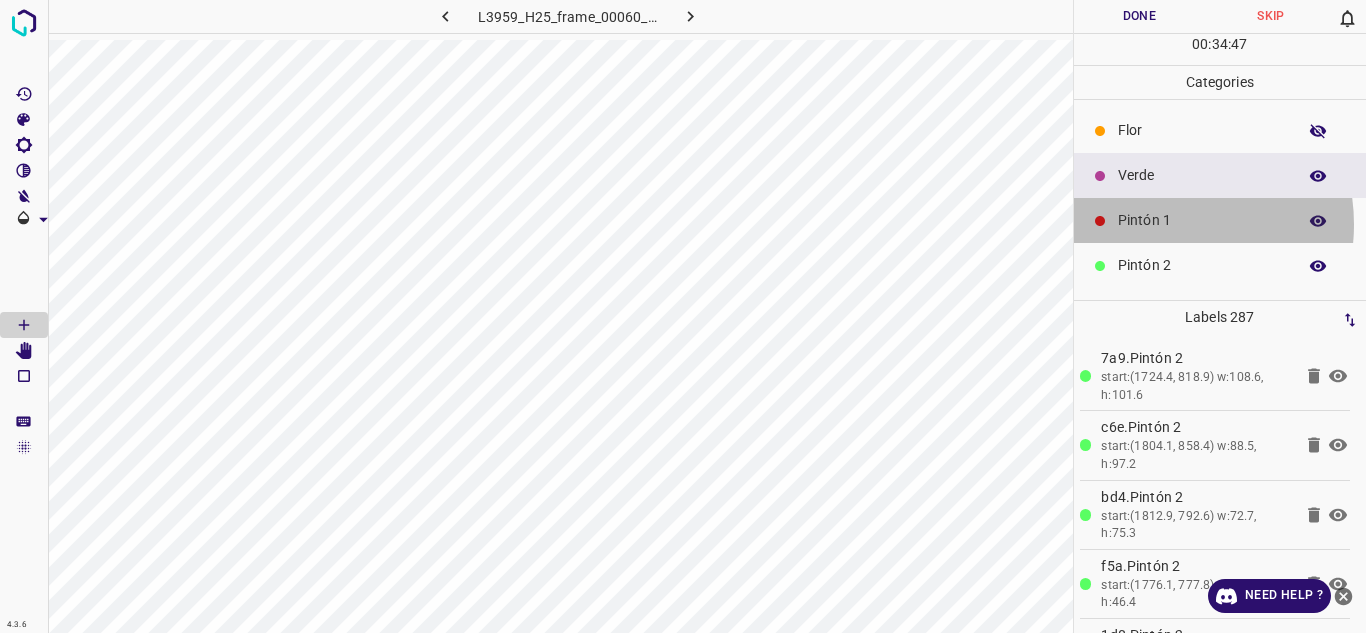 click on "Pintón 1" at bounding box center [1202, 220] 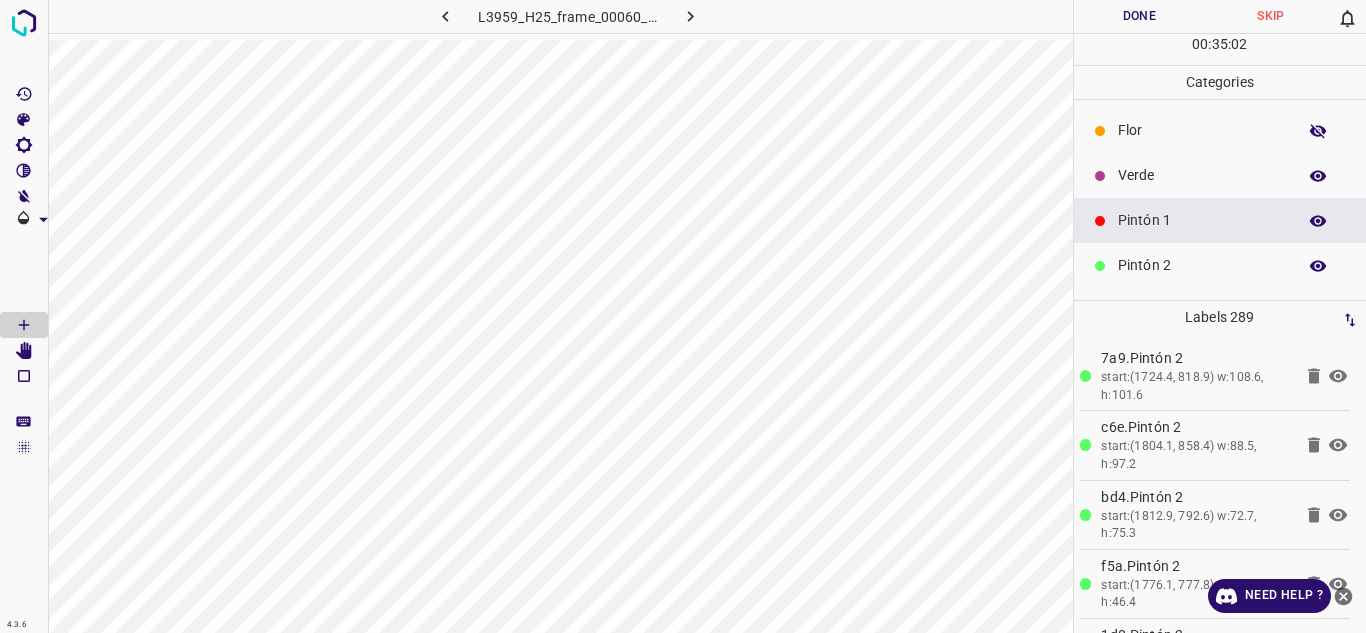 click on "Verde" at bounding box center (1202, 175) 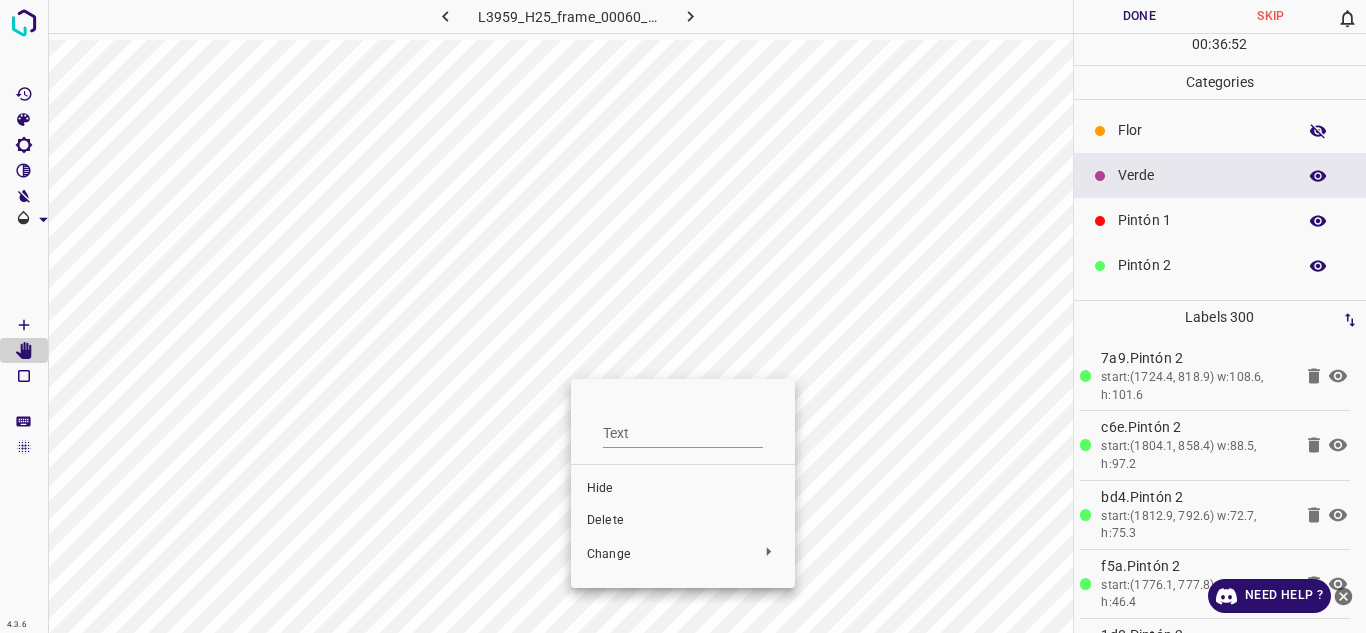 click on "Delete" at bounding box center (683, 521) 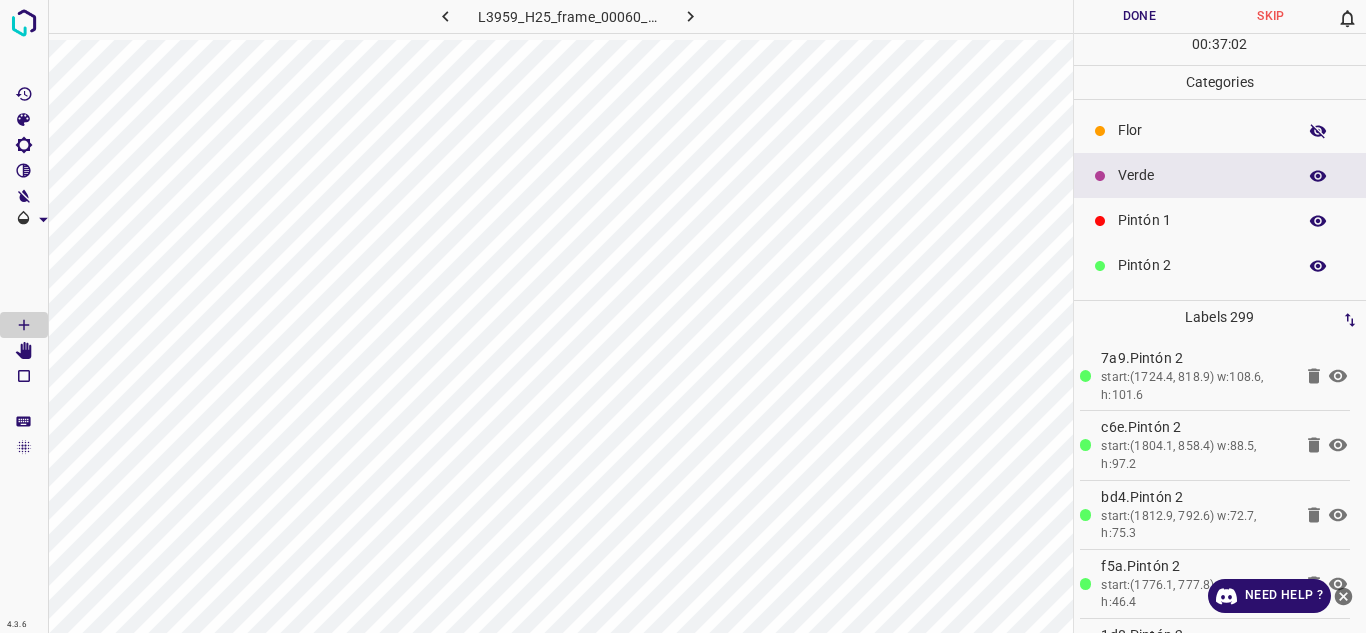 click on "Pintón 1" at bounding box center (1202, 220) 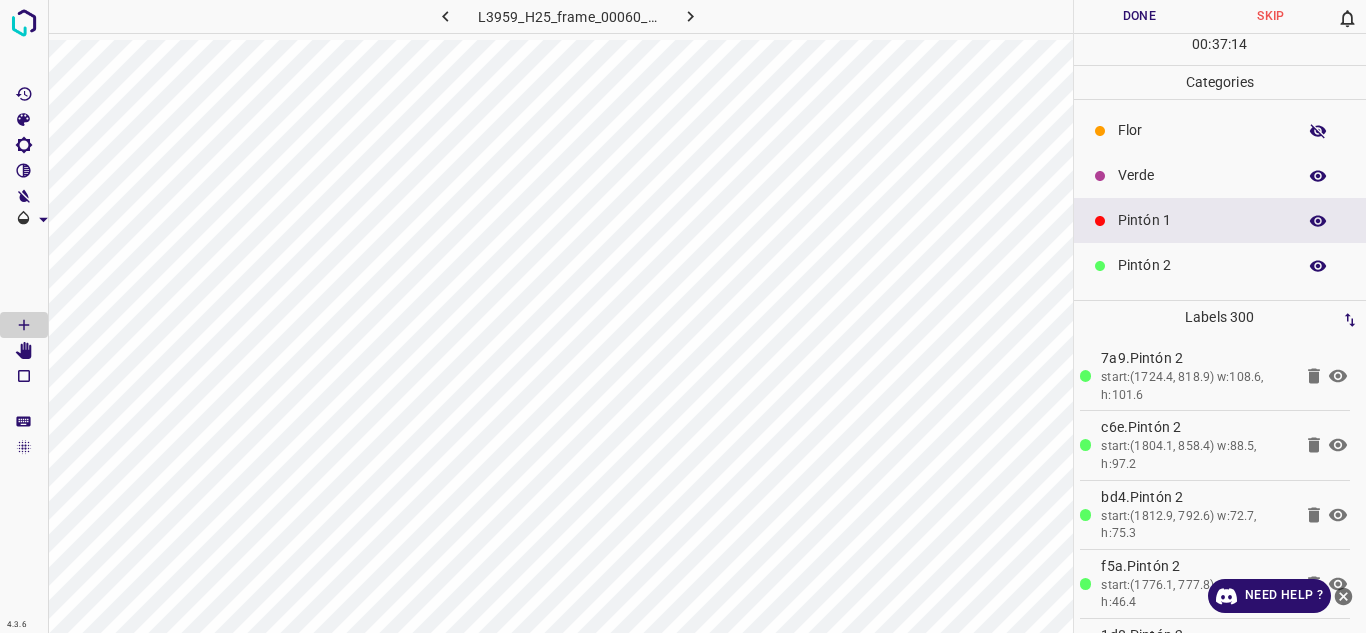click on "Verde" at bounding box center (1202, 175) 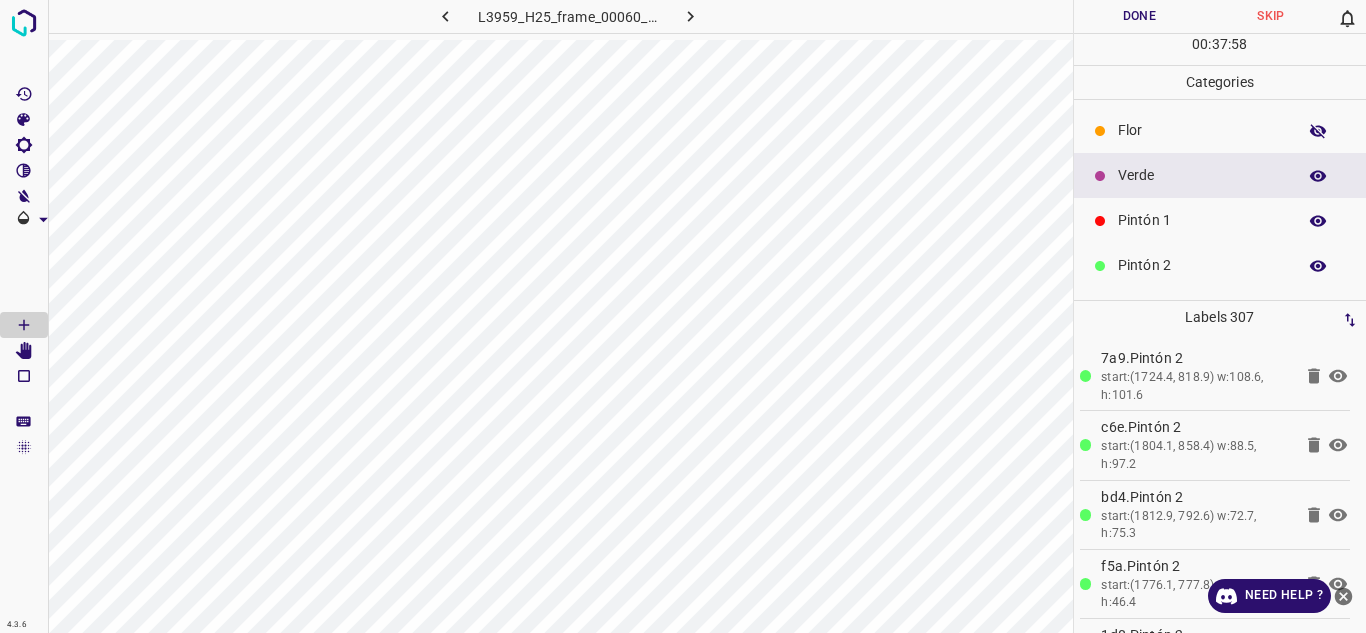 click on "Pintón 1" at bounding box center (1202, 220) 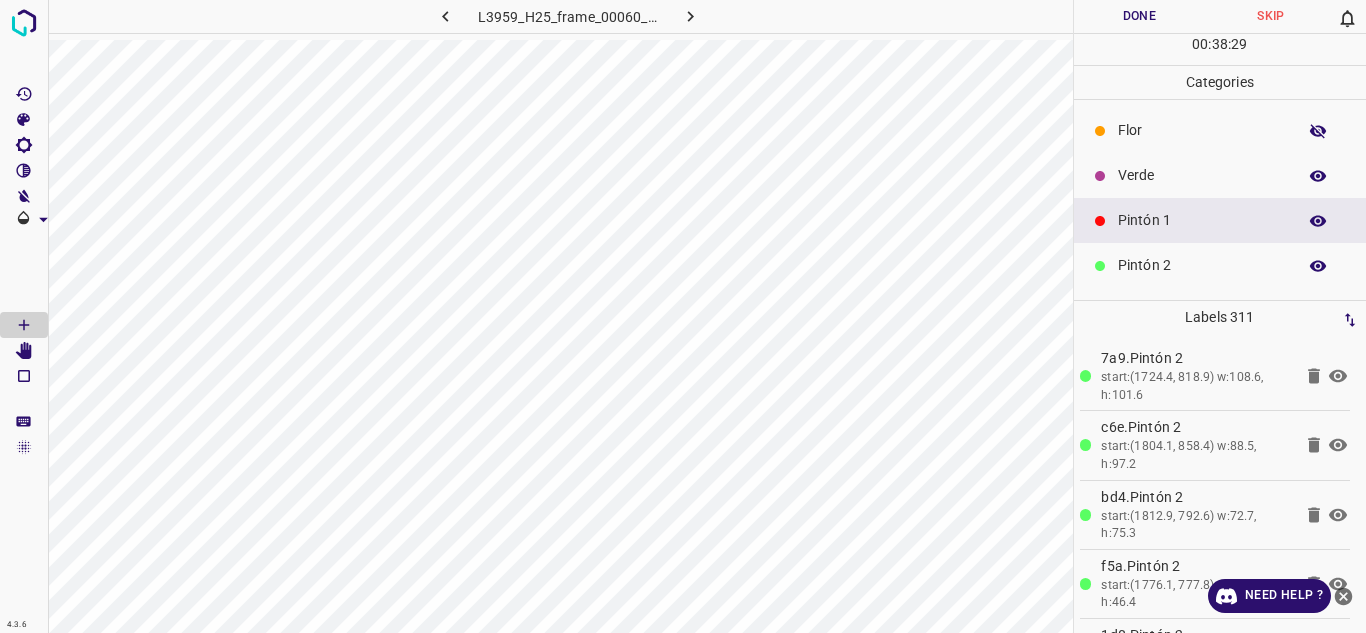 click on "Pintón 2" at bounding box center [1202, 265] 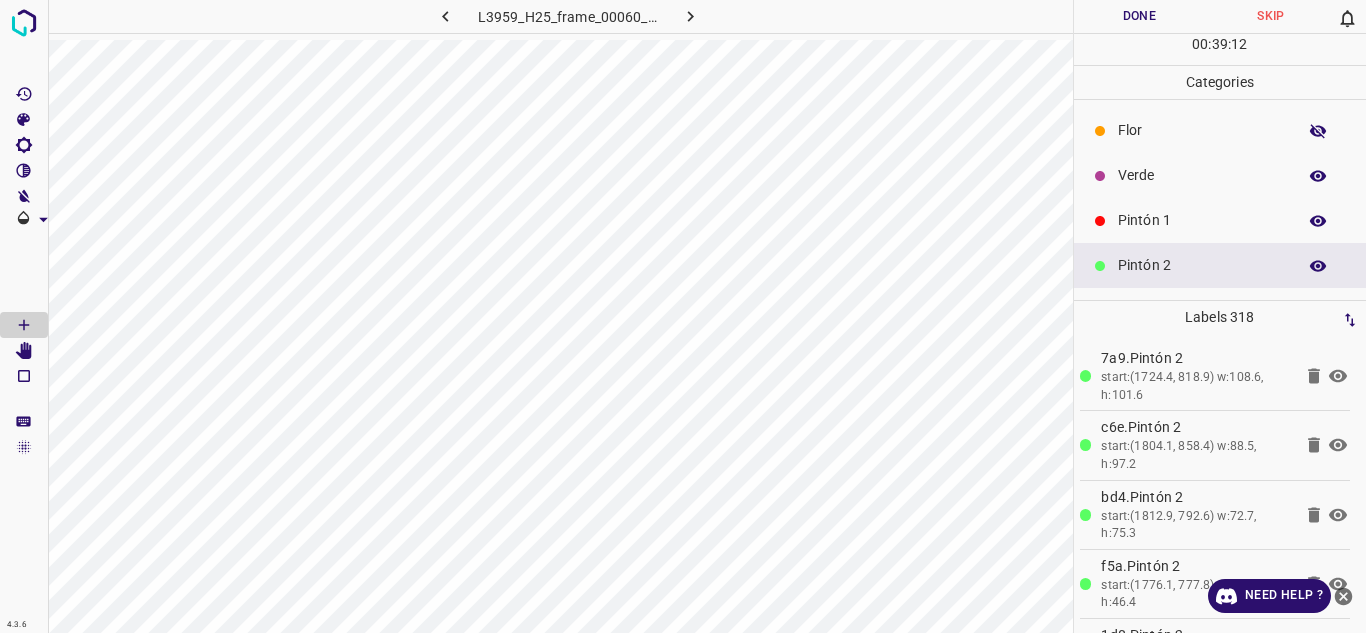 click on "Pintón 1" at bounding box center (1202, 220) 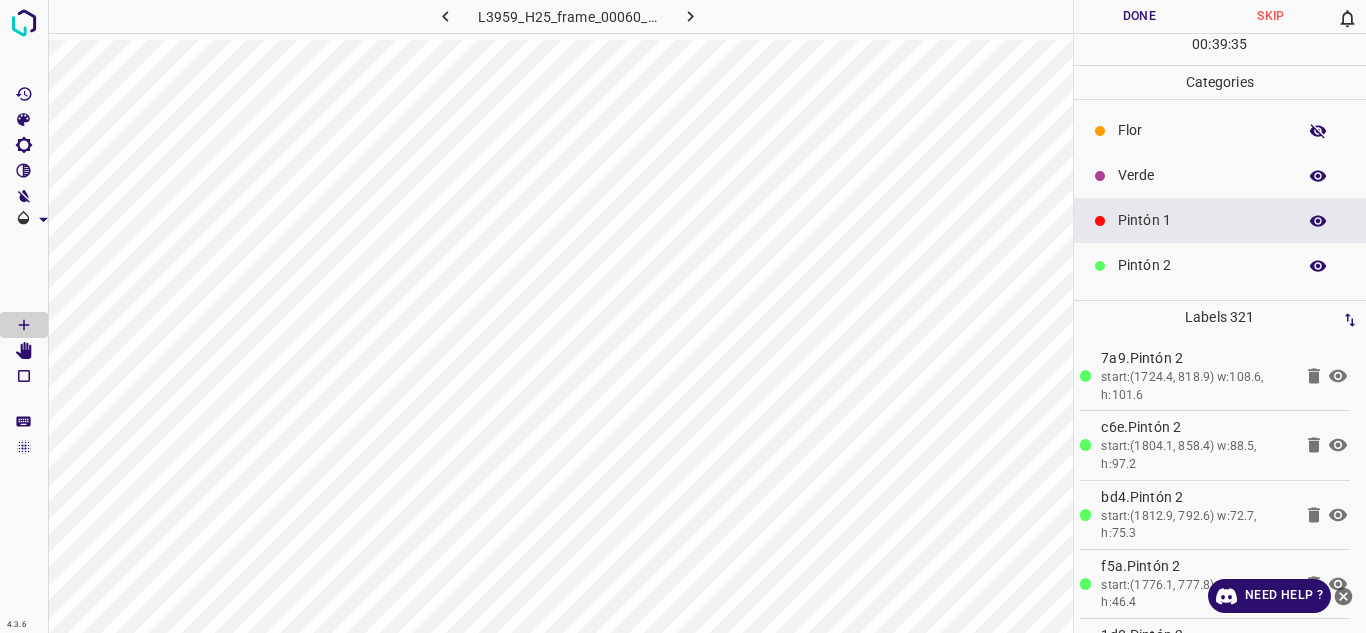 click on "Verde" at bounding box center [1202, 175] 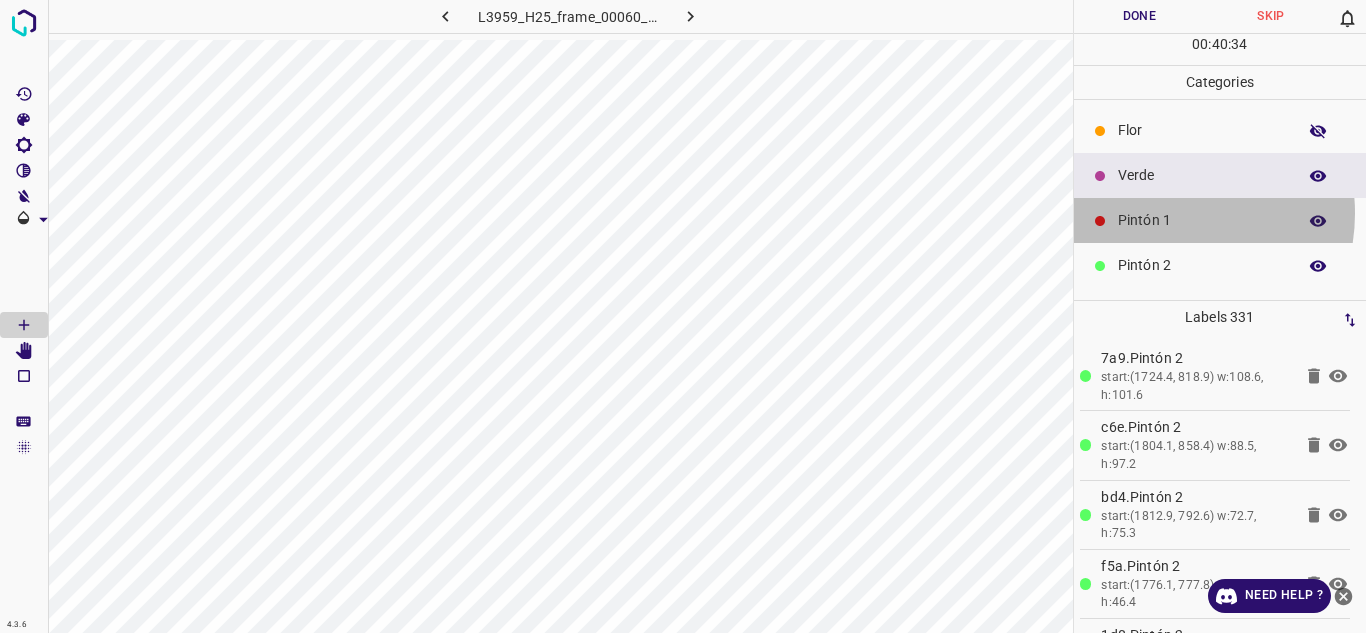 click on "Pintón 1" at bounding box center [1202, 220] 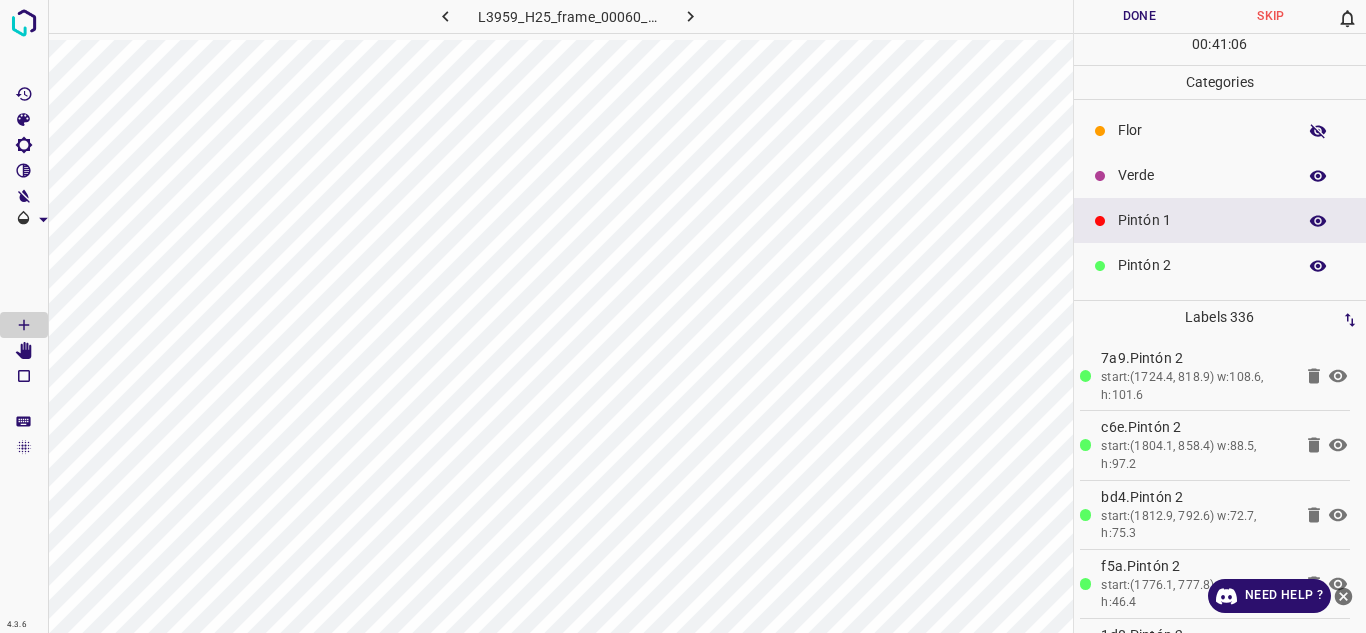 scroll, scrollTop: 176, scrollLeft: 0, axis: vertical 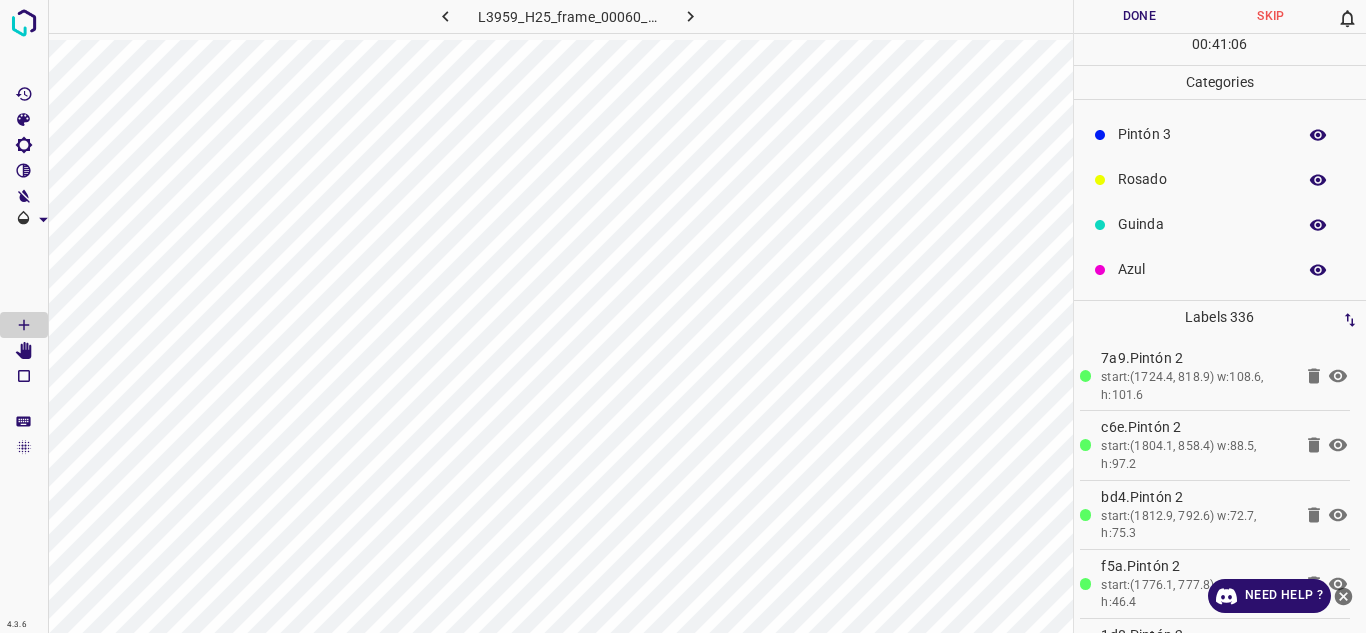 click on "Guinda" at bounding box center [1220, 224] 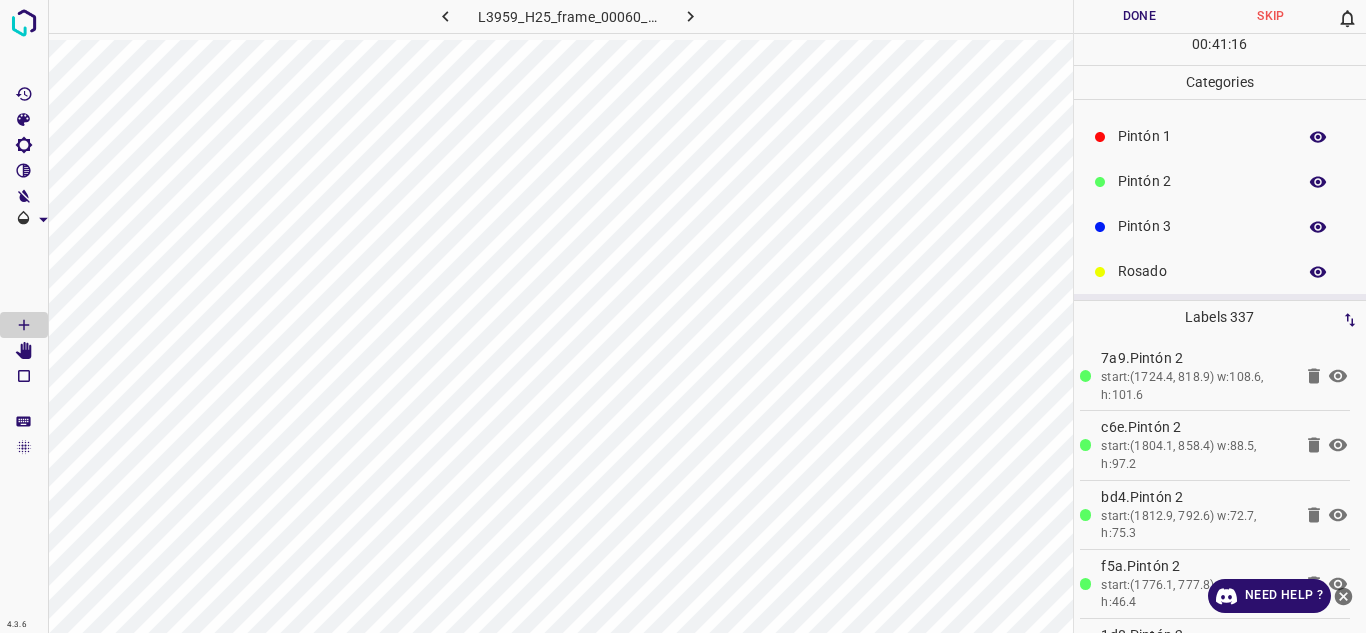 scroll, scrollTop: 0, scrollLeft: 0, axis: both 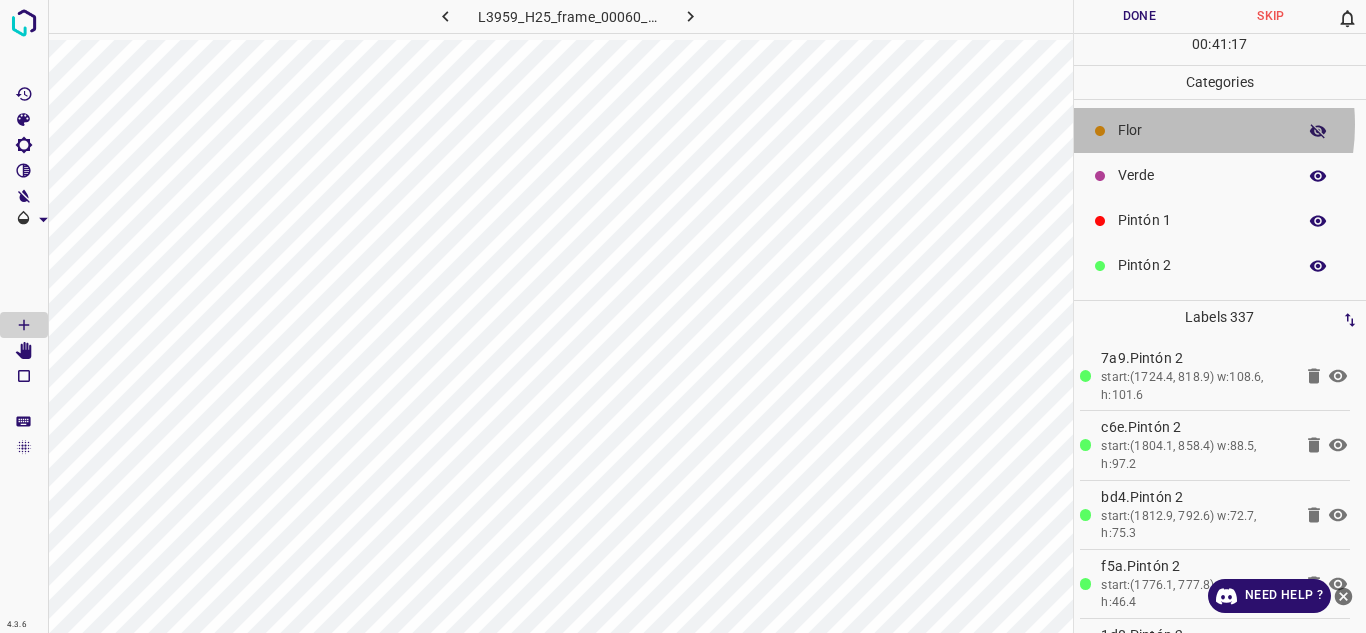 click on "Flor" at bounding box center [1202, 130] 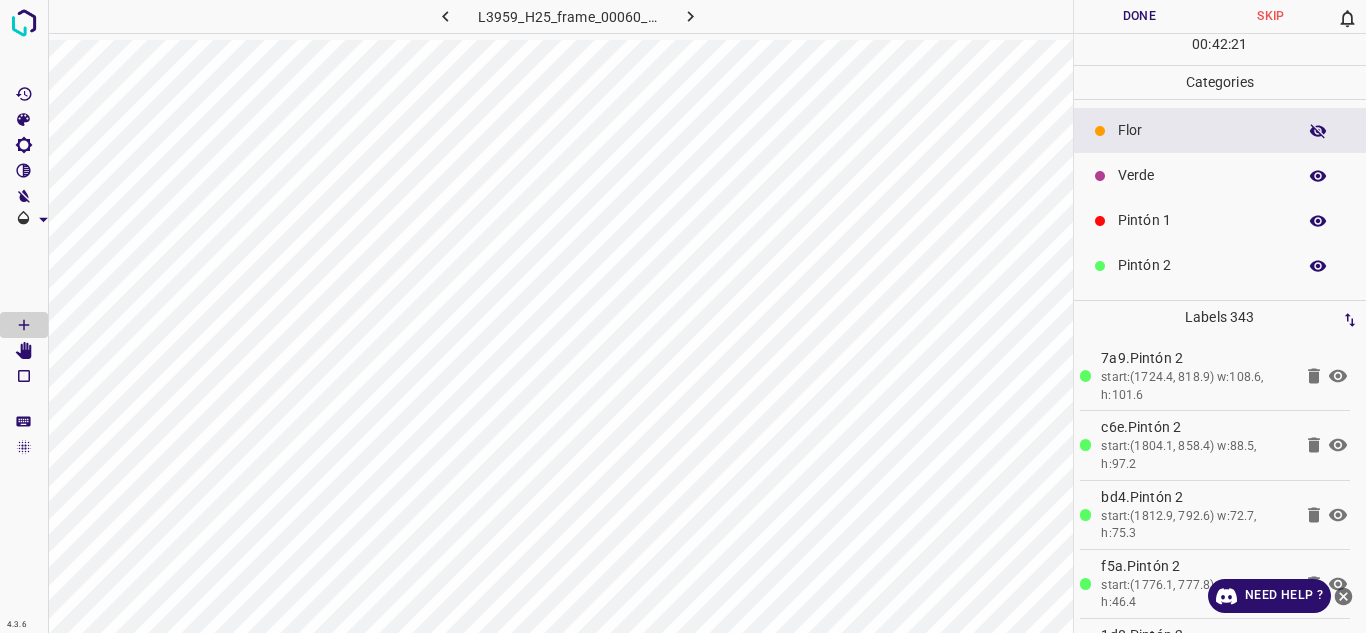 click on "Verde" at bounding box center [1202, 175] 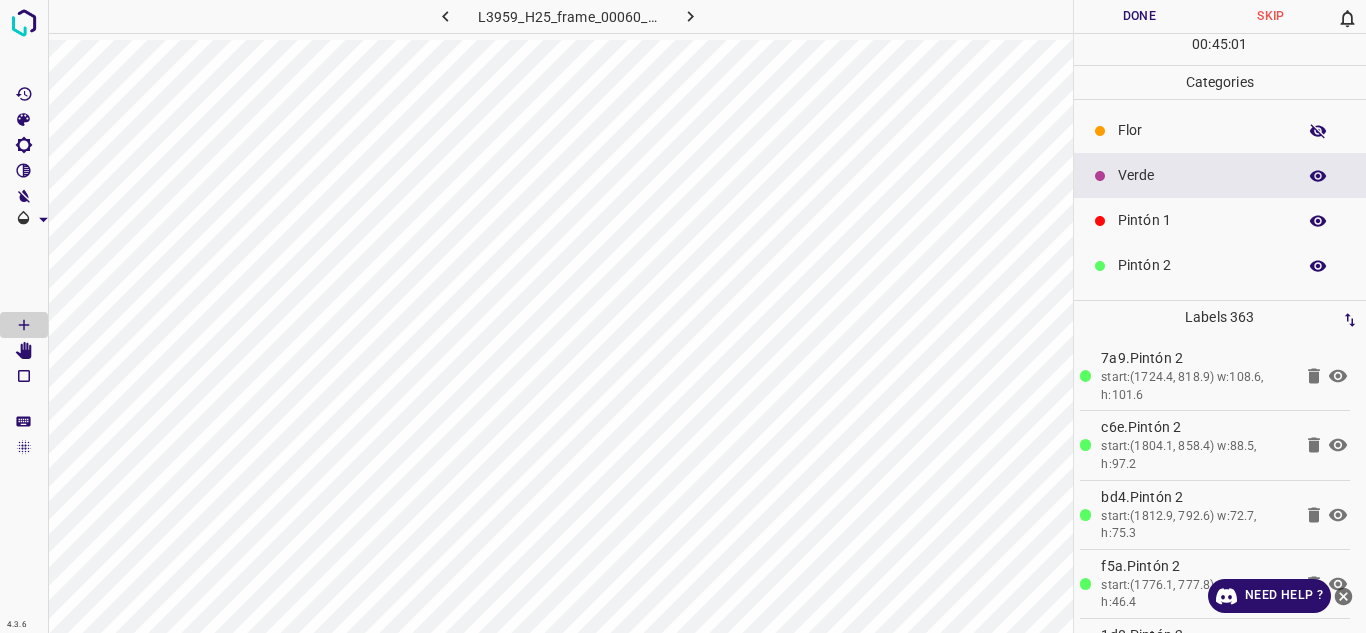 click on "Flor" at bounding box center (1202, 130) 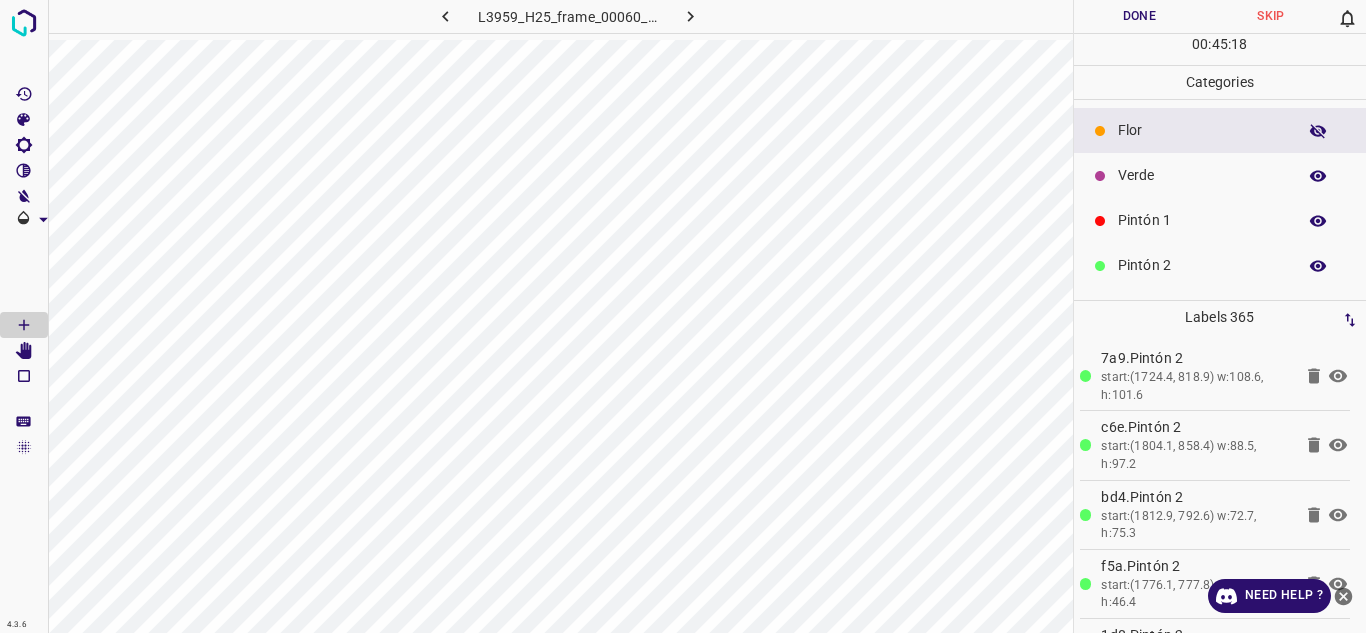 click on "Pintón 1" at bounding box center (1202, 220) 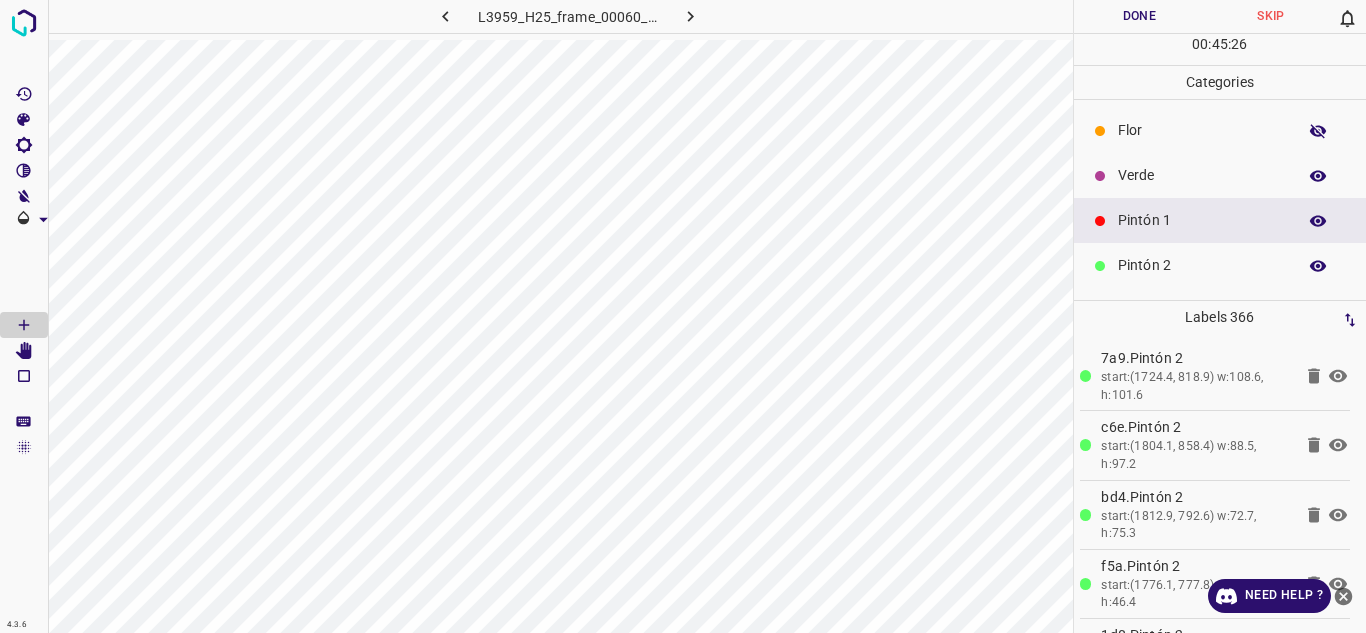 click on "Verde" at bounding box center (1202, 175) 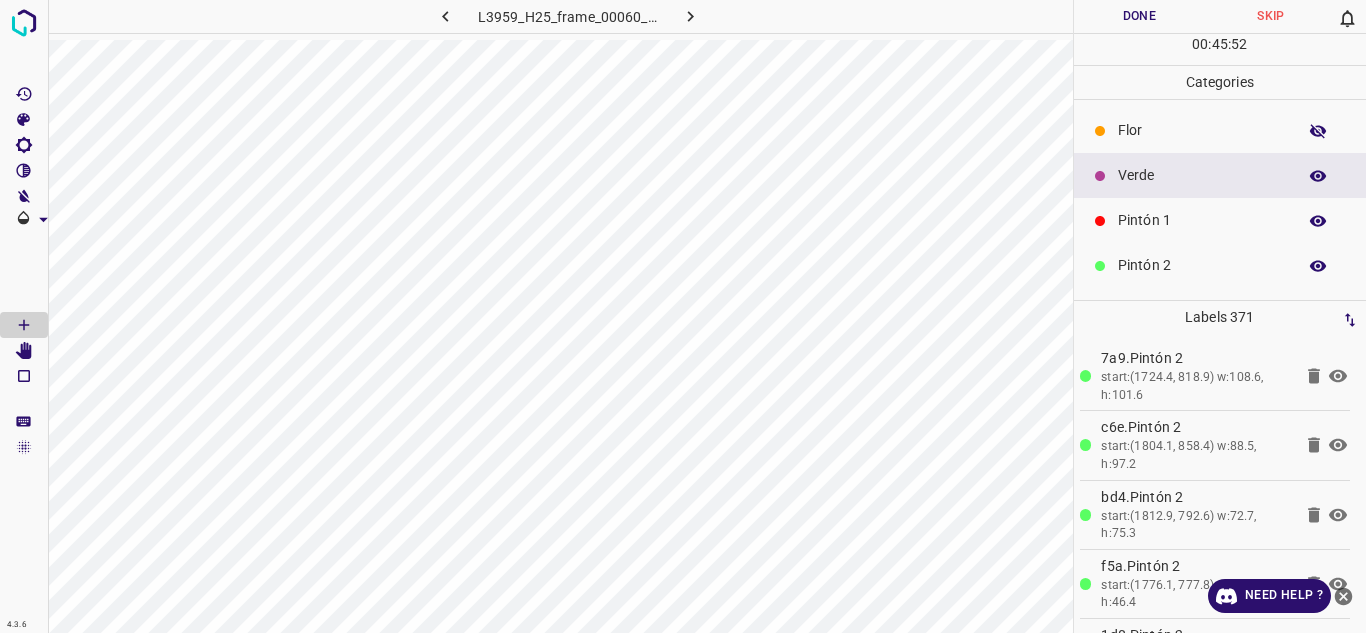 click on "Flor" at bounding box center [1202, 130] 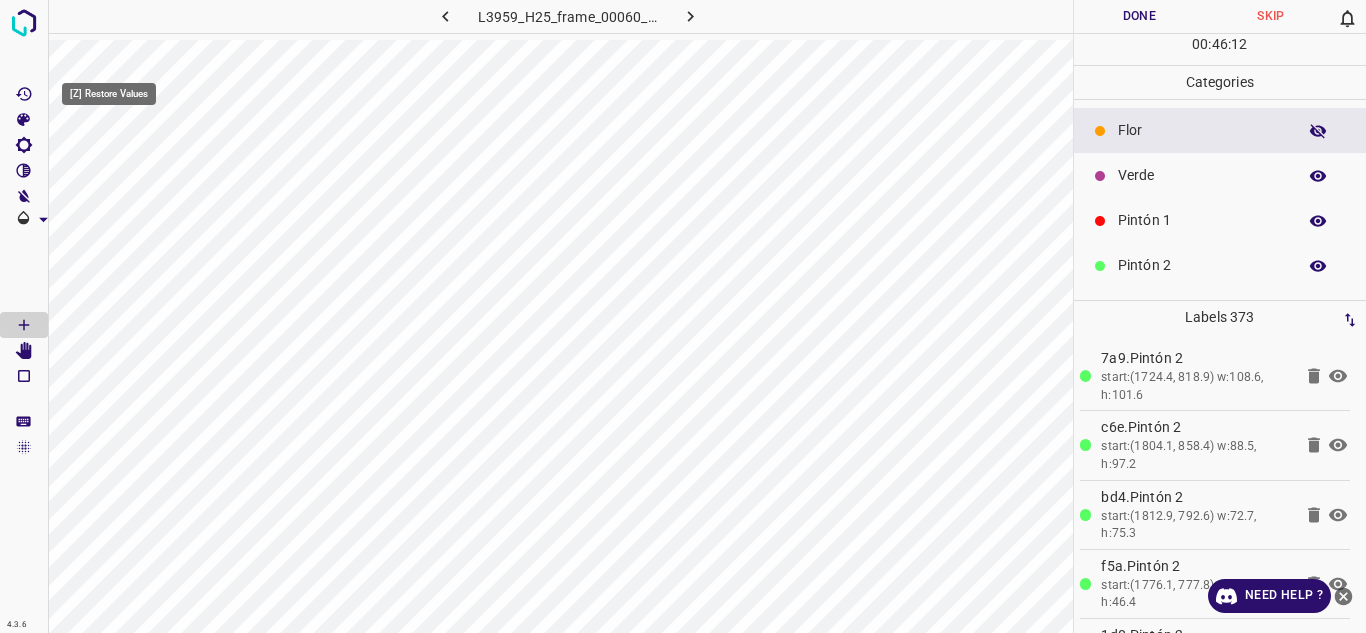 click 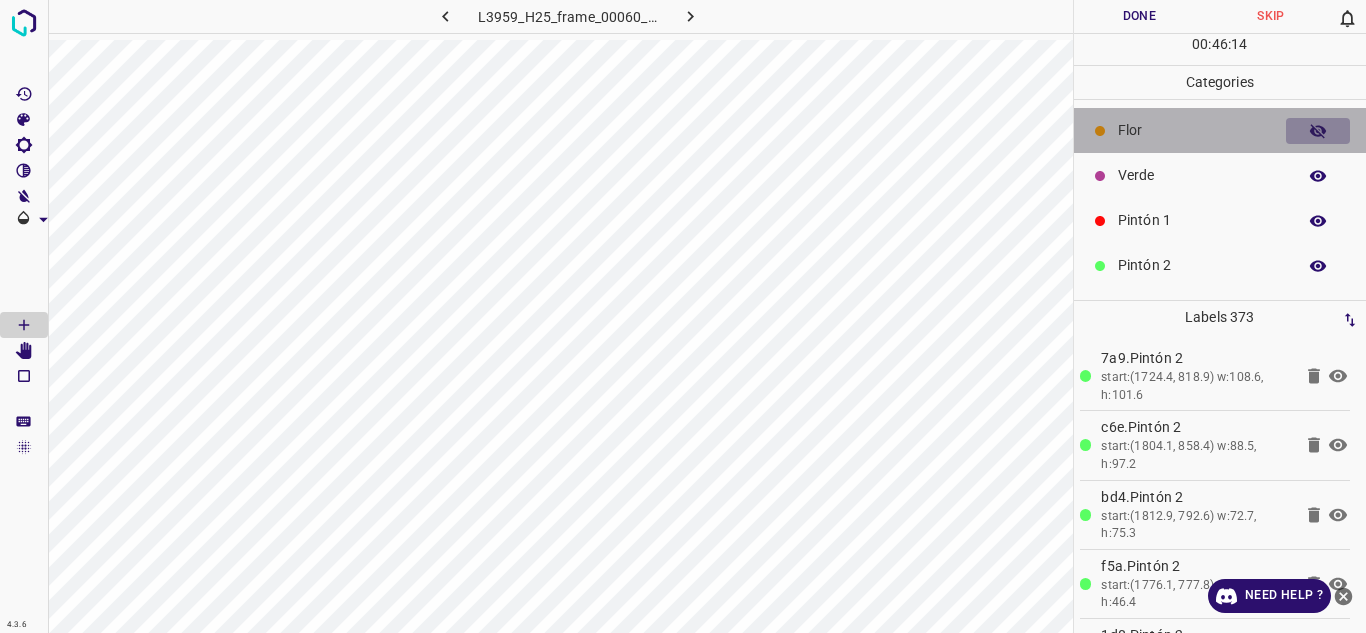 click 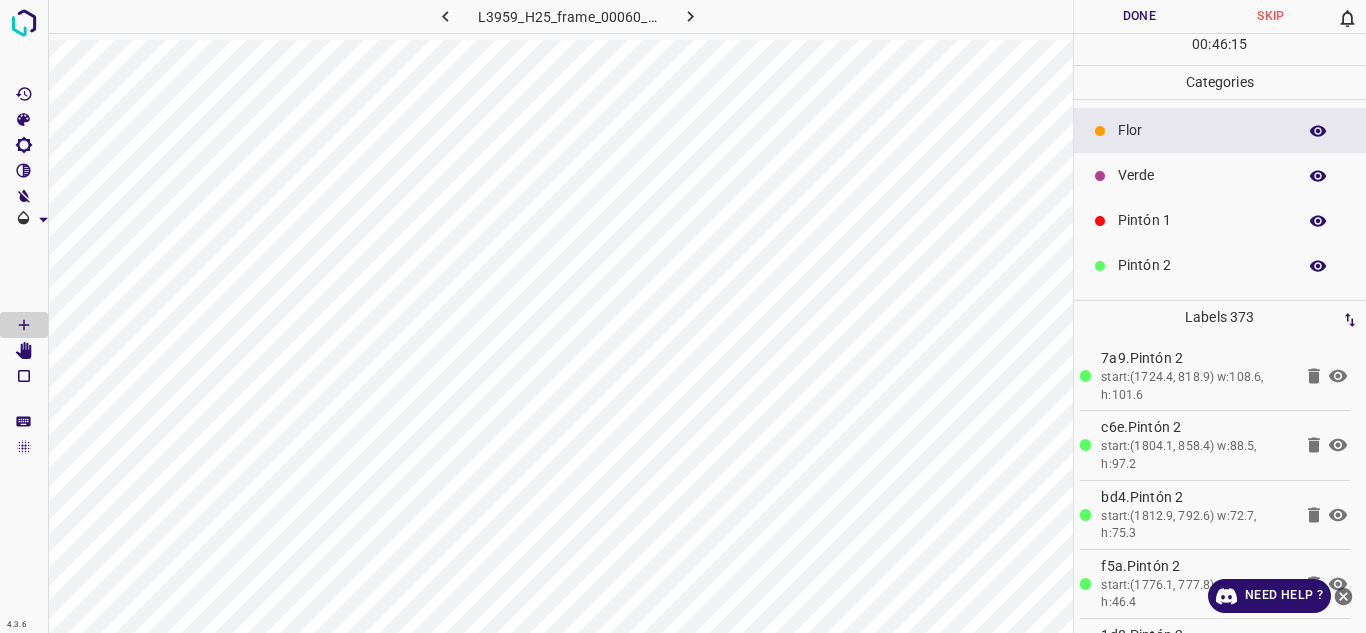 click 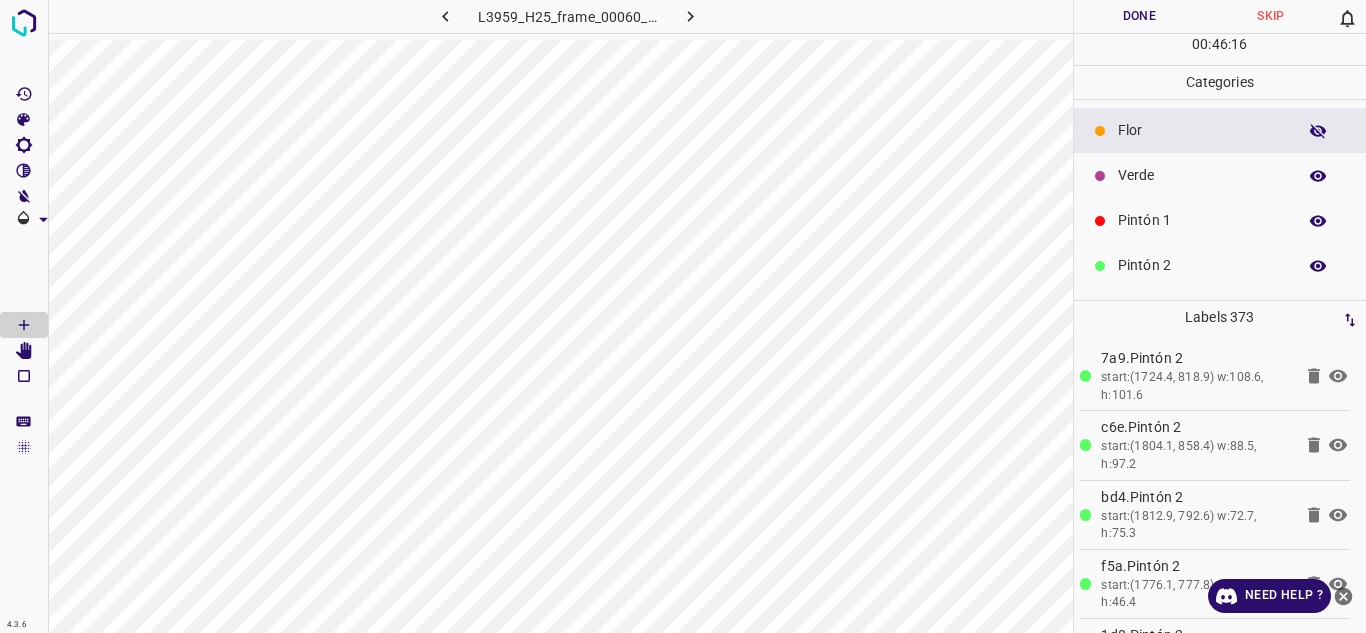 click 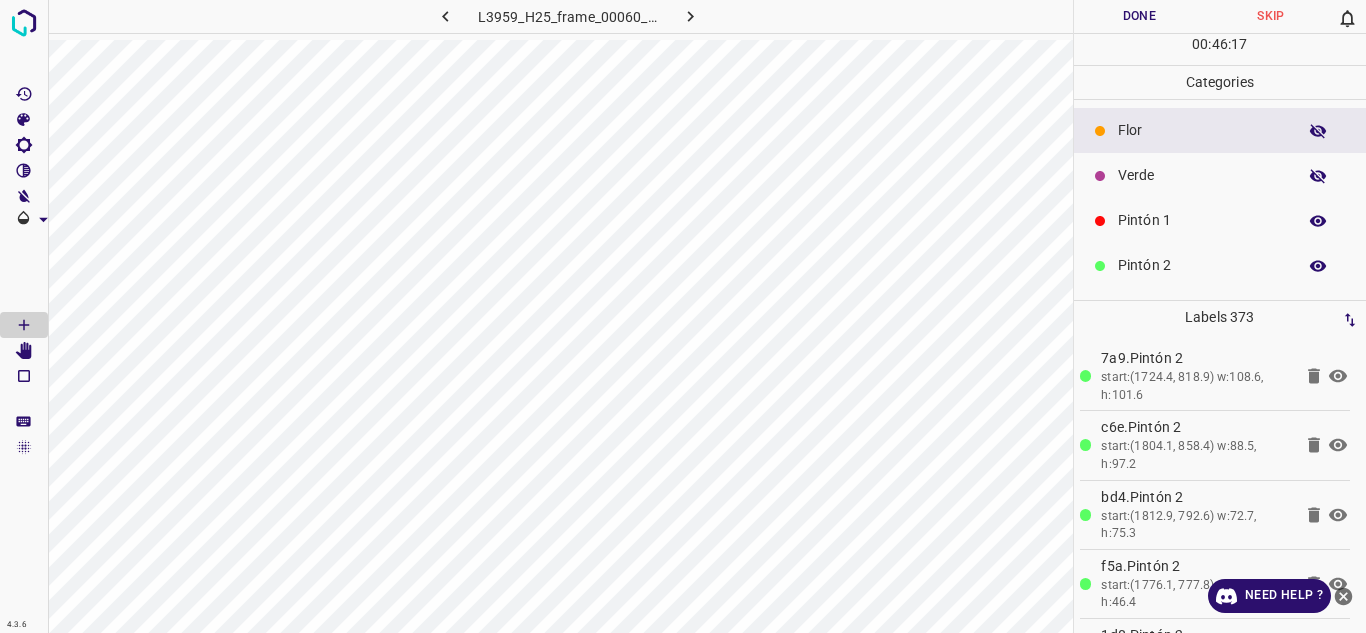 click 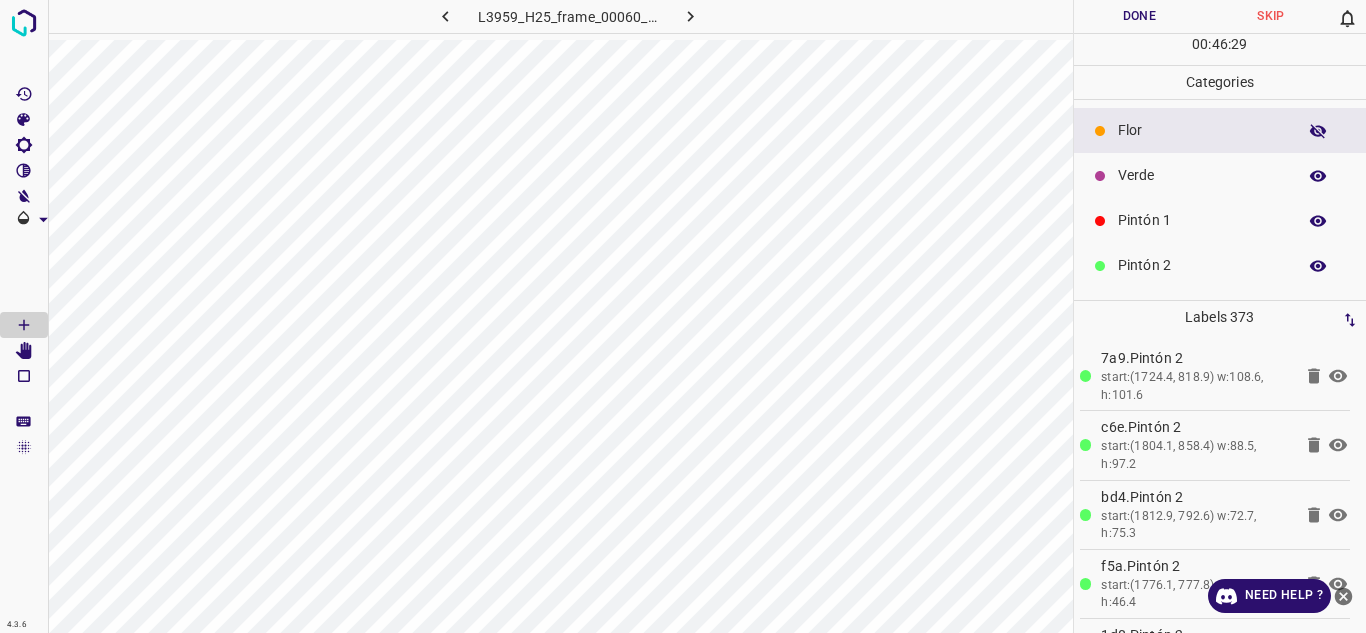 click 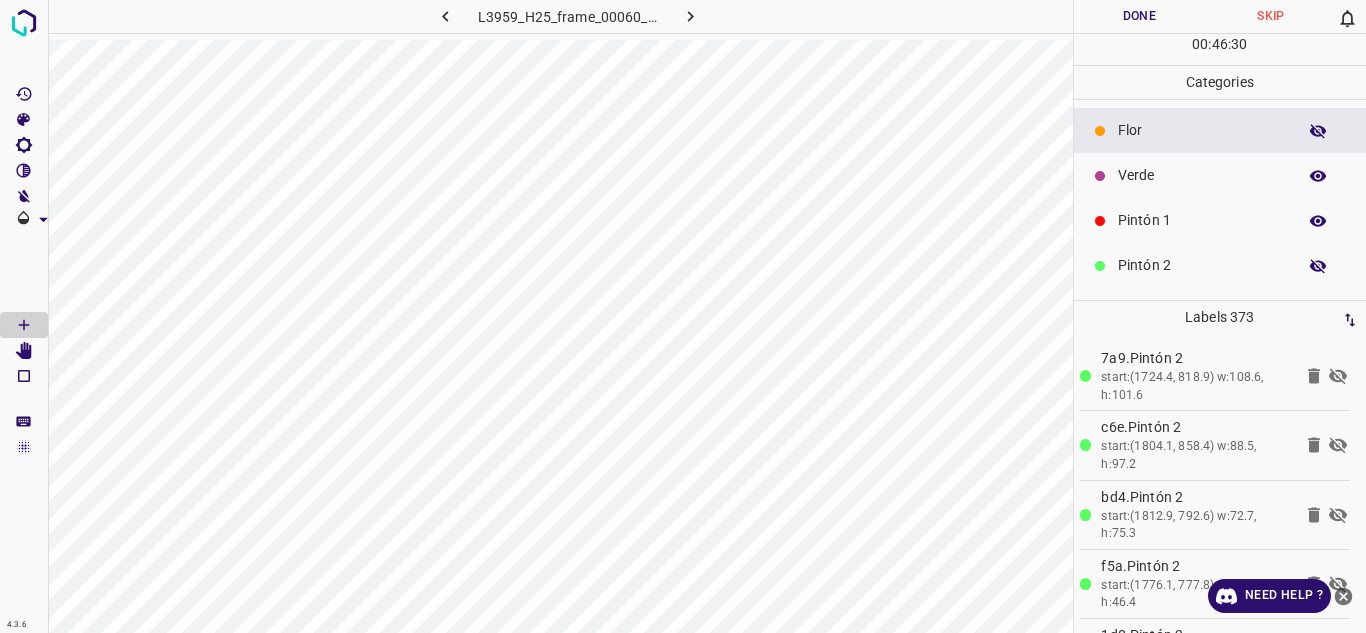 click 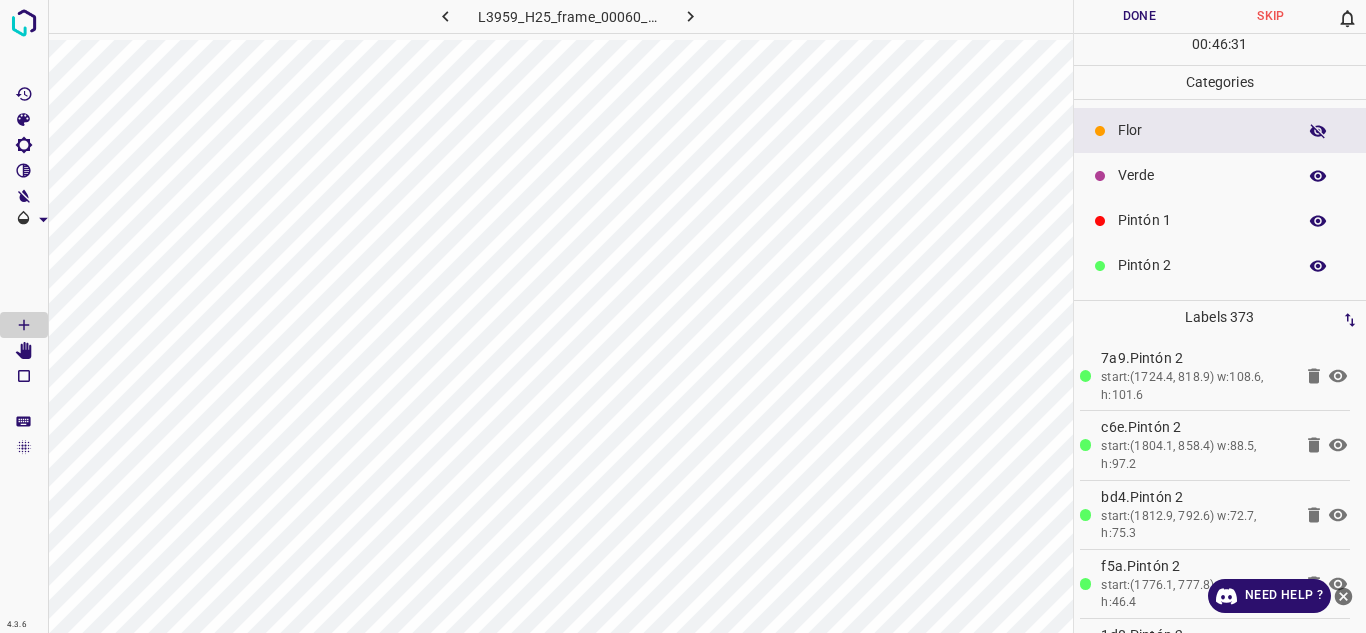 click 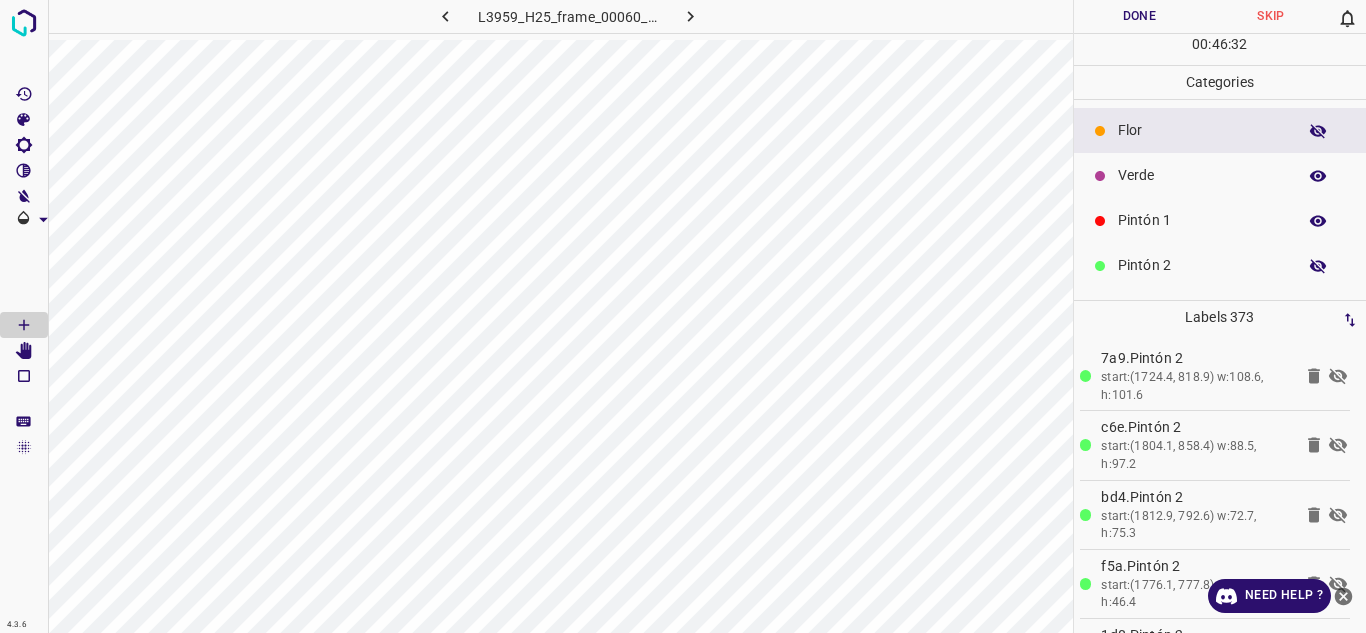 click 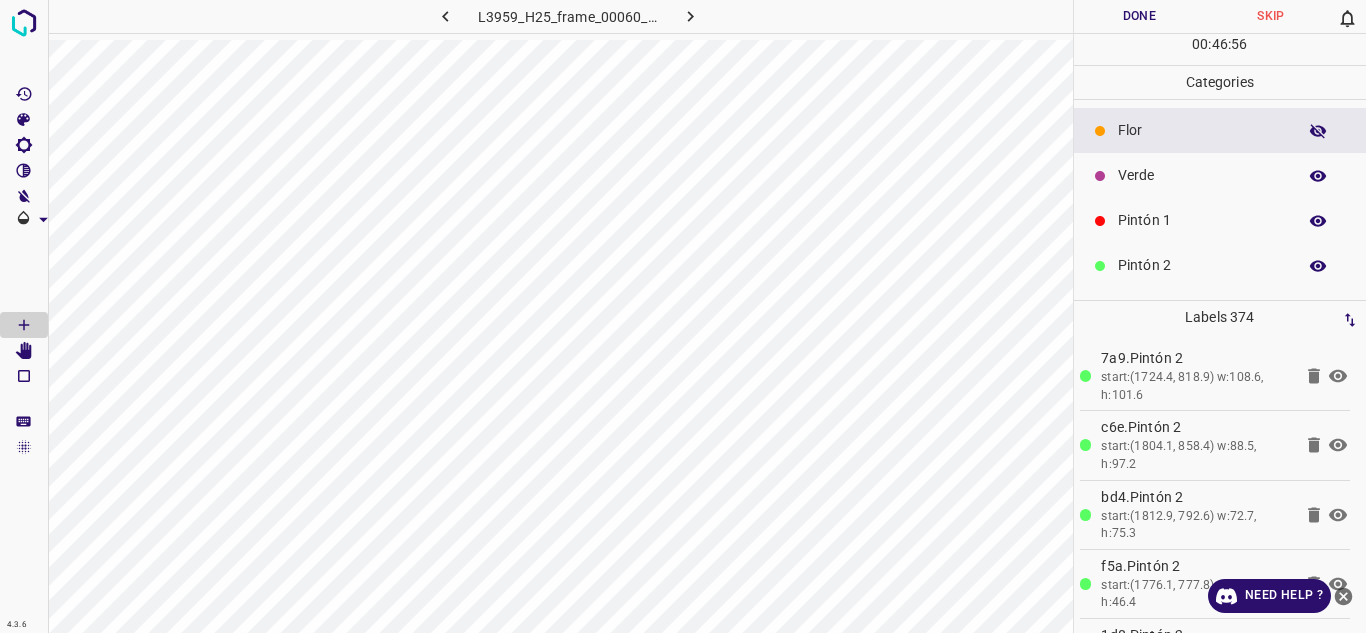 click on "Done" at bounding box center [1140, 16] 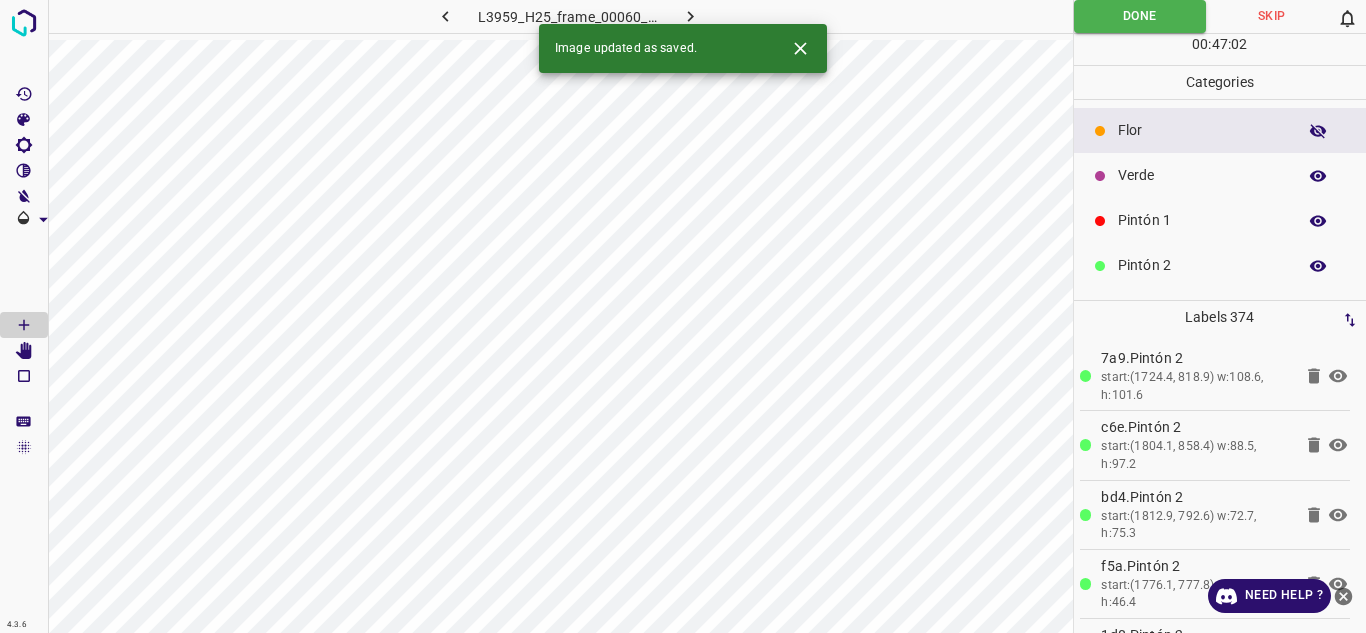 click 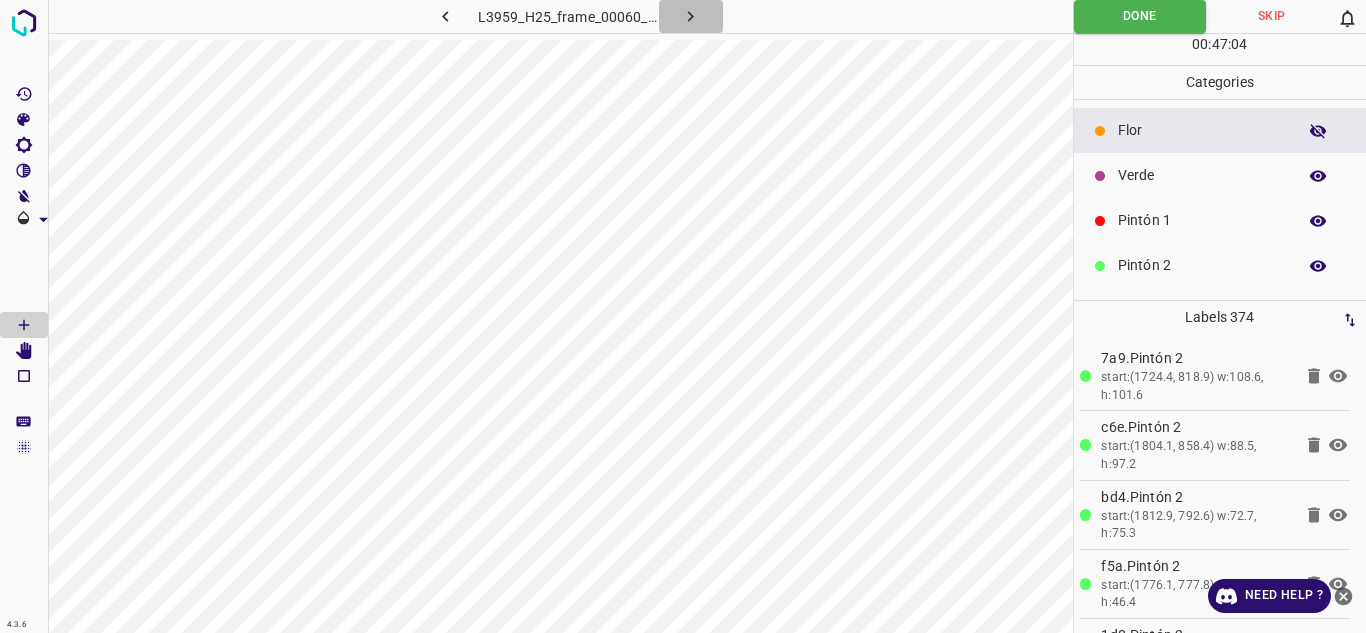 click 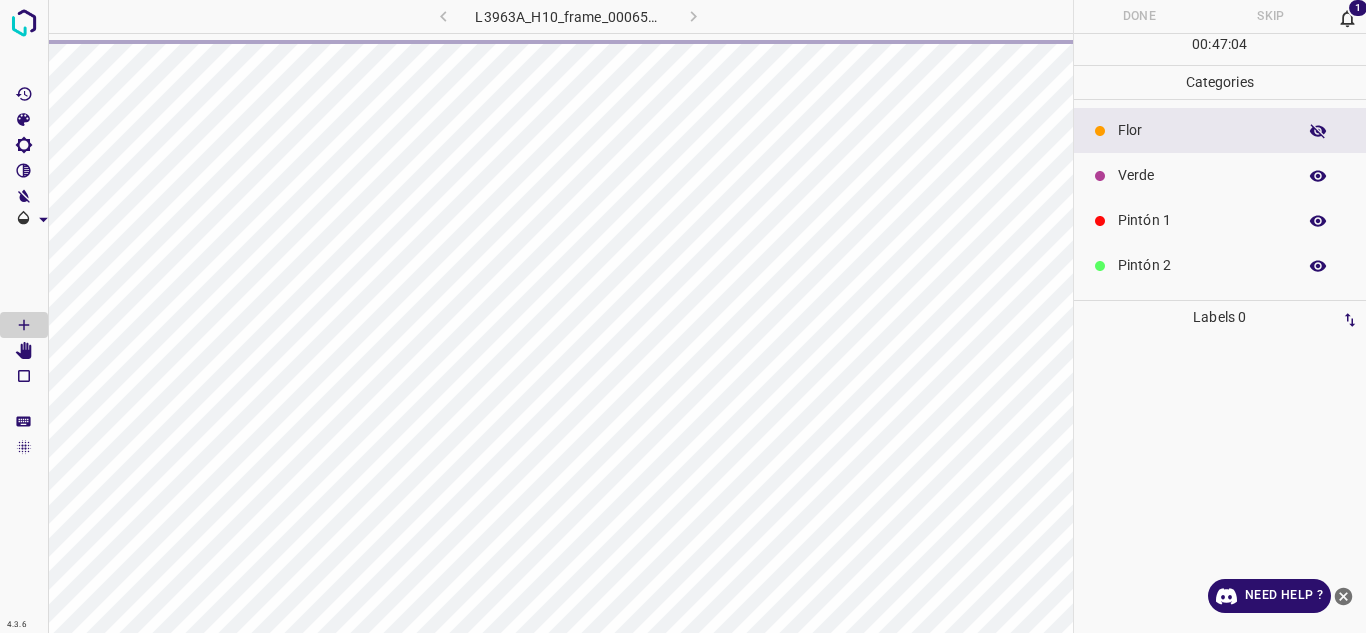 click 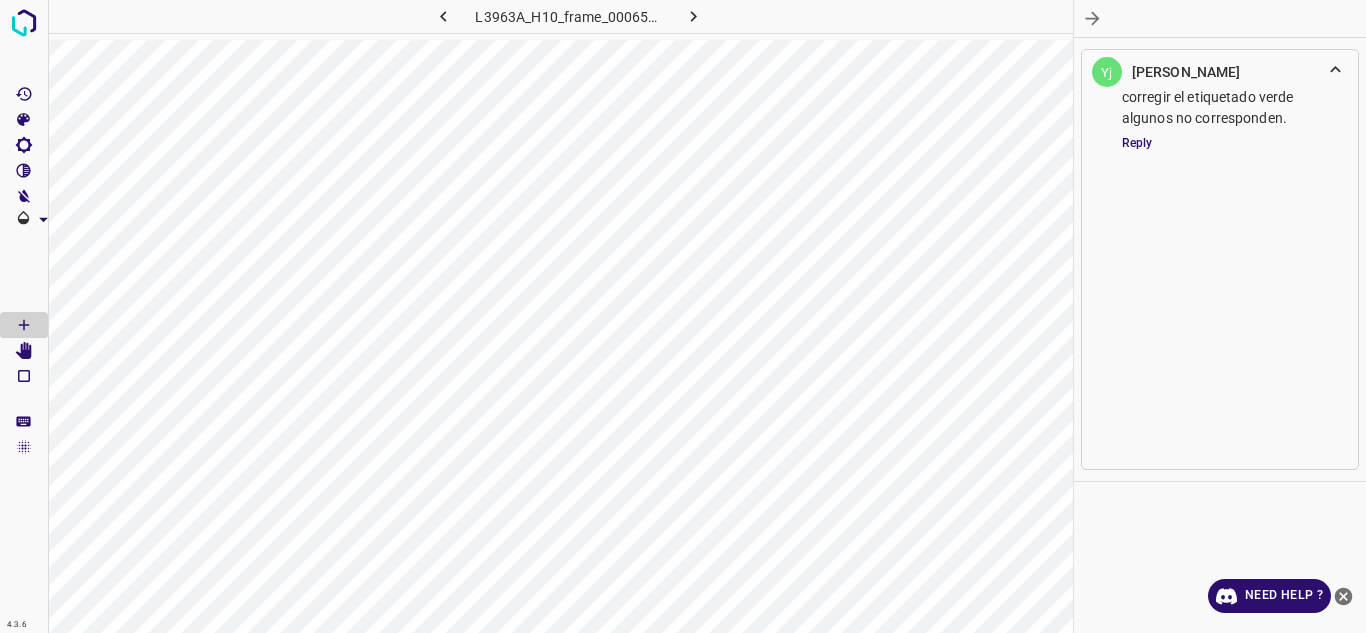 click 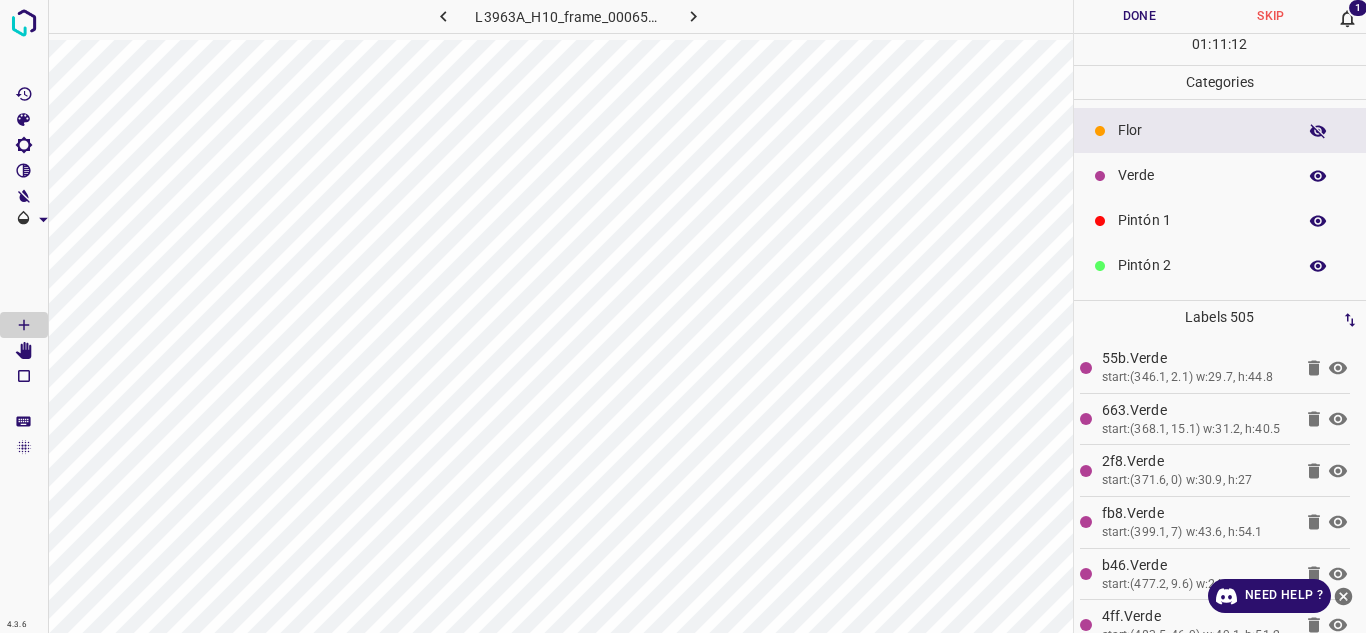 scroll, scrollTop: 0, scrollLeft: 3, axis: horizontal 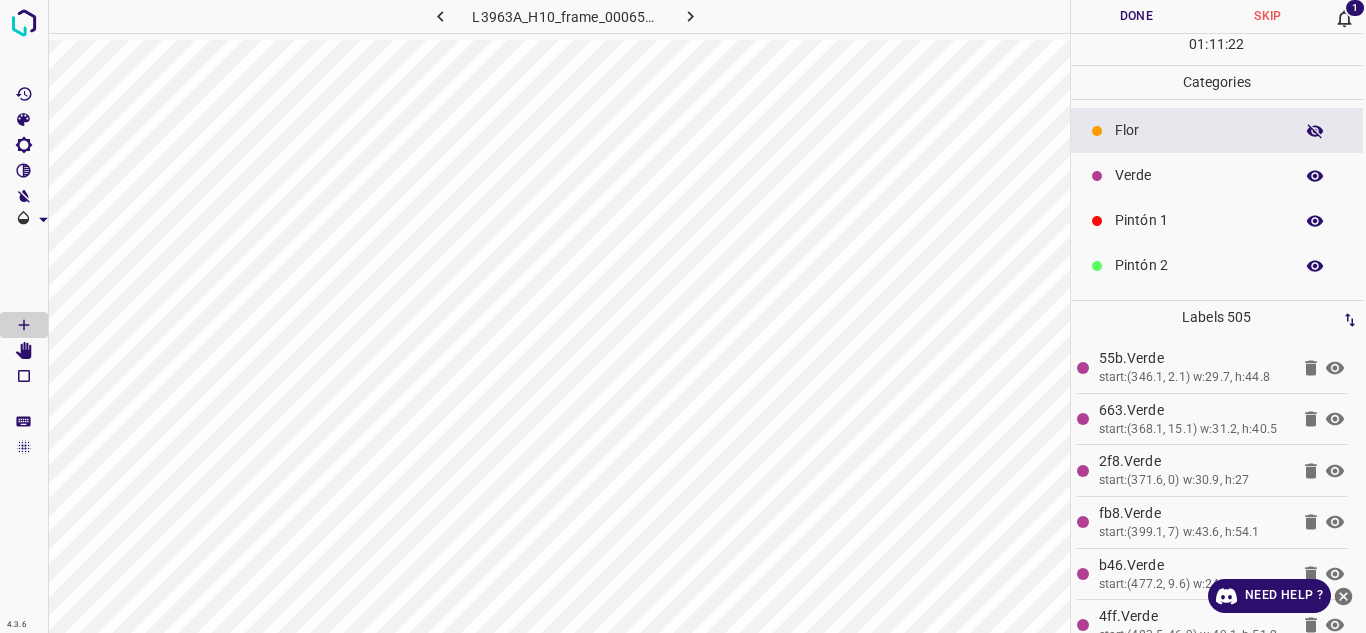 click at bounding box center (24, 120) 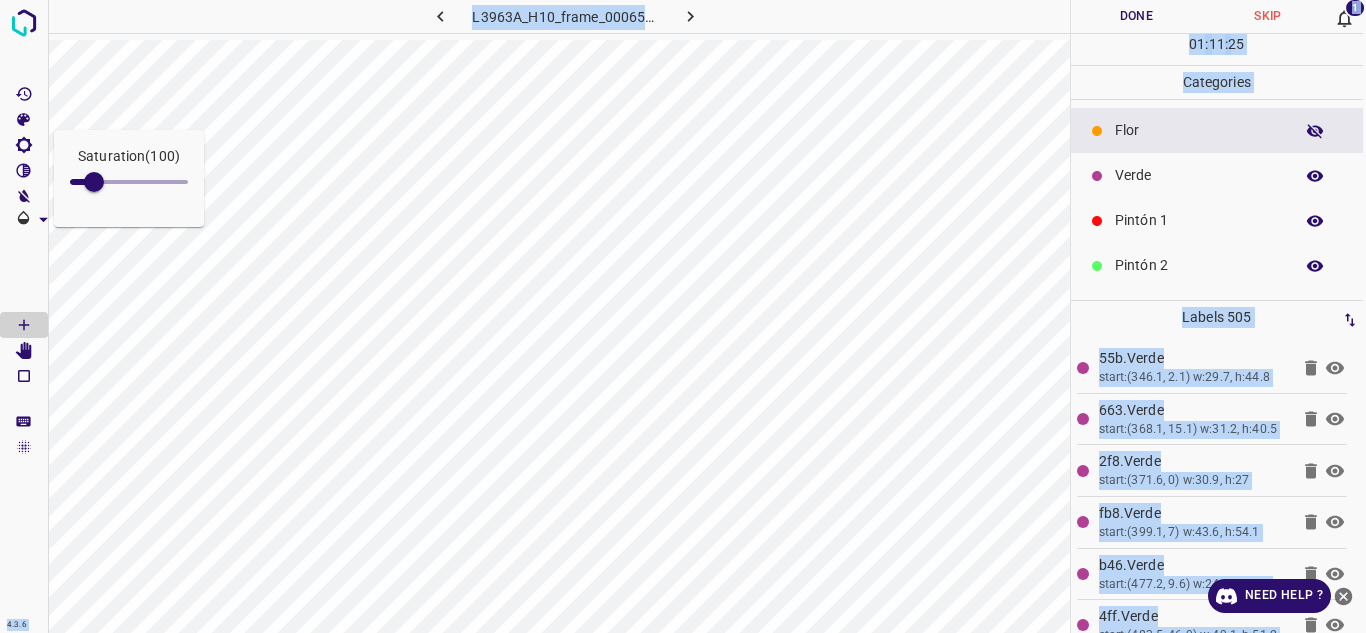 drag, startPoint x: 89, startPoint y: 182, endPoint x: 137, endPoint y: 182, distance: 48 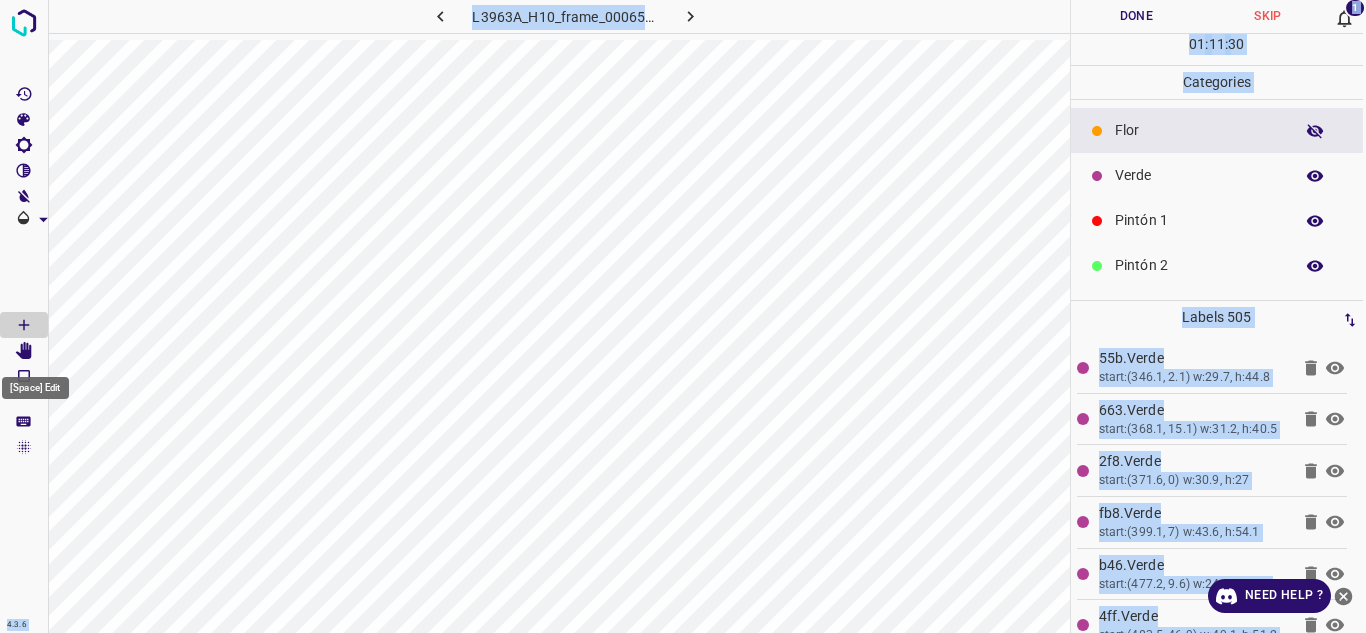 click 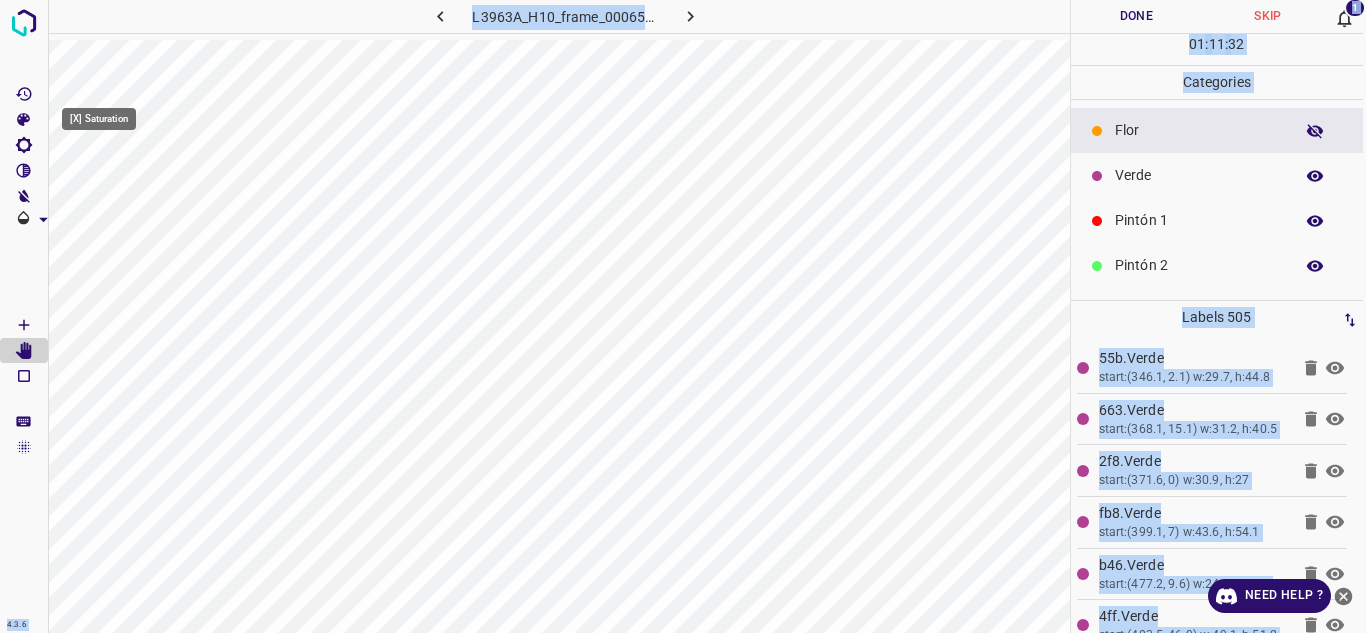click 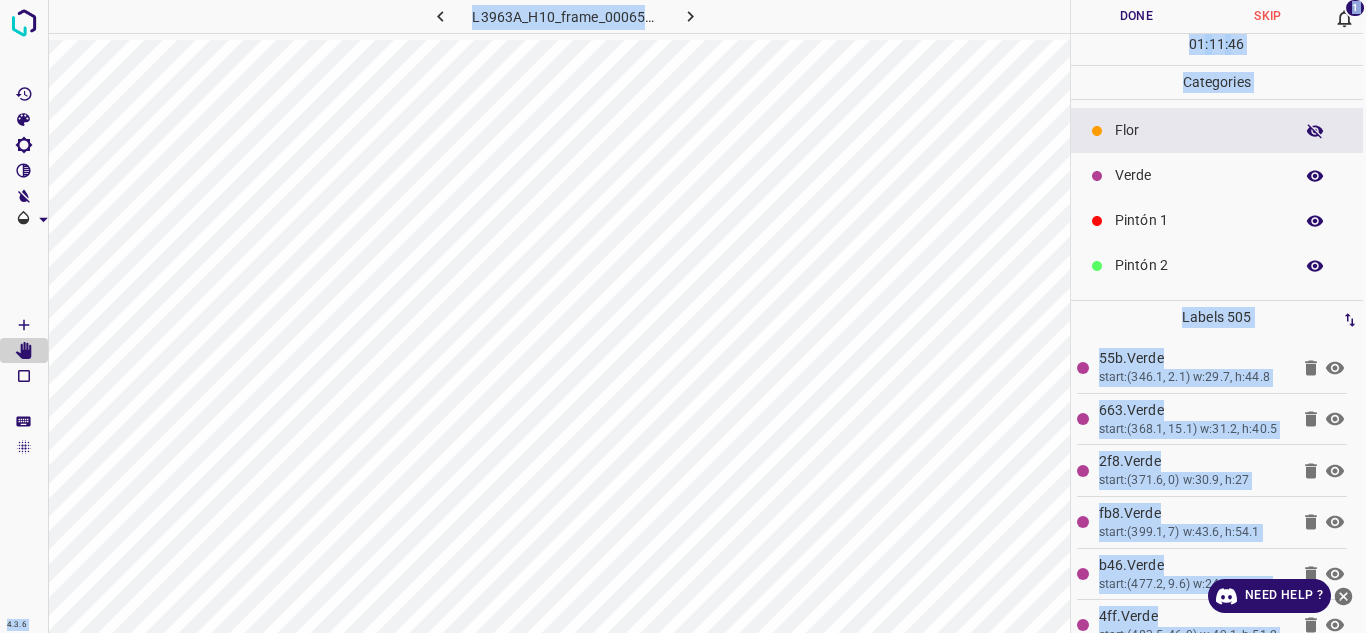 click at bounding box center (910, 16) 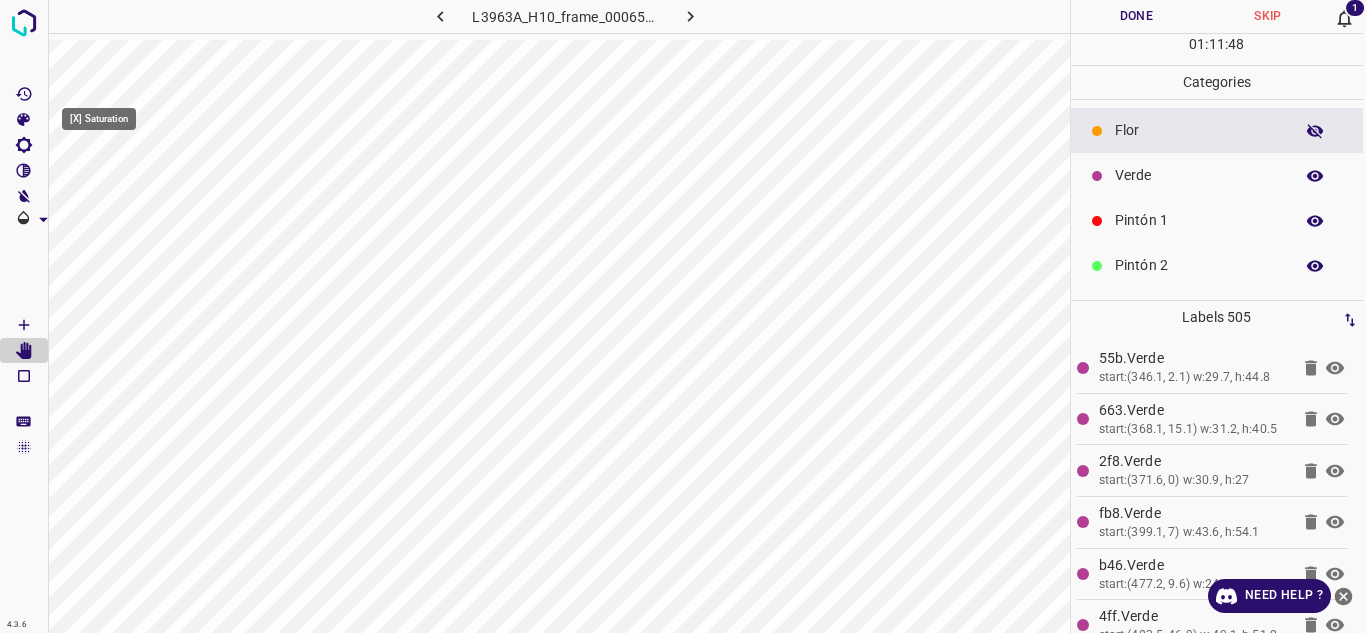 click at bounding box center (24, 120) 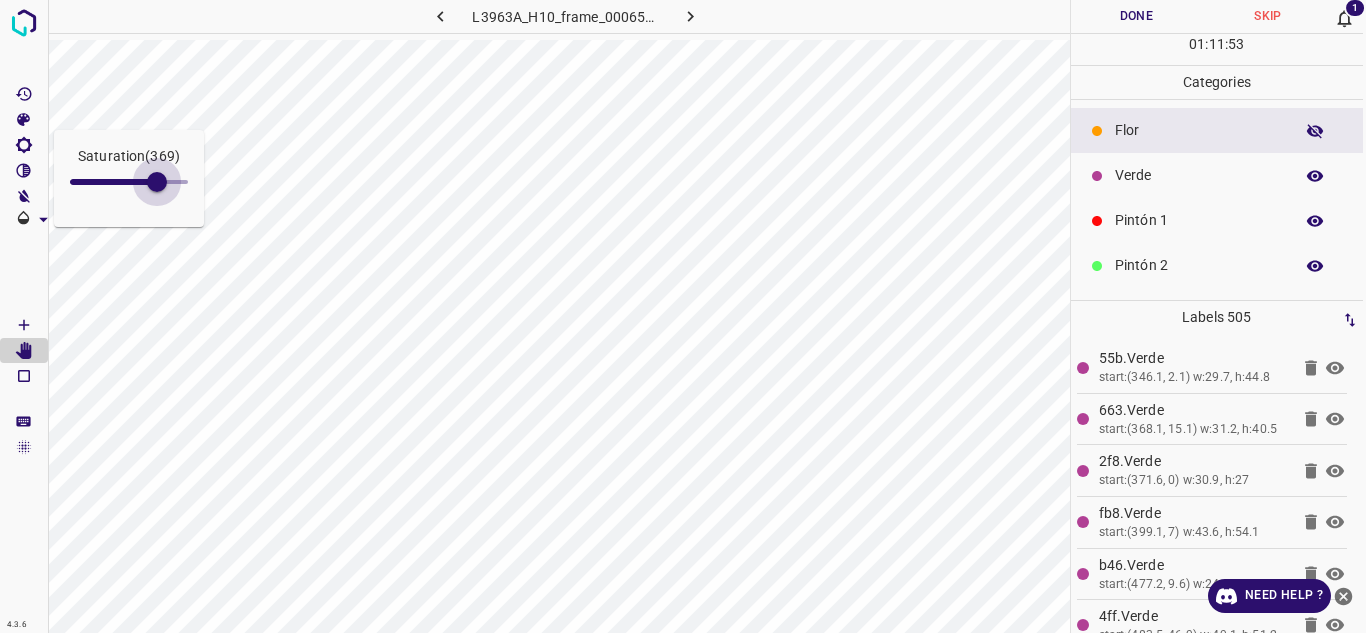 drag, startPoint x: 139, startPoint y: 179, endPoint x: 121, endPoint y: 143, distance: 40.24922 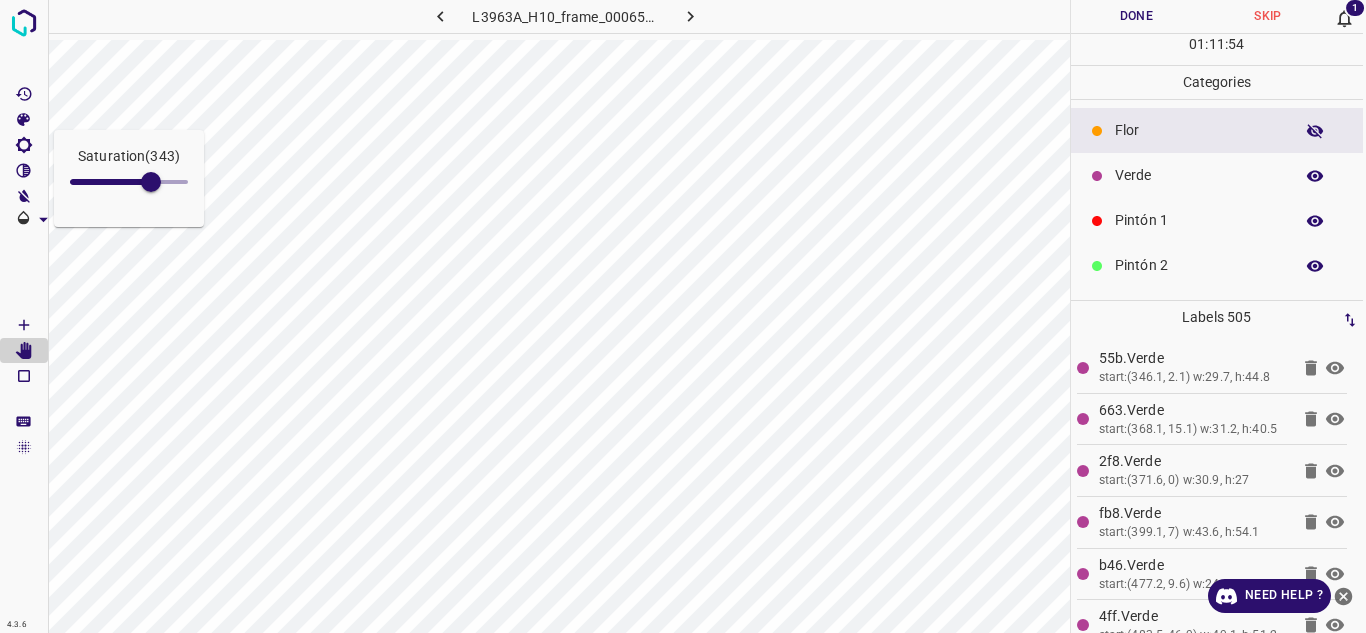 type on "339" 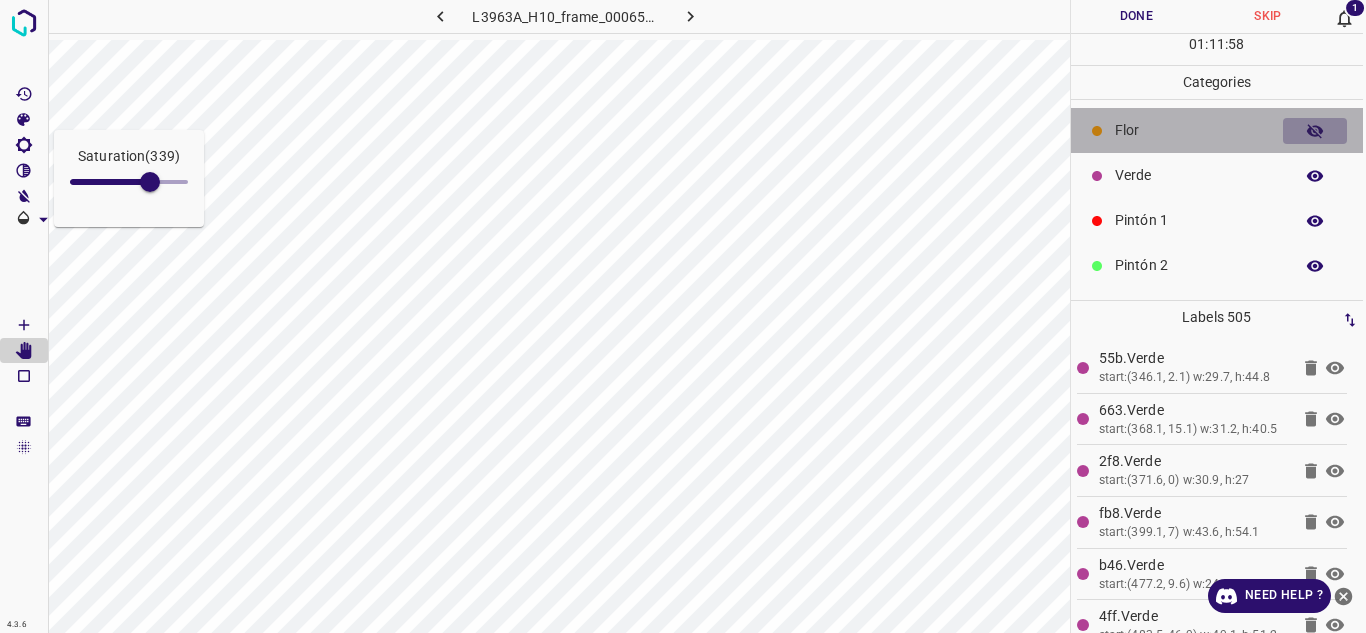 click 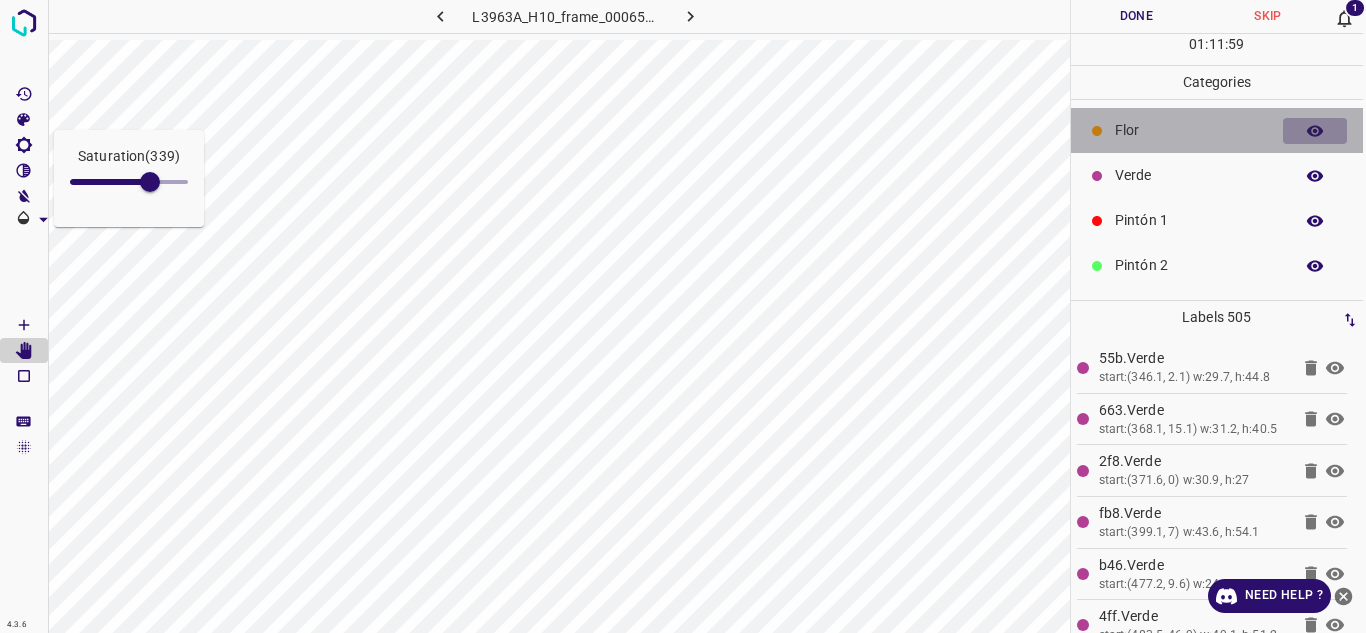 click 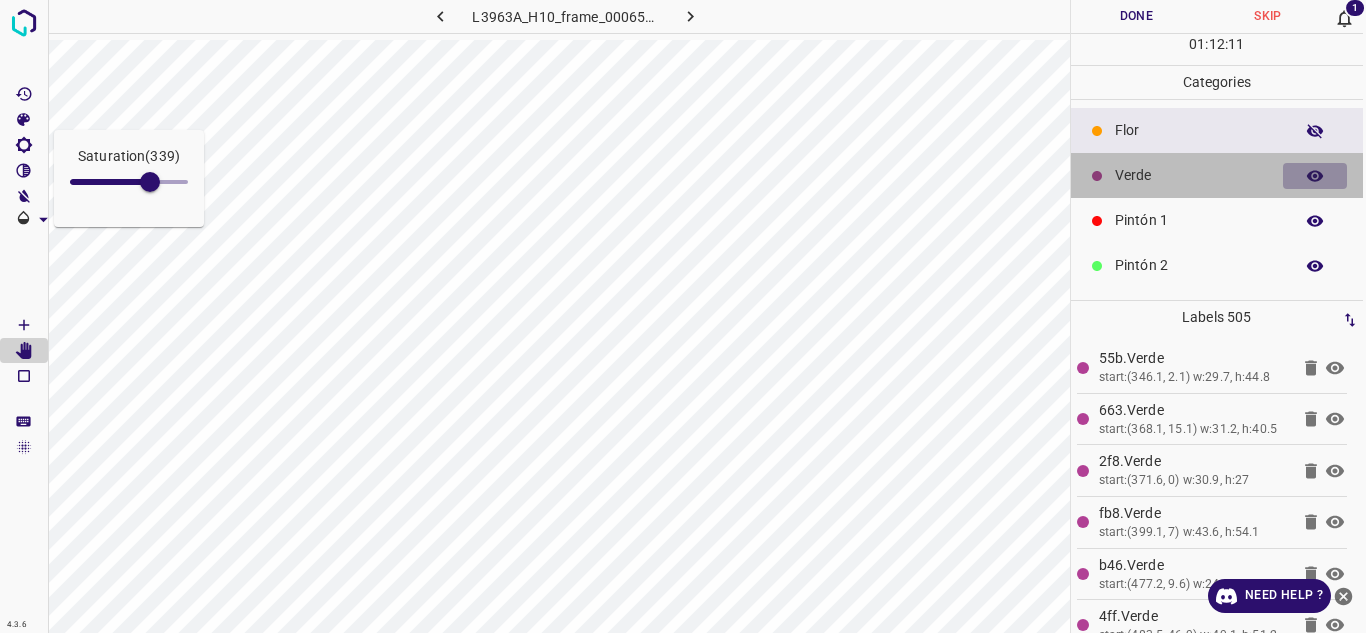 click 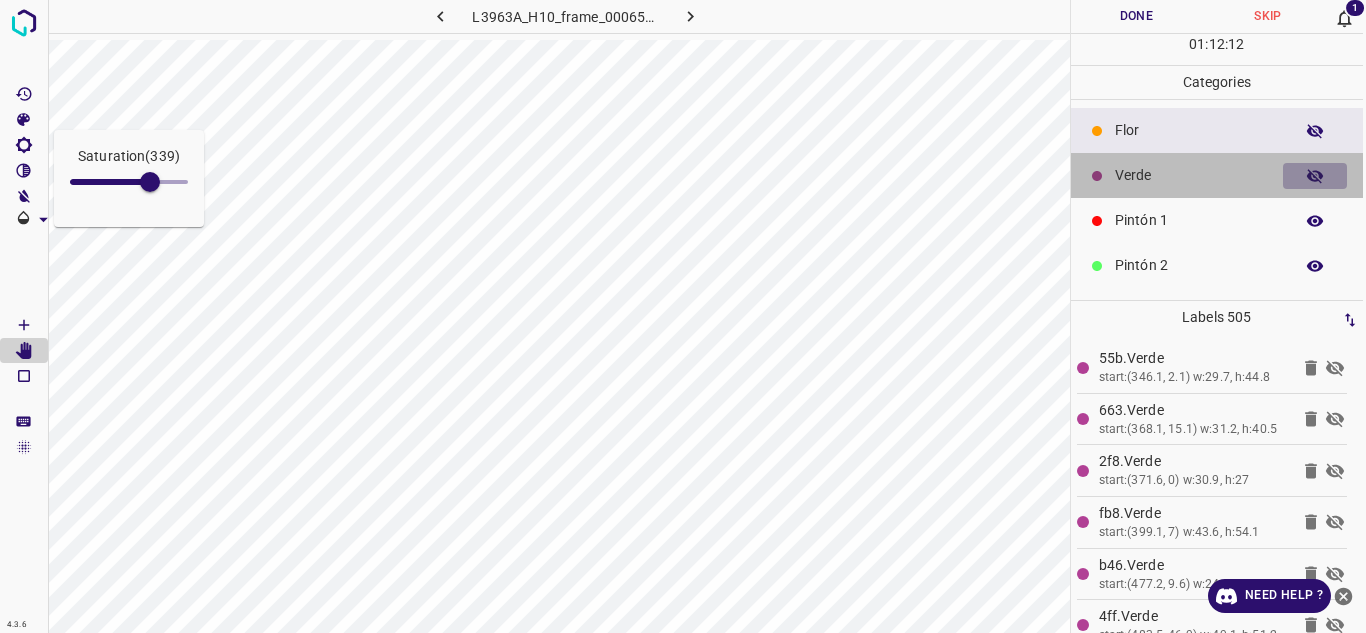click 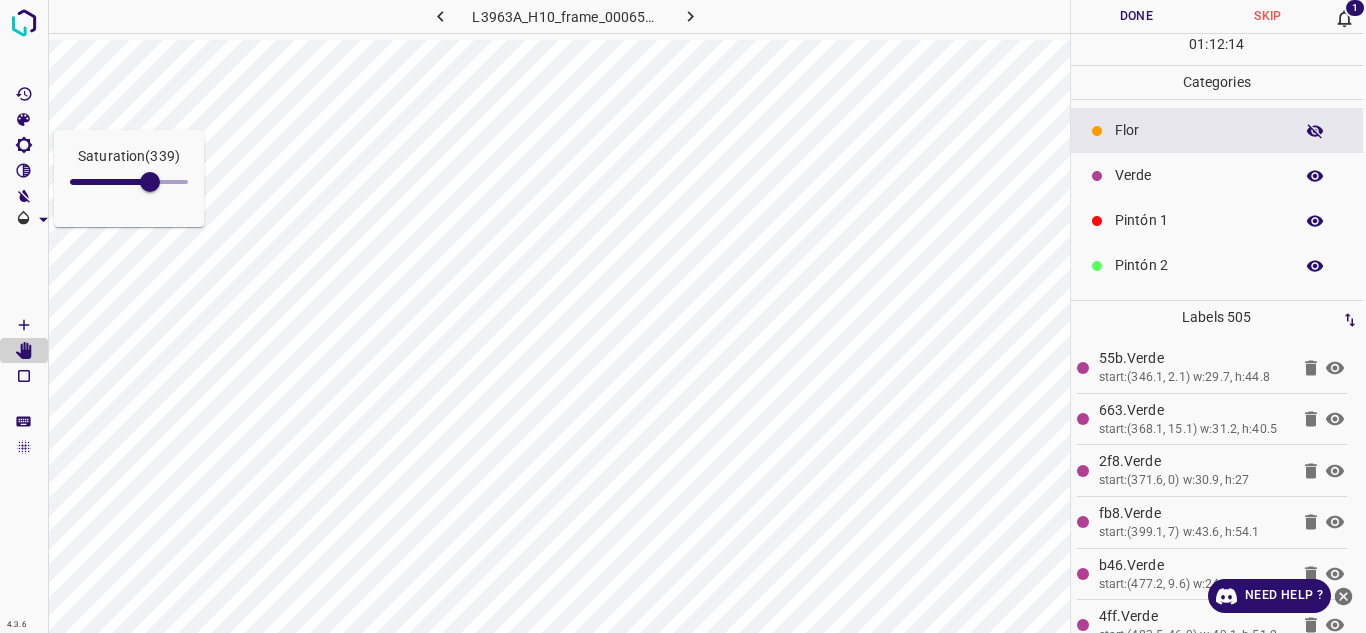 scroll, scrollTop: 0, scrollLeft: 0, axis: both 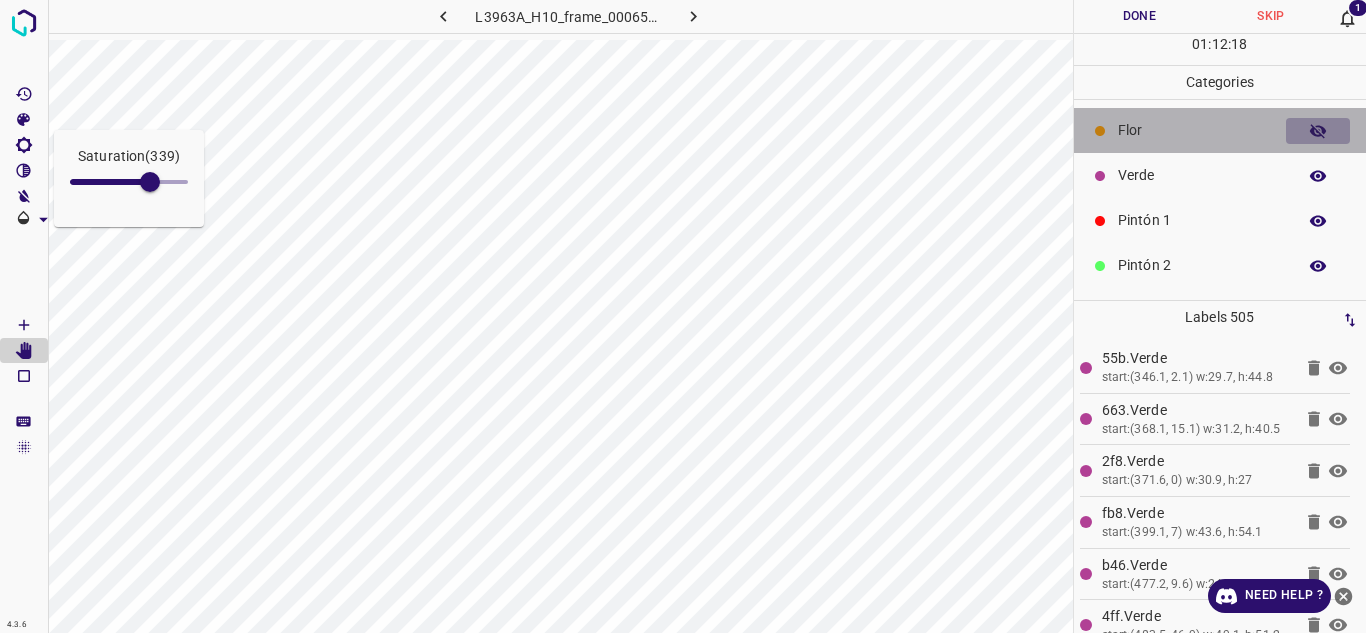 click 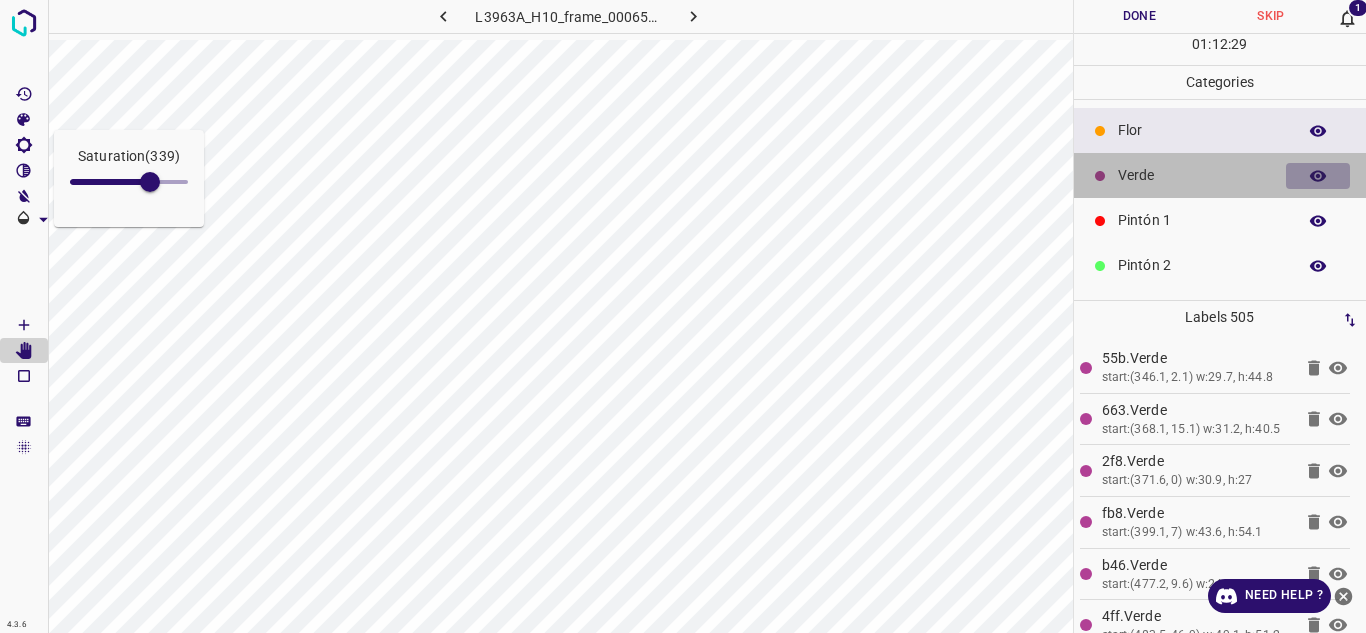 click 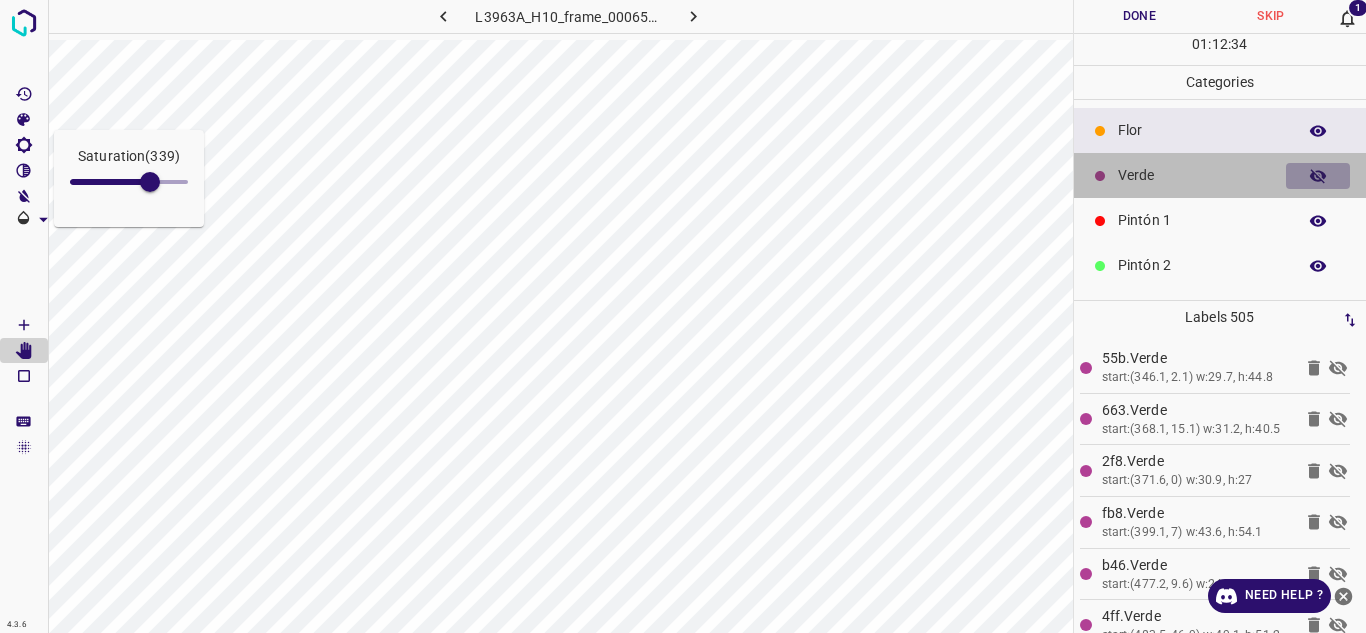 click 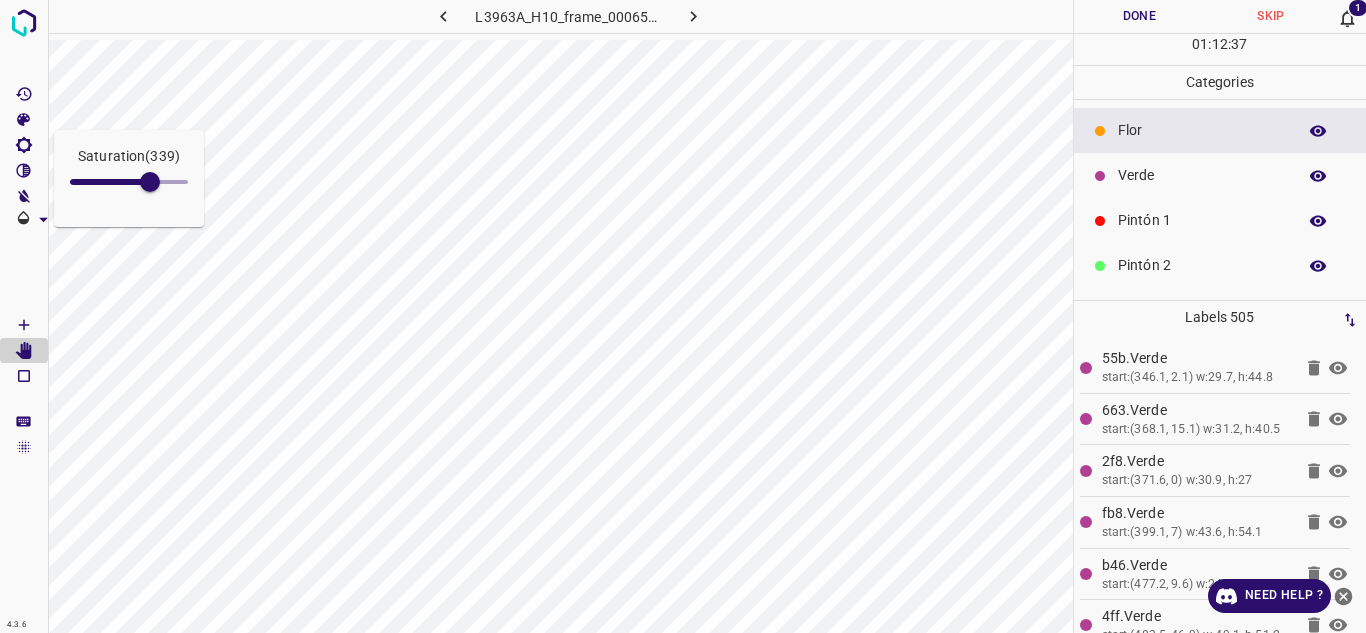 click 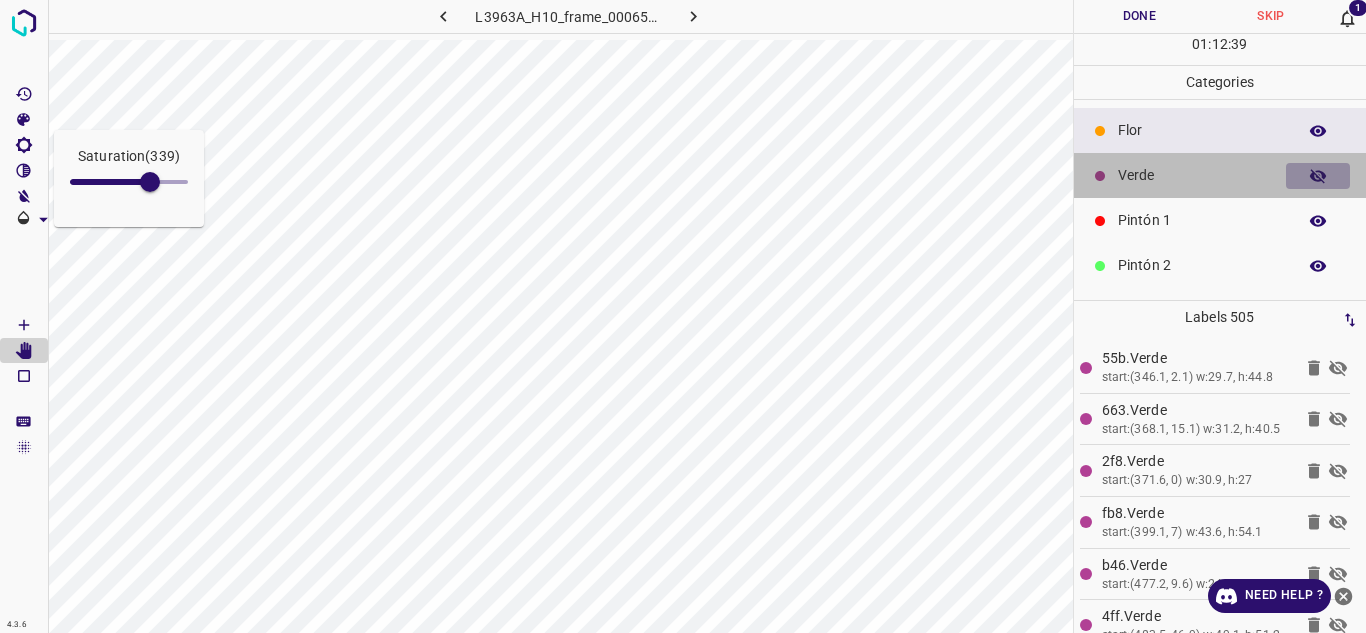 click 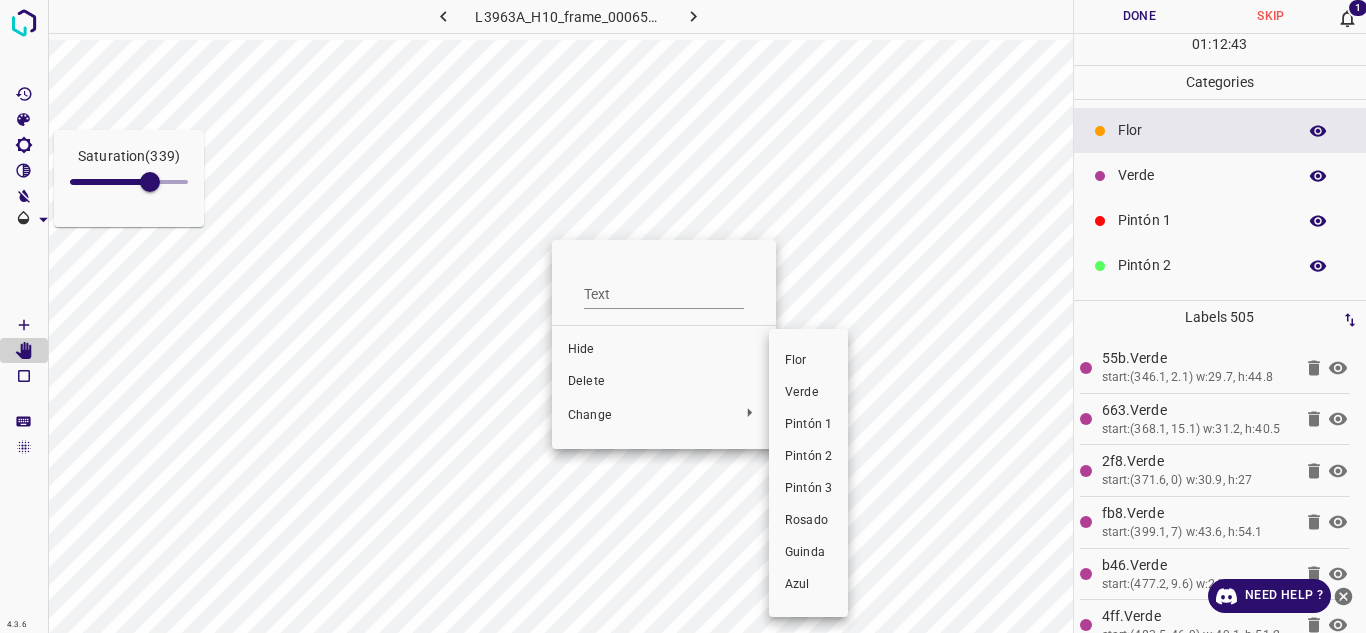 click on "Pintón 1" at bounding box center (808, 425) 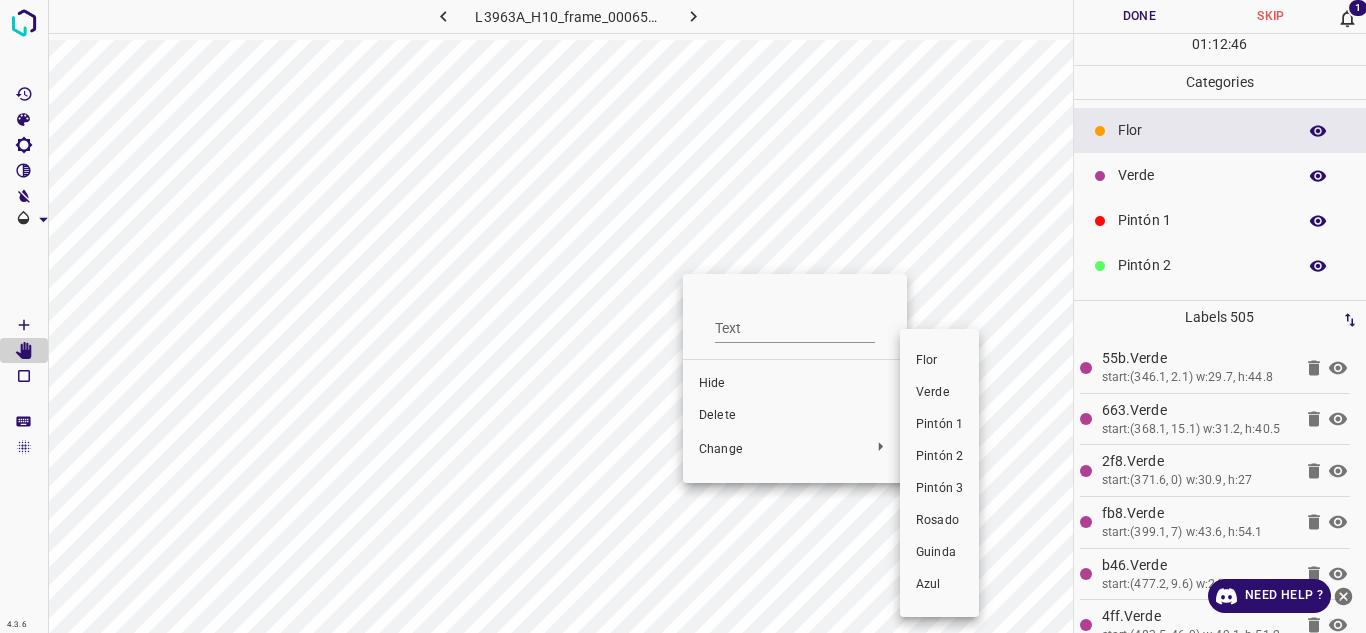 click on "Pintón 1" at bounding box center [939, 425] 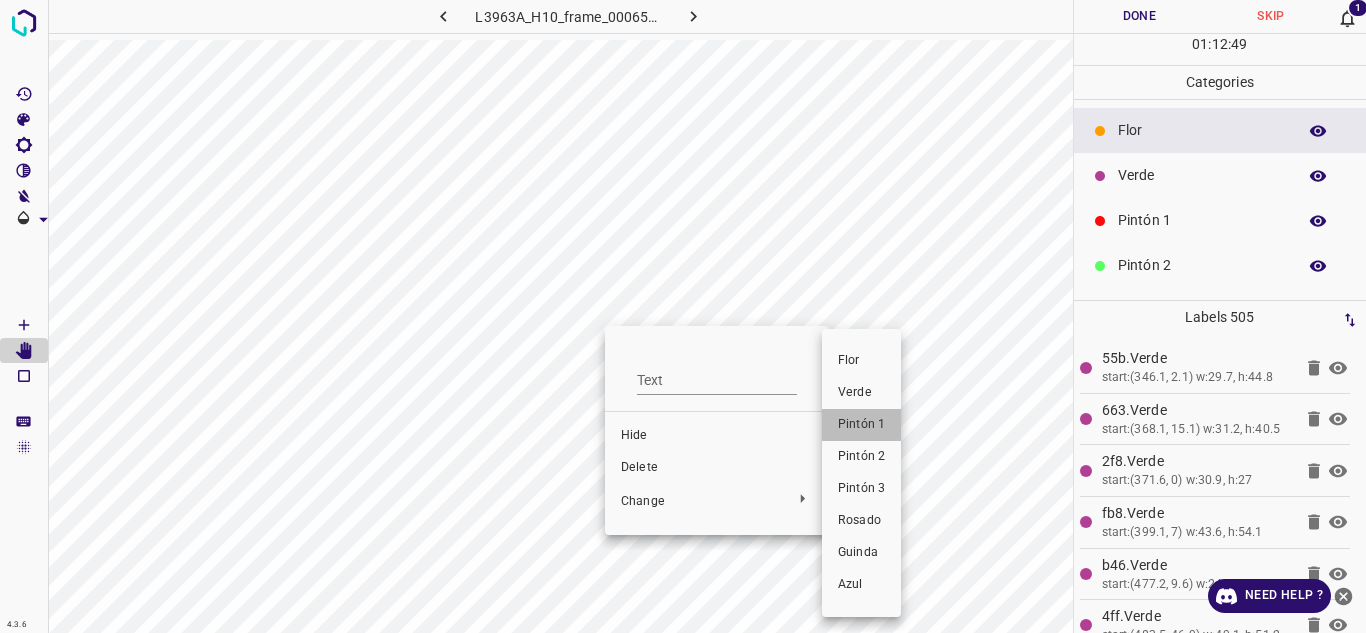 click on "Pintón 1" at bounding box center [861, 425] 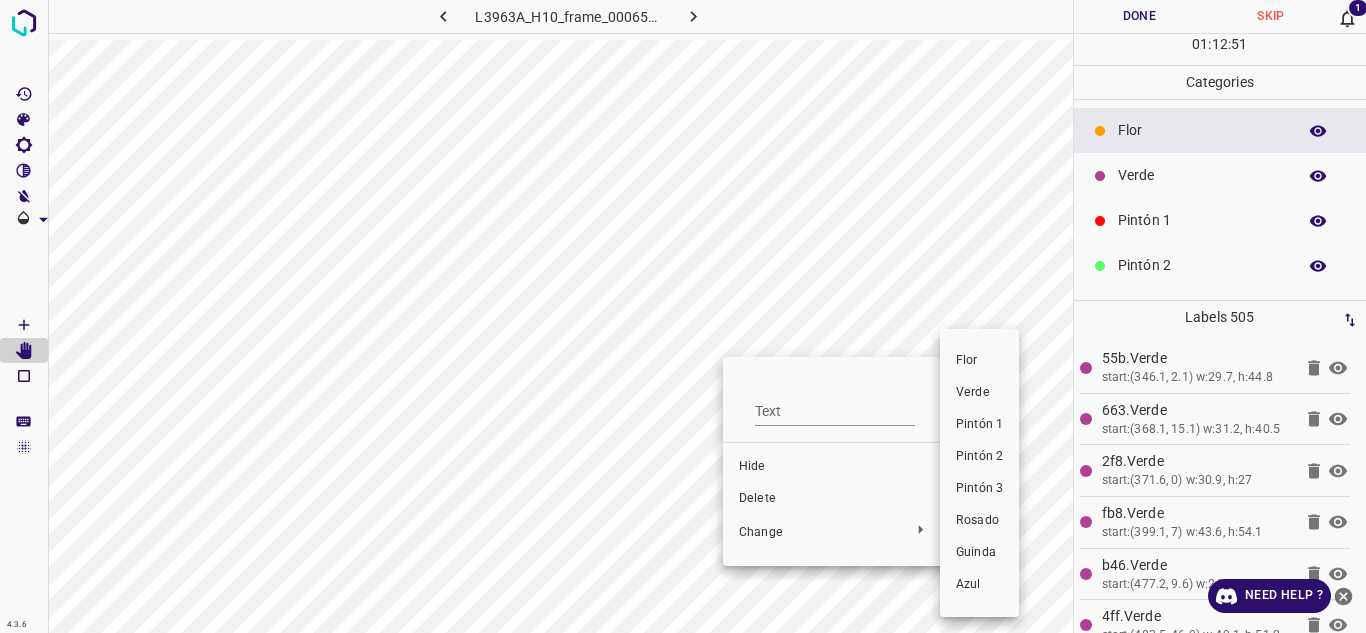 click on "Pintón 1" at bounding box center [979, 425] 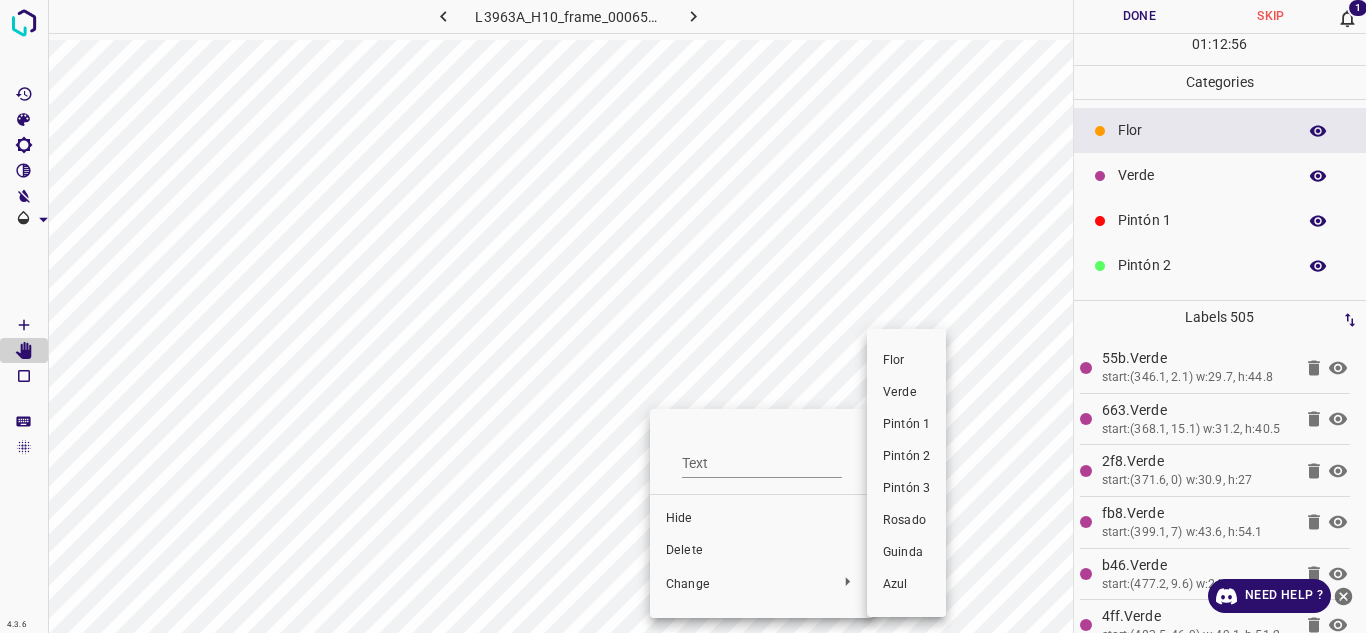 click on "Pintón 1" at bounding box center (906, 425) 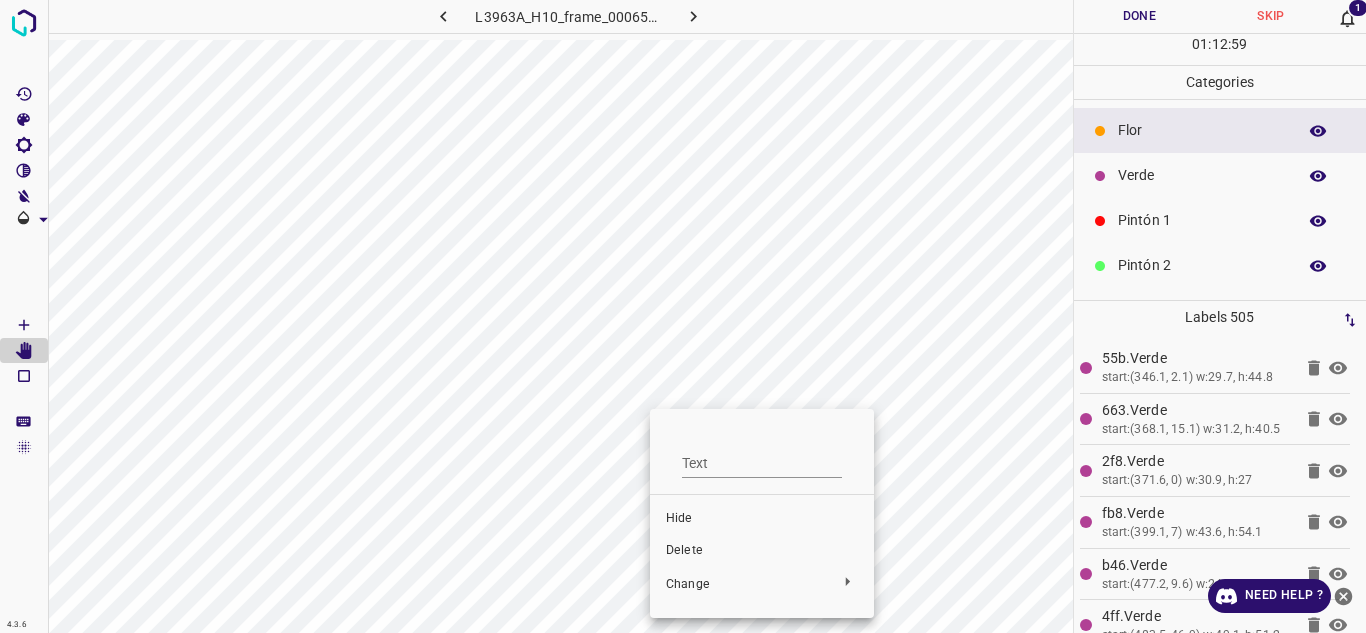 click at bounding box center (683, 316) 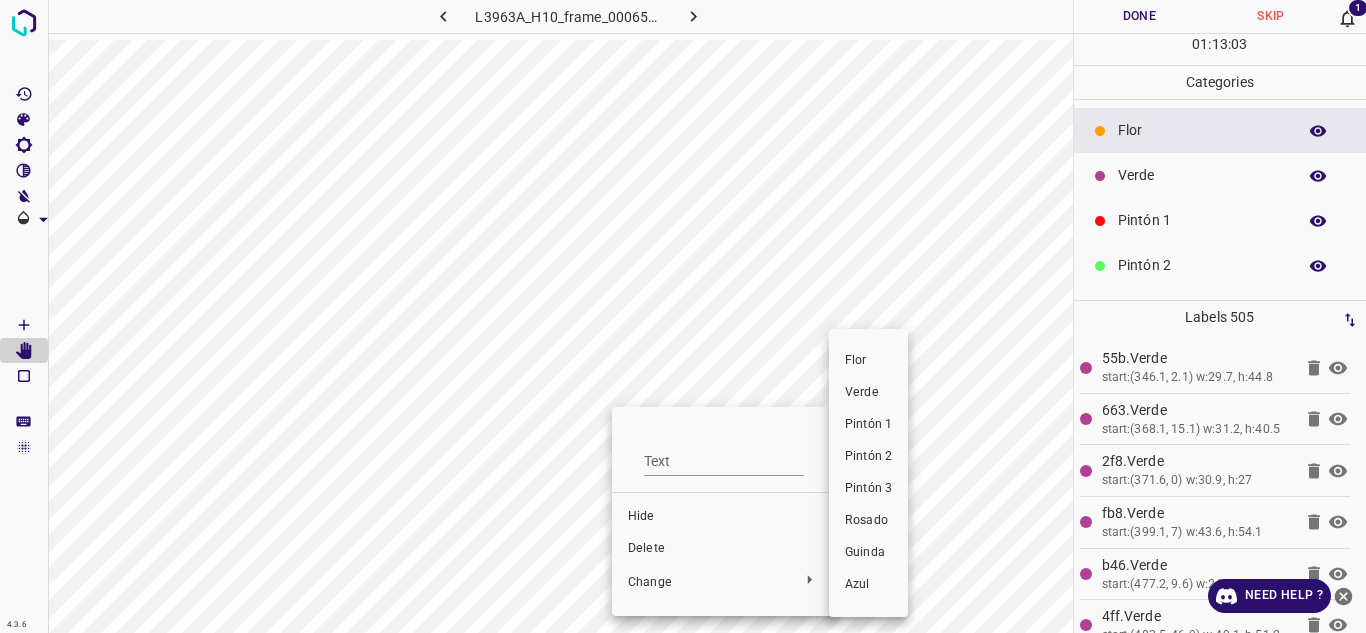click on "Pintón 1" at bounding box center [868, 425] 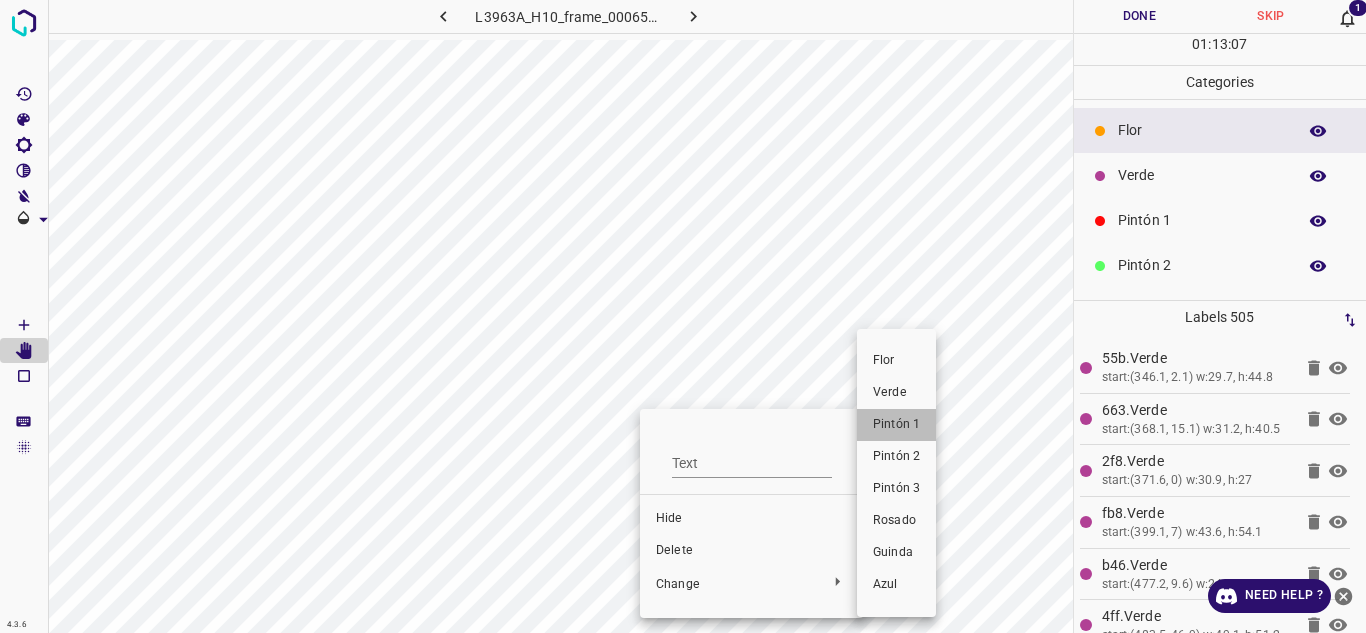 drag, startPoint x: 900, startPoint y: 418, endPoint x: 765, endPoint y: 407, distance: 135.4474 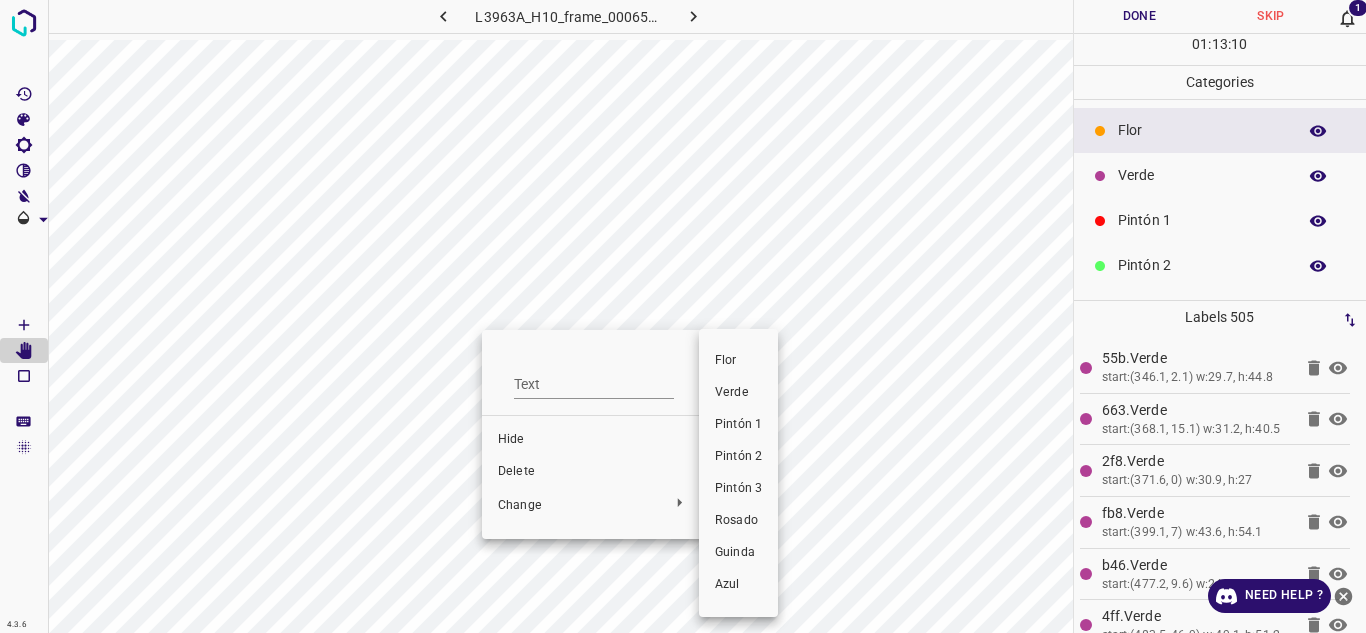 click on "Pintón 1" at bounding box center [738, 425] 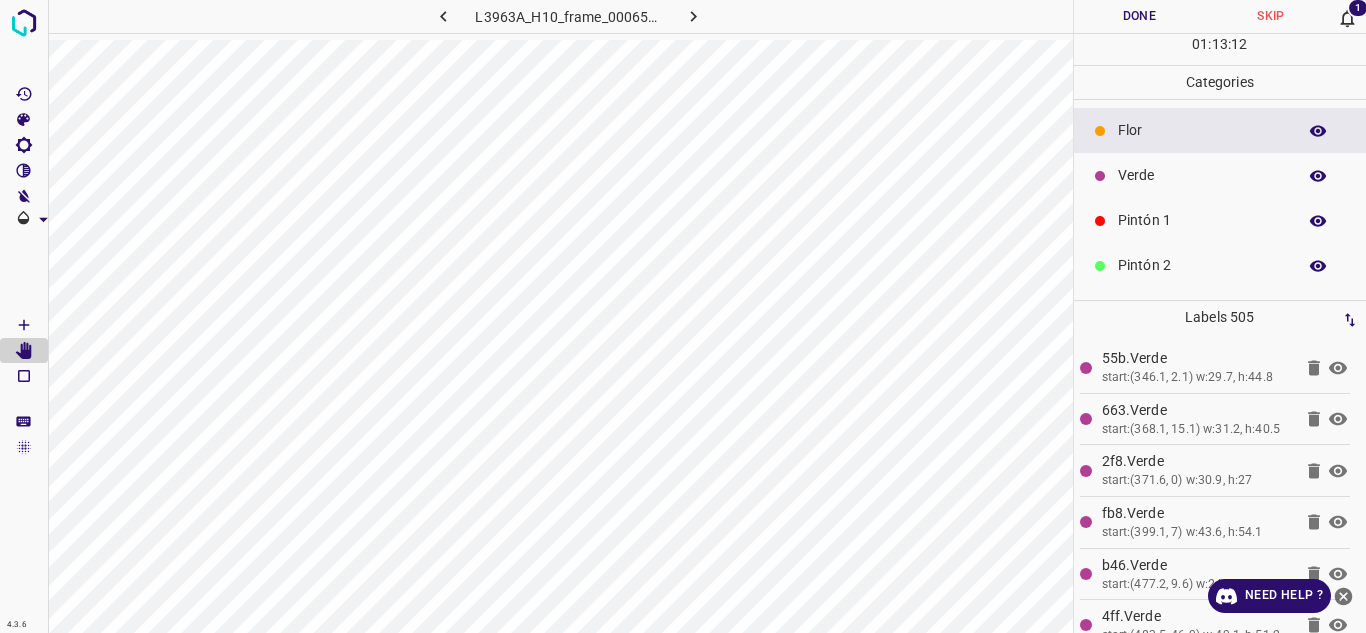 click 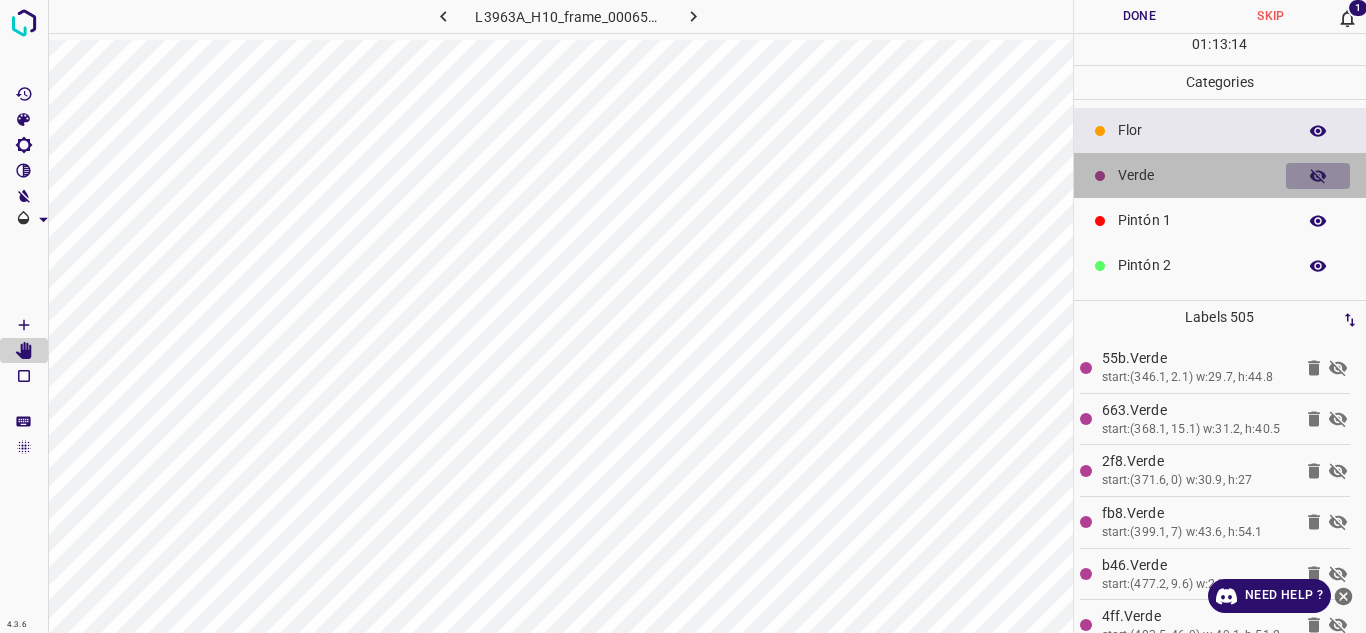 click 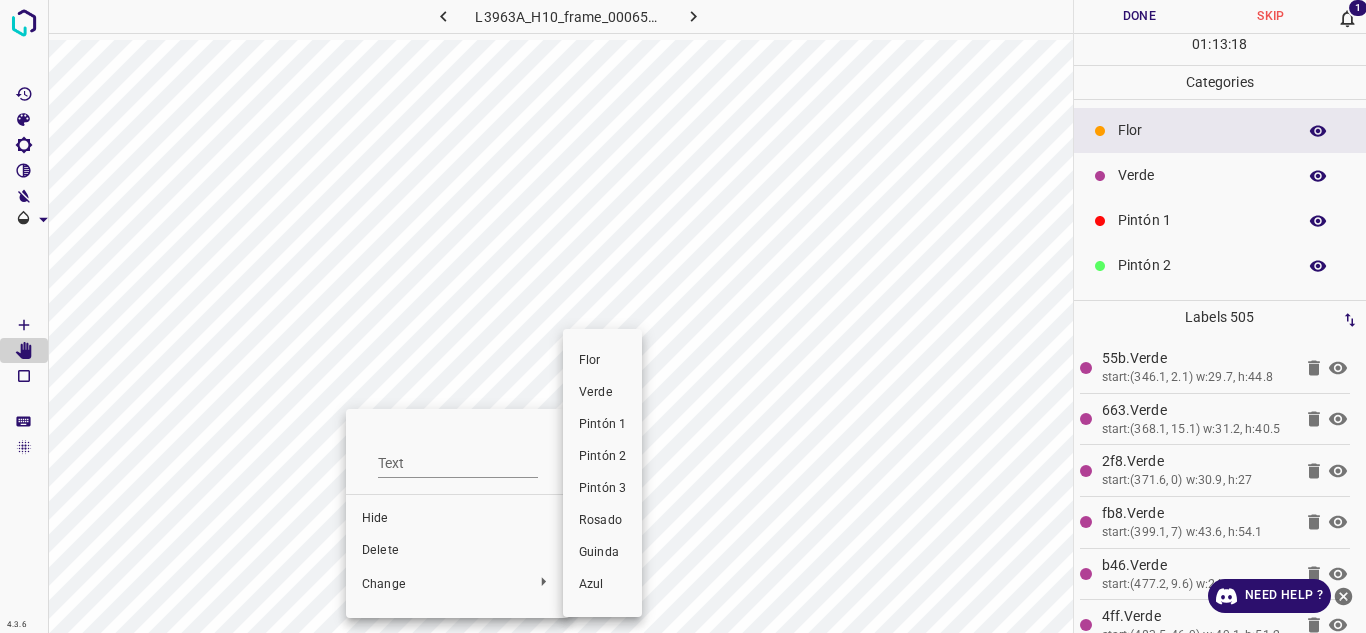 click on "Pintón 1" at bounding box center (602, 425) 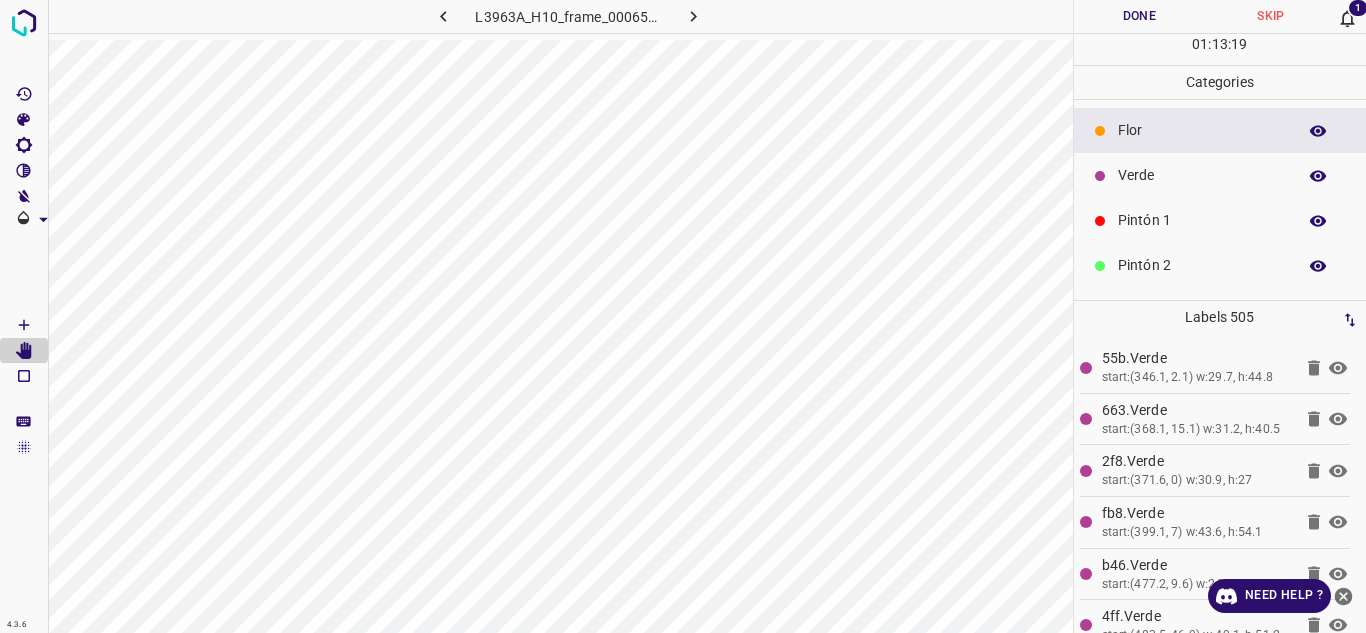 scroll, scrollTop: 176, scrollLeft: 0, axis: vertical 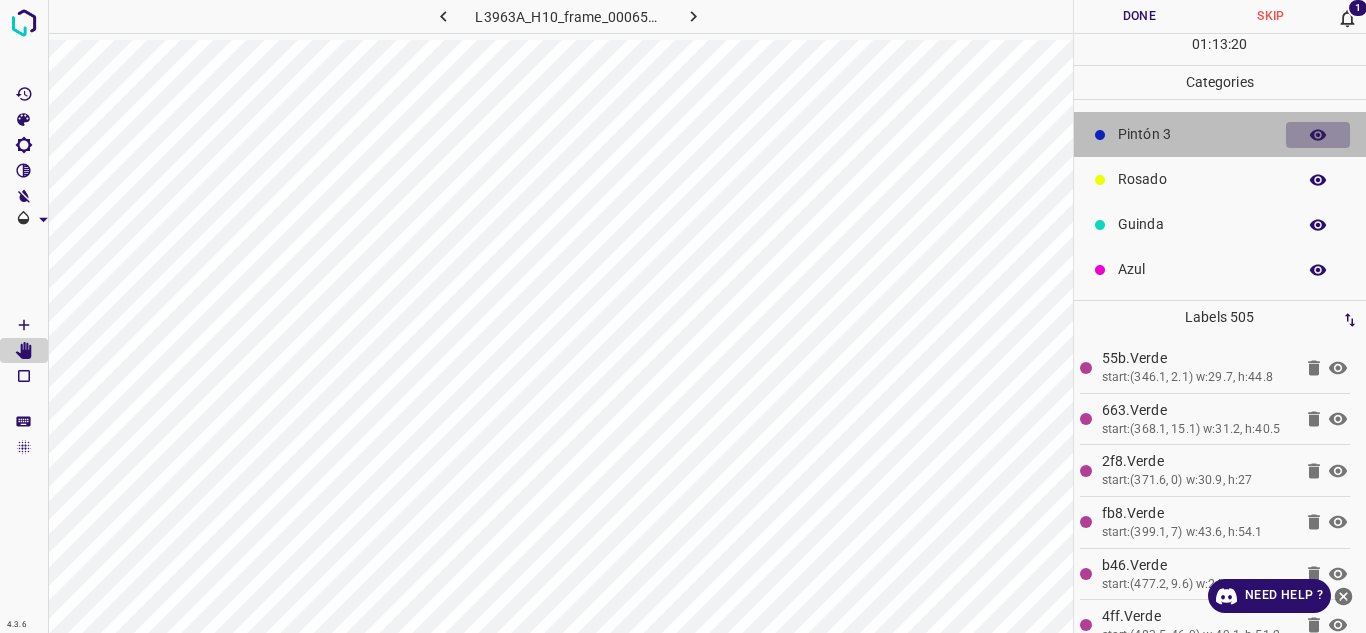 click at bounding box center [1318, 135] 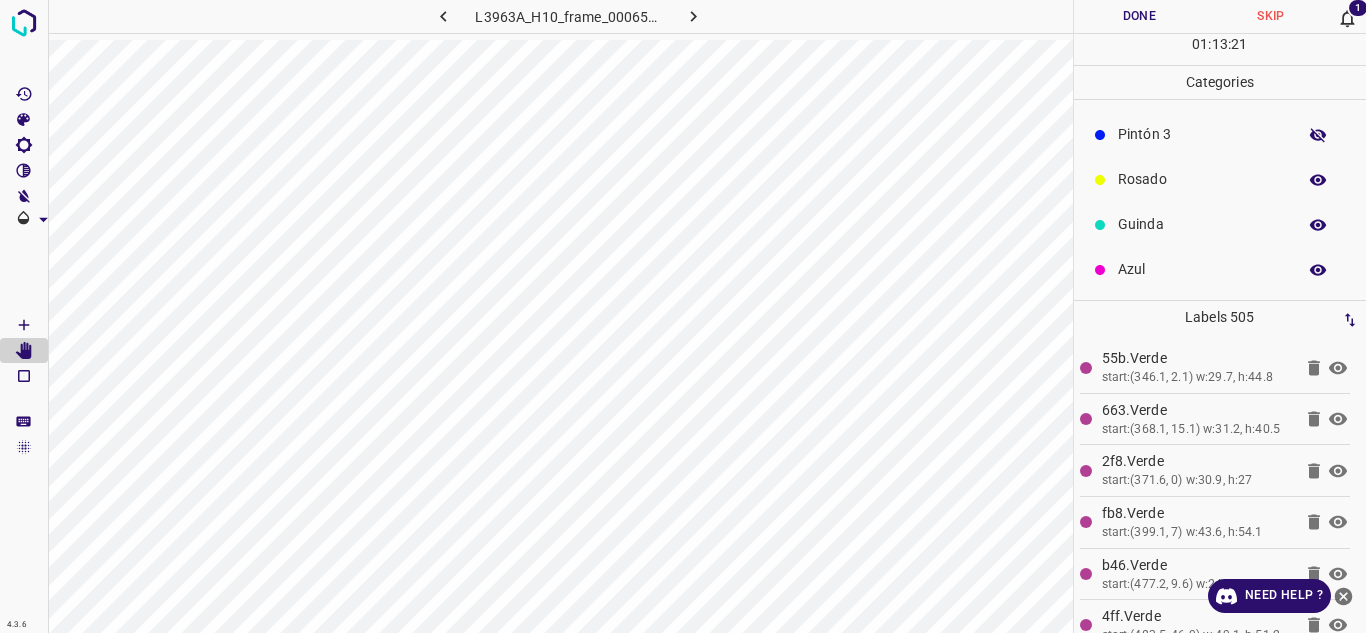 click at bounding box center (1318, 135) 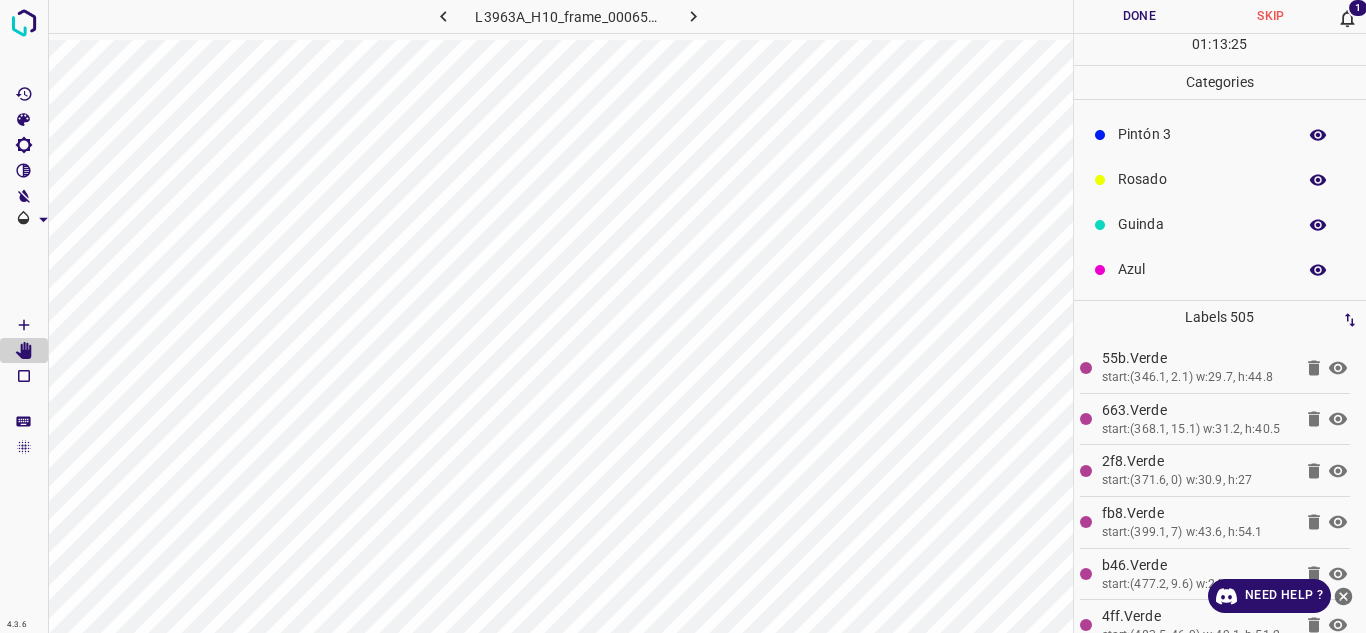 scroll, scrollTop: 76, scrollLeft: 0, axis: vertical 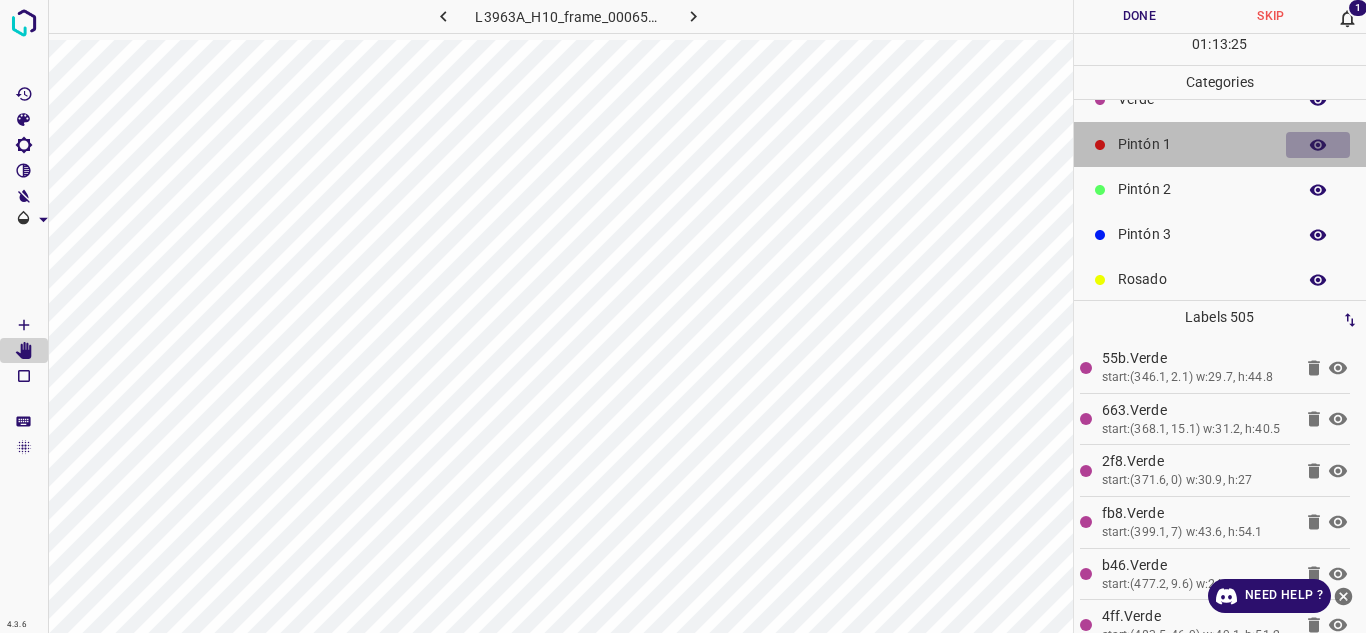 click 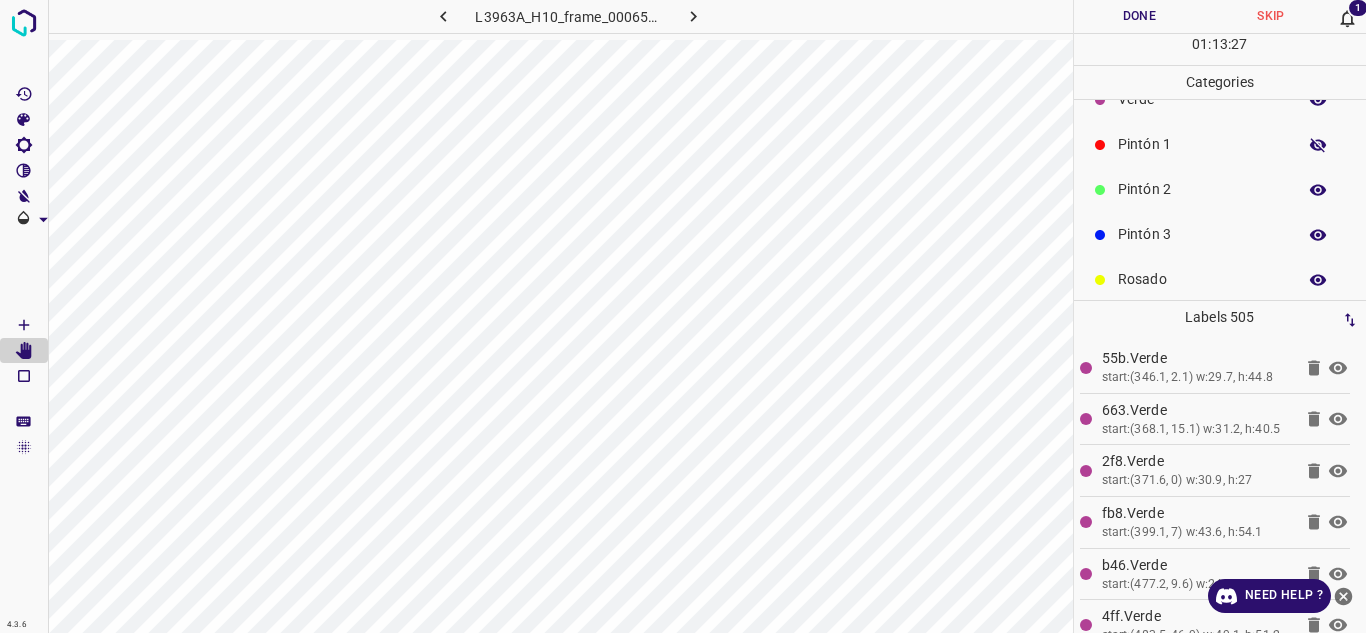 click 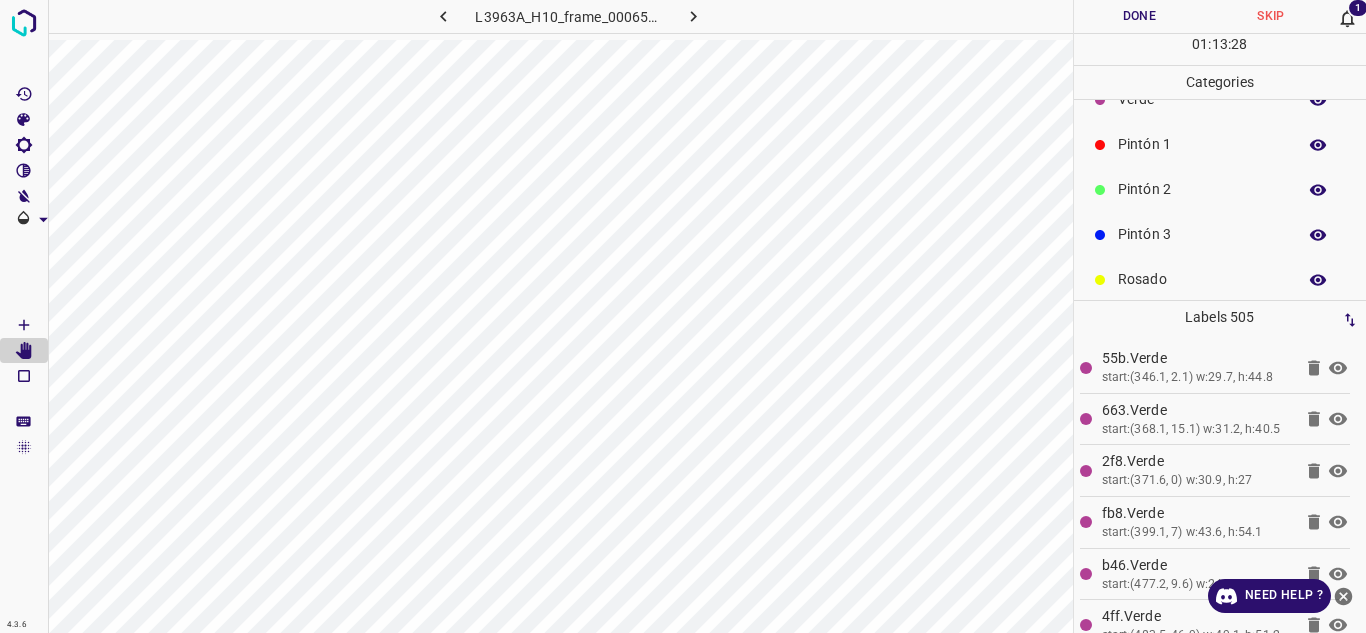 click 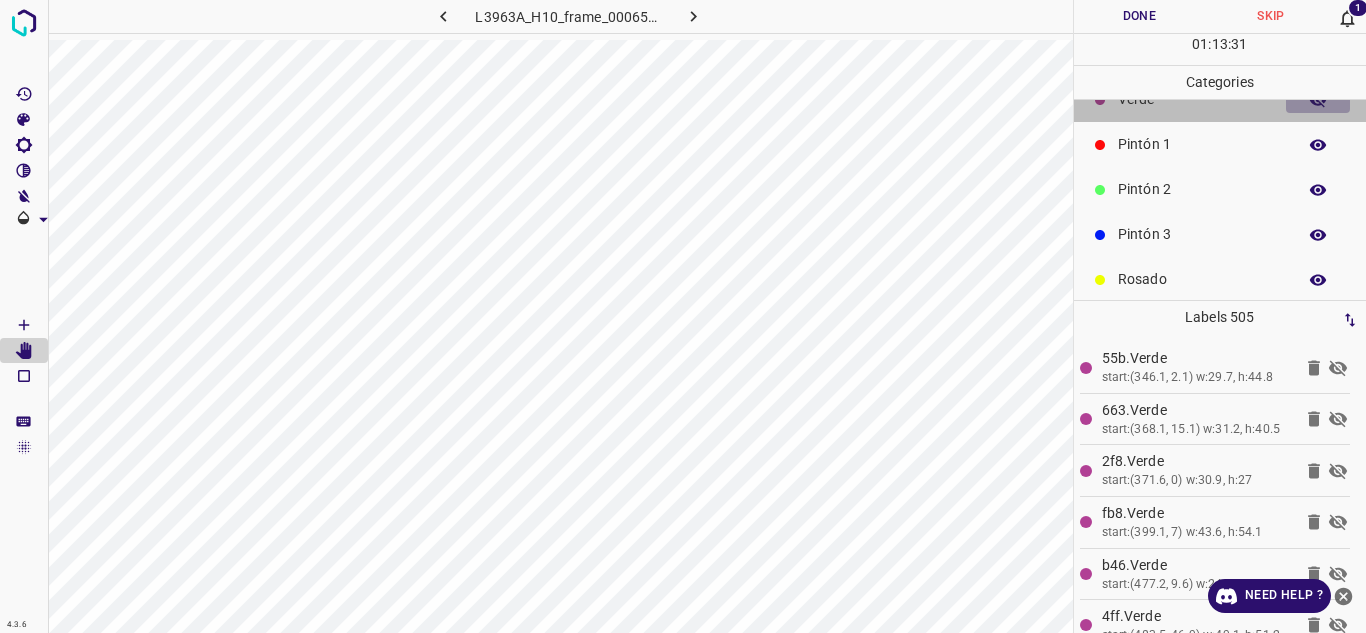 click 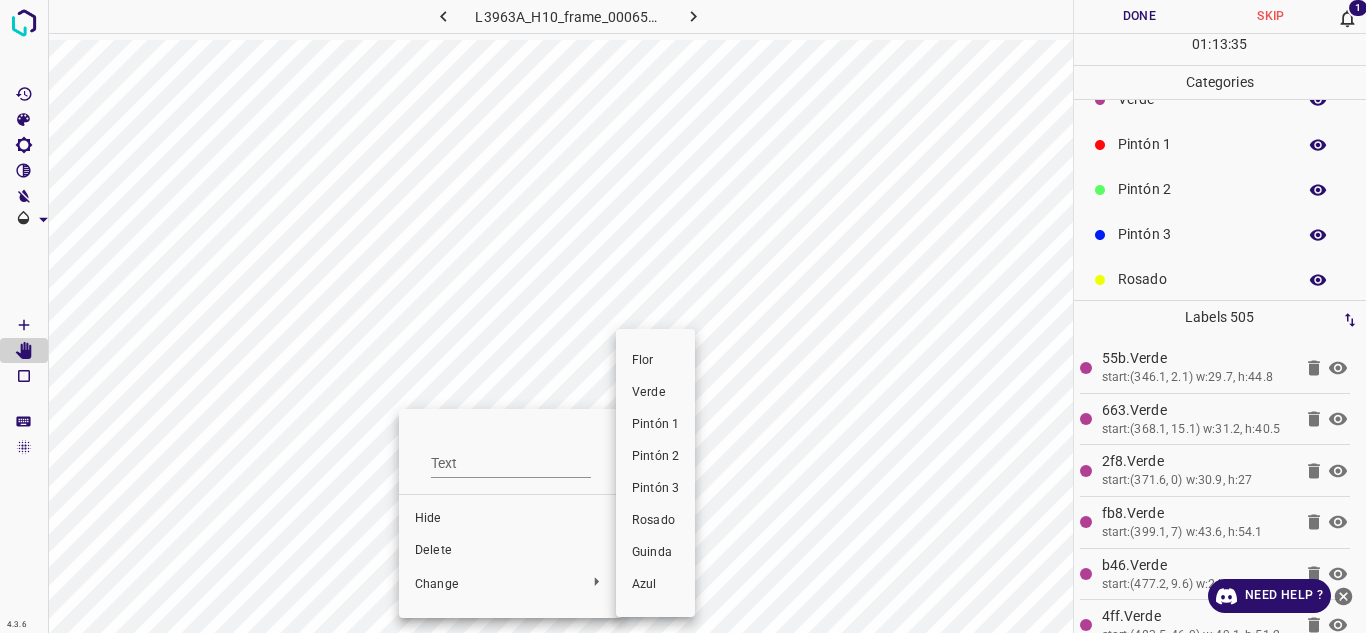 click on "Pintón 1" at bounding box center (655, 425) 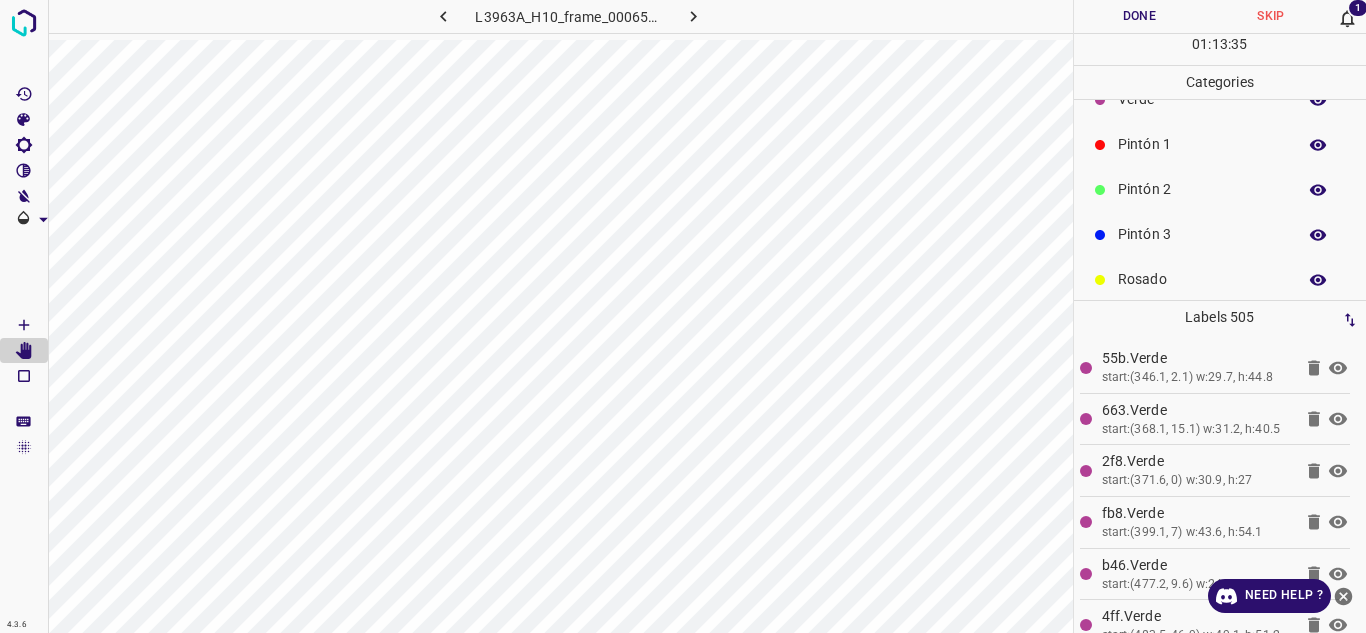 scroll, scrollTop: 63, scrollLeft: 0, axis: vertical 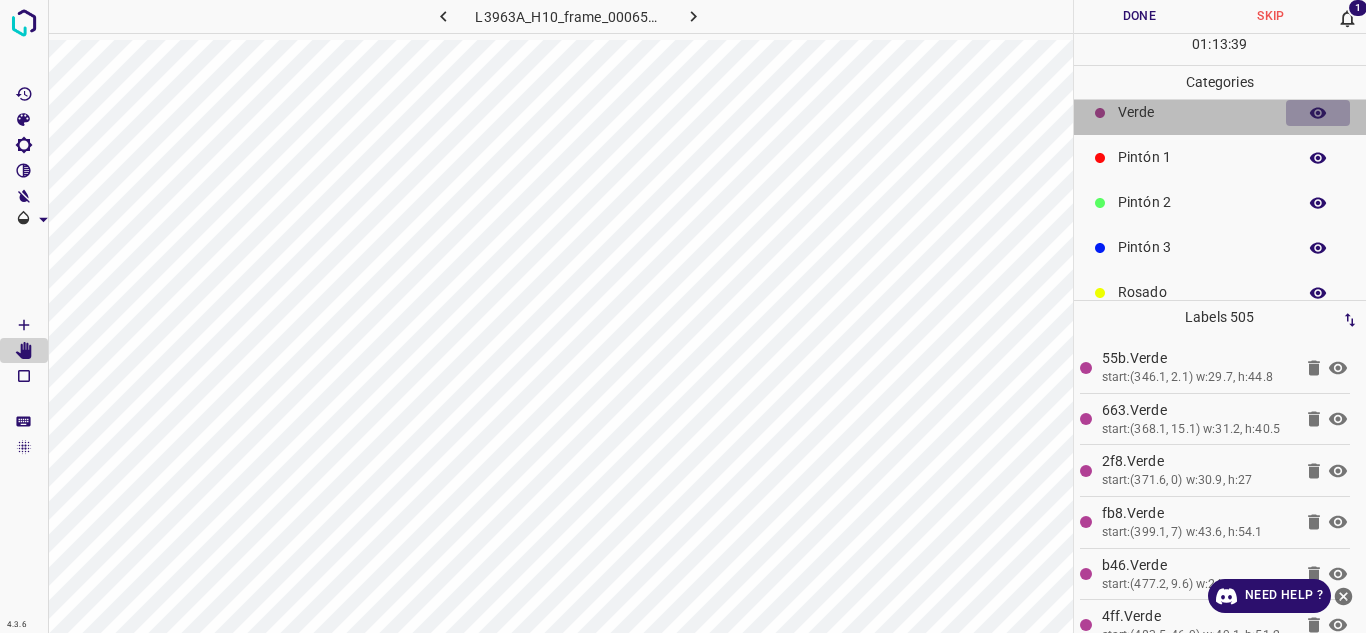 click 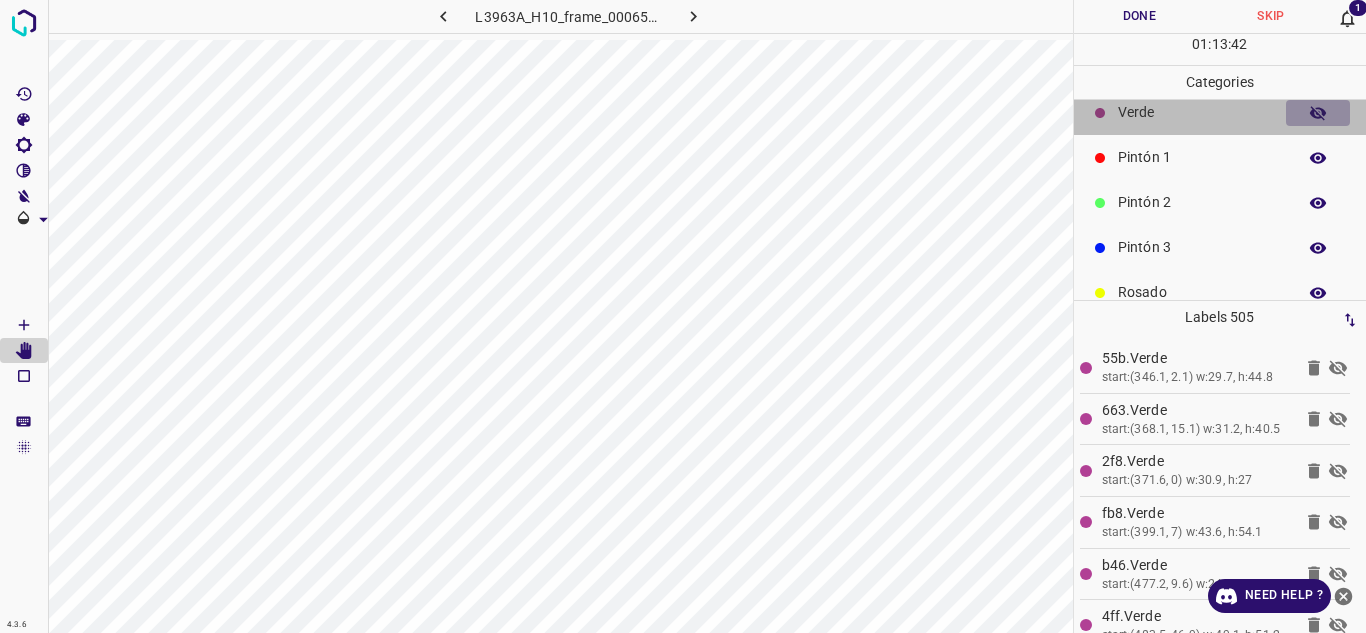 click 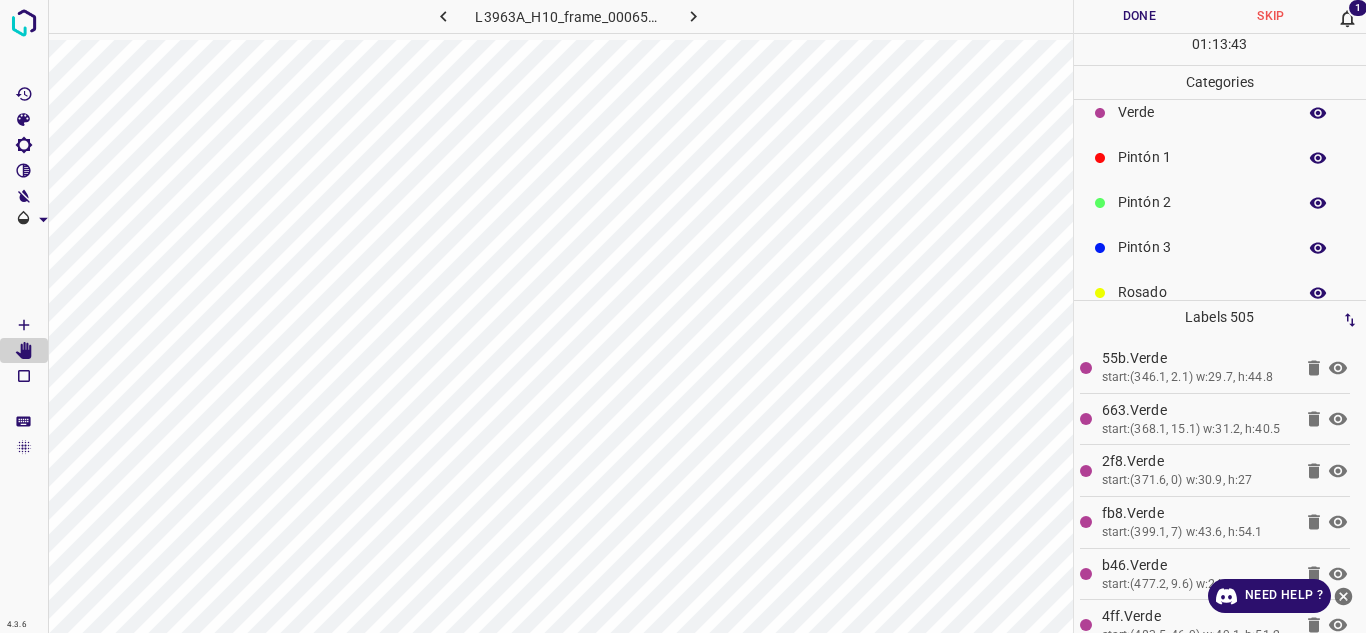 scroll, scrollTop: 0, scrollLeft: 3, axis: horizontal 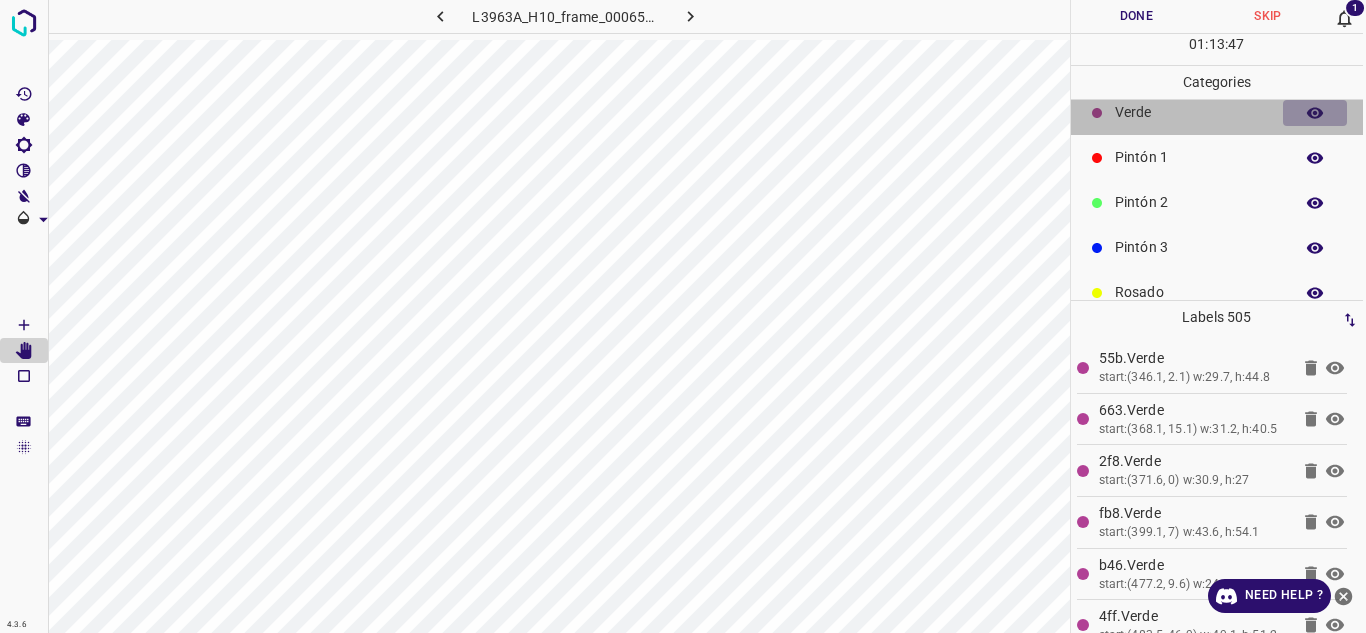 click 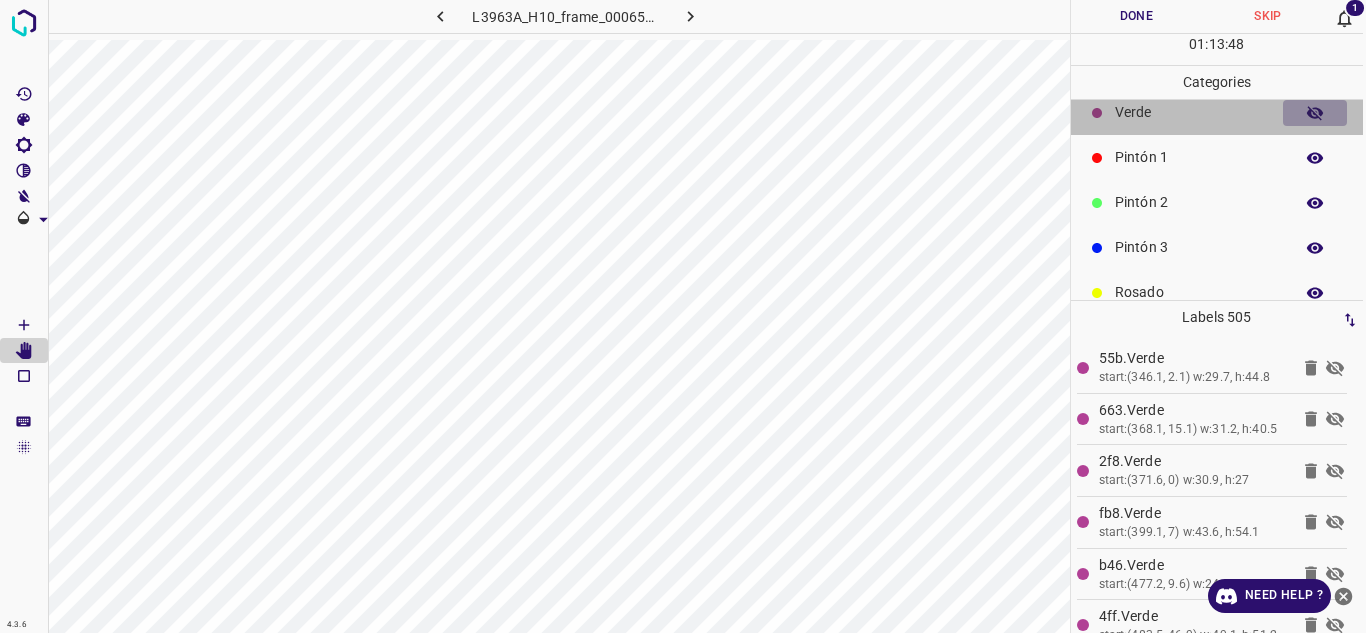 click 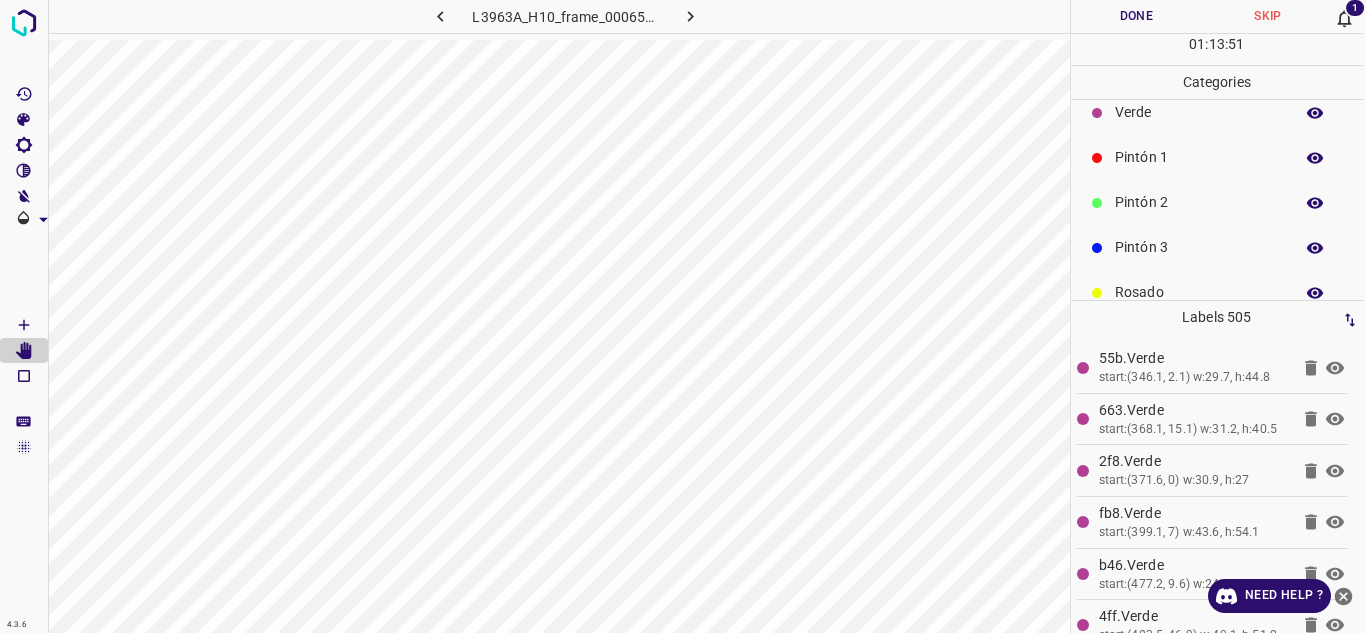 click 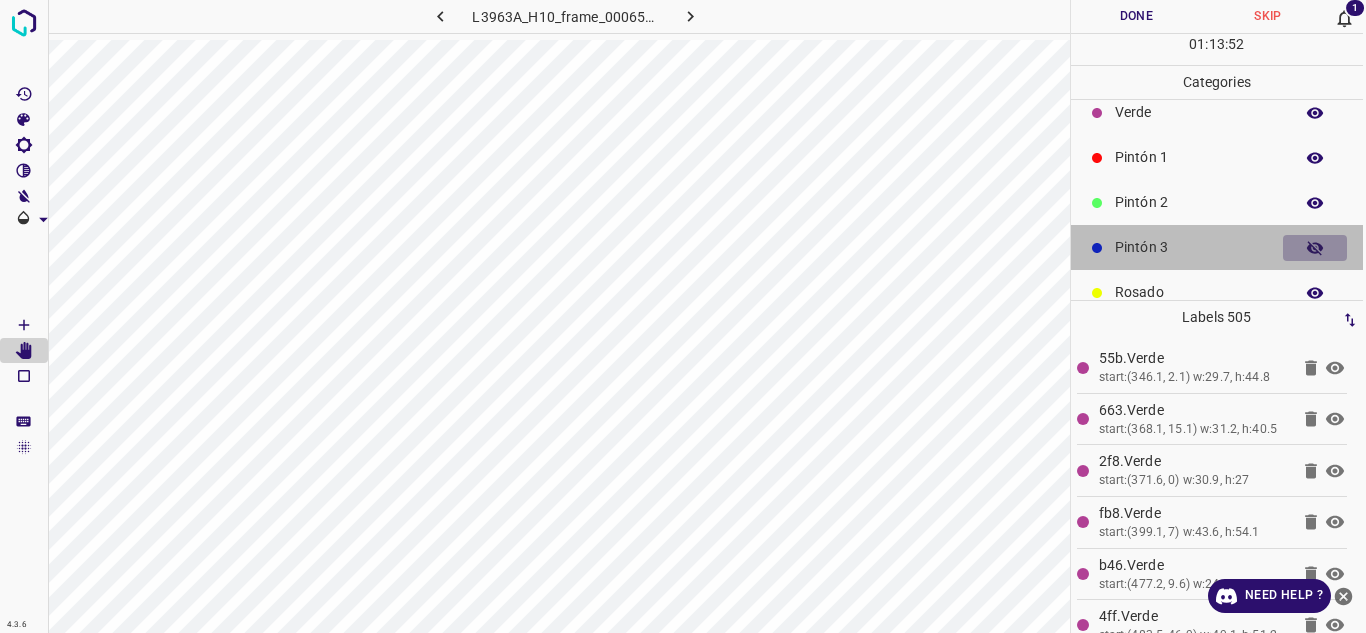 click 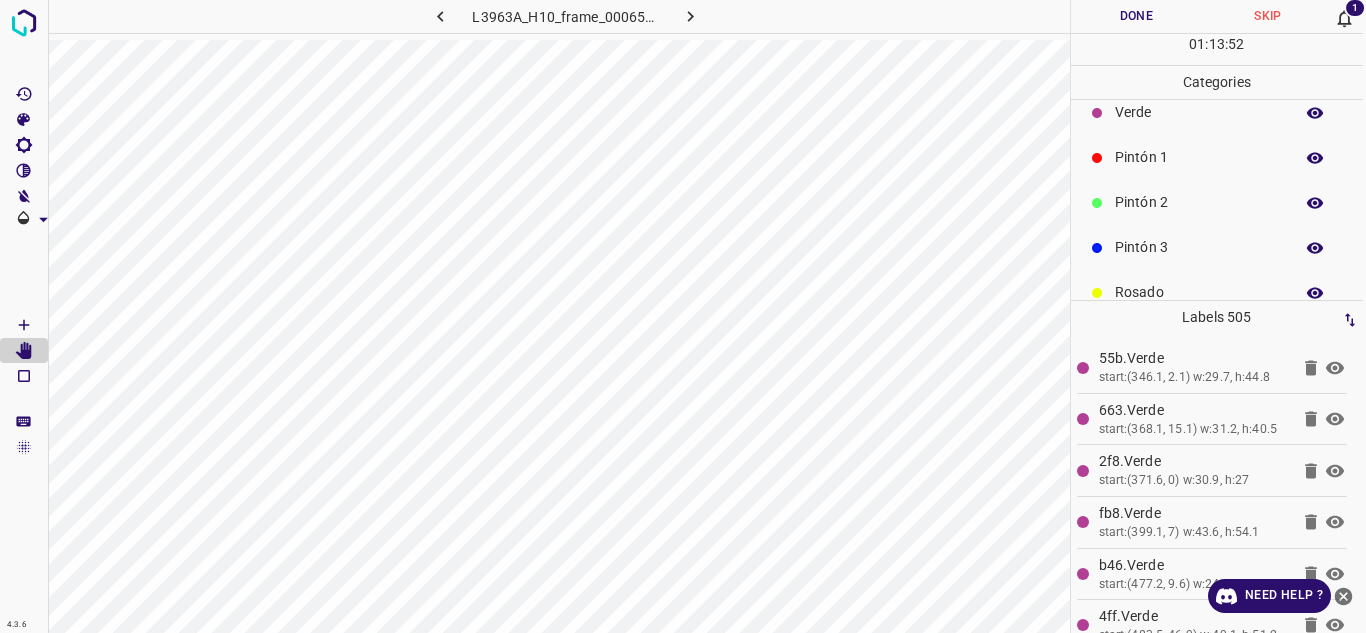 click 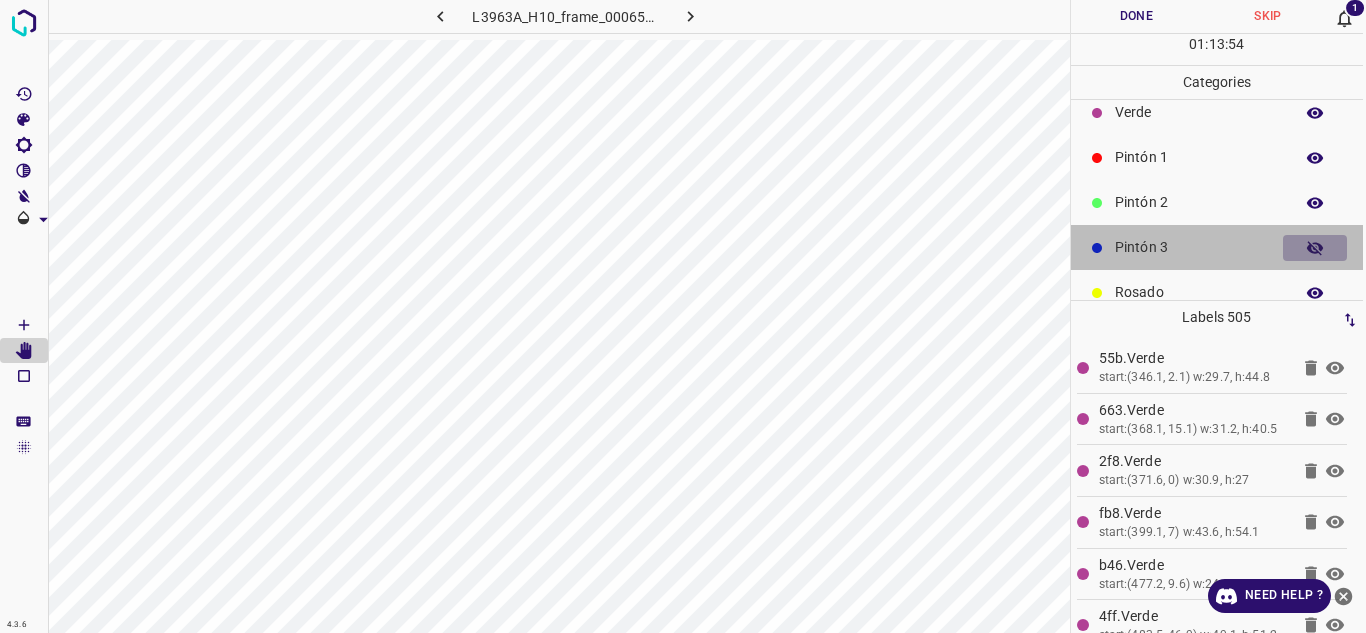 click 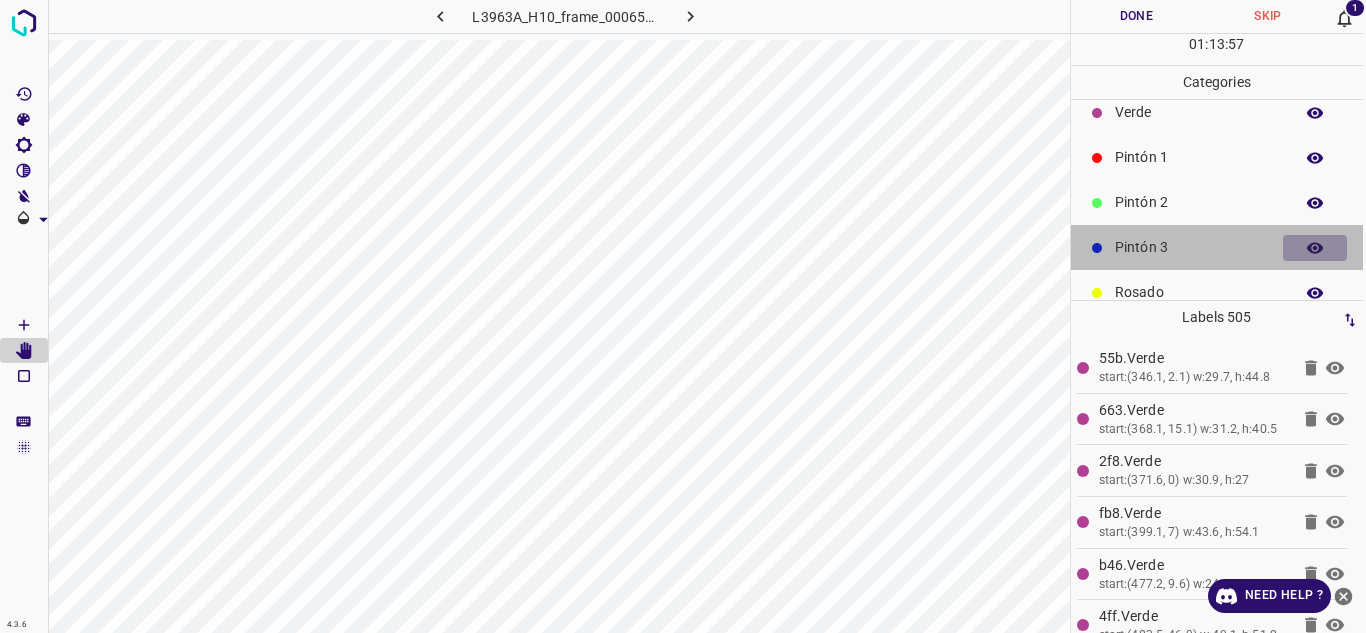 click at bounding box center (1315, 248) 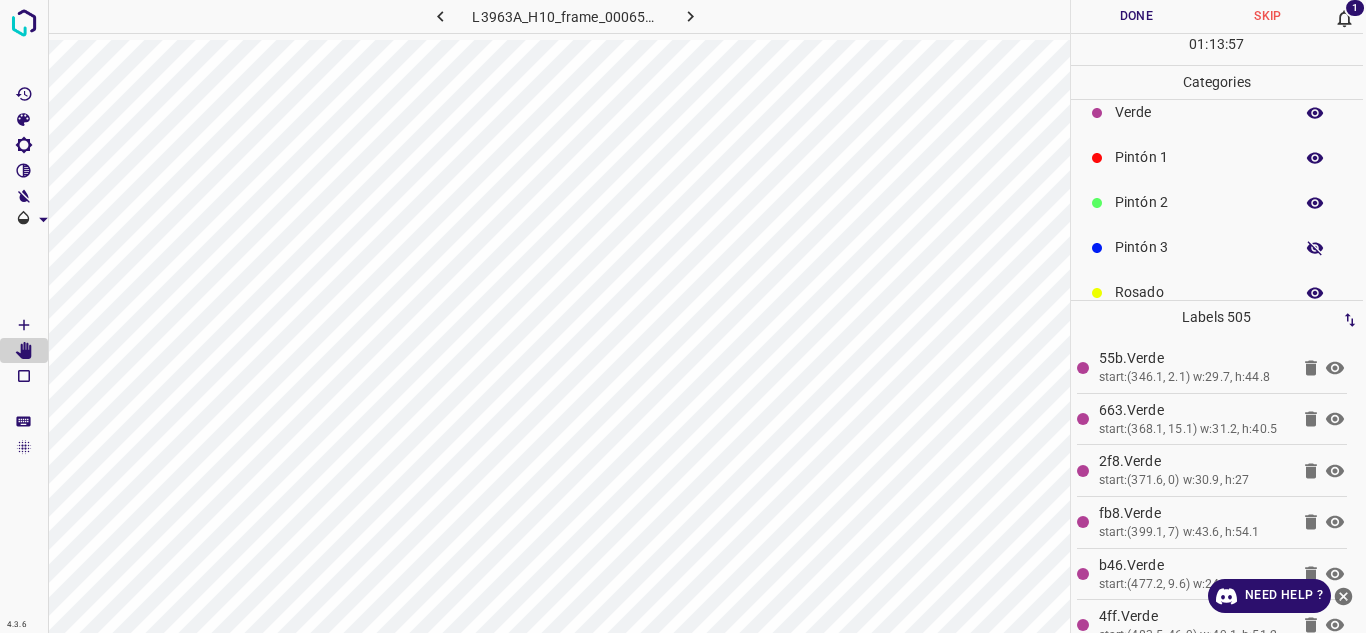 click at bounding box center (1315, 248) 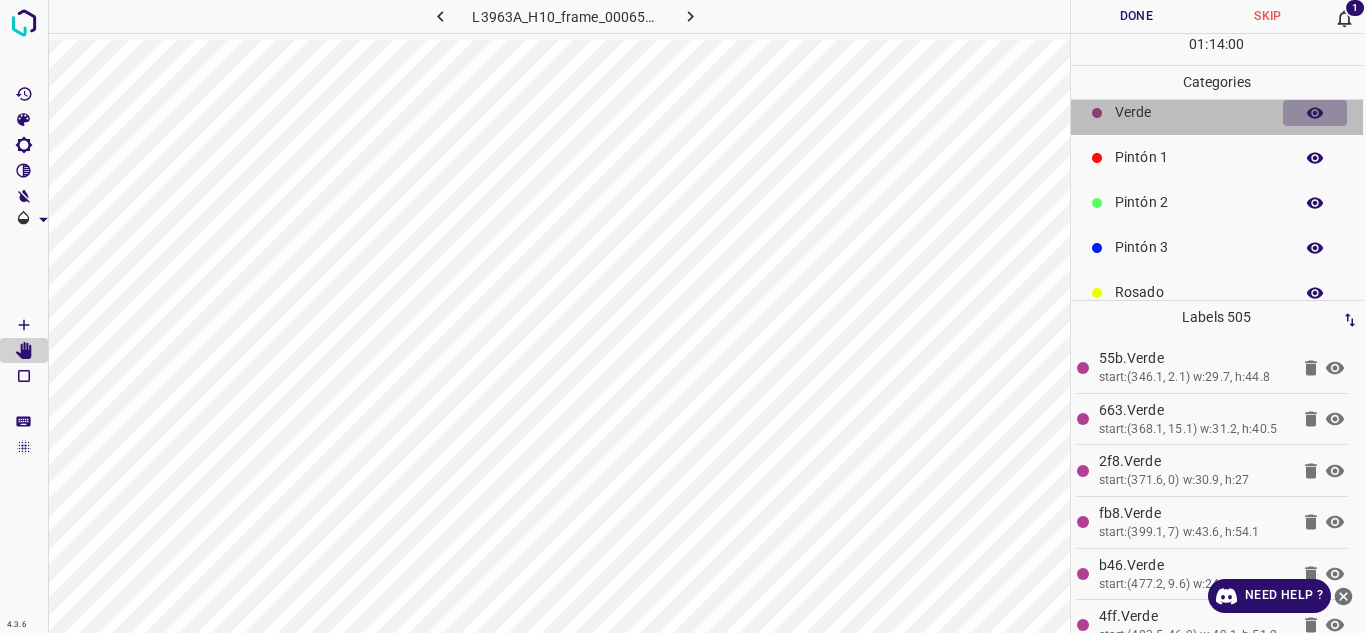 click 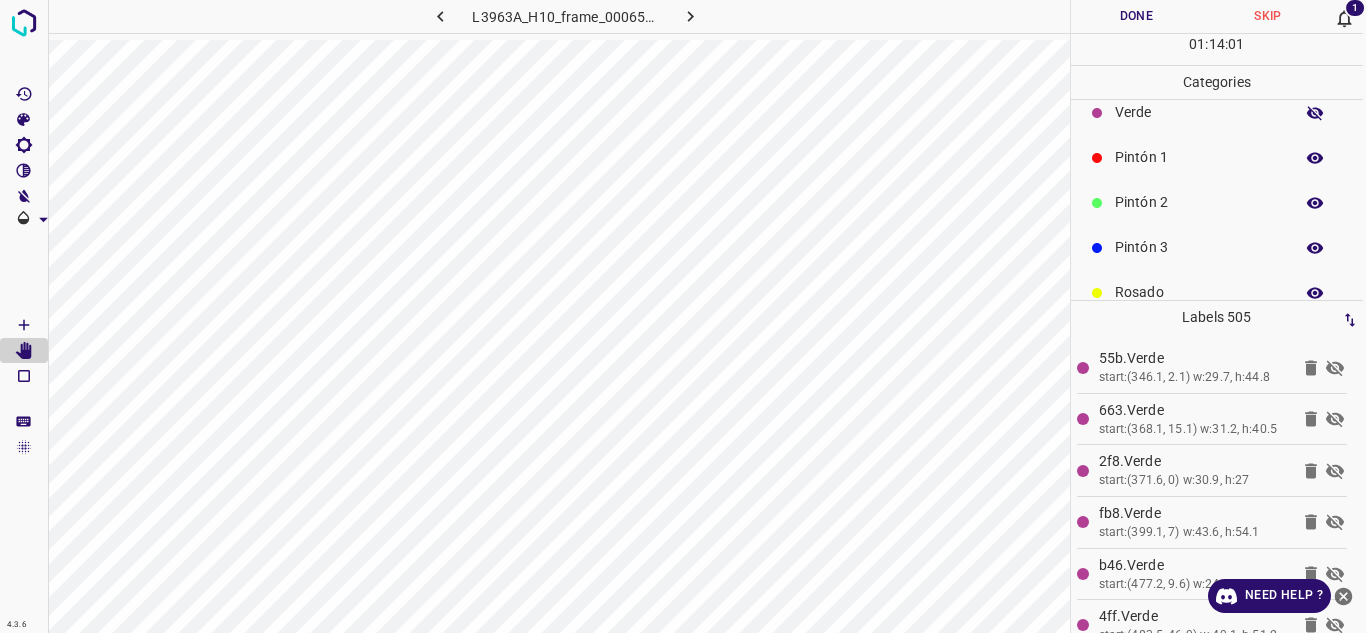 click 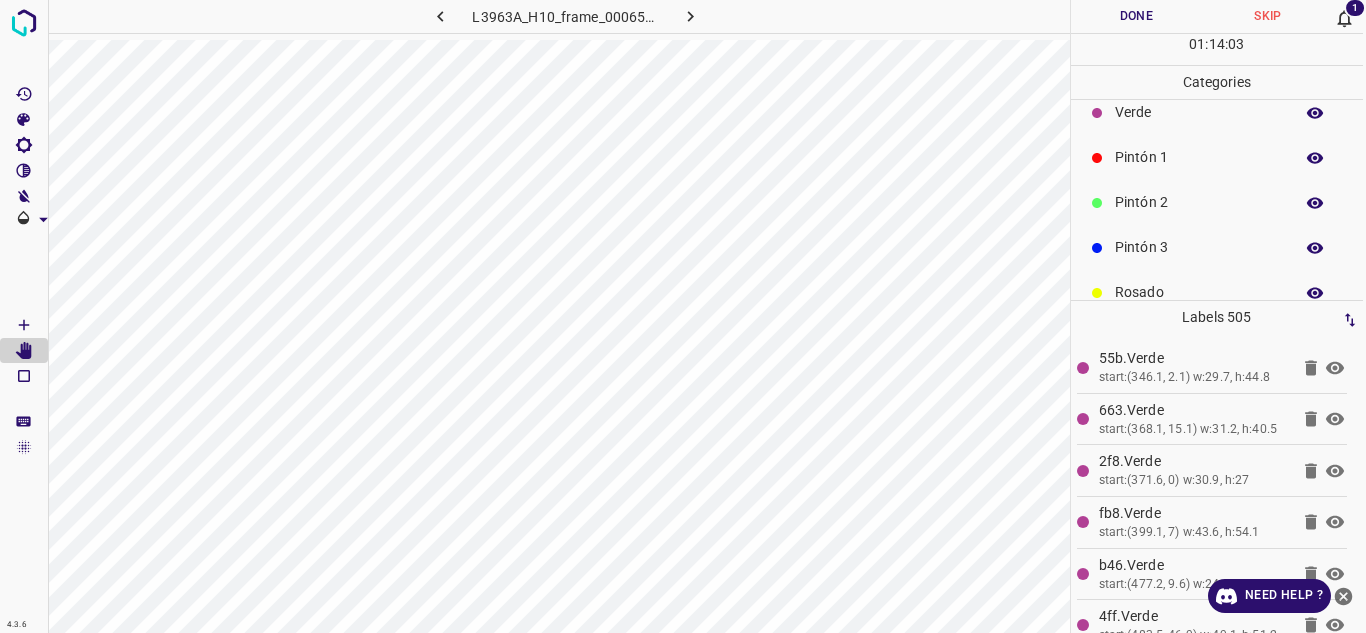 click 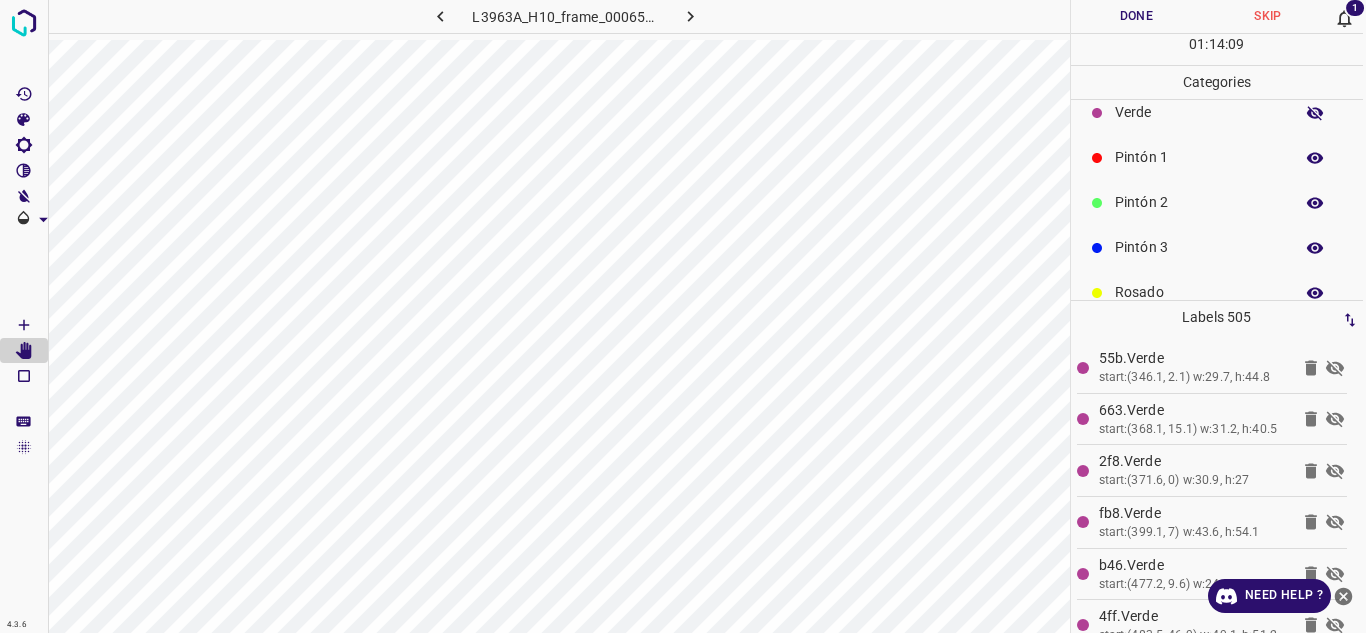 click 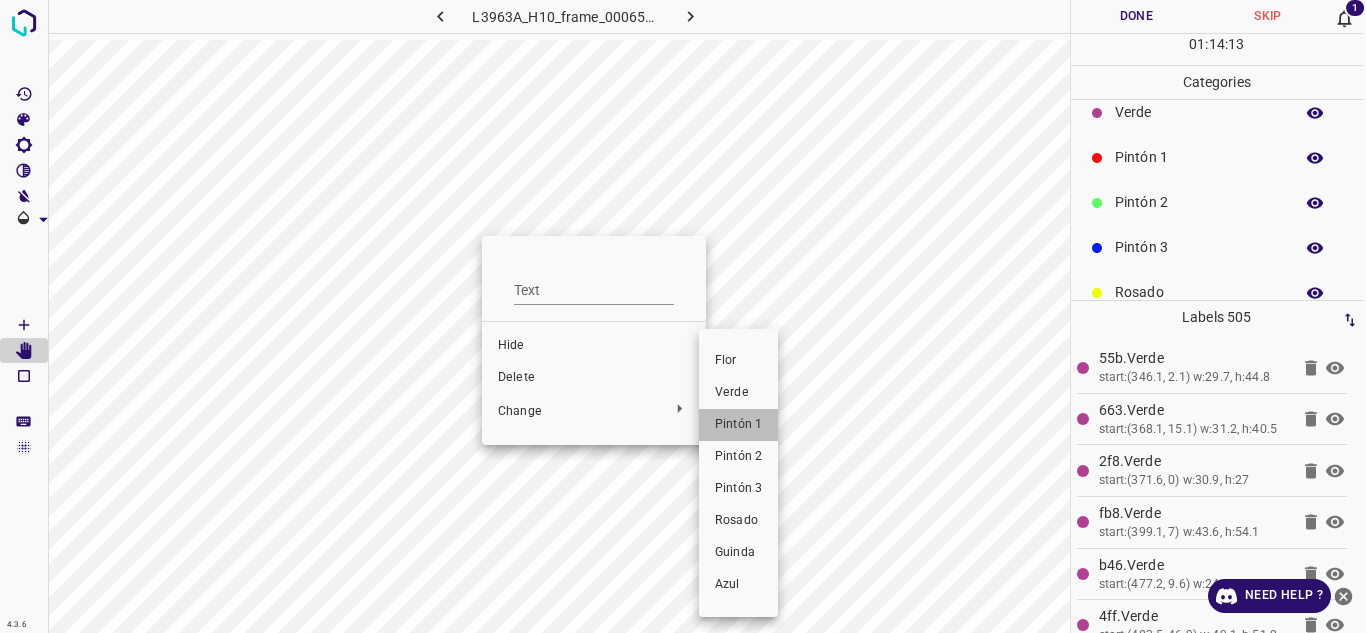 click on "Pintón 1" at bounding box center (738, 425) 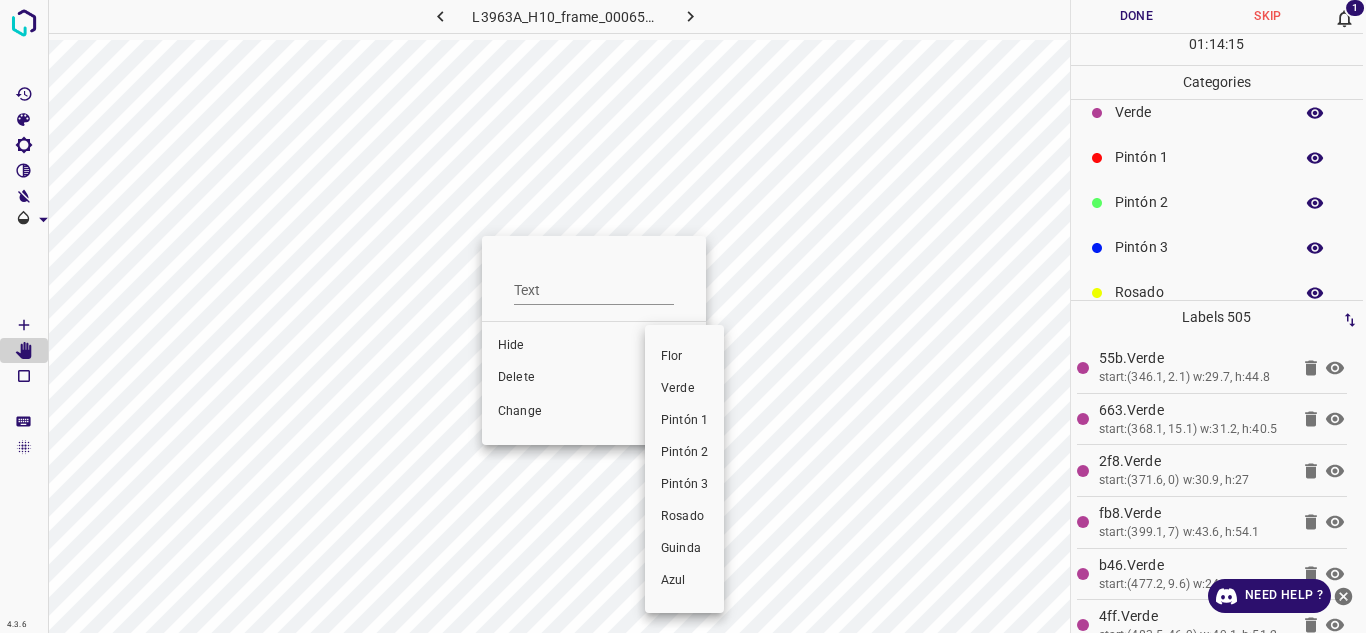click on "Pintón 1" at bounding box center (684, 421) 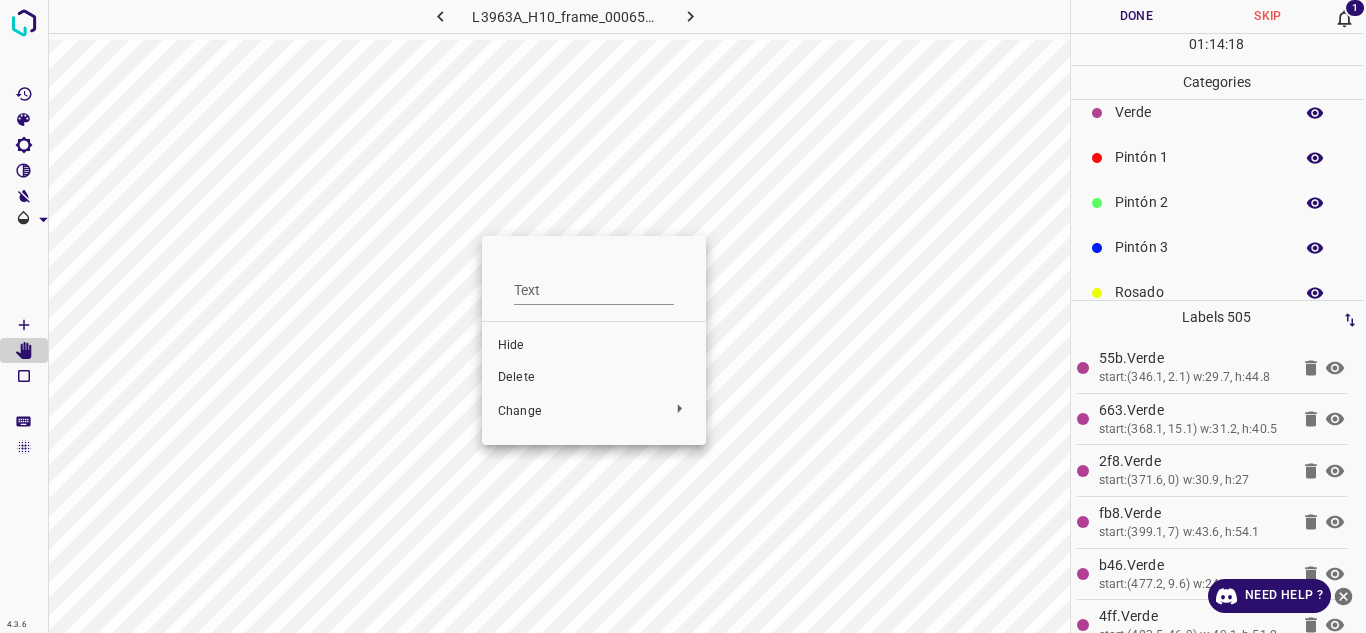 click at bounding box center [683, 316] 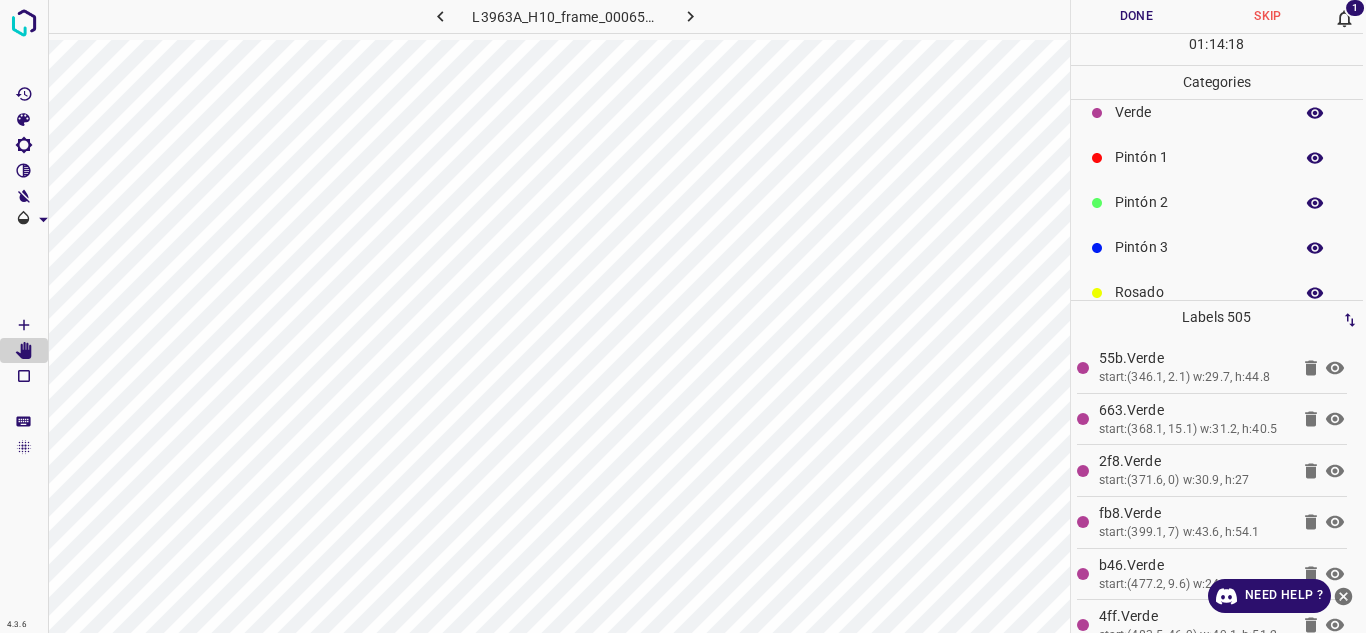 click at bounding box center [683, 316] 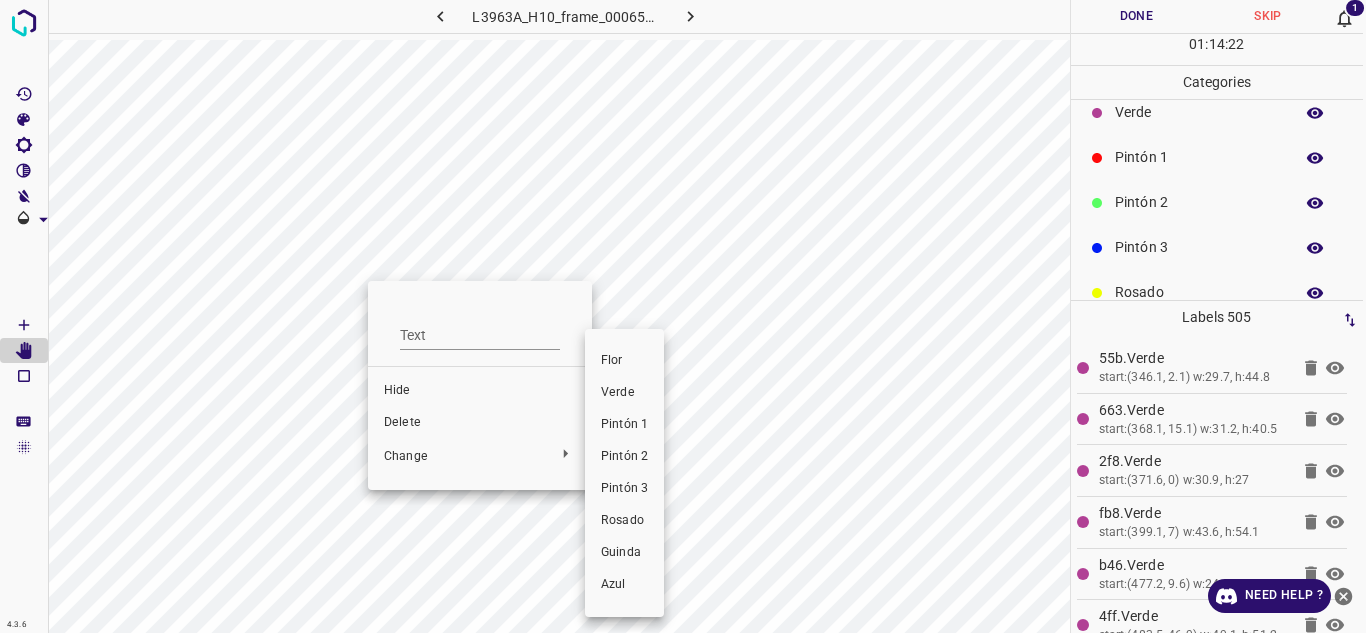 click on "Pintón 1" at bounding box center (624, 425) 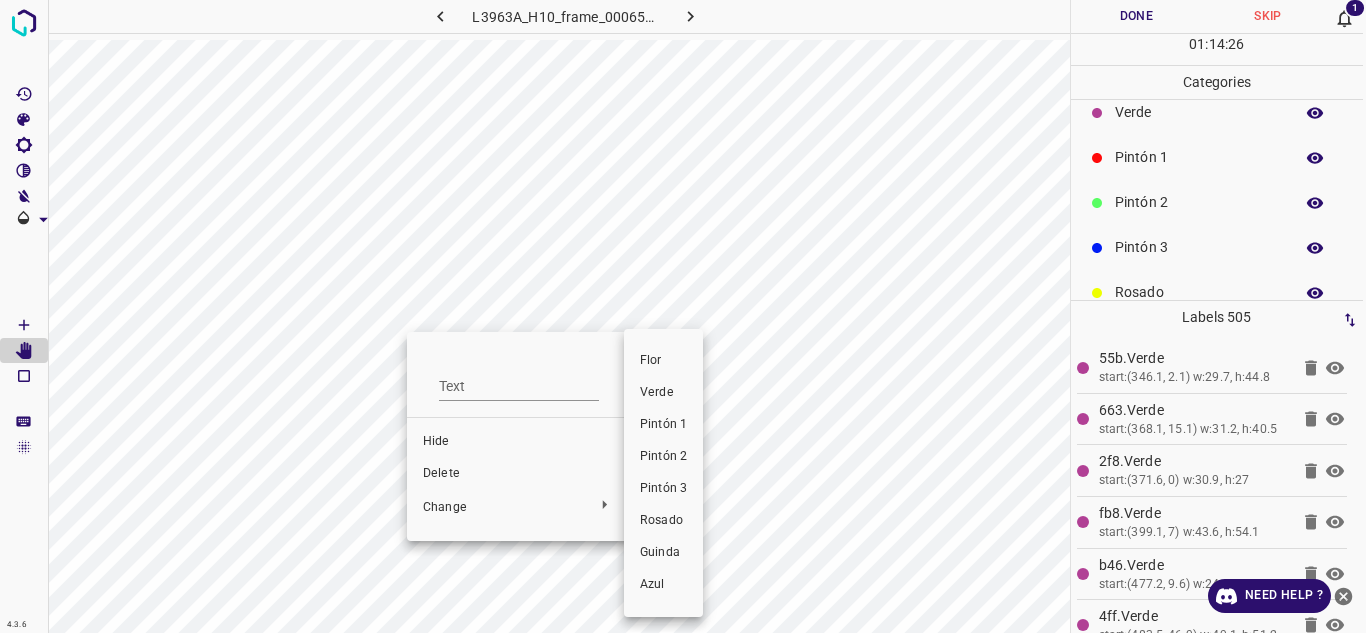click on "Pintón 1" at bounding box center [663, 425] 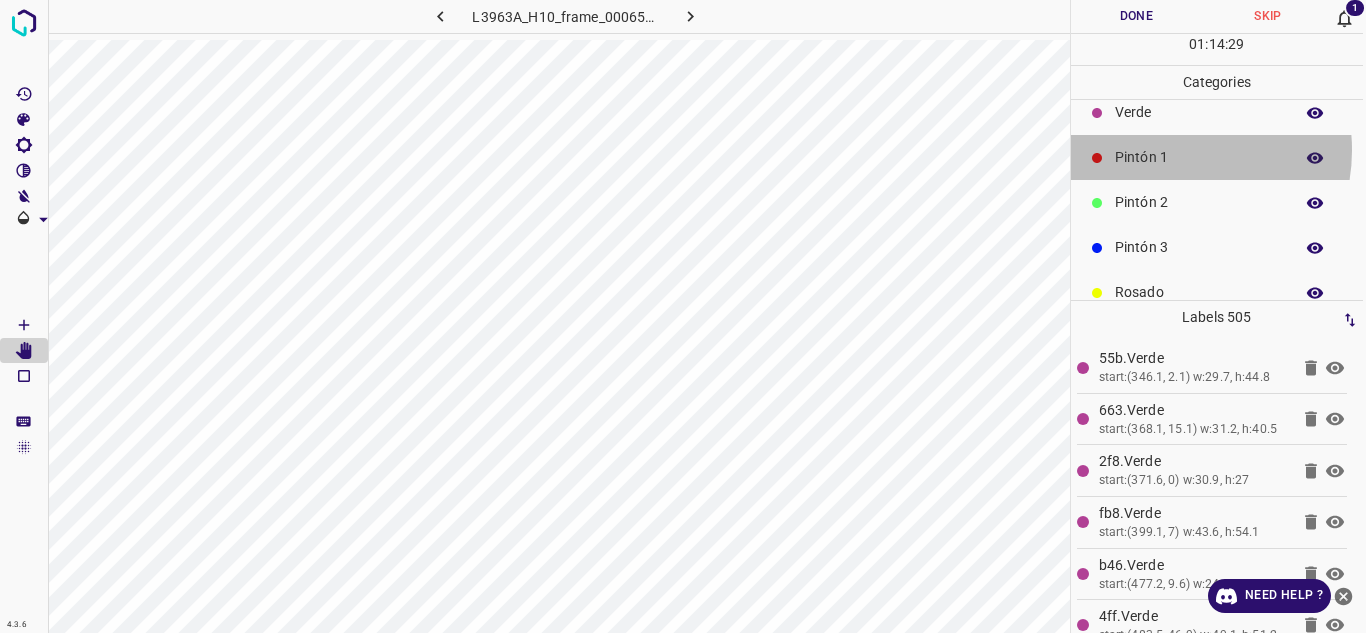 click on "Pintón 1" at bounding box center (1199, 157) 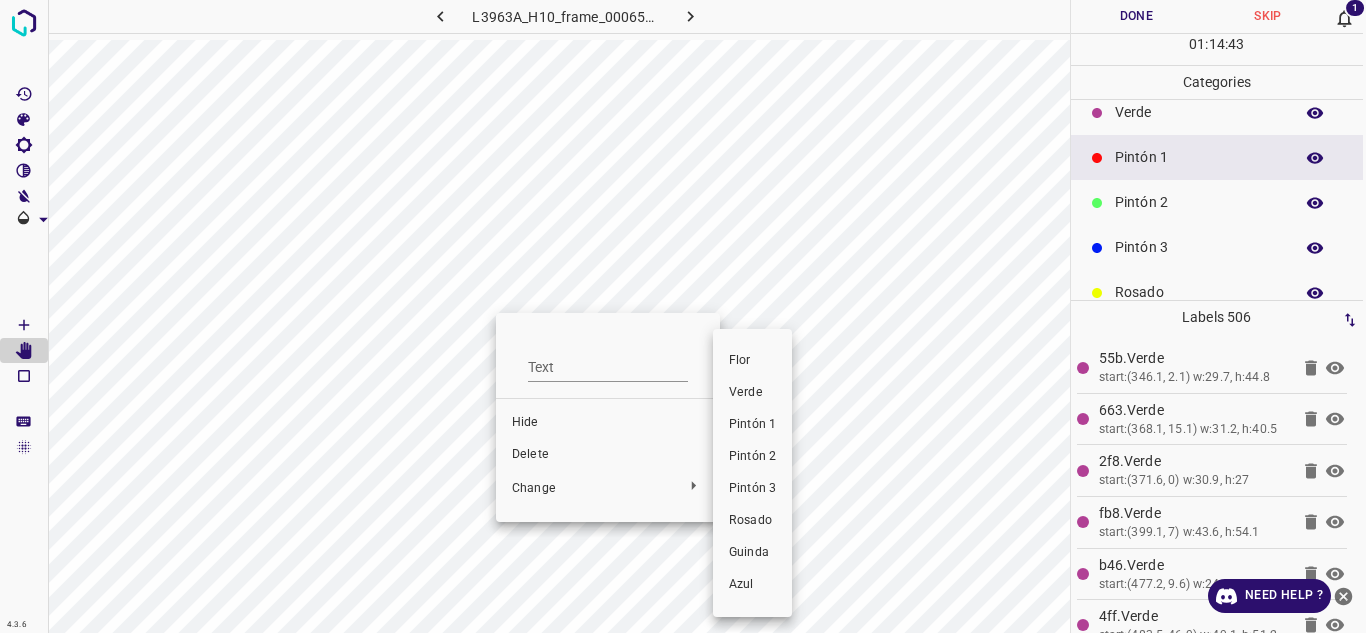 click on "Pintón 1" at bounding box center (752, 425) 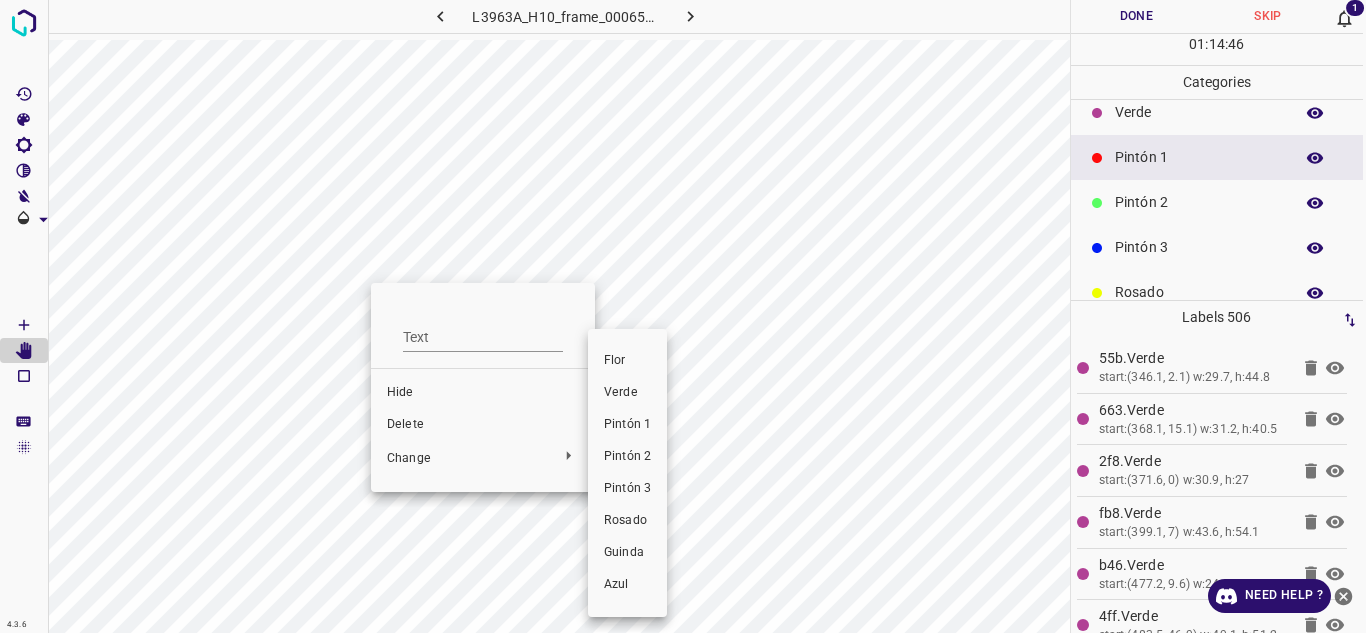 click on "Pintón 1" at bounding box center [627, 425] 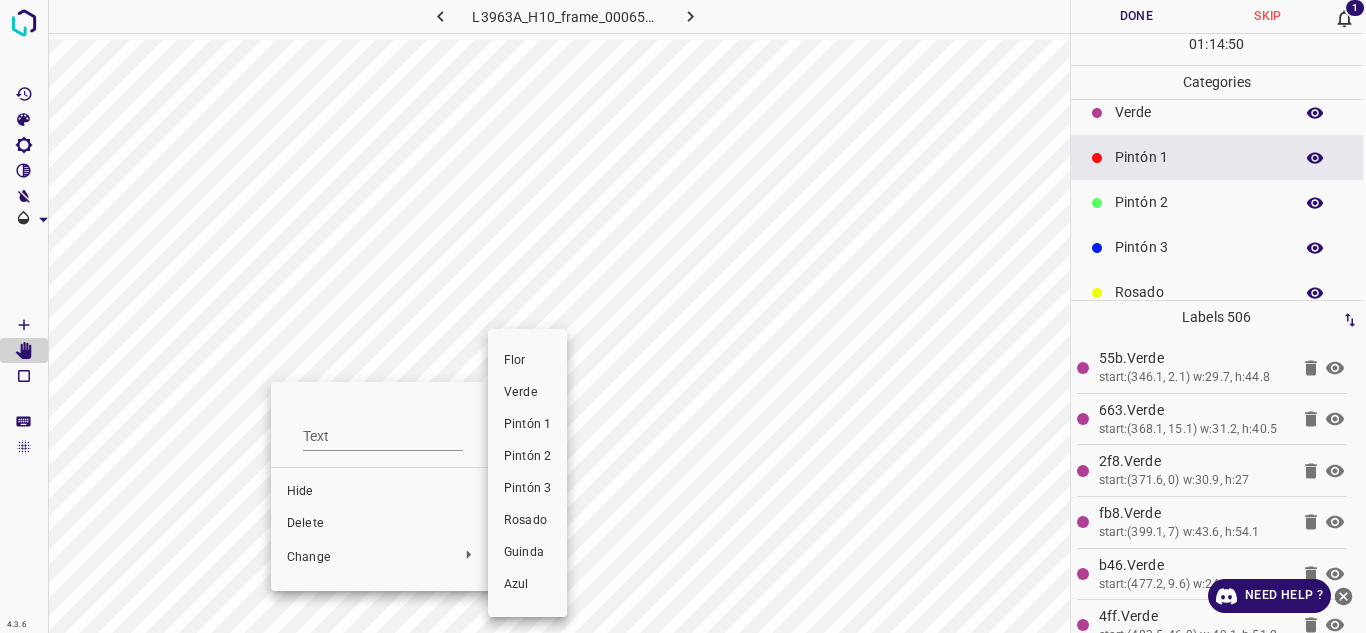 click on "Pintón 1" at bounding box center [527, 425] 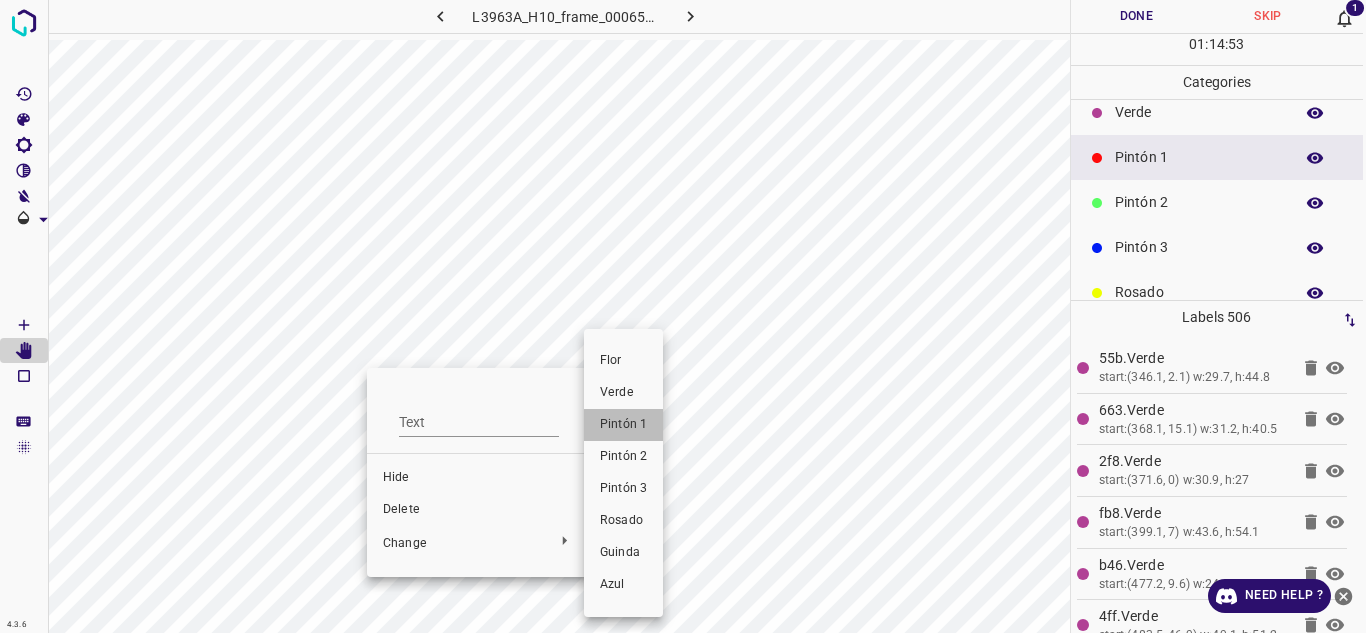 click on "Pintón 1" at bounding box center [623, 425] 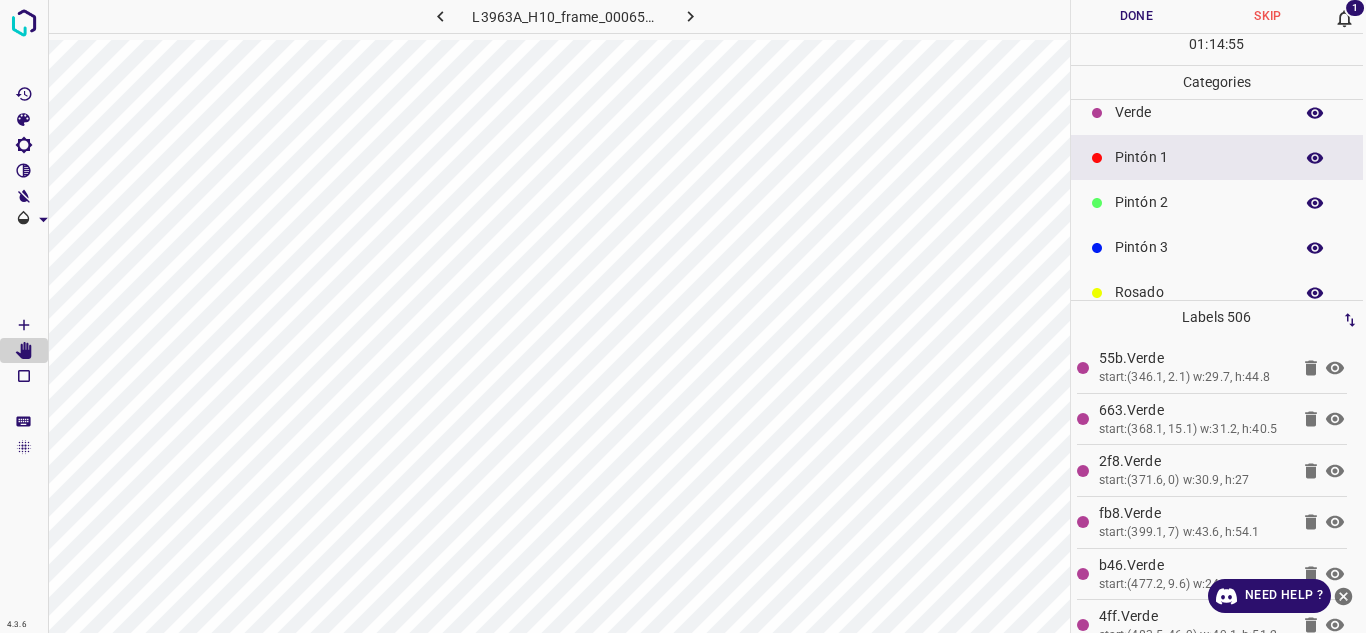 click 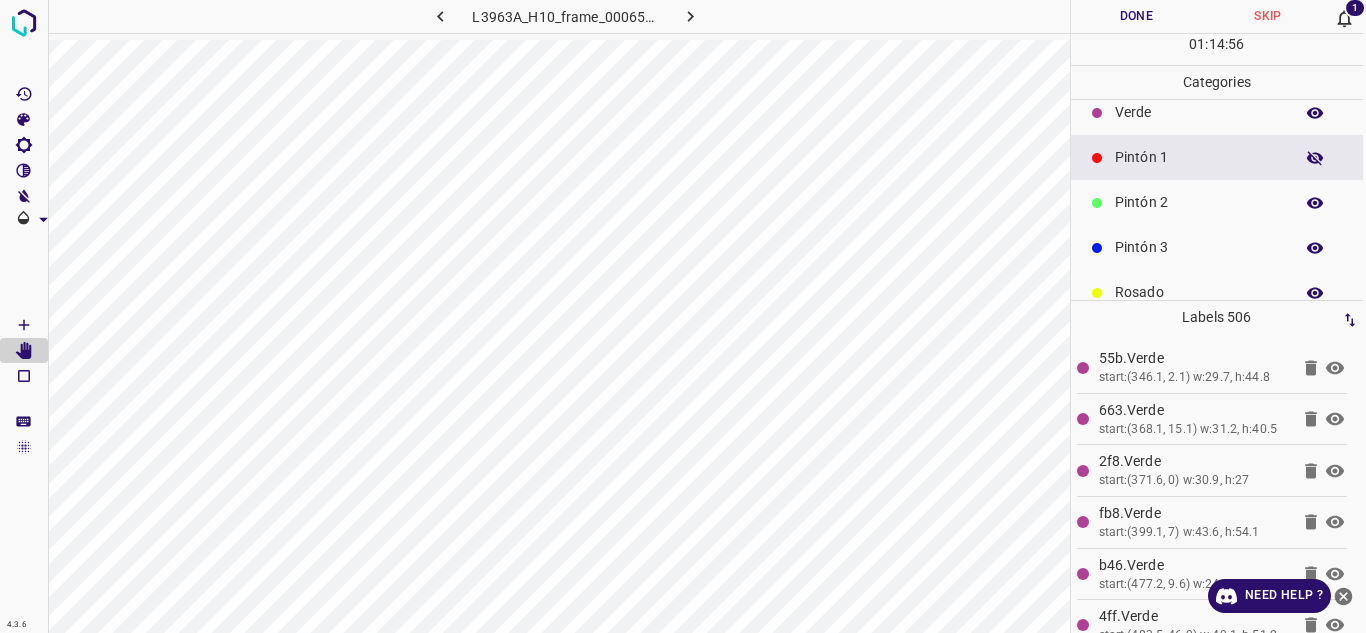 click 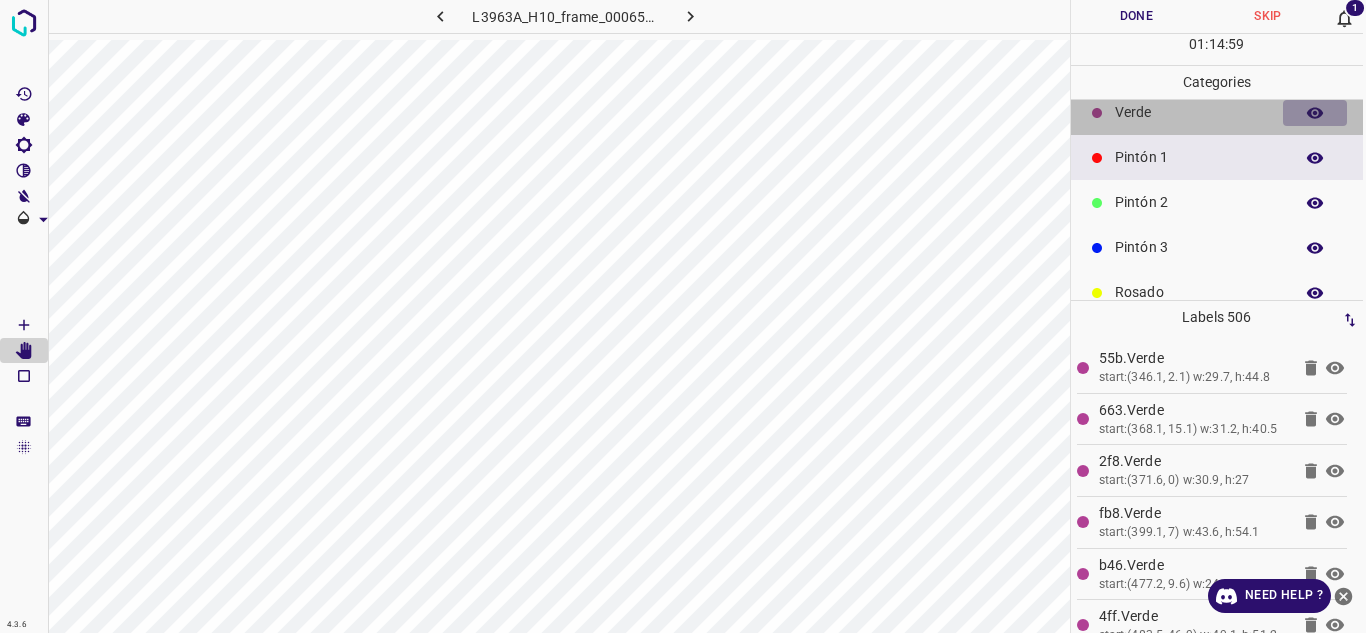 click 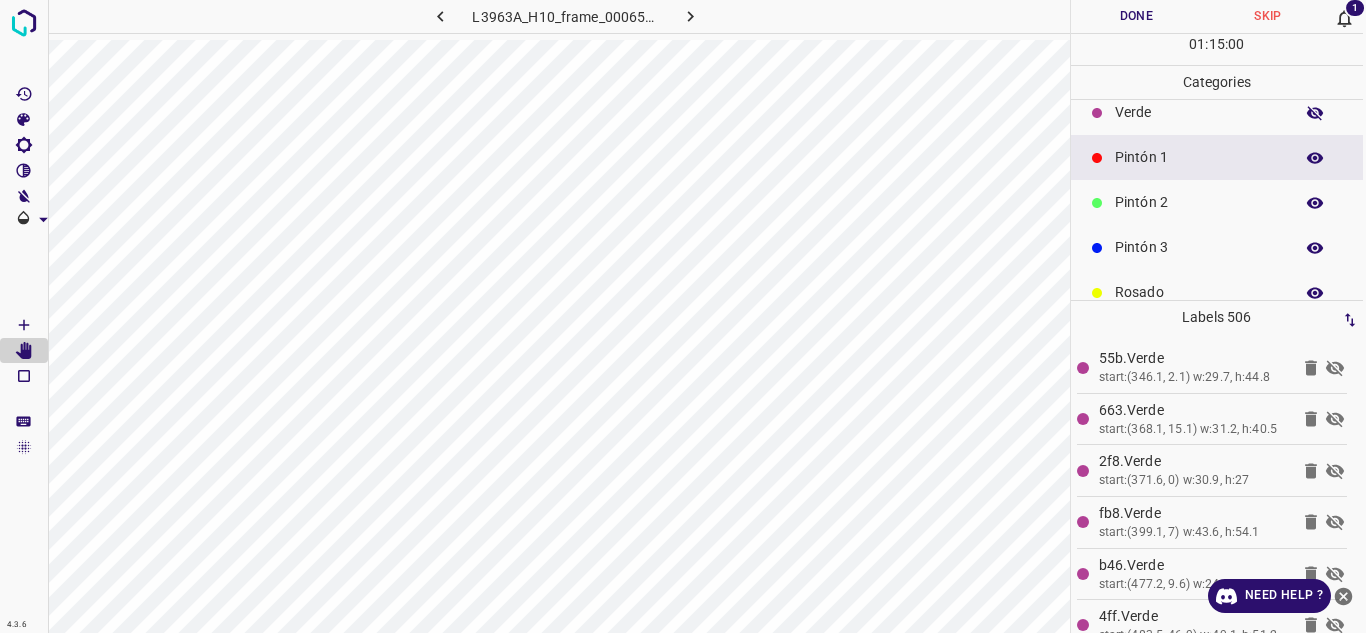 click 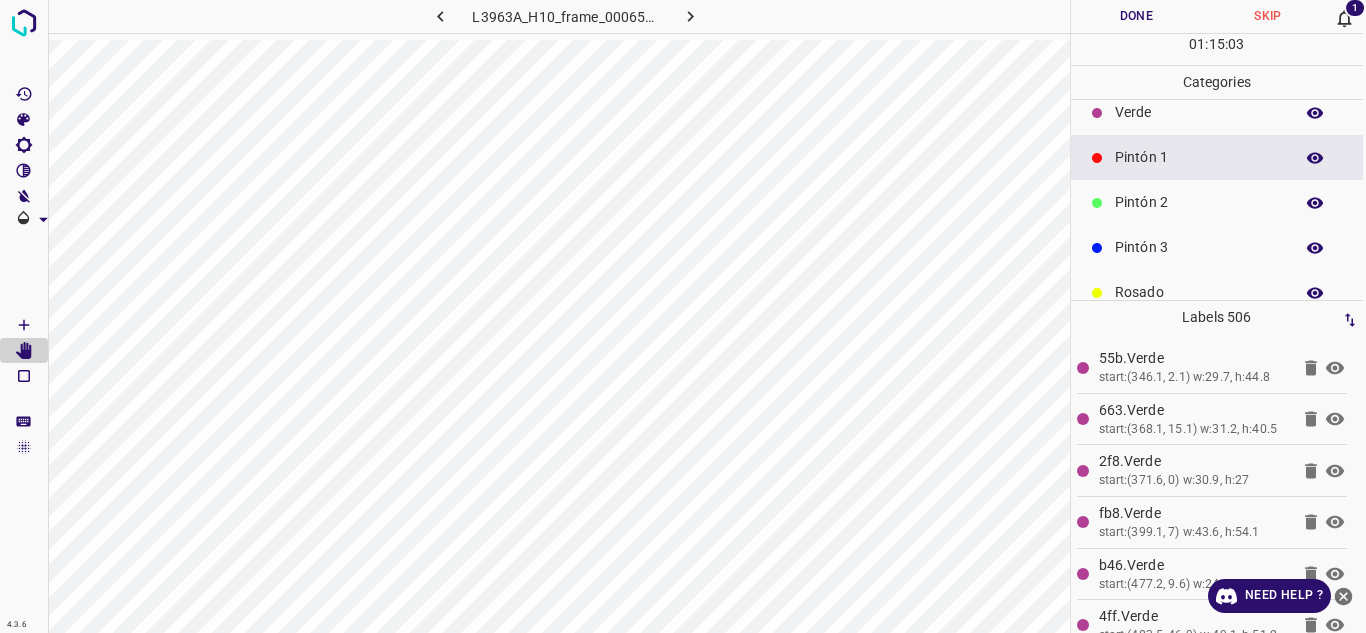 click 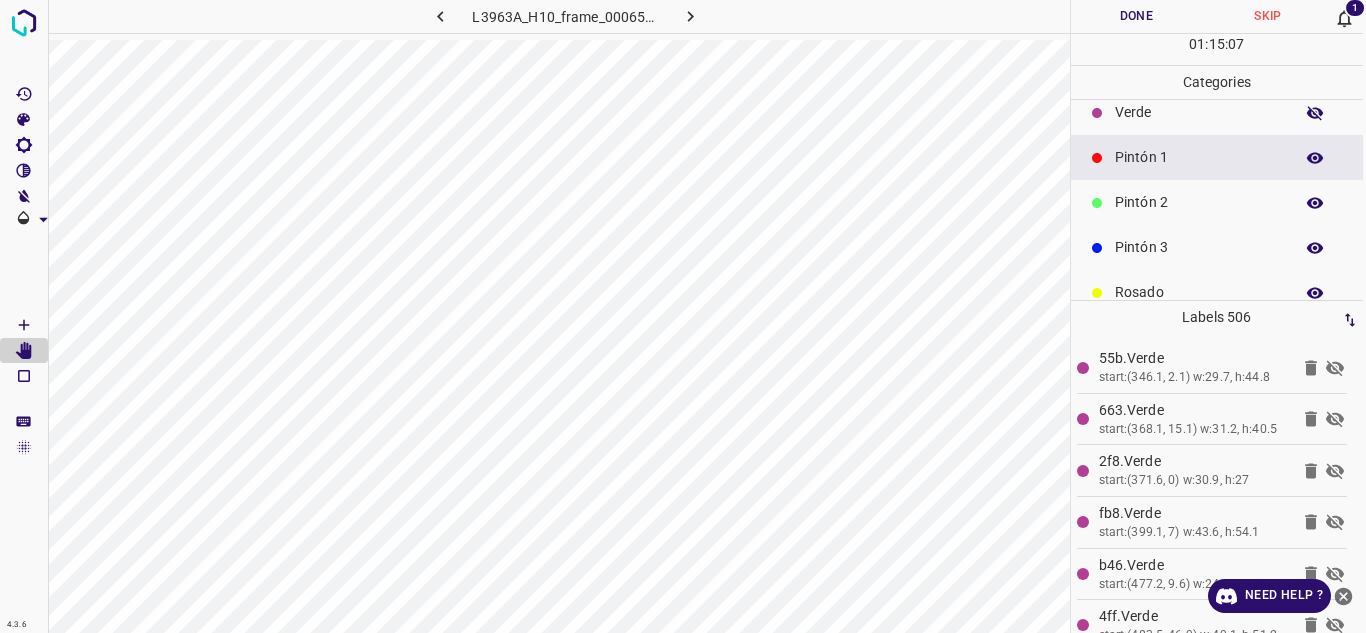 click 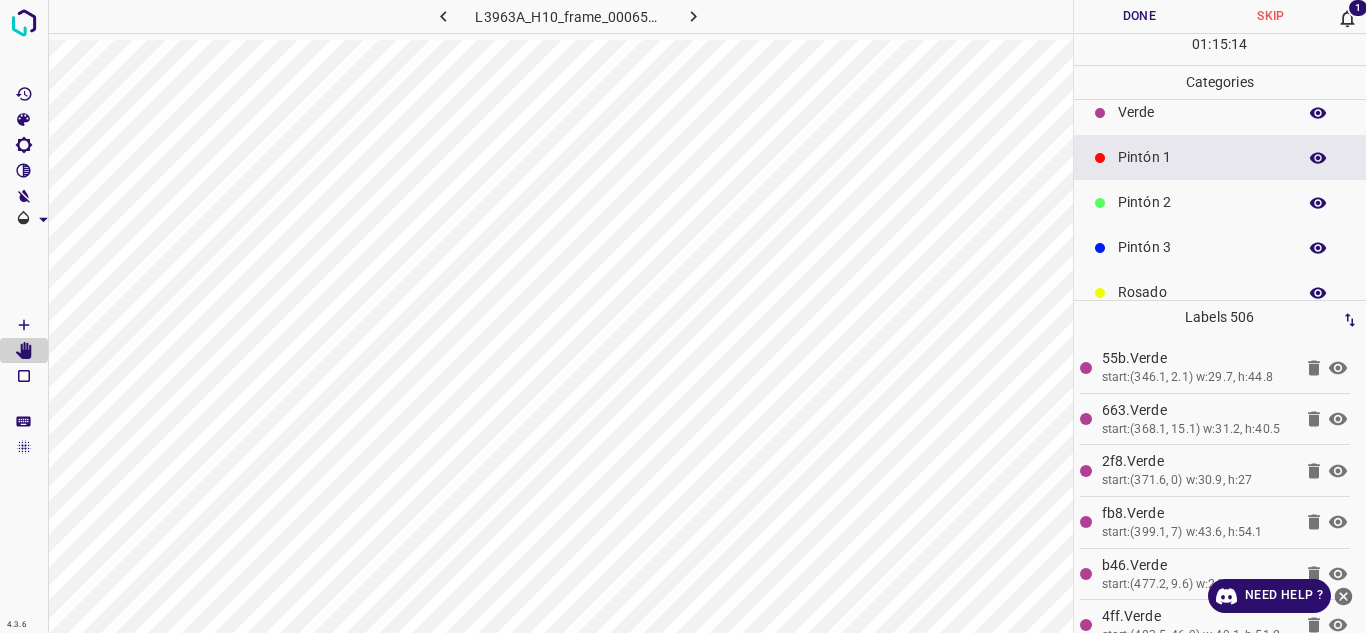 scroll, scrollTop: 0, scrollLeft: 3, axis: horizontal 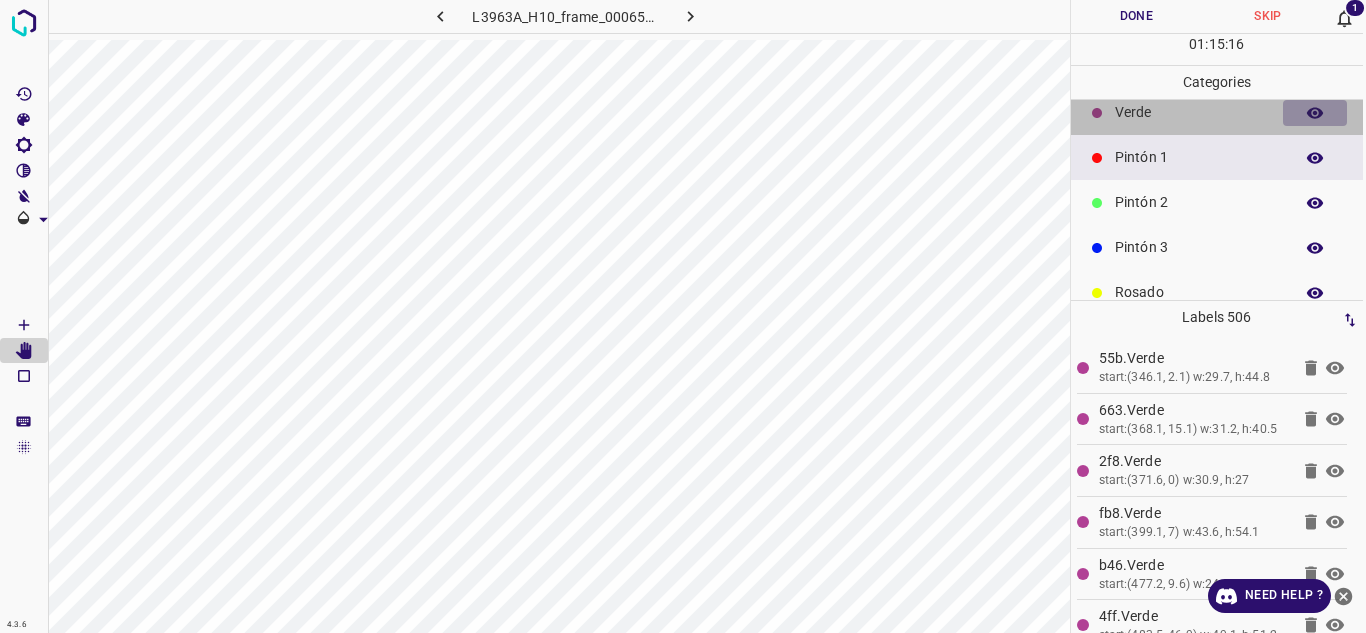 click 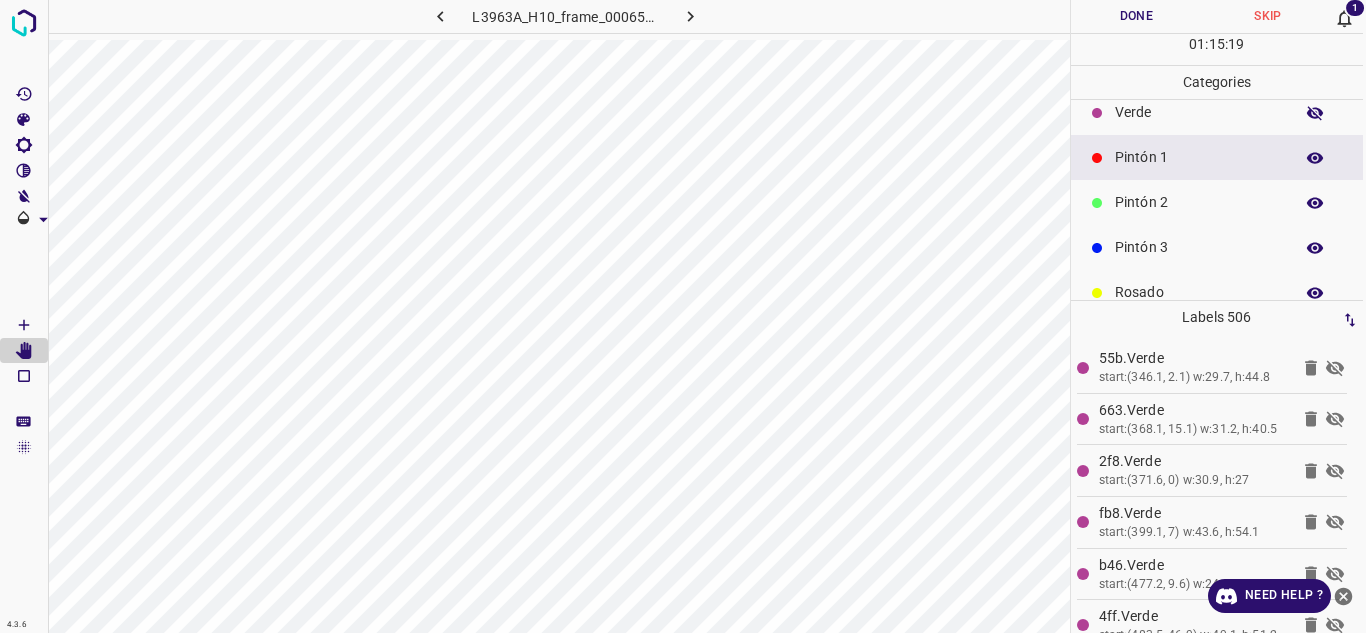 click 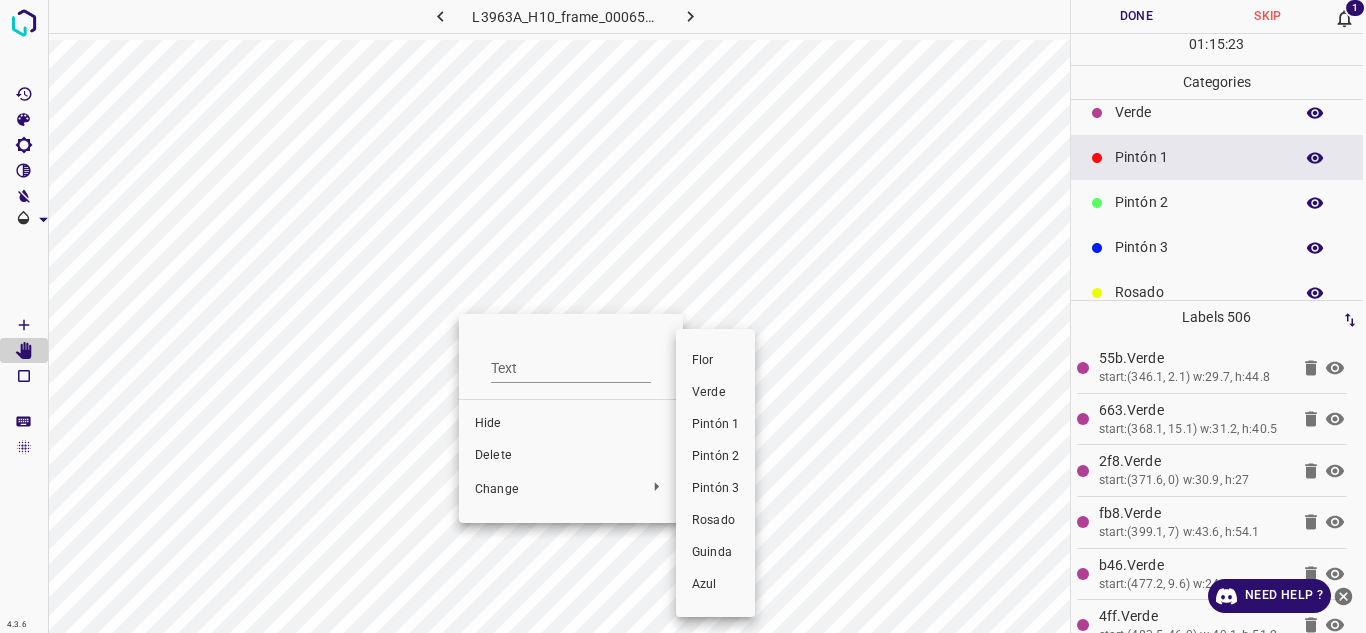 click on "Pintón 1" at bounding box center (715, 425) 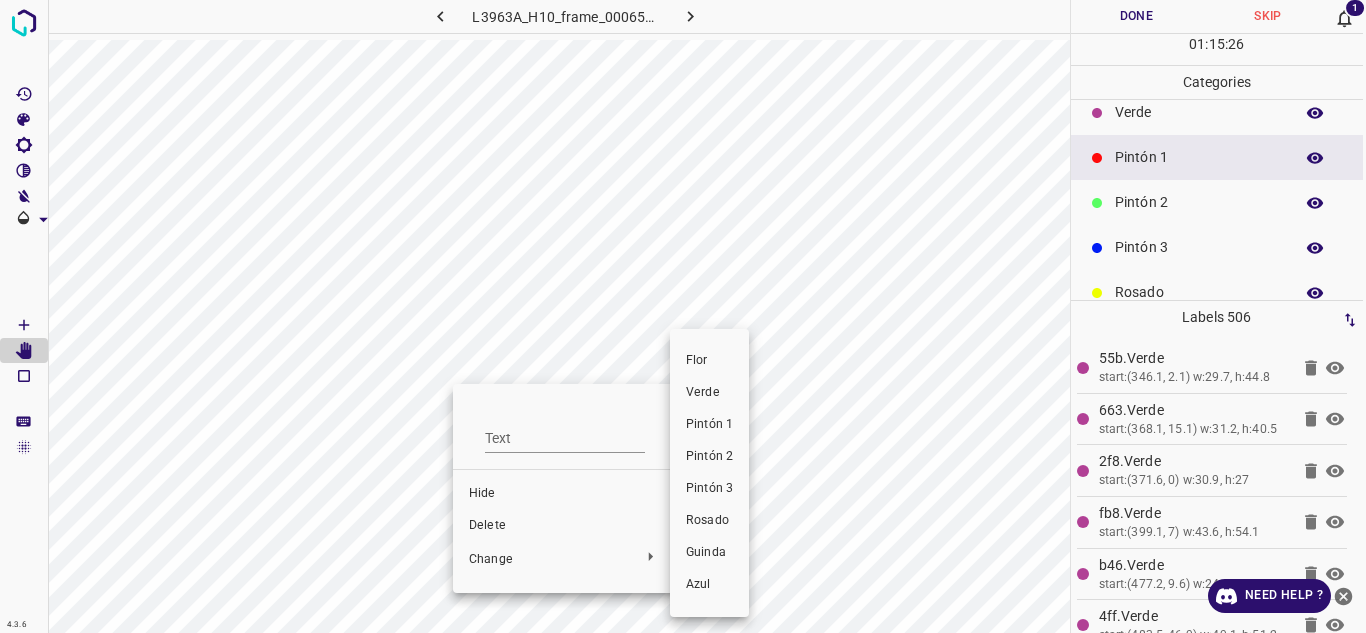 click on "Pintón 1" at bounding box center [709, 425] 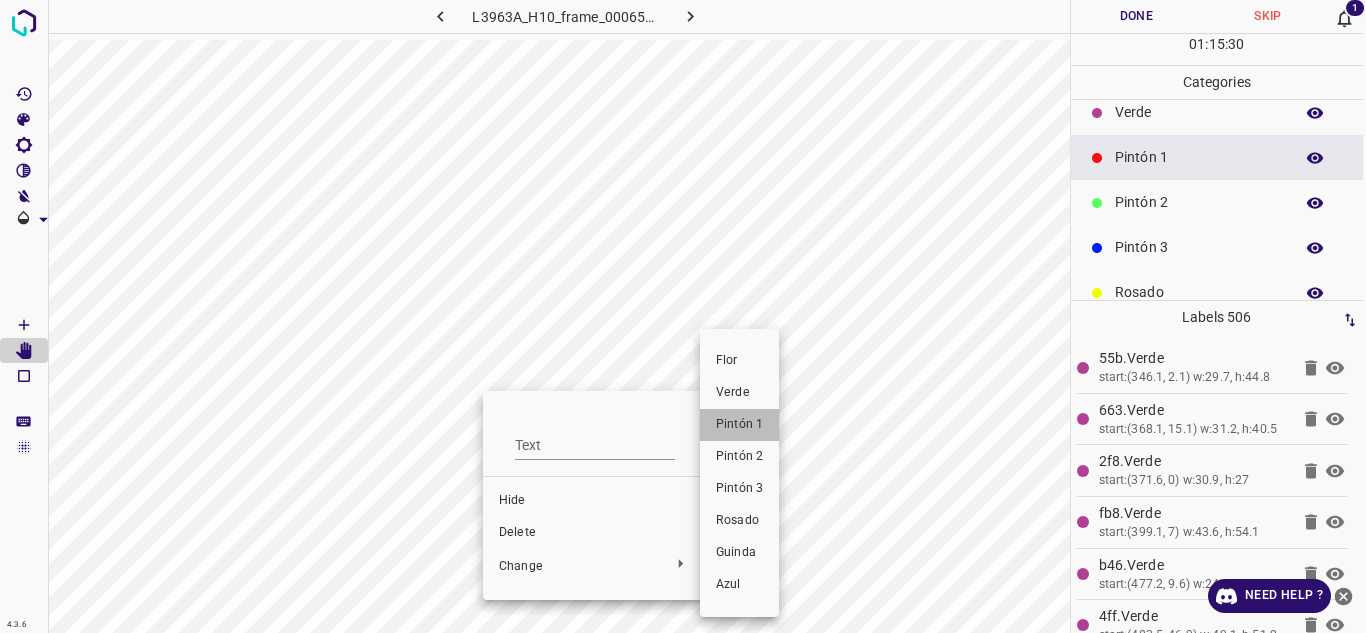 click on "Pintón 1" at bounding box center [739, 425] 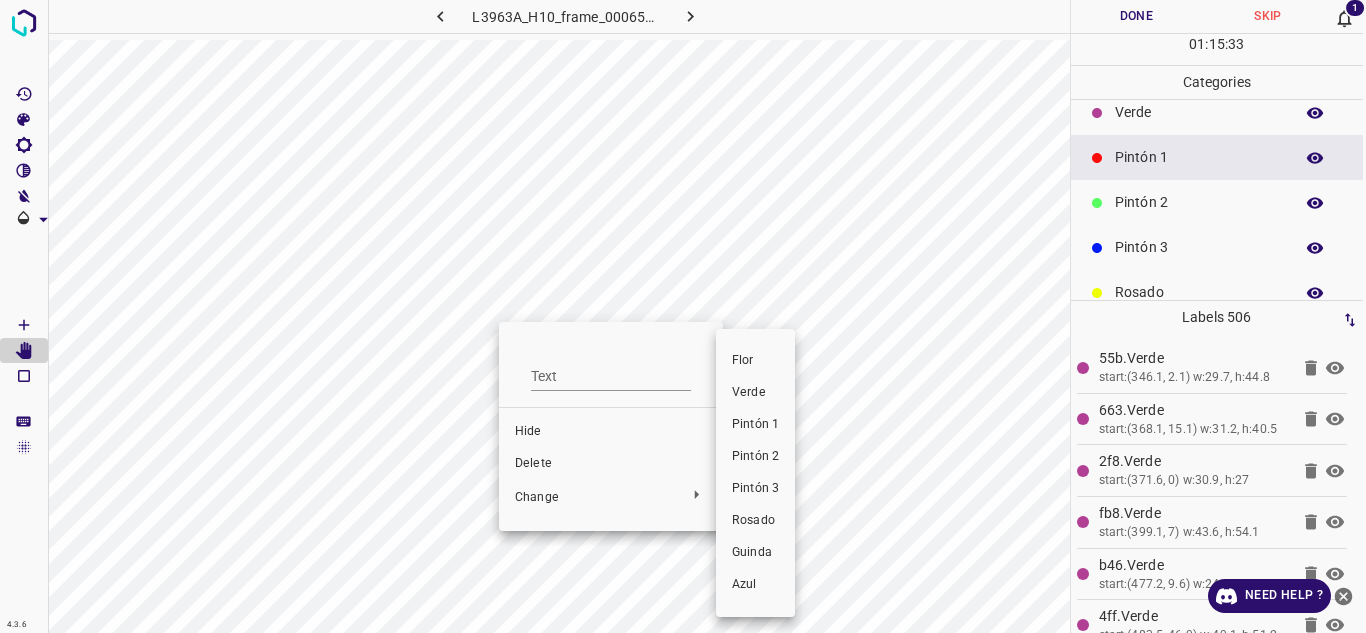 click on "Pintón 1" at bounding box center (755, 425) 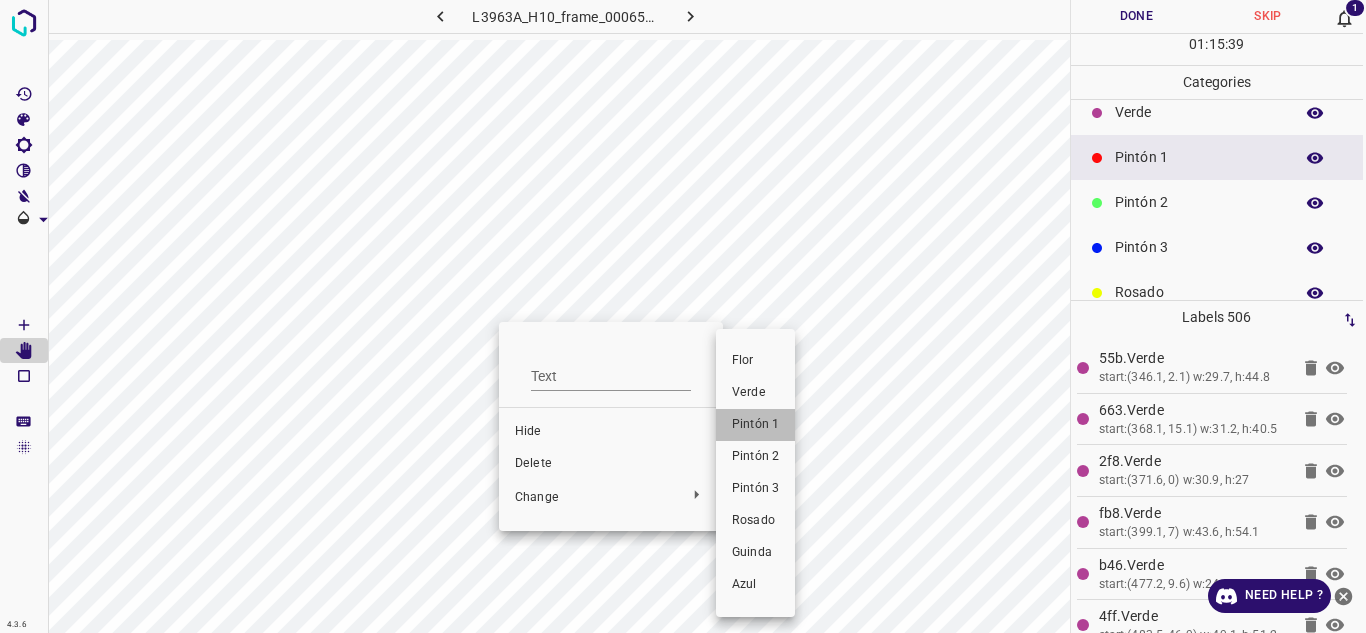 click on "Pintón 1" at bounding box center [755, 425] 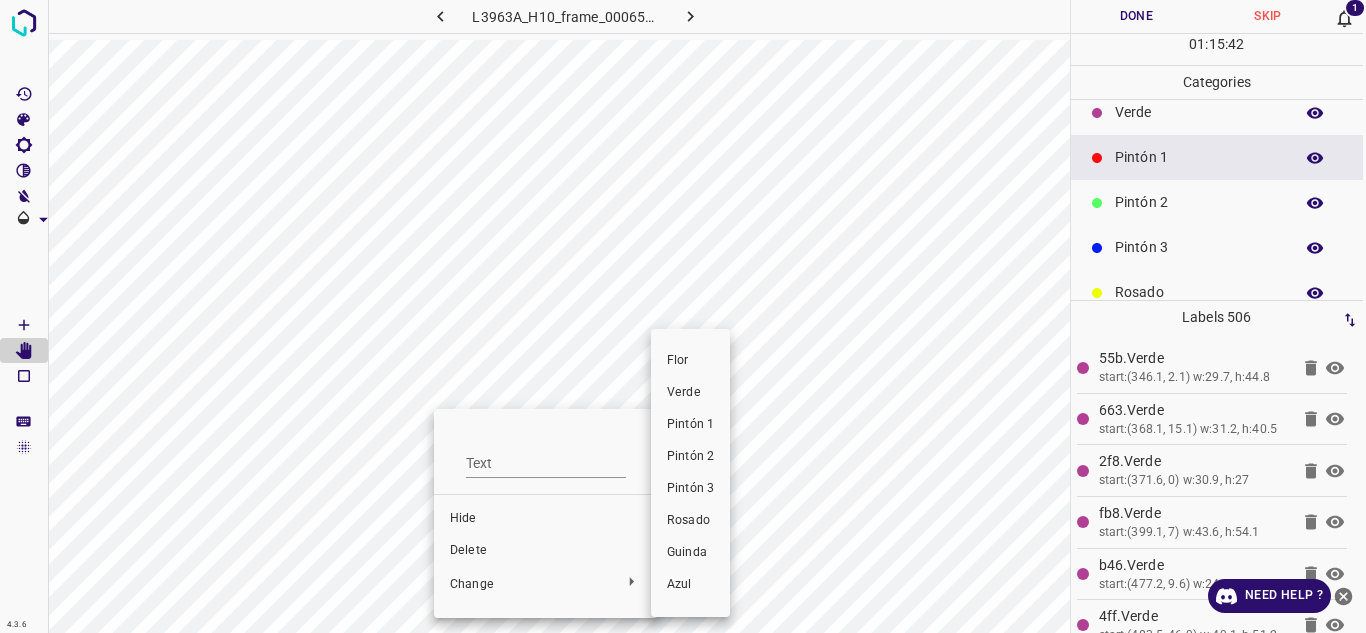 click on "Pintón 1" at bounding box center (690, 425) 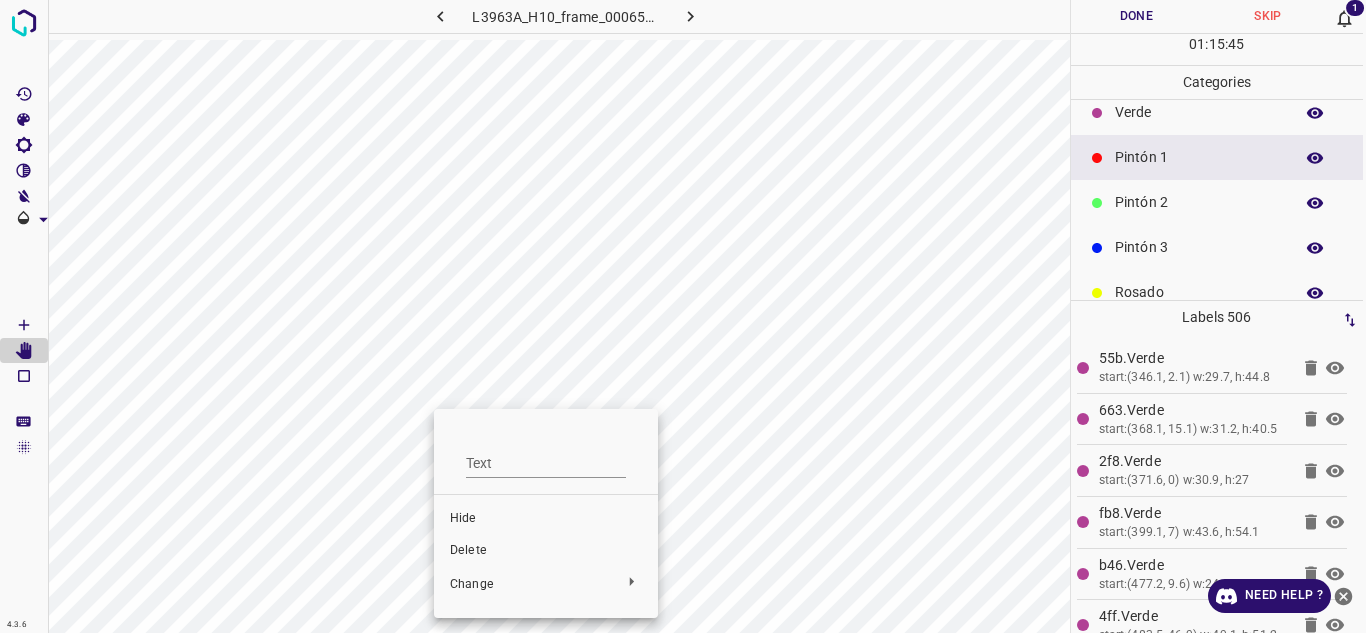 click at bounding box center [683, 316] 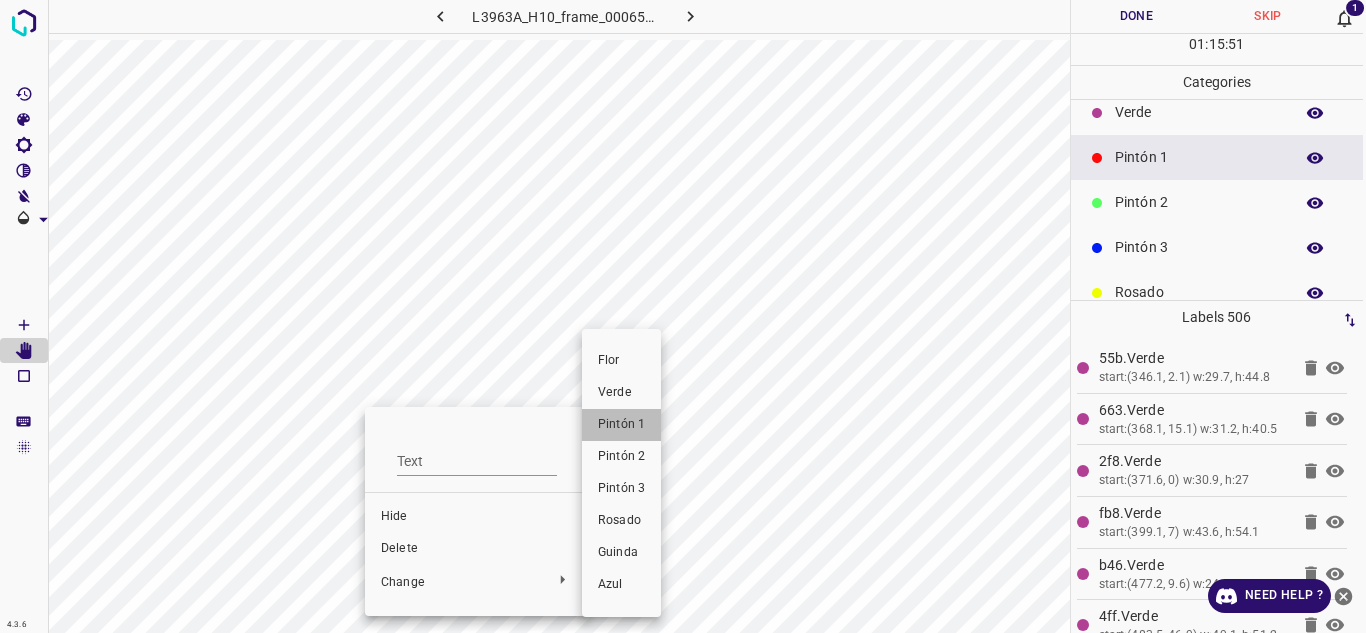 click on "Pintón 1" at bounding box center (621, 425) 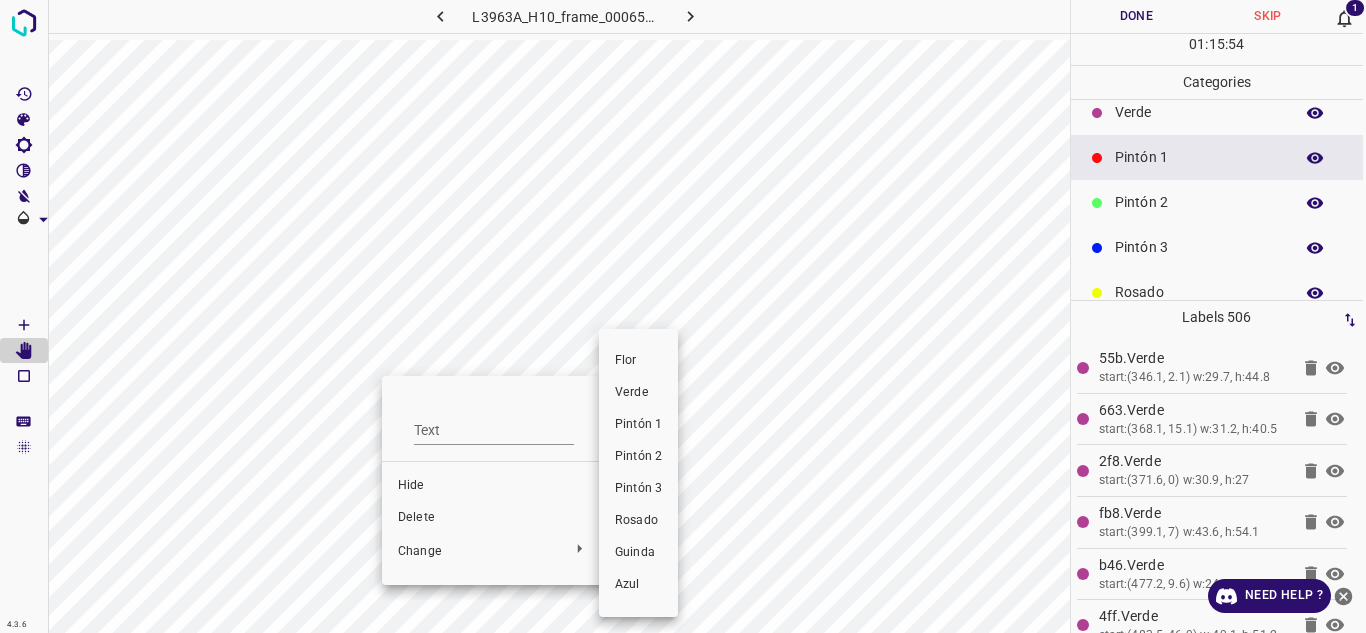 click on "Pintón 1" at bounding box center [638, 425] 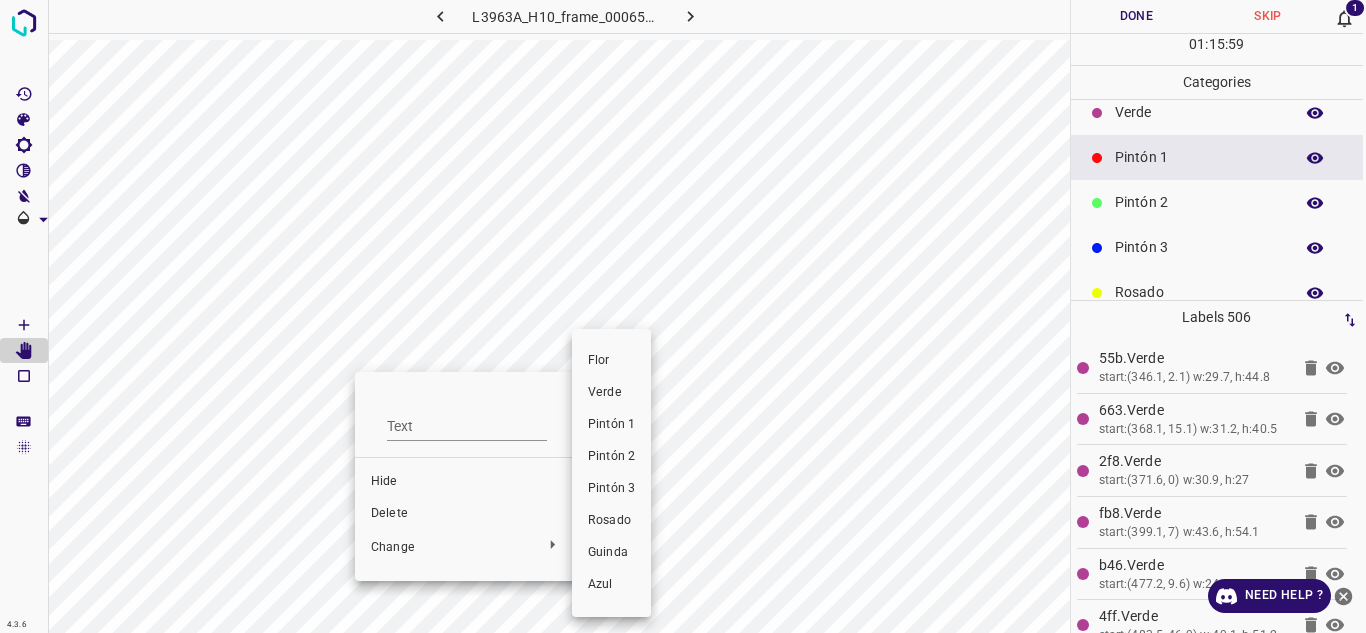 click on "Pintón 1" at bounding box center (611, 425) 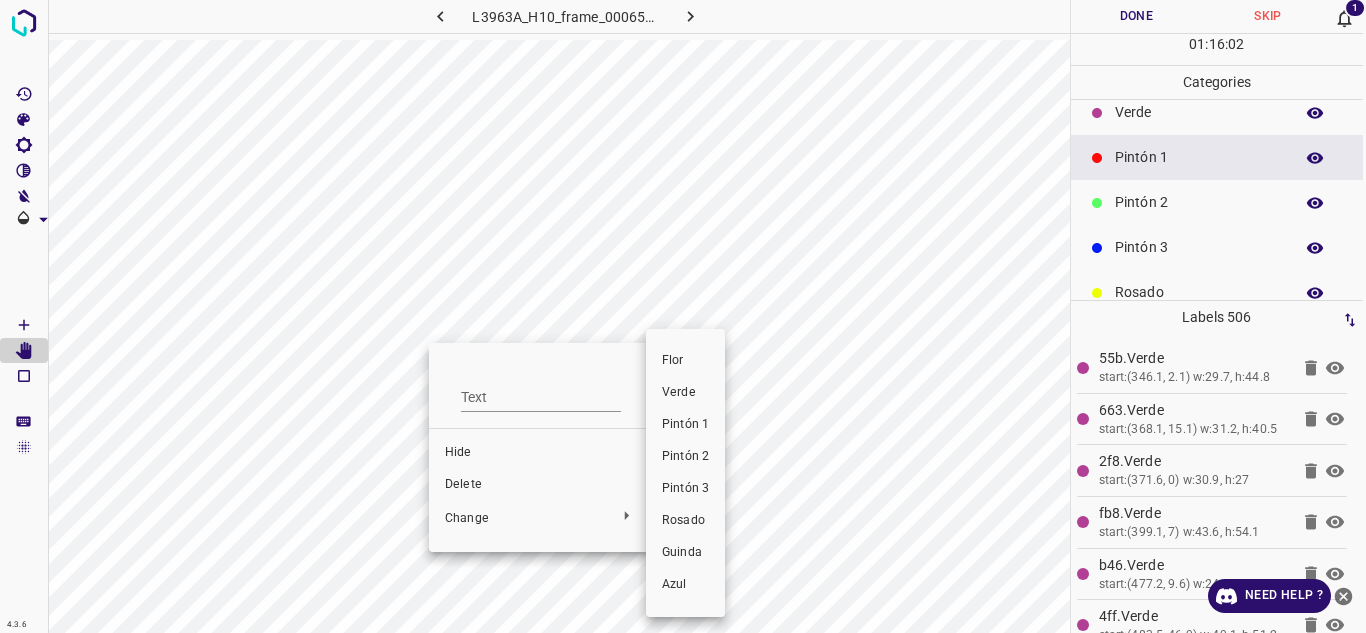 click on "Pintón 1" at bounding box center (685, 425) 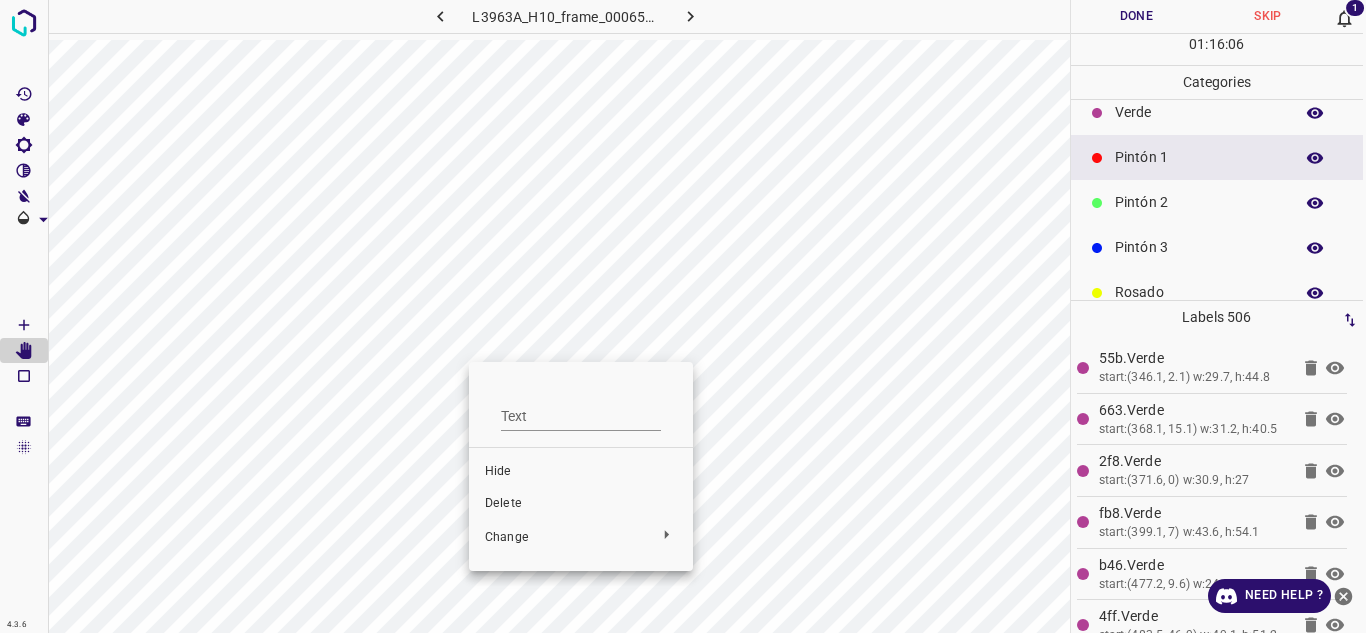 click at bounding box center [683, 316] 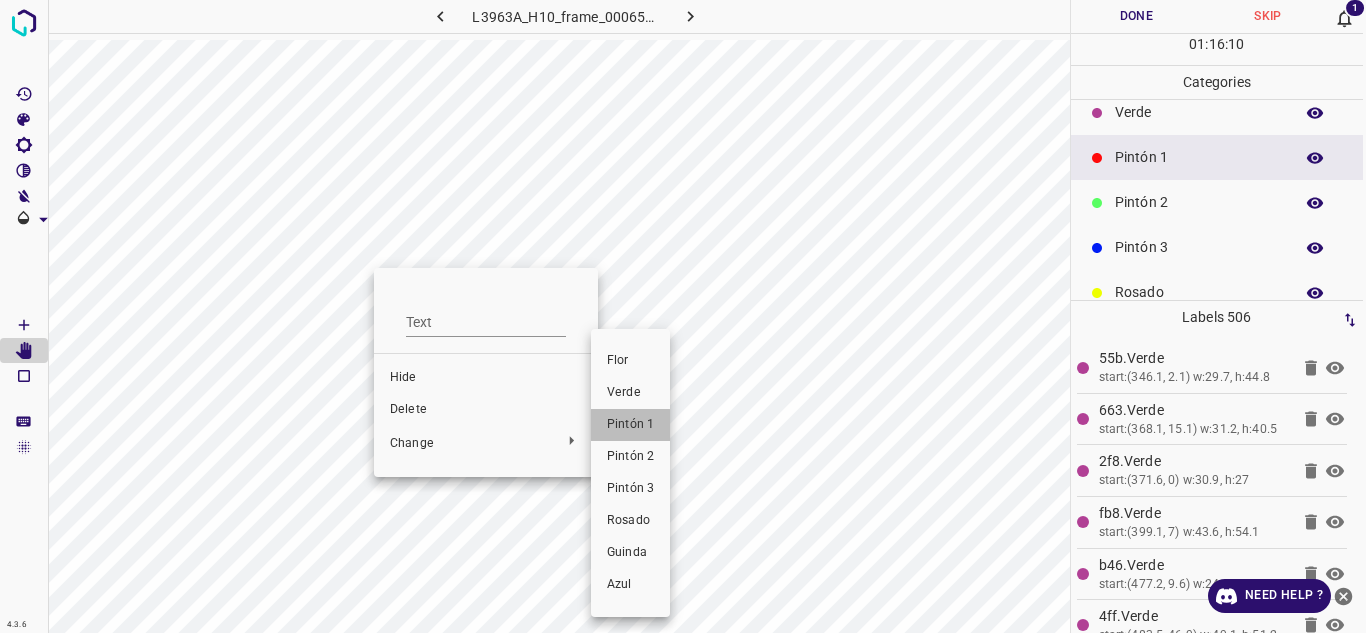 click on "Pintón 1" at bounding box center (630, 425) 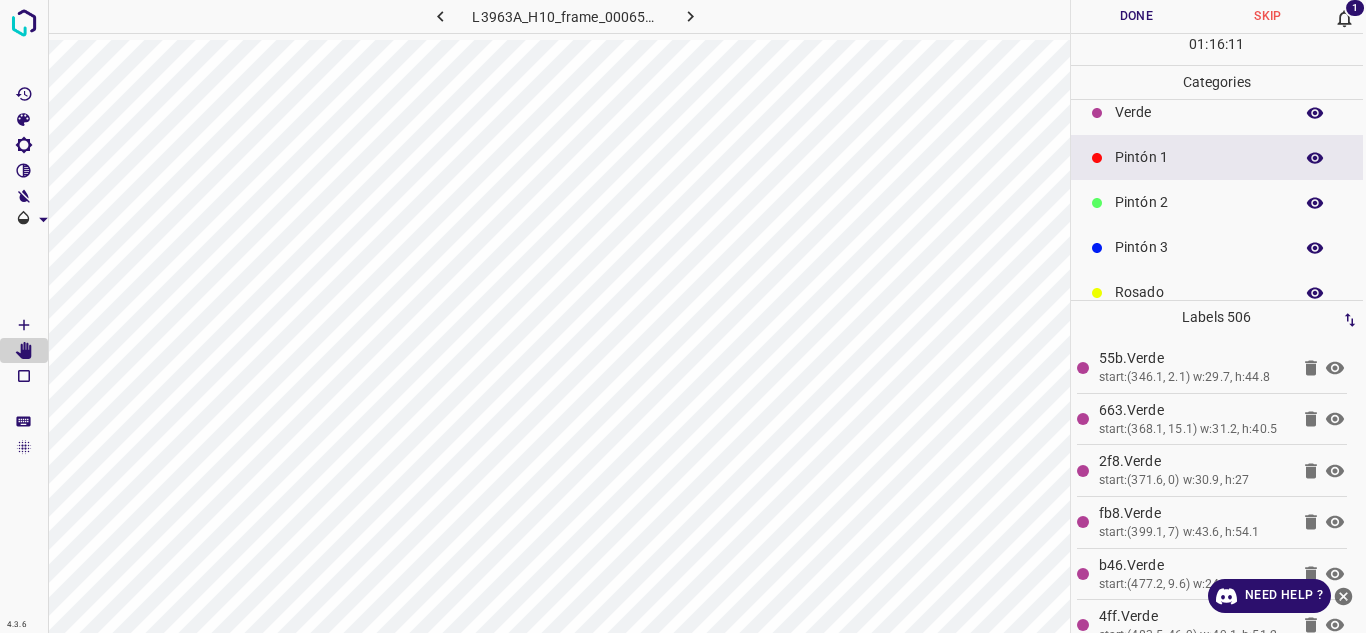 click 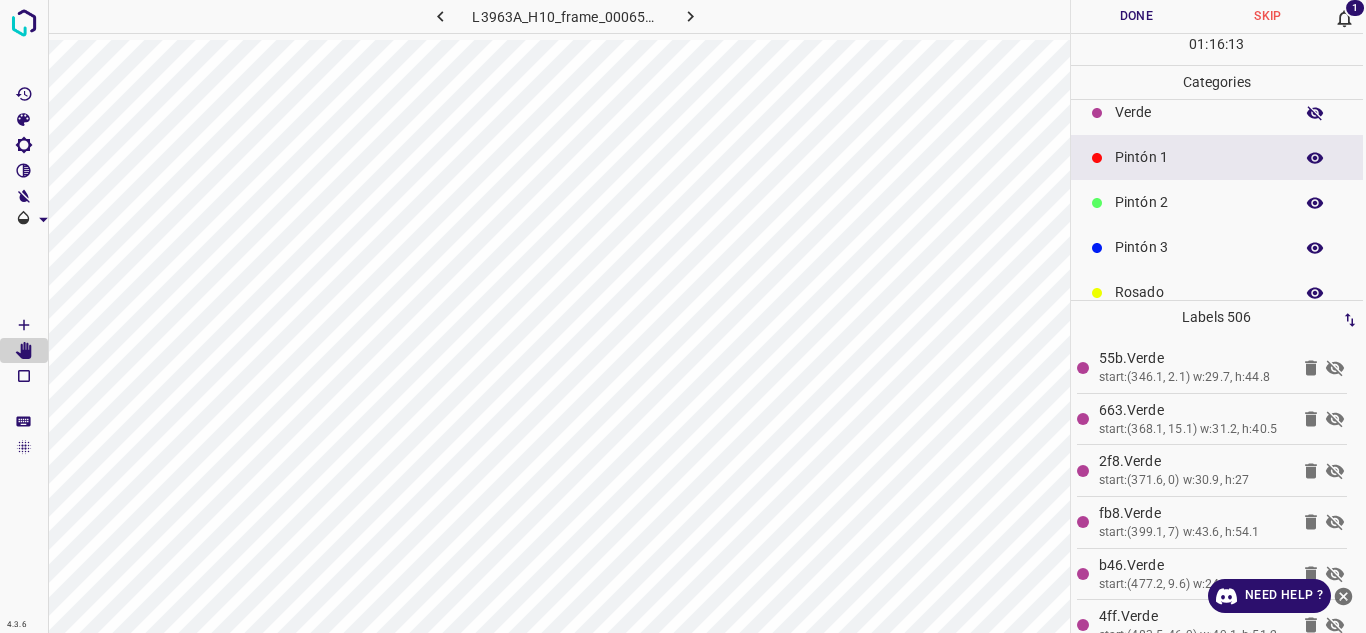 click 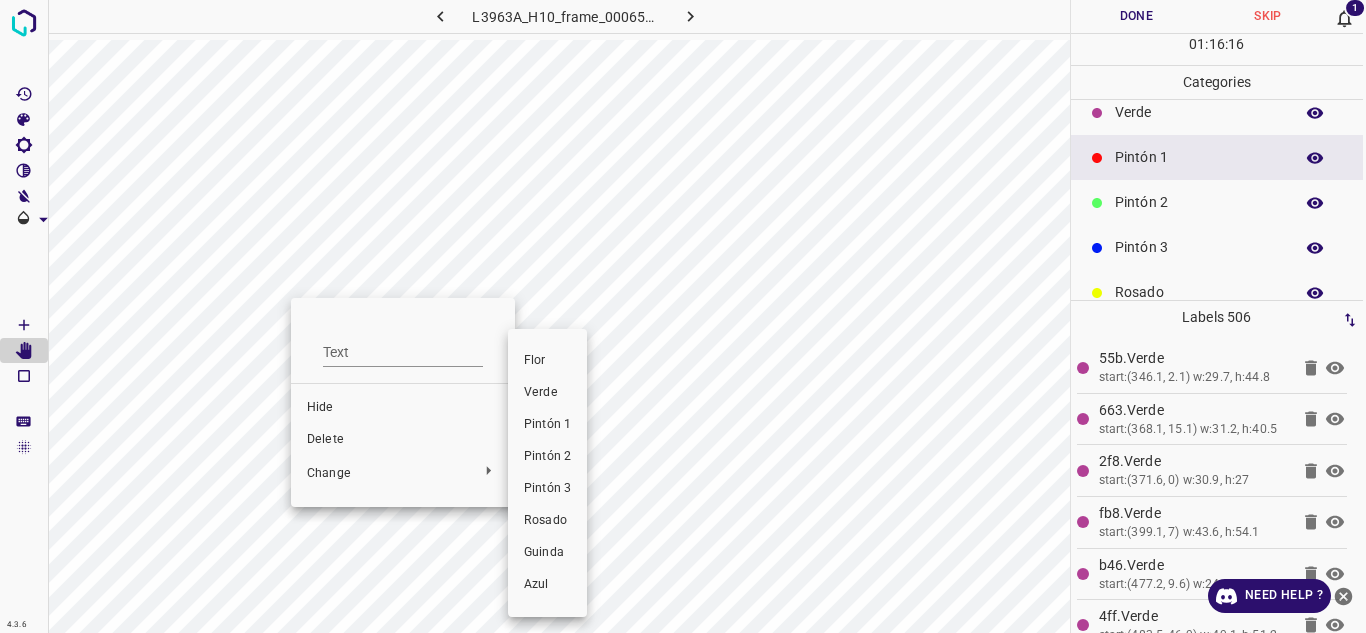 click on "Pintón 1" at bounding box center [547, 425] 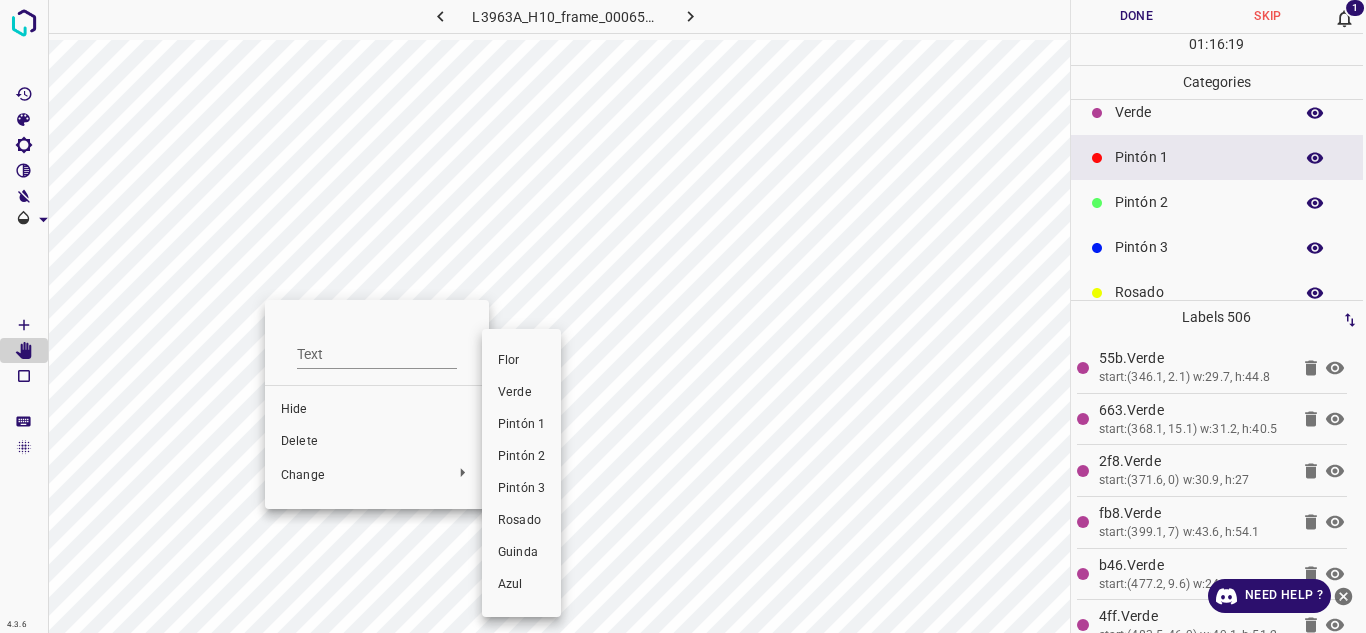 click on "Pintón 1" at bounding box center (521, 425) 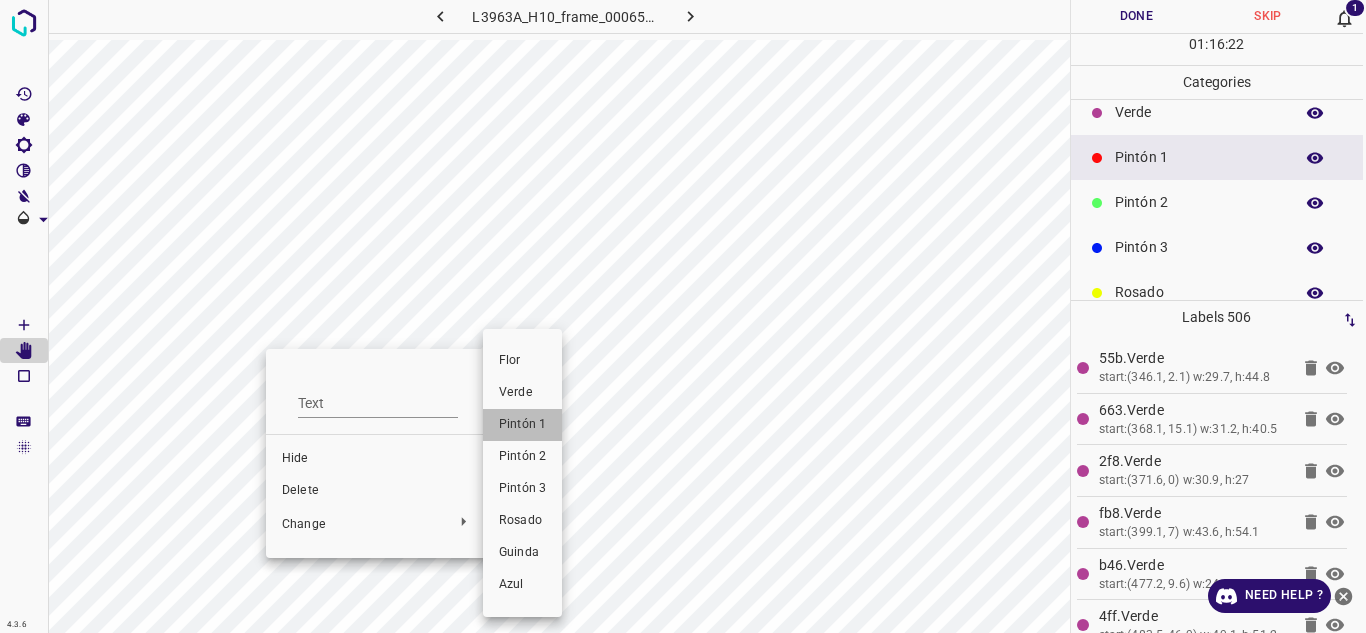 click on "Pintón 1" at bounding box center (522, 425) 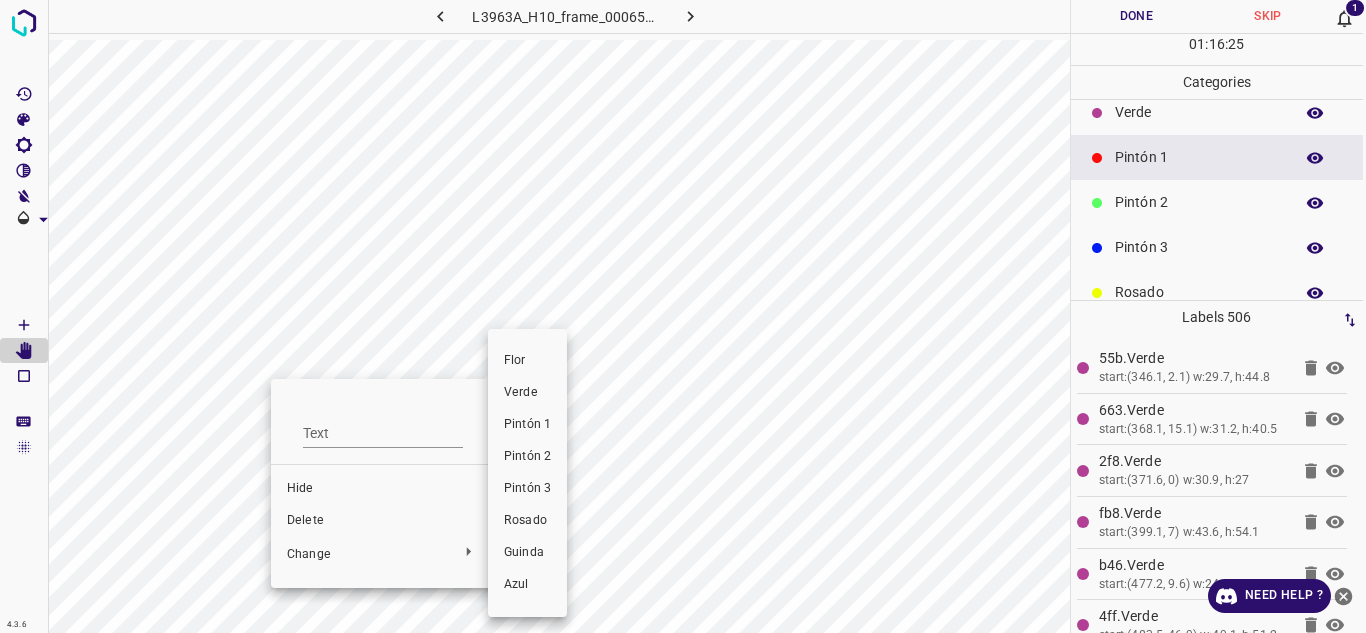 click on "Pintón 1" at bounding box center (527, 425) 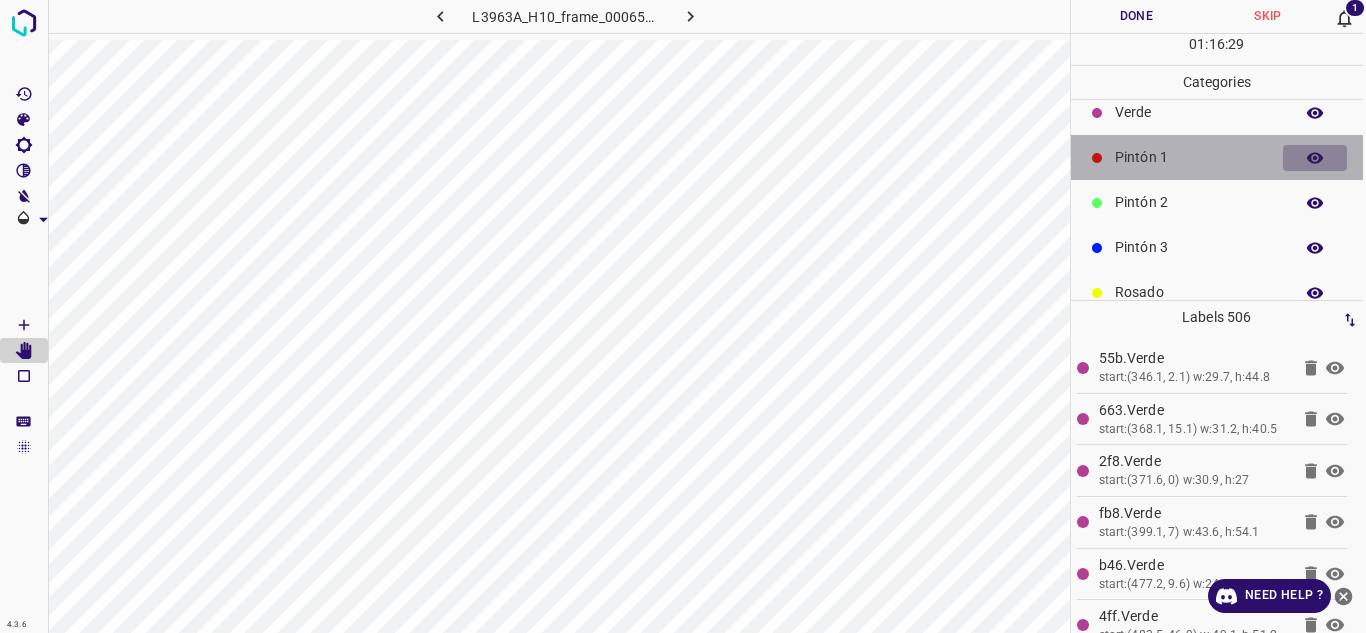 click 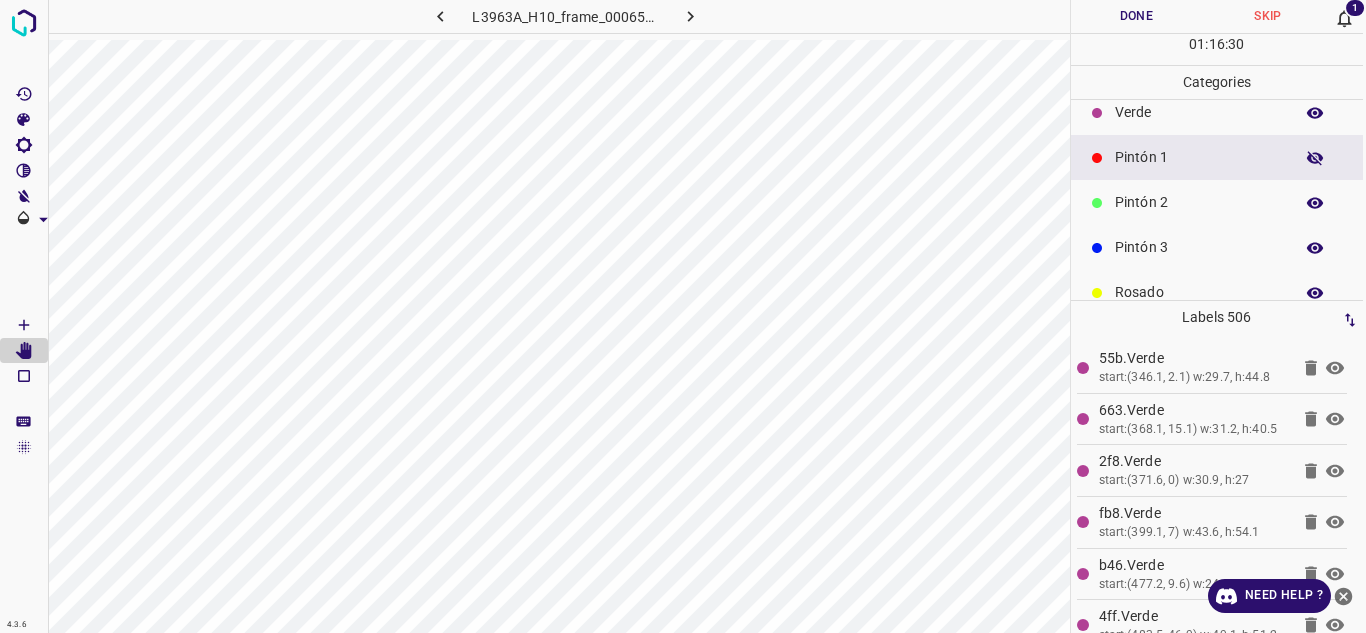 click 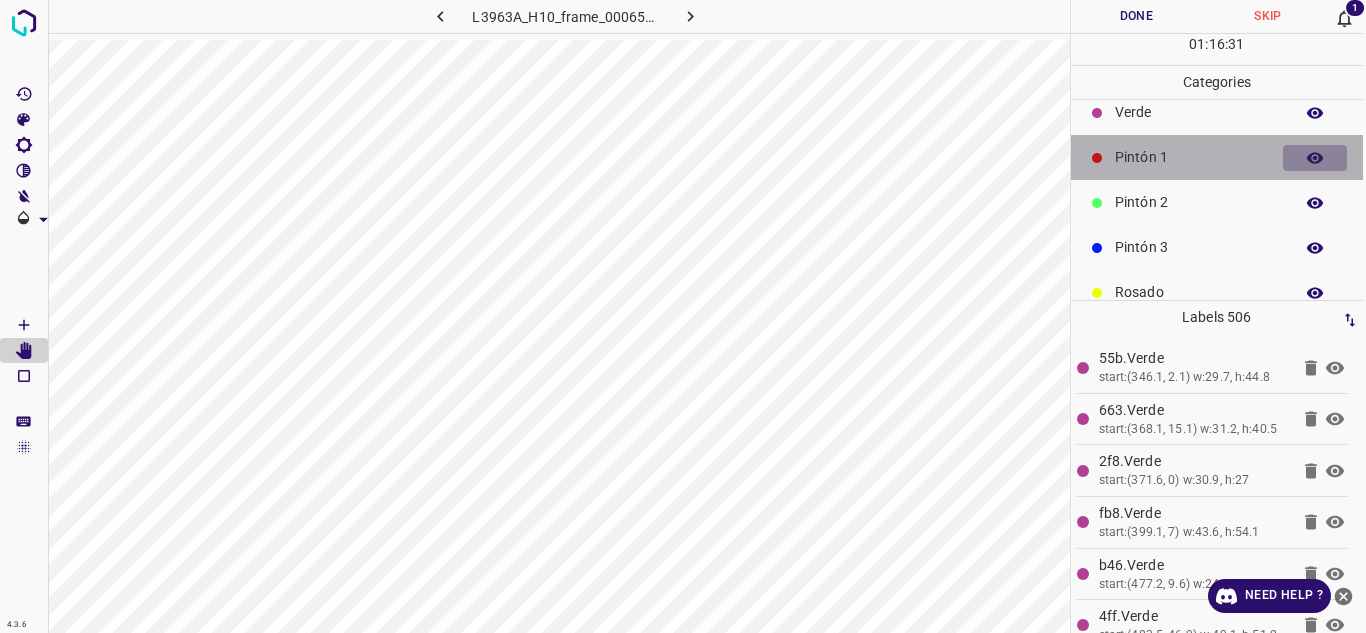 click 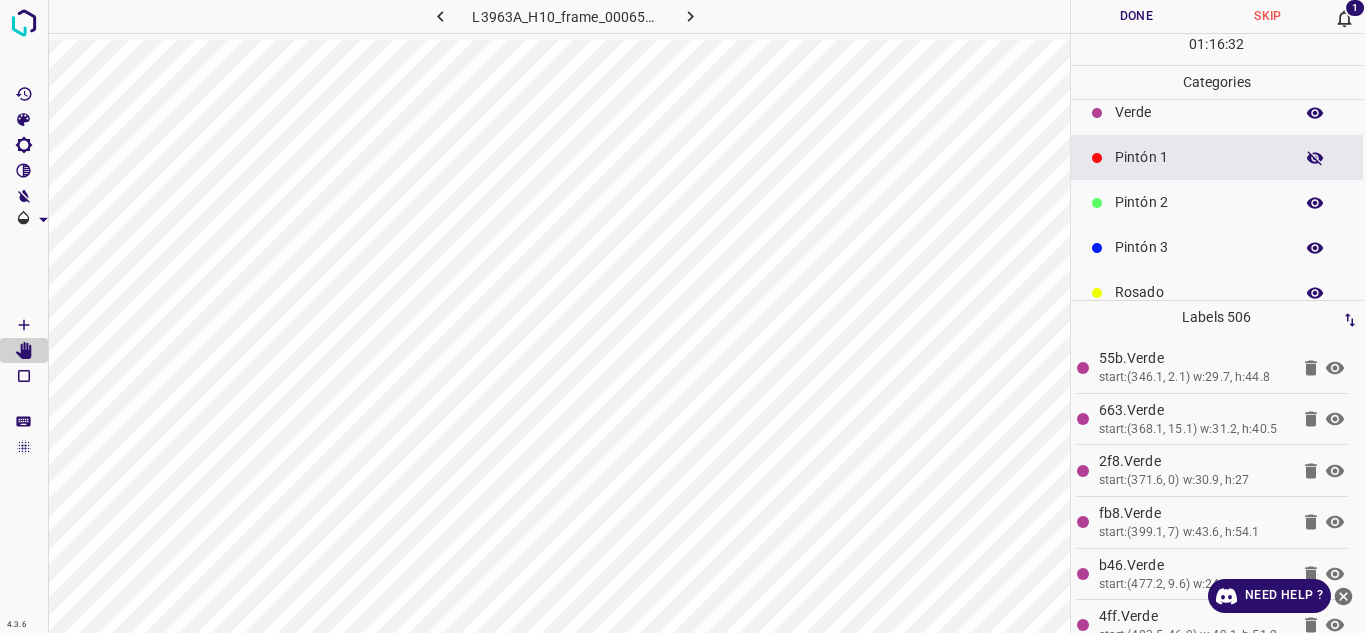 click 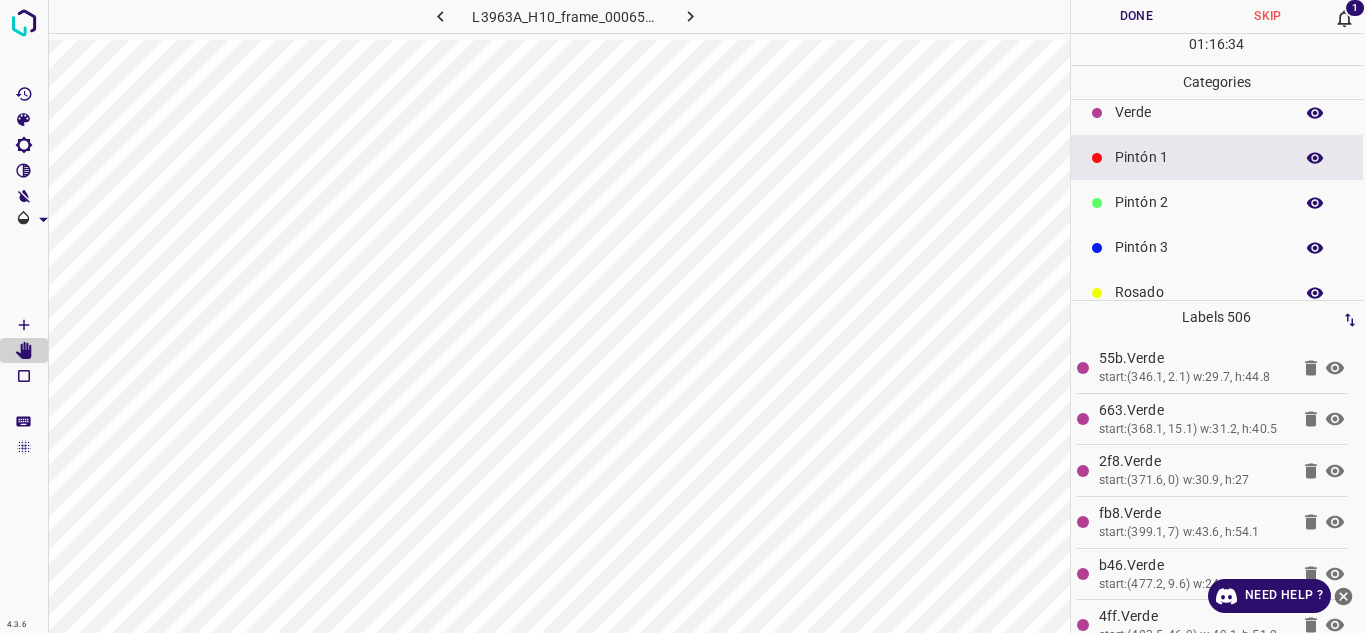 click 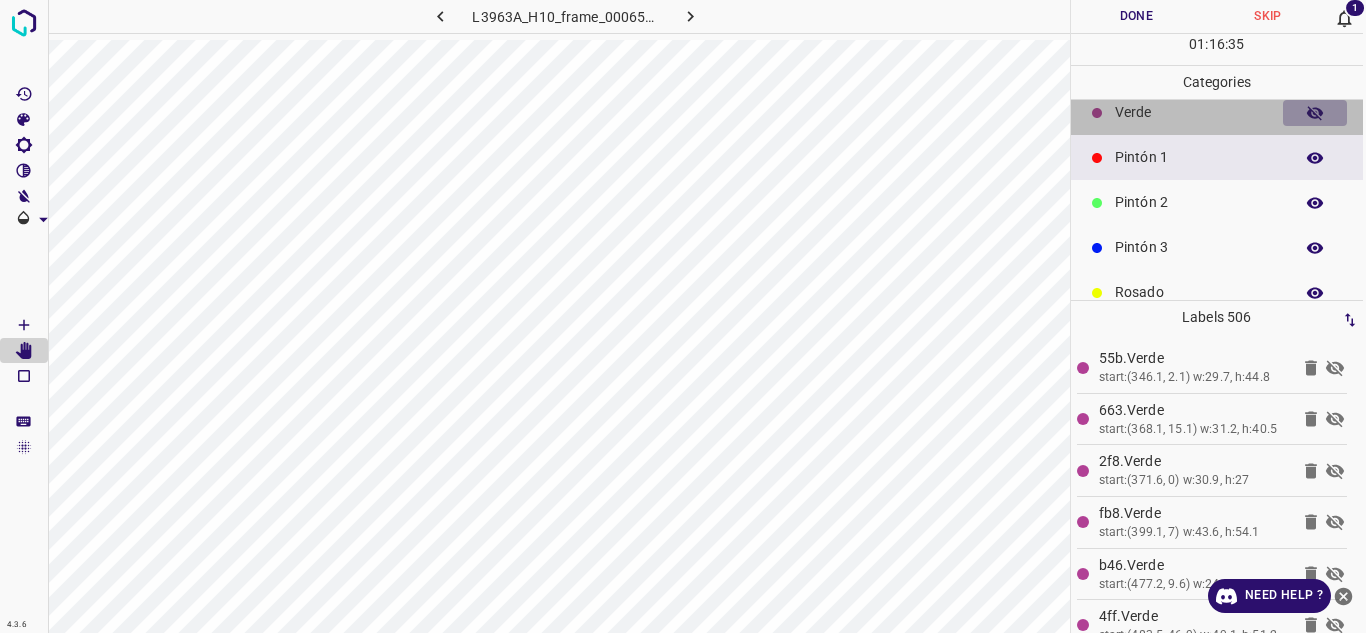 click 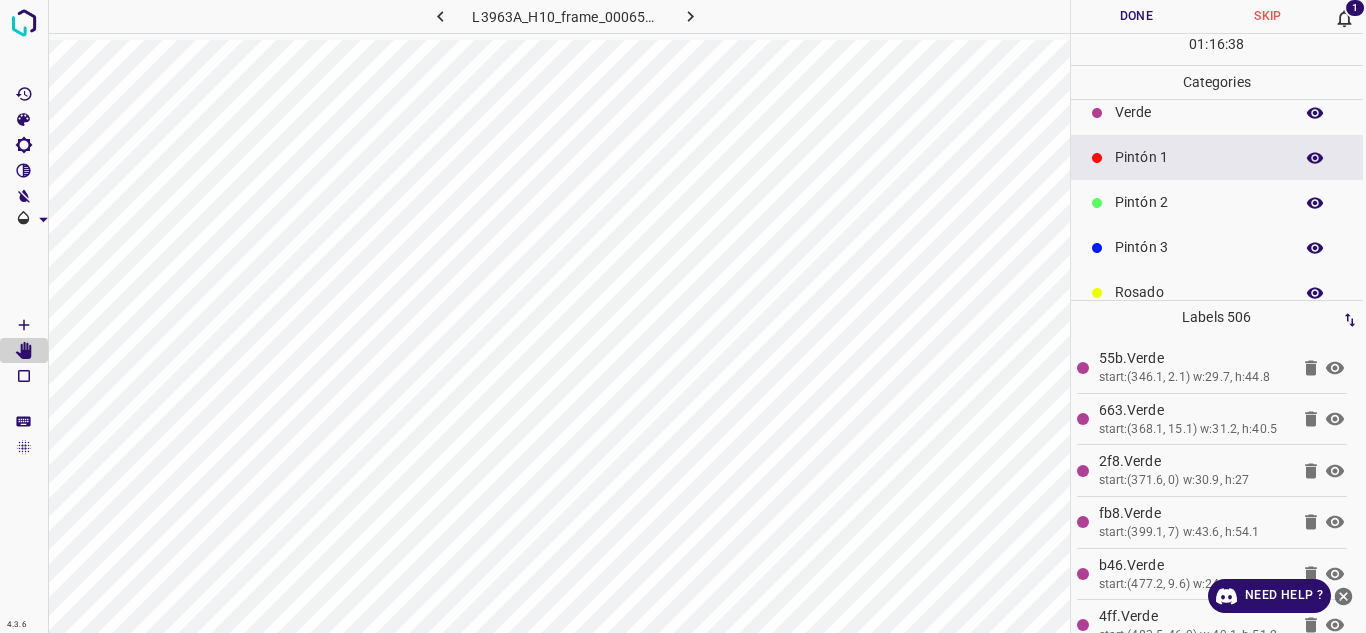scroll, scrollTop: 0, scrollLeft: 0, axis: both 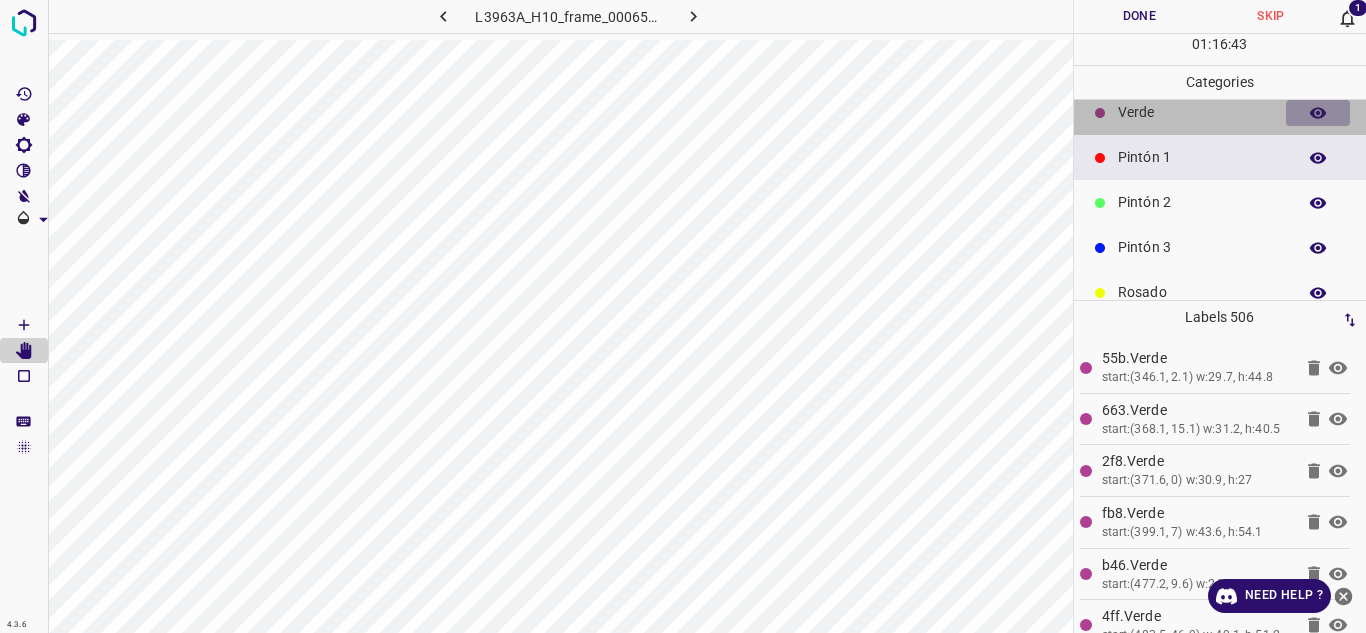click 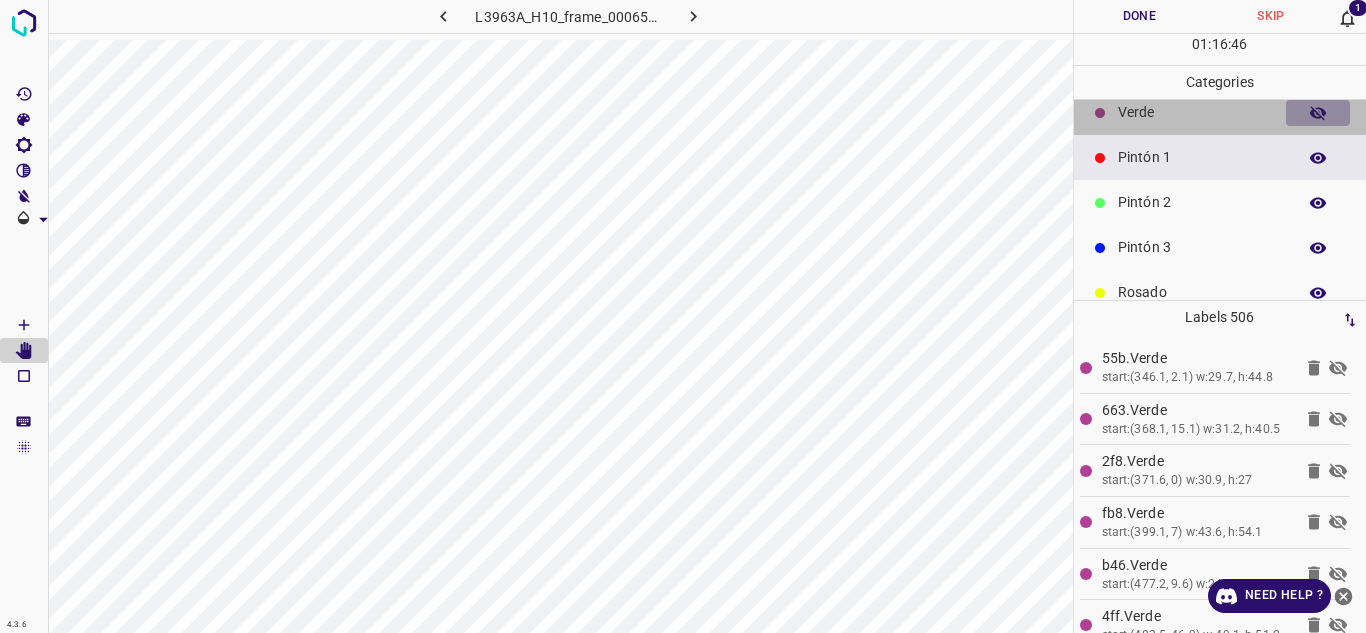 click 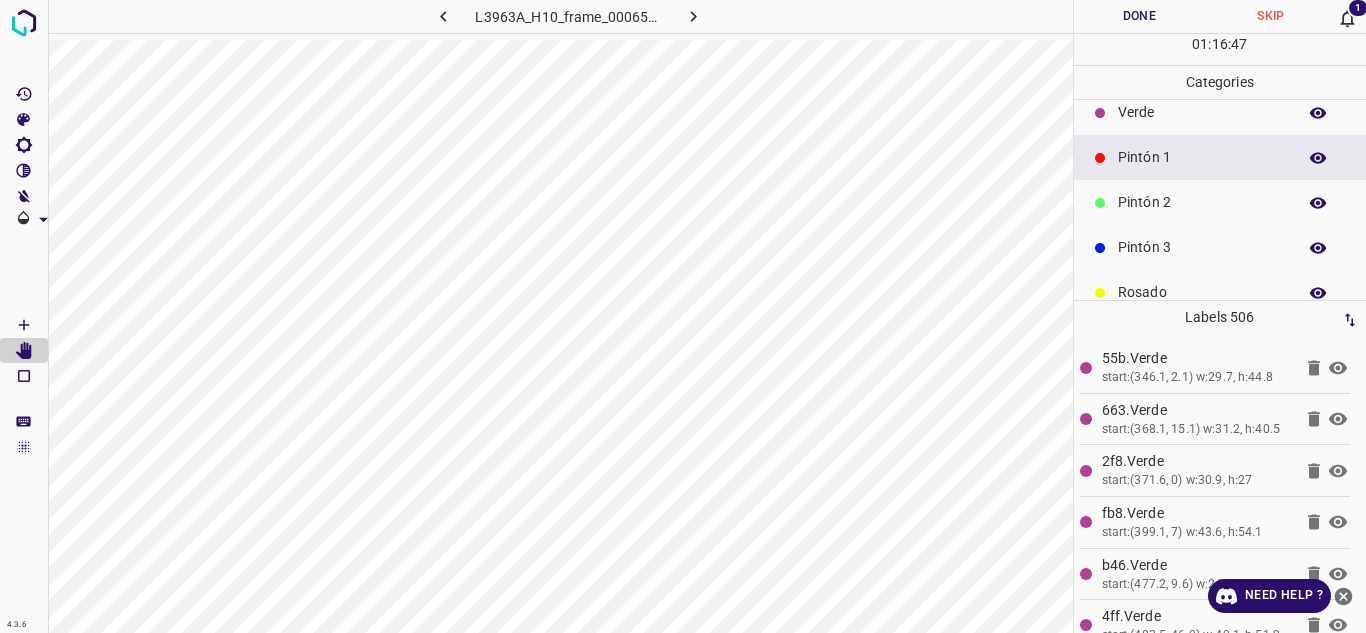 click 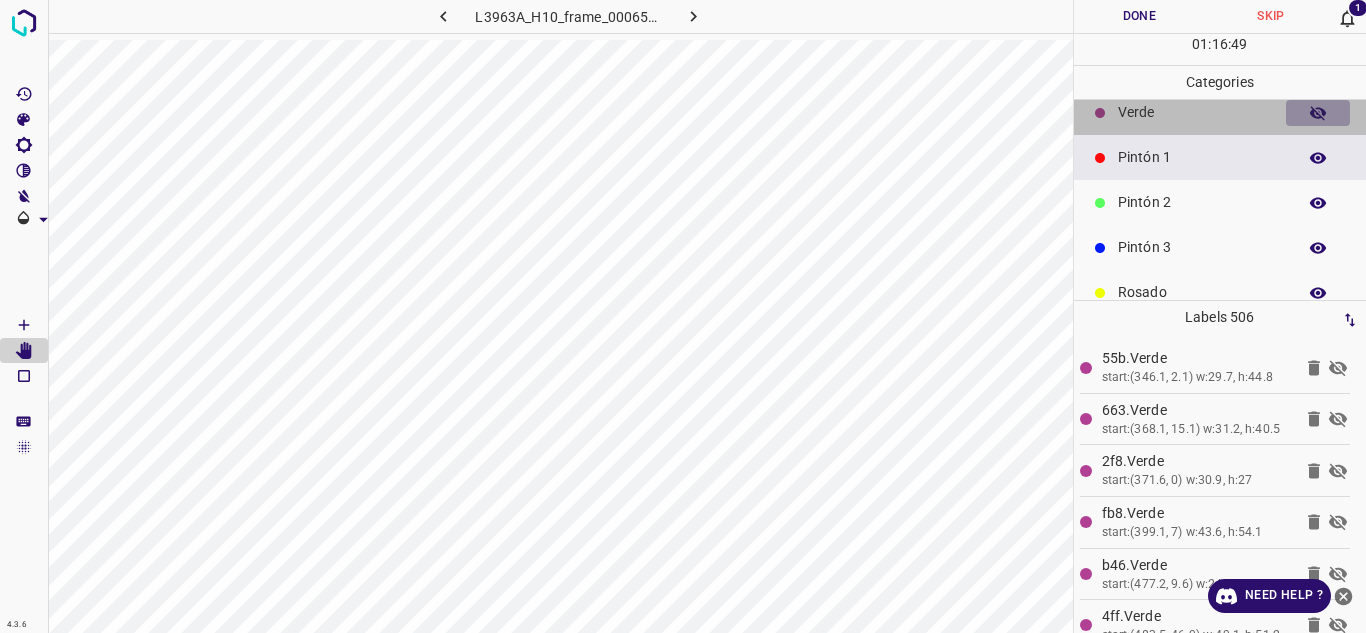 click 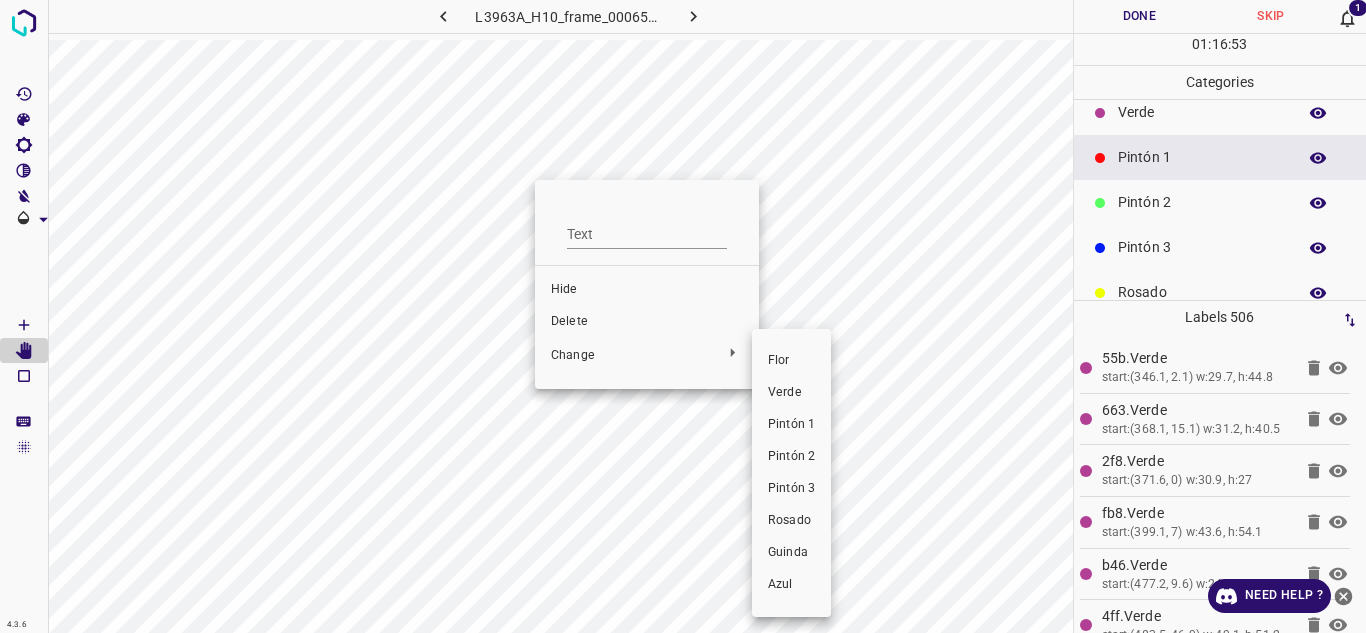 click on "Pintón 1" at bounding box center (791, 425) 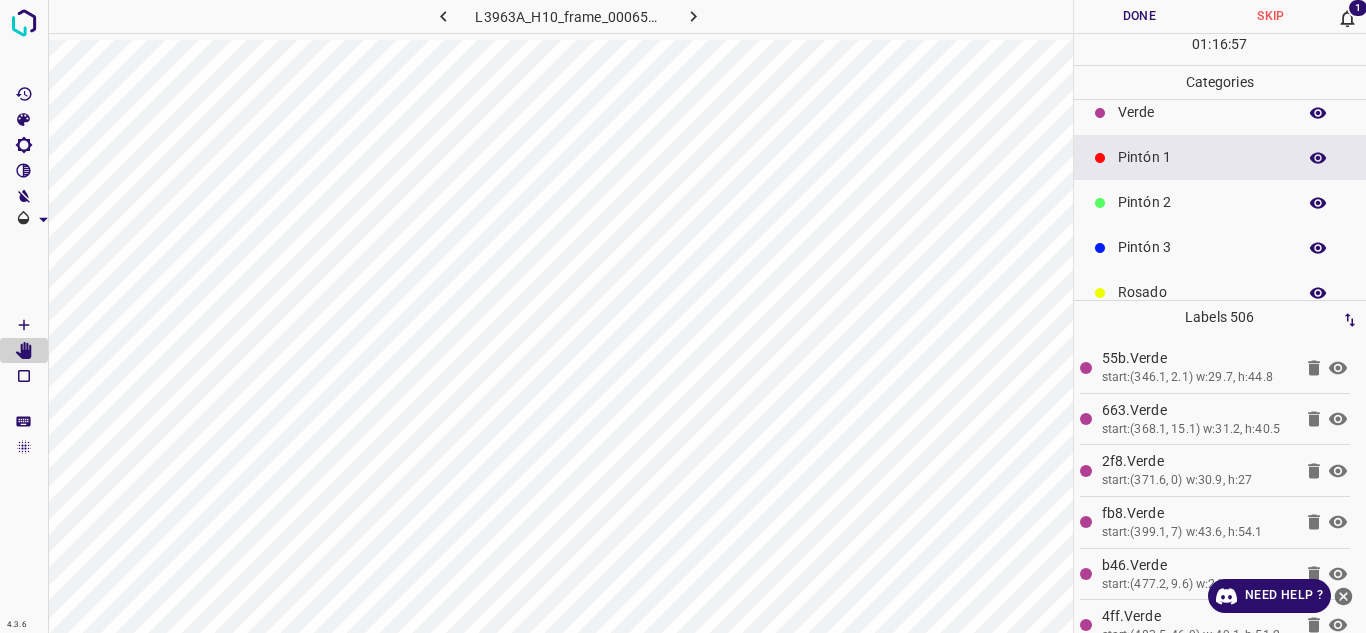 click 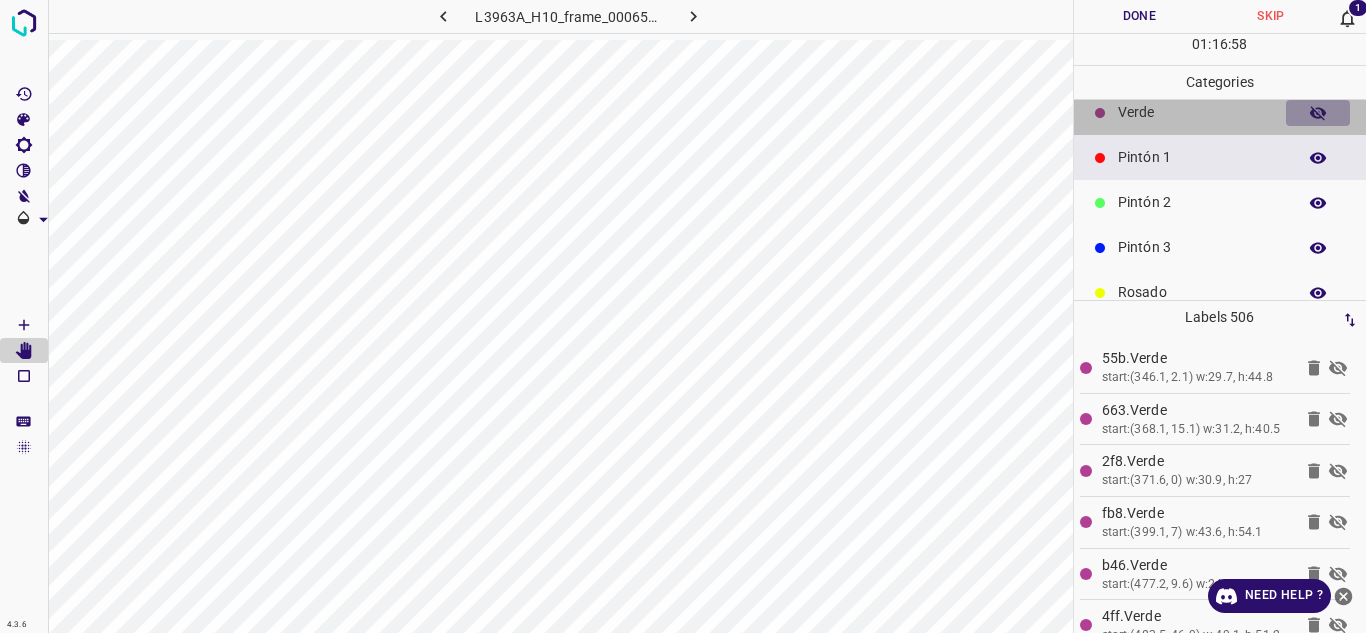click 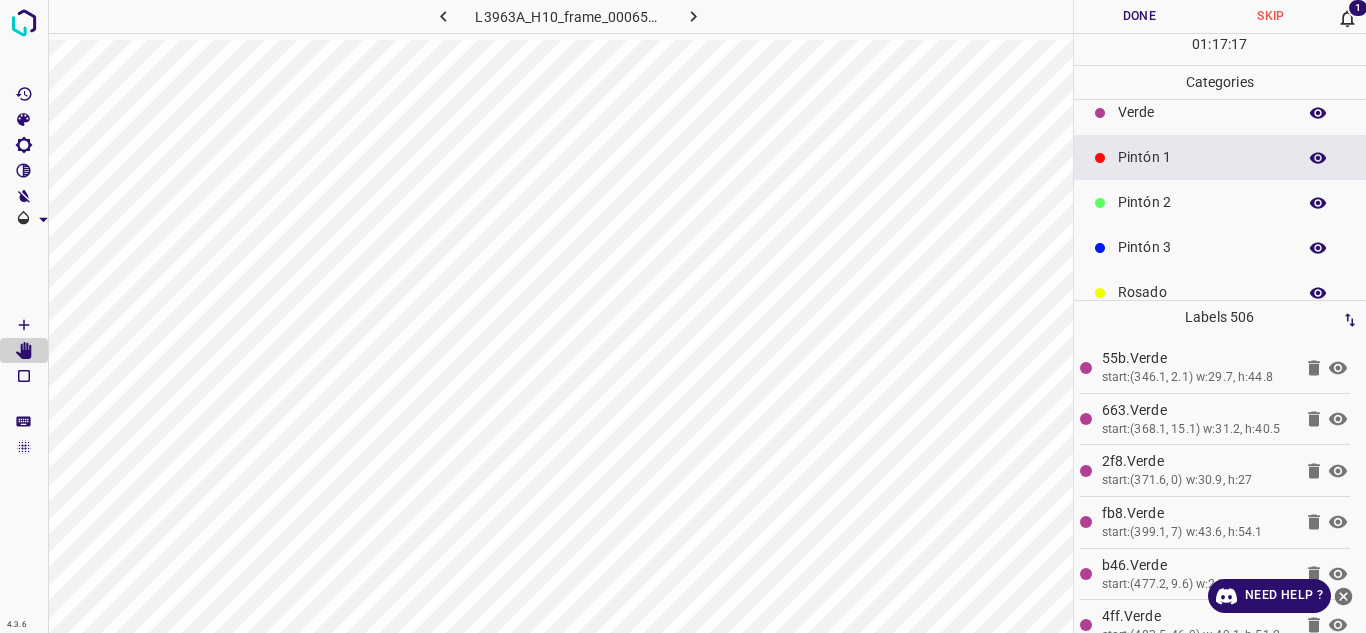 click 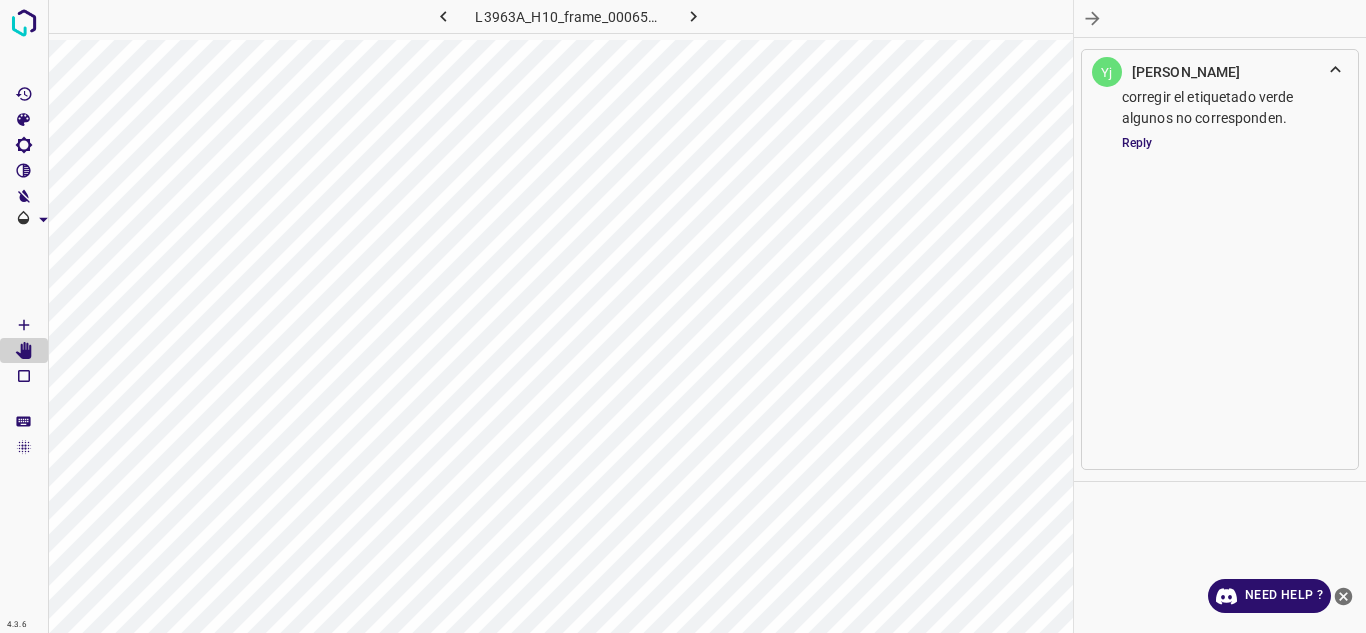 click on "Yj [PERSON_NAME]   corregir el etiquetado verde algunos no corresponden. Reply" at bounding box center [1220, 316] 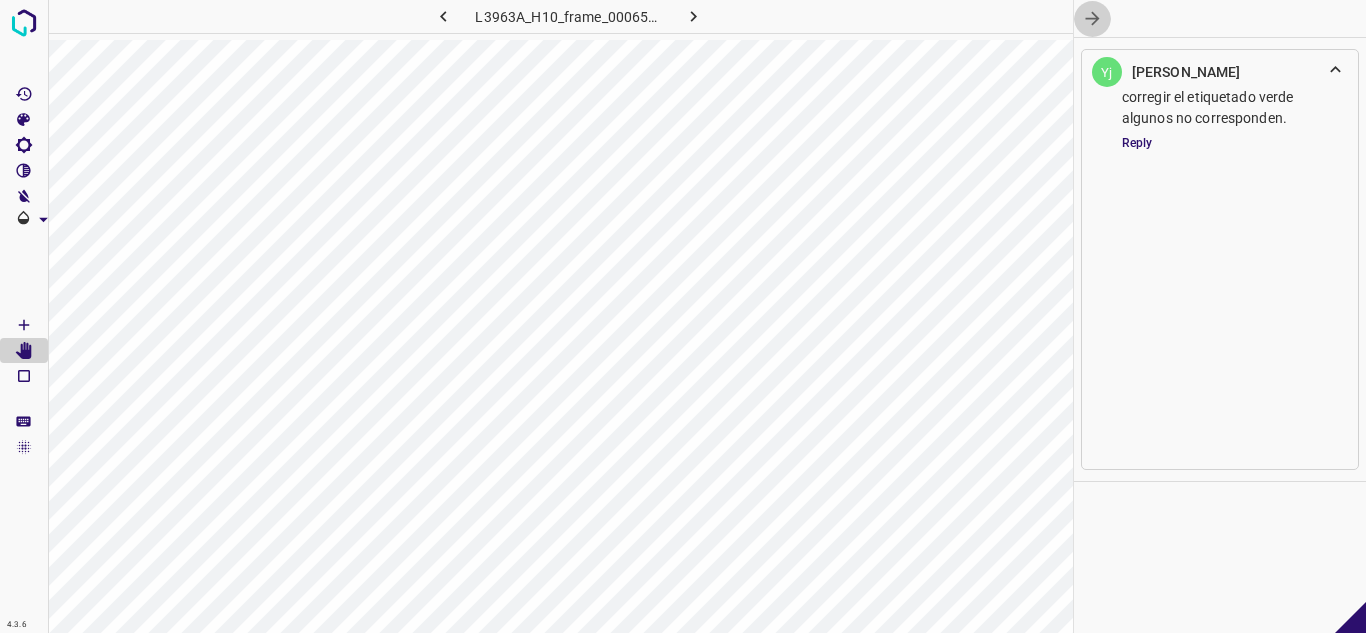 click 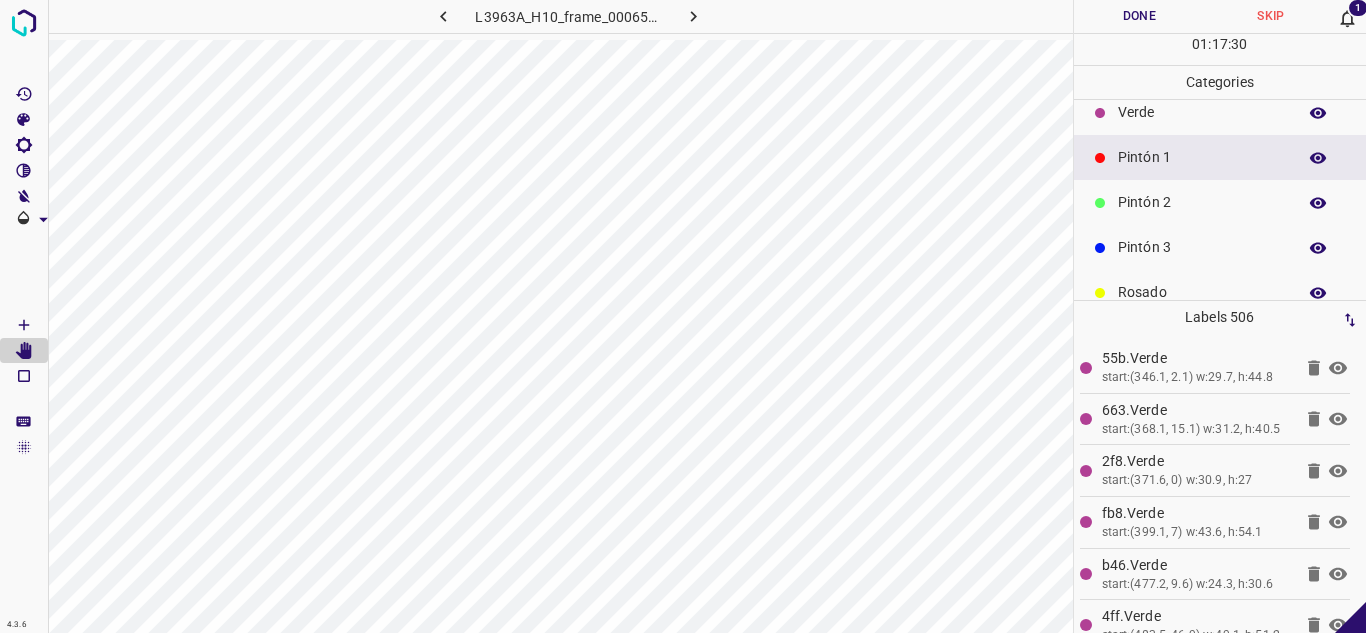 click on "1" at bounding box center [1358, 8] 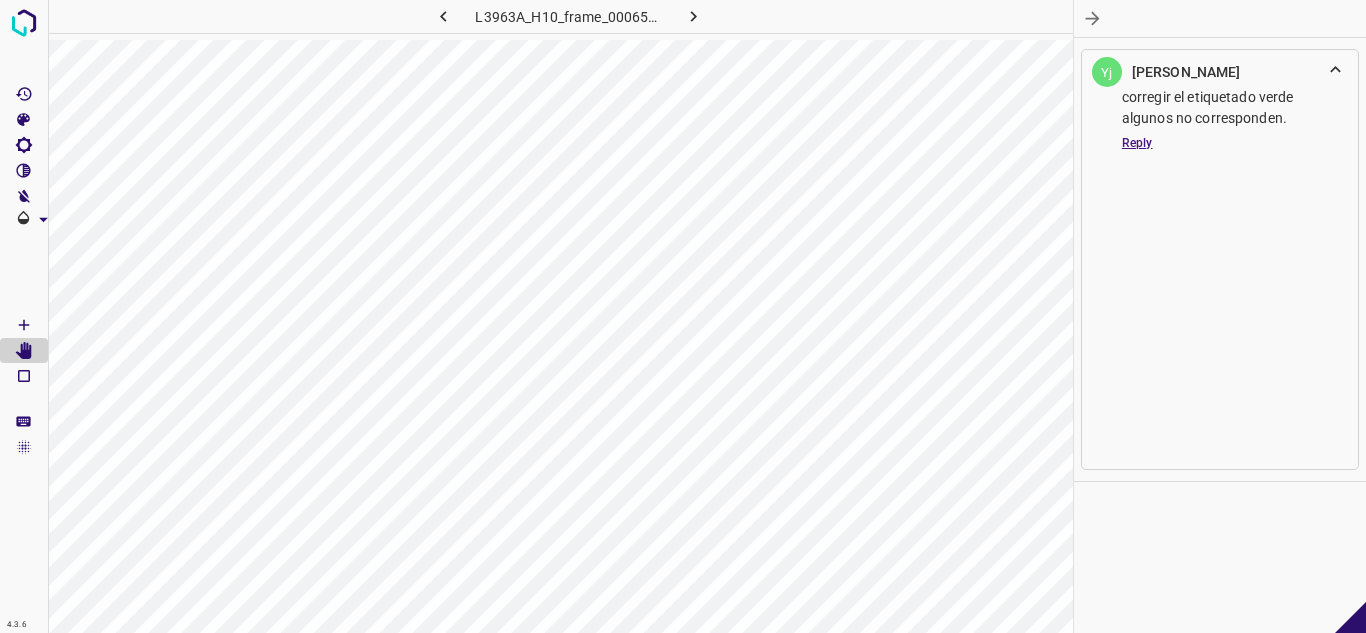 click on "Reply" at bounding box center [1122, 143] 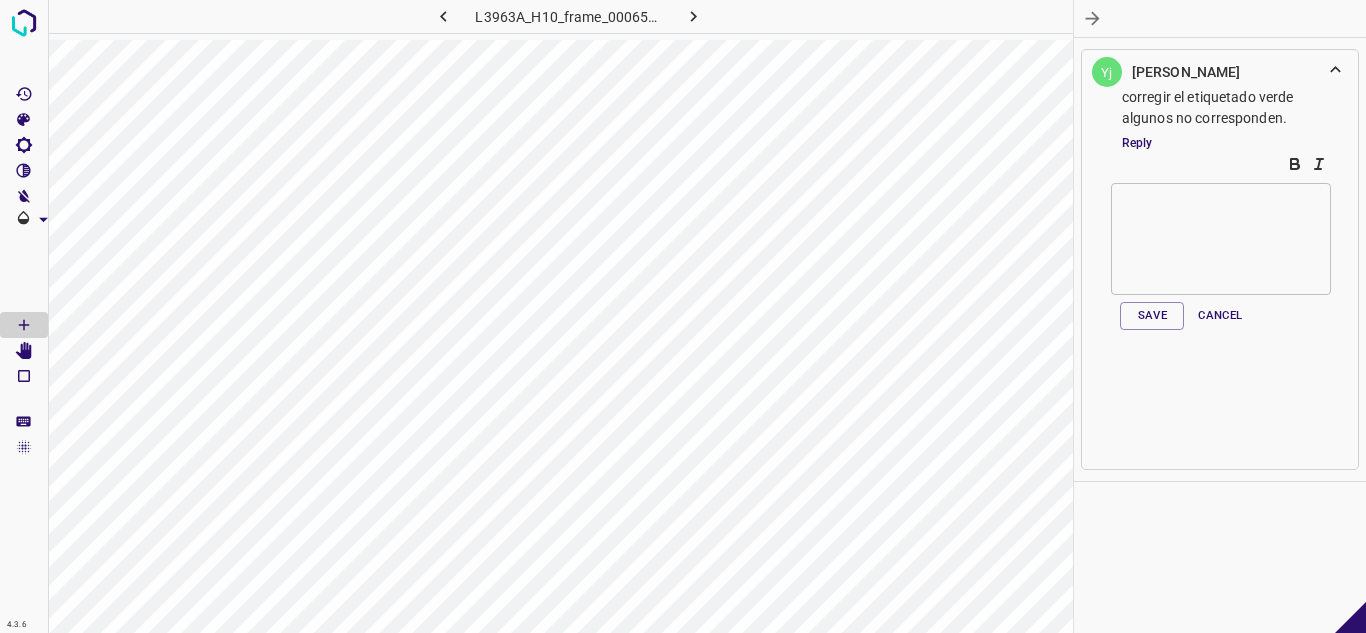 click at bounding box center (1221, 239) 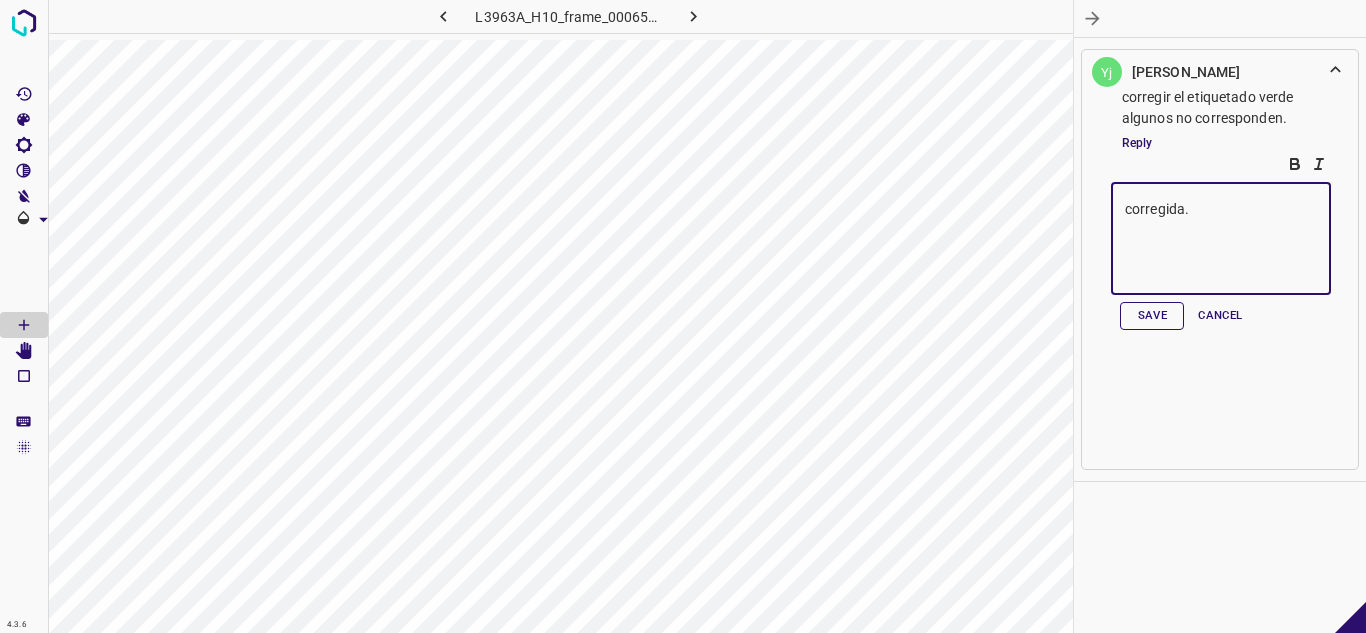 type on "corregida." 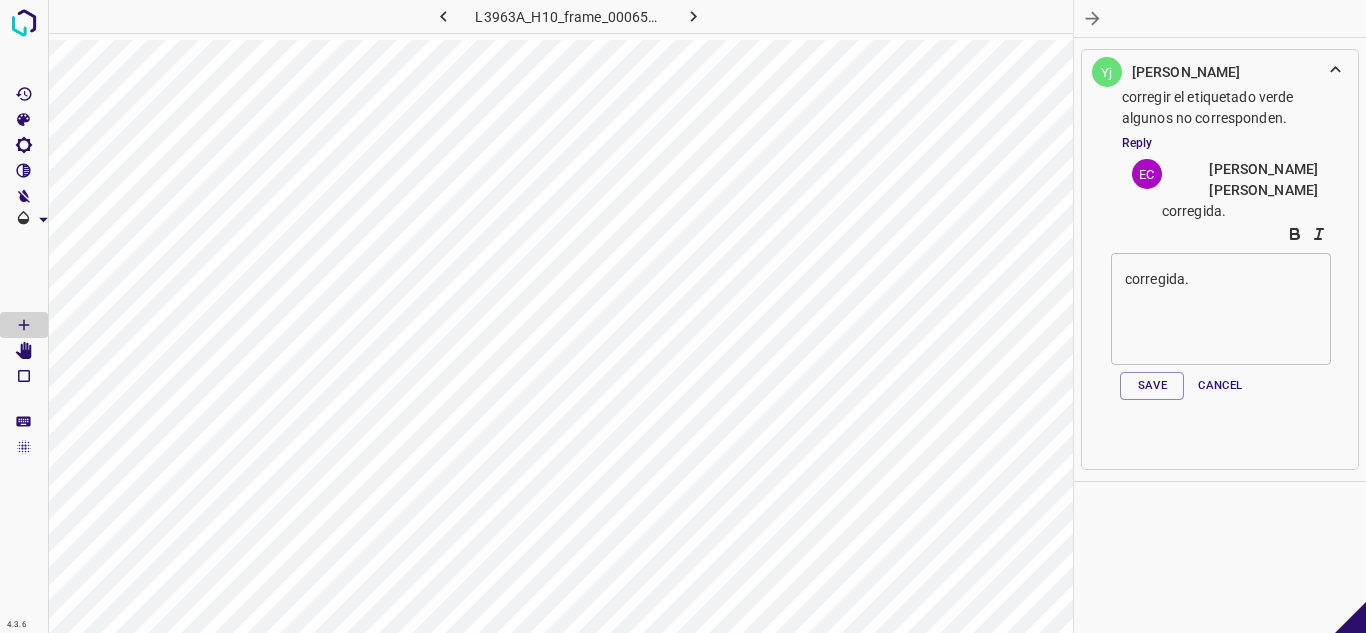 click 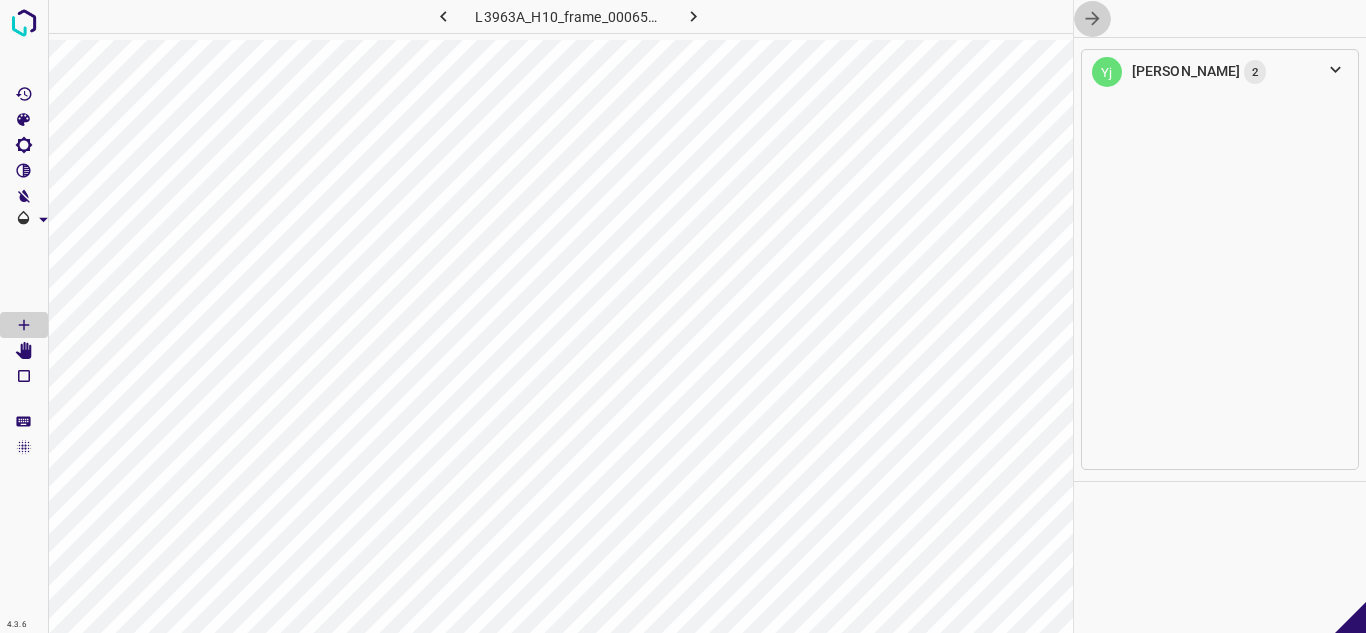 click 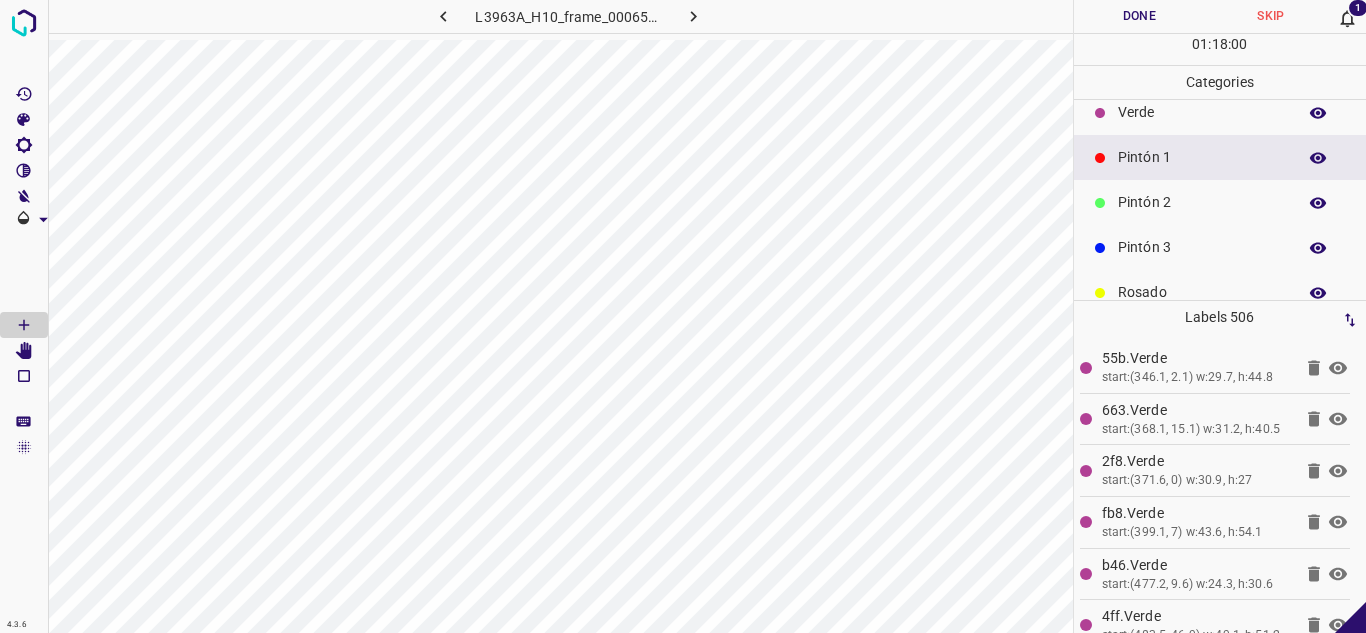 click on "Done" at bounding box center (1140, 16) 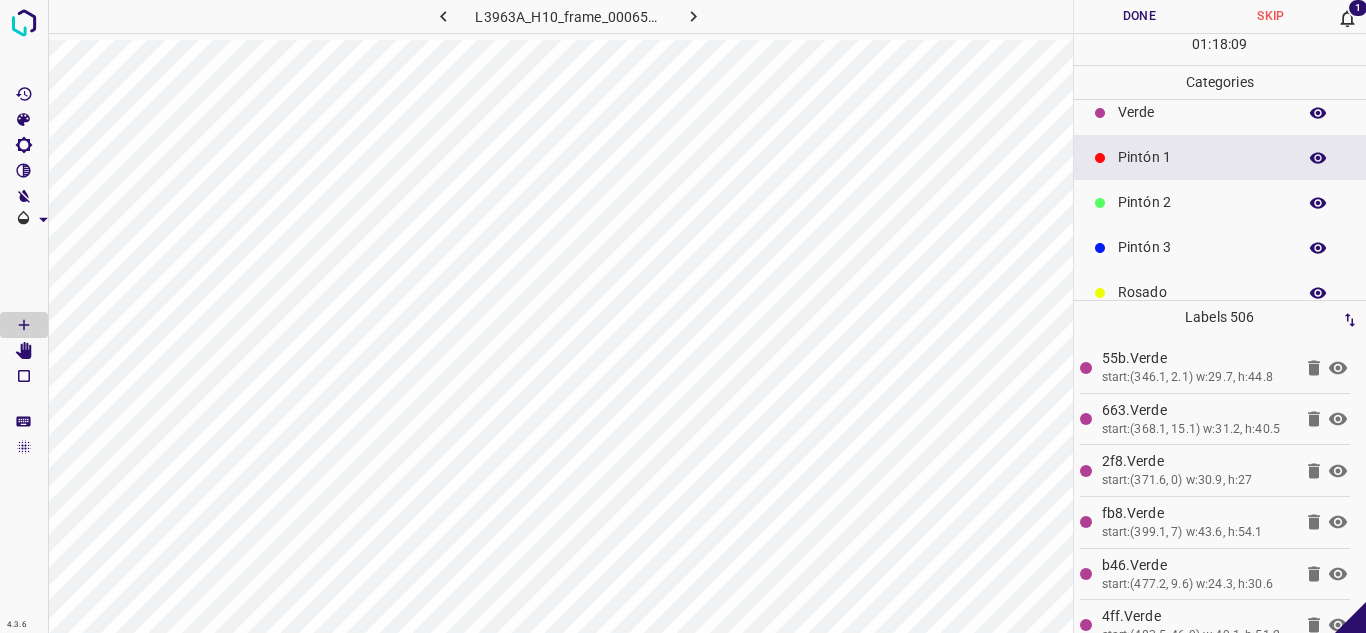 click on "Done" at bounding box center [1140, 16] 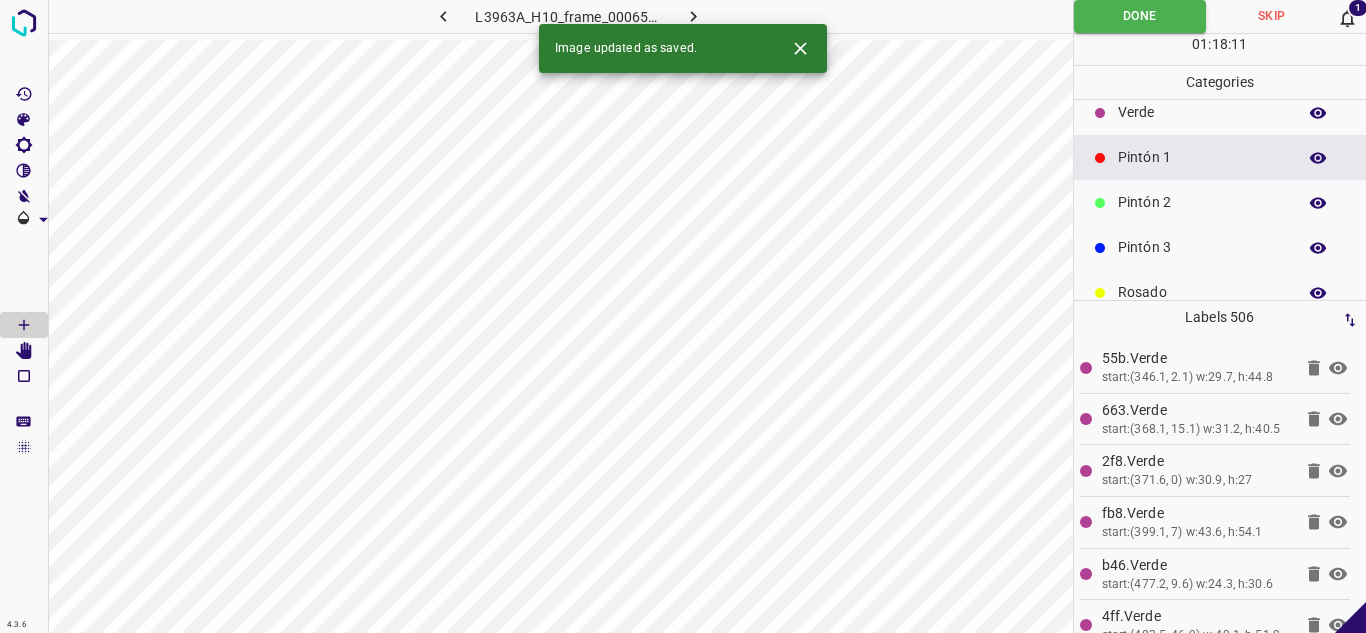 click 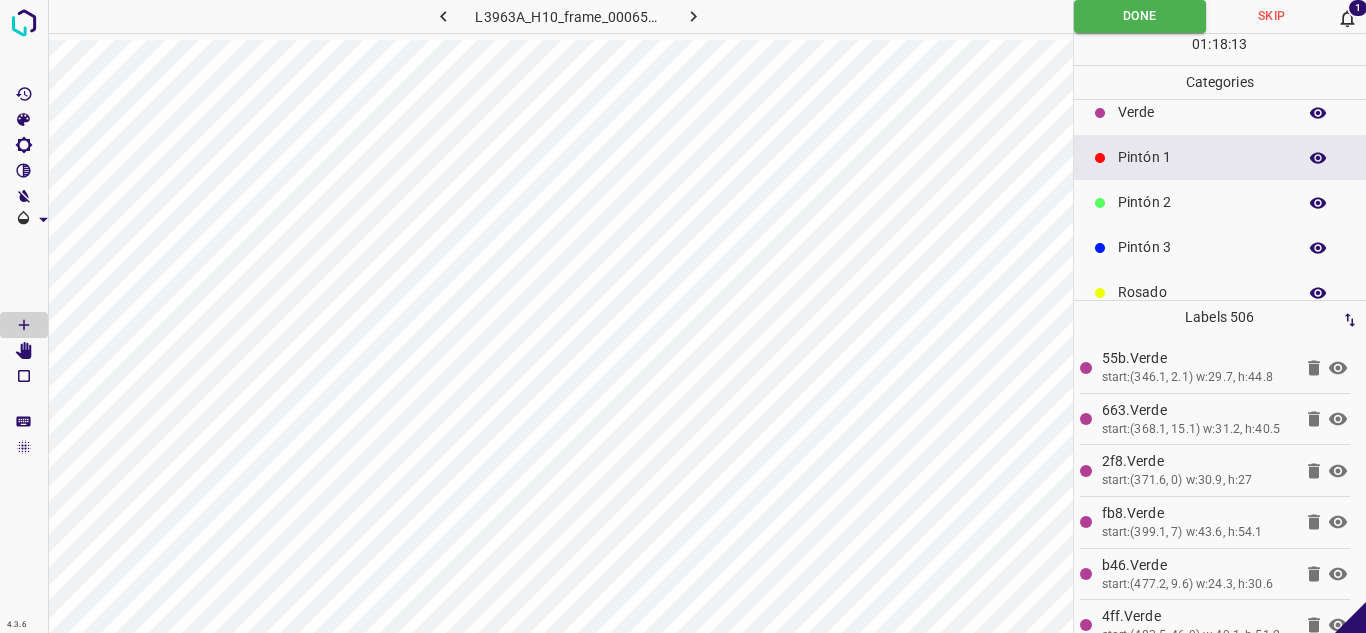 click 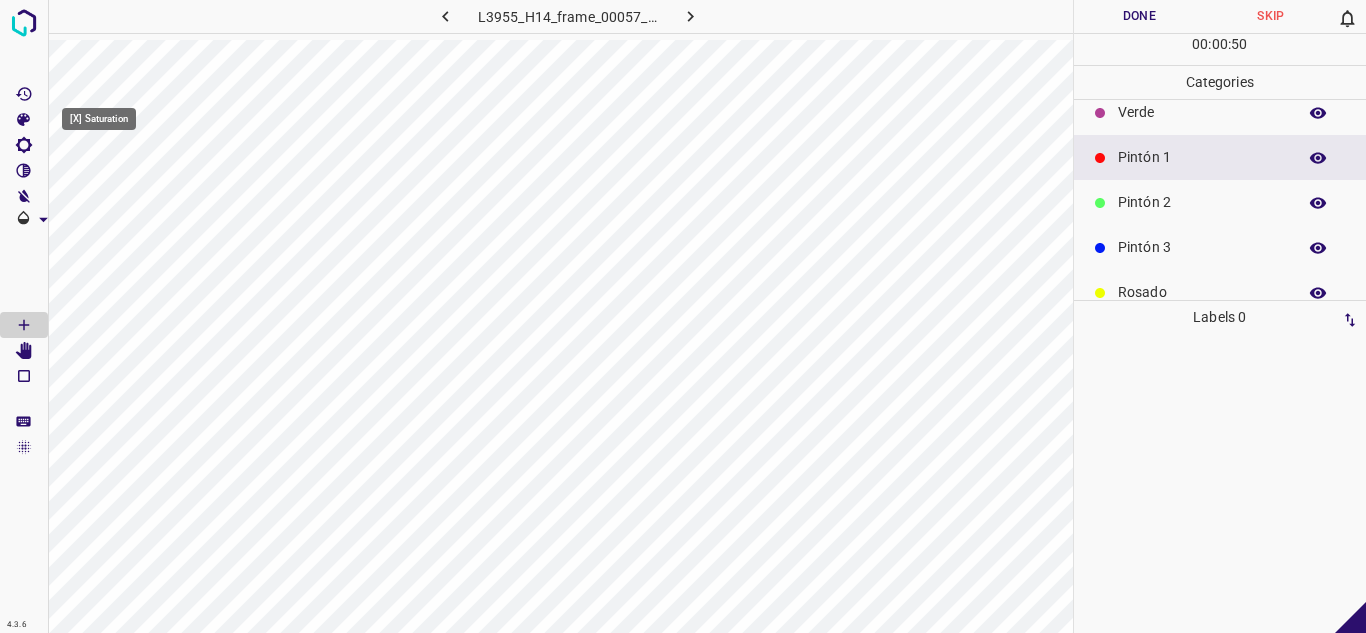 click 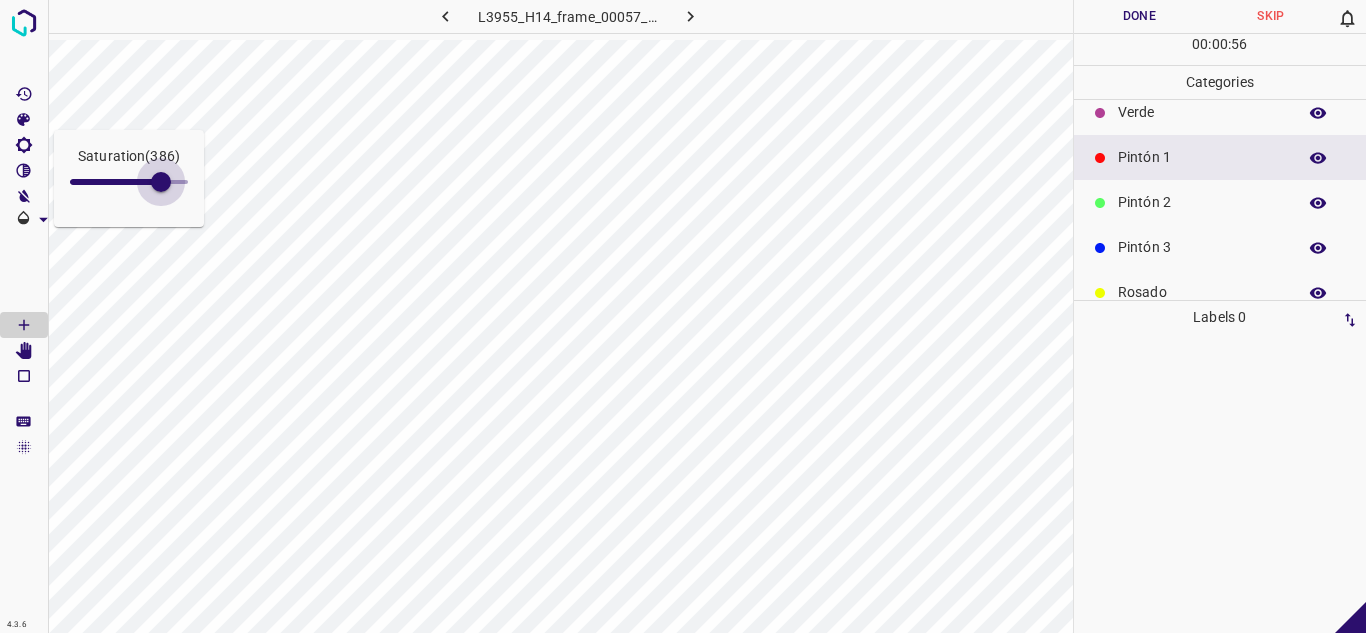 type on "390" 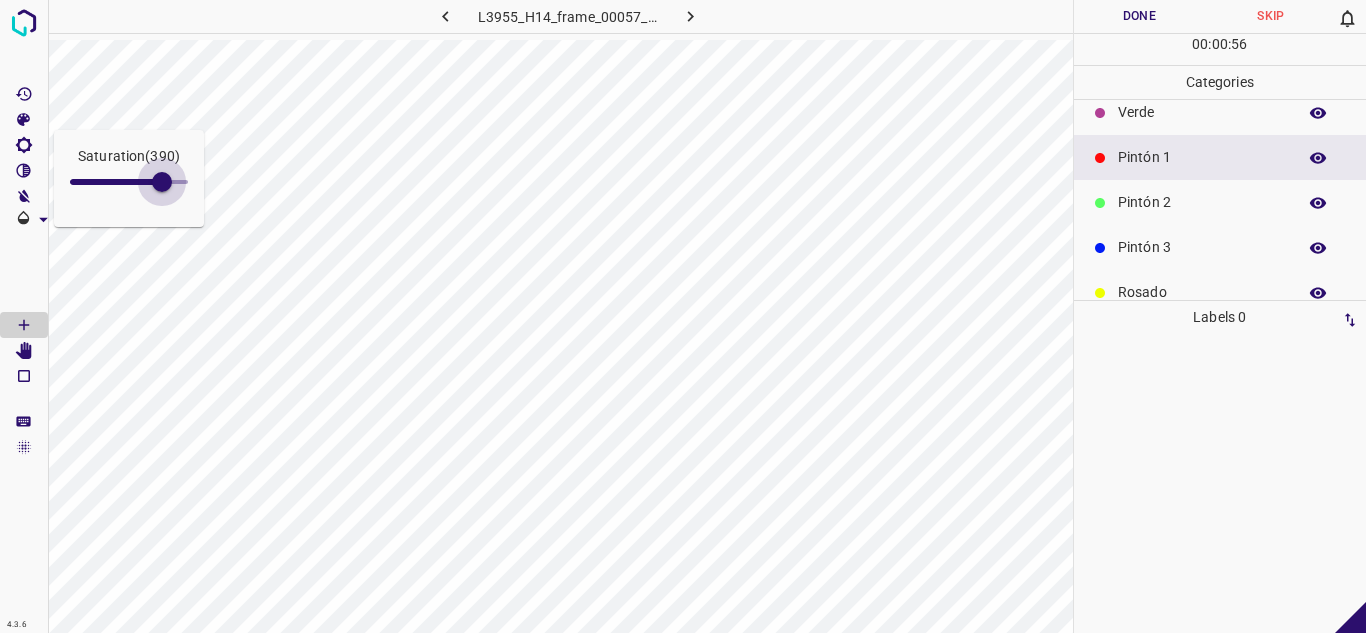 drag, startPoint x: 102, startPoint y: 187, endPoint x: 162, endPoint y: 196, distance: 60.671246 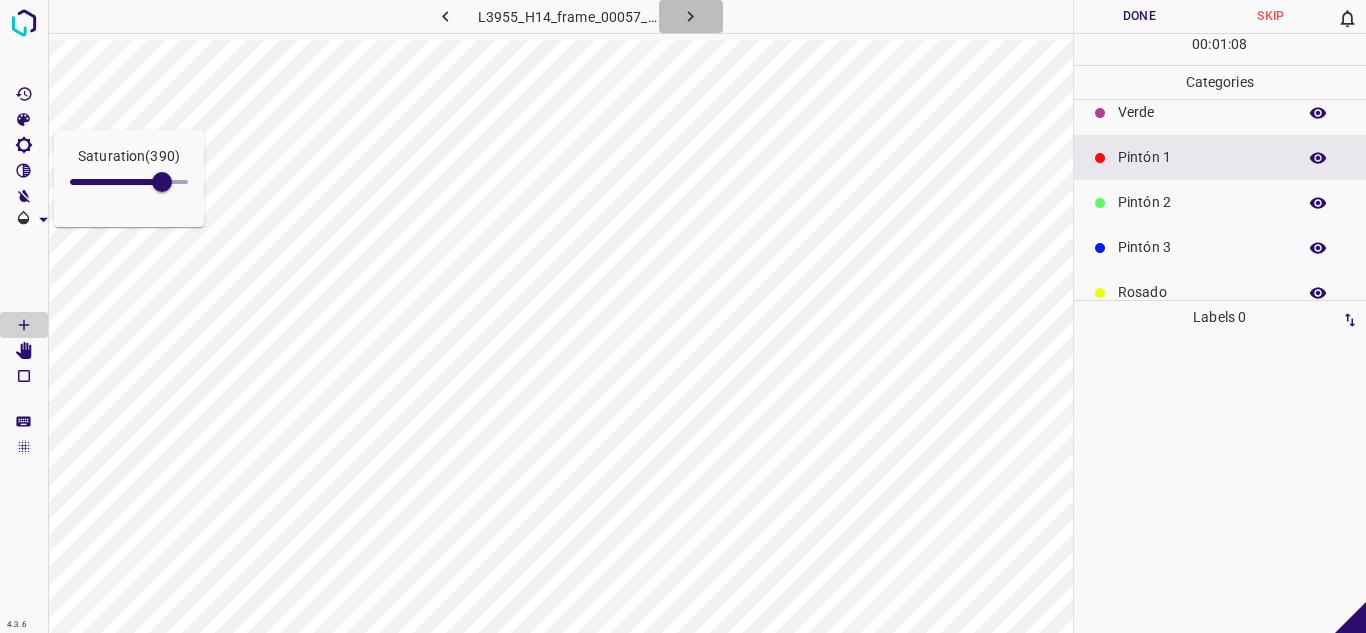 click 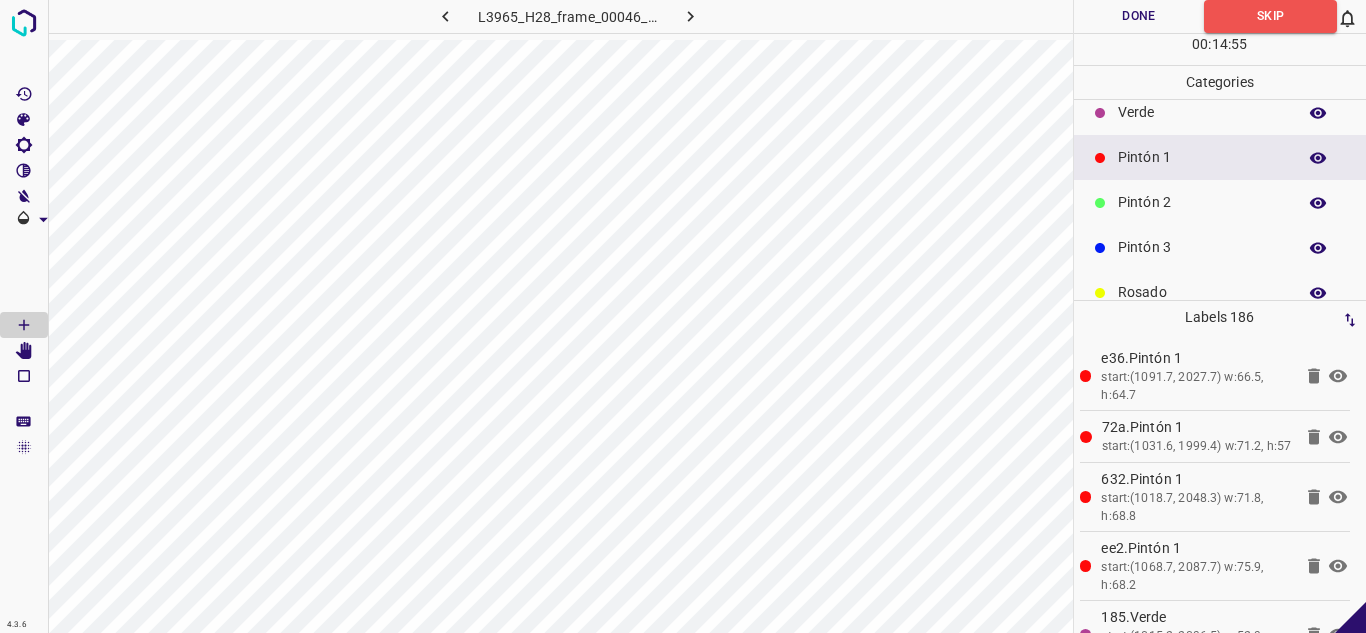 click 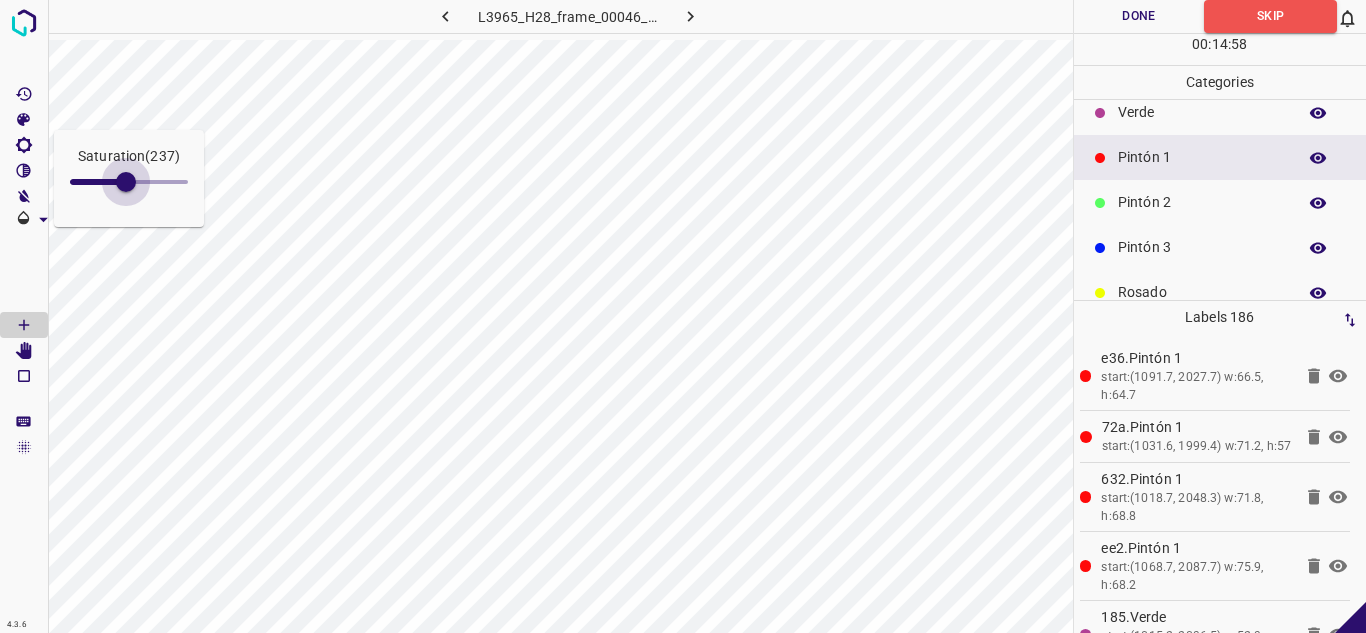 drag, startPoint x: 97, startPoint y: 187, endPoint x: 124, endPoint y: 191, distance: 27.294687 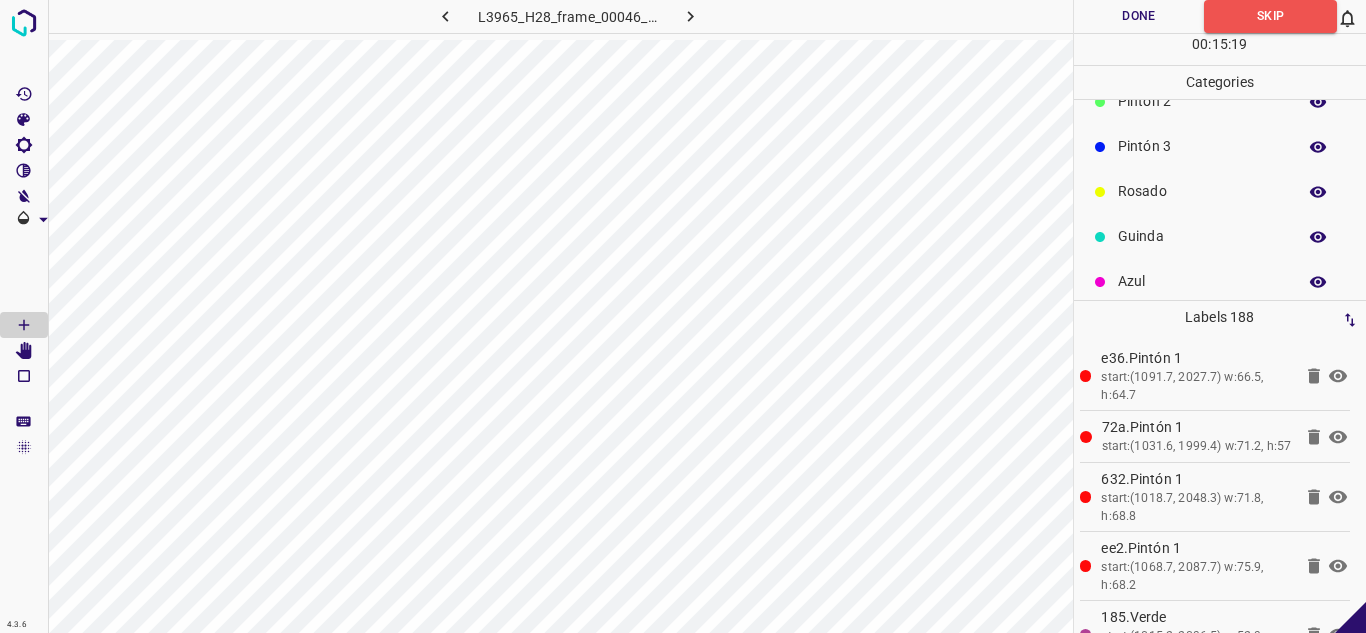 scroll, scrollTop: 176, scrollLeft: 0, axis: vertical 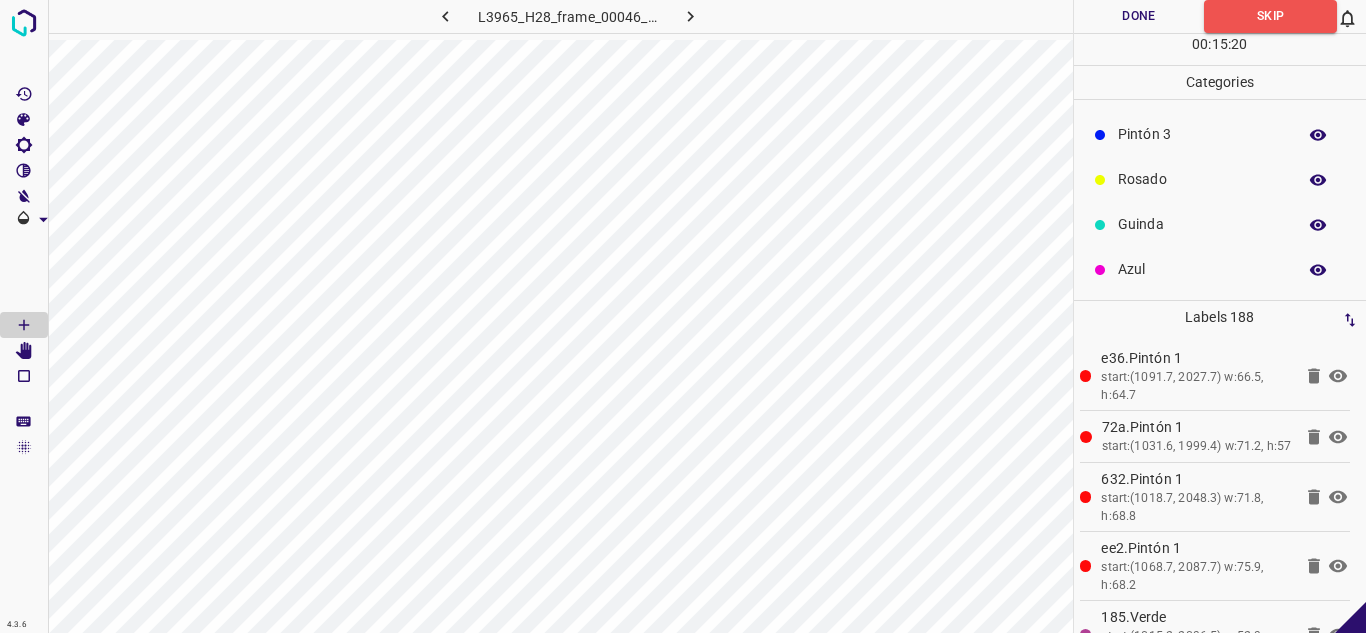 click on "Guinda" at bounding box center (1202, 224) 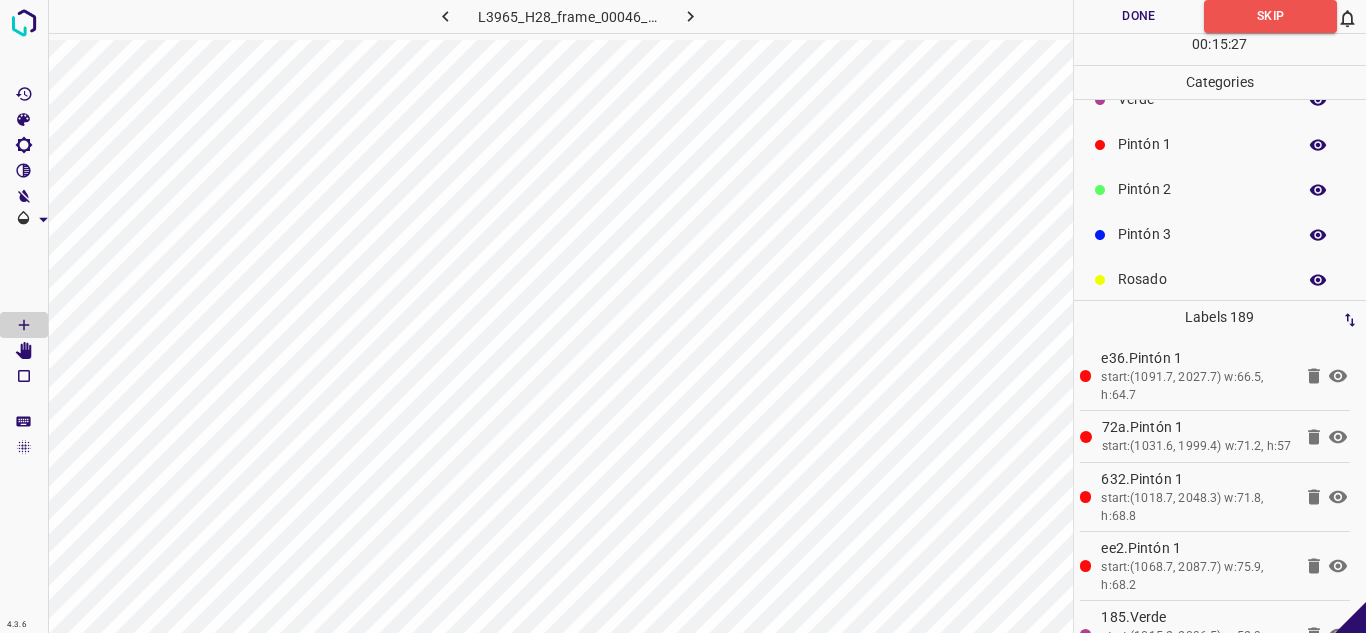 scroll, scrollTop: 0, scrollLeft: 0, axis: both 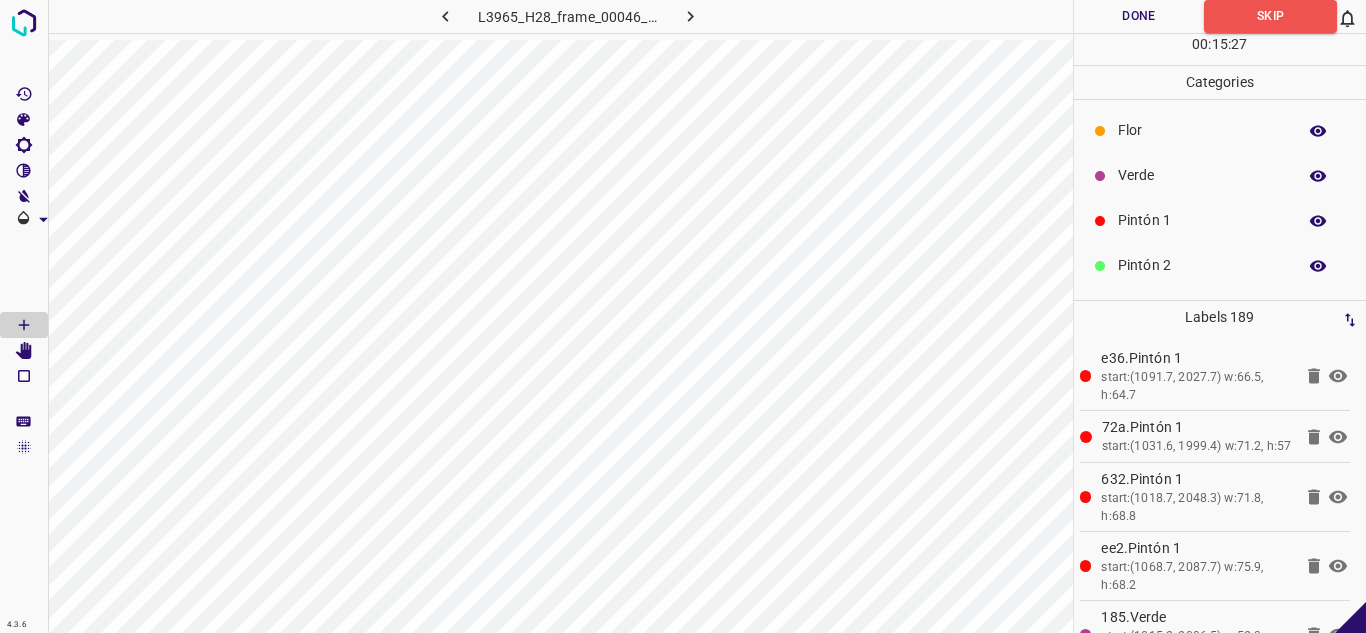 click on "Verde" at bounding box center (1202, 175) 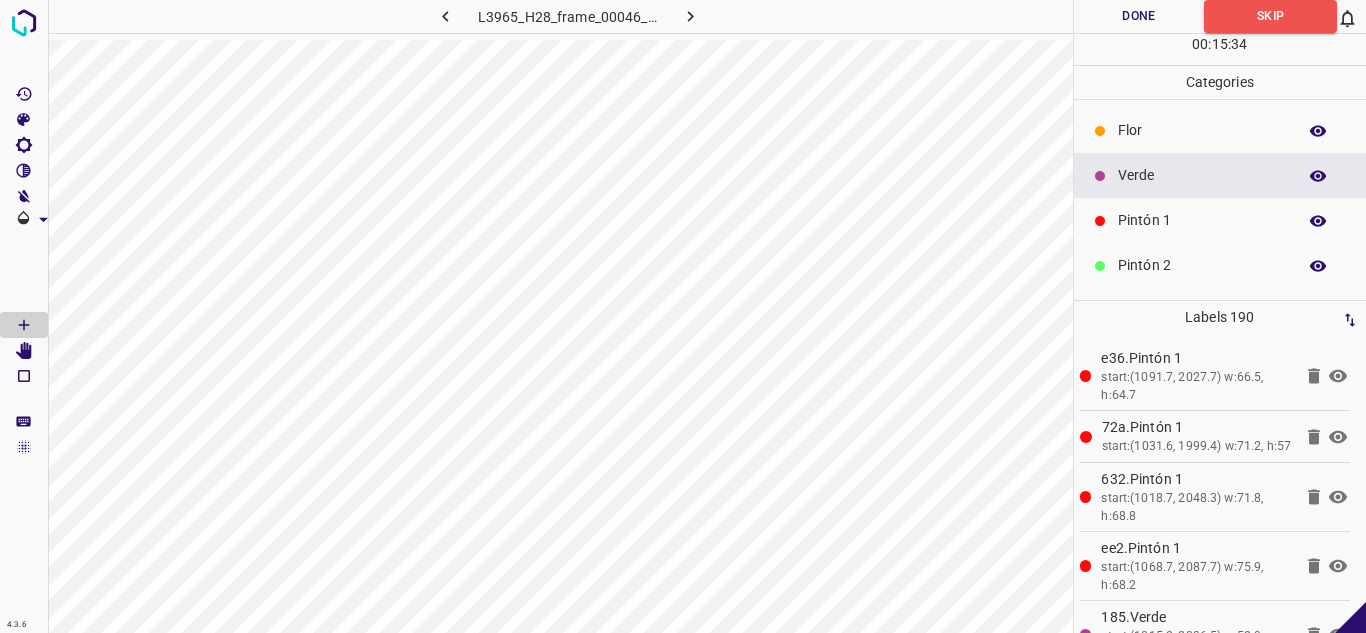 click on "Pintón 1" at bounding box center (1202, 220) 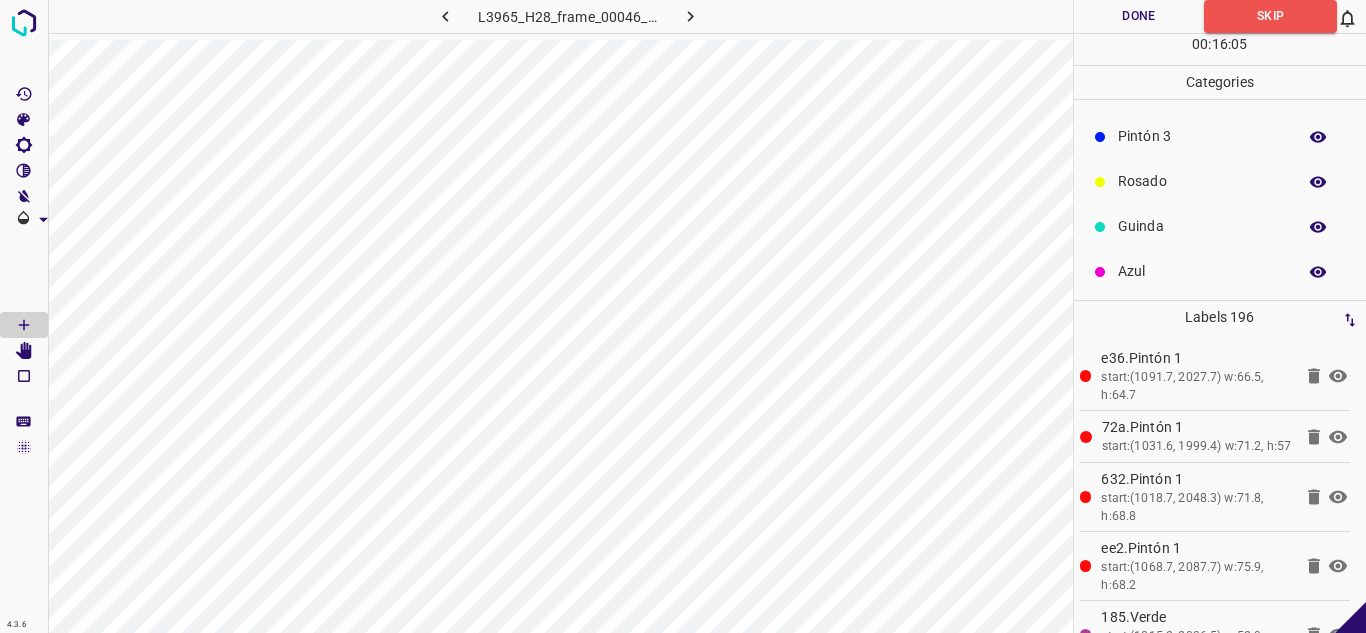 scroll, scrollTop: 176, scrollLeft: 0, axis: vertical 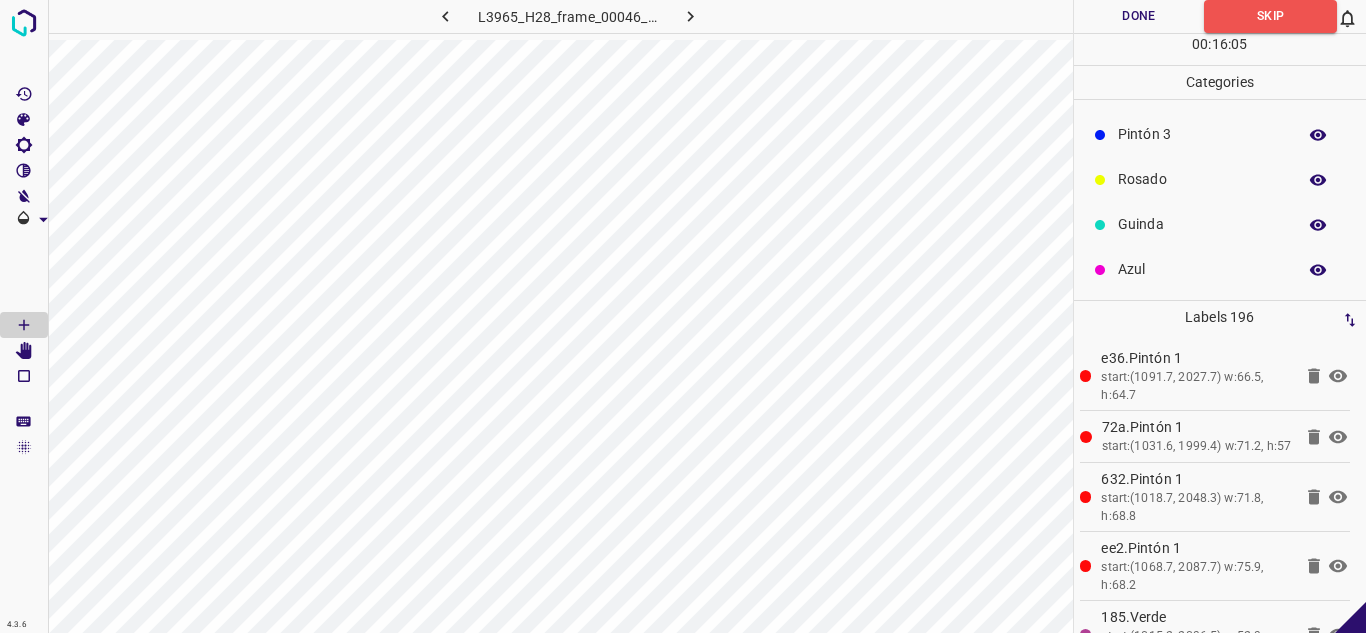 click on "Azul" at bounding box center (1220, 269) 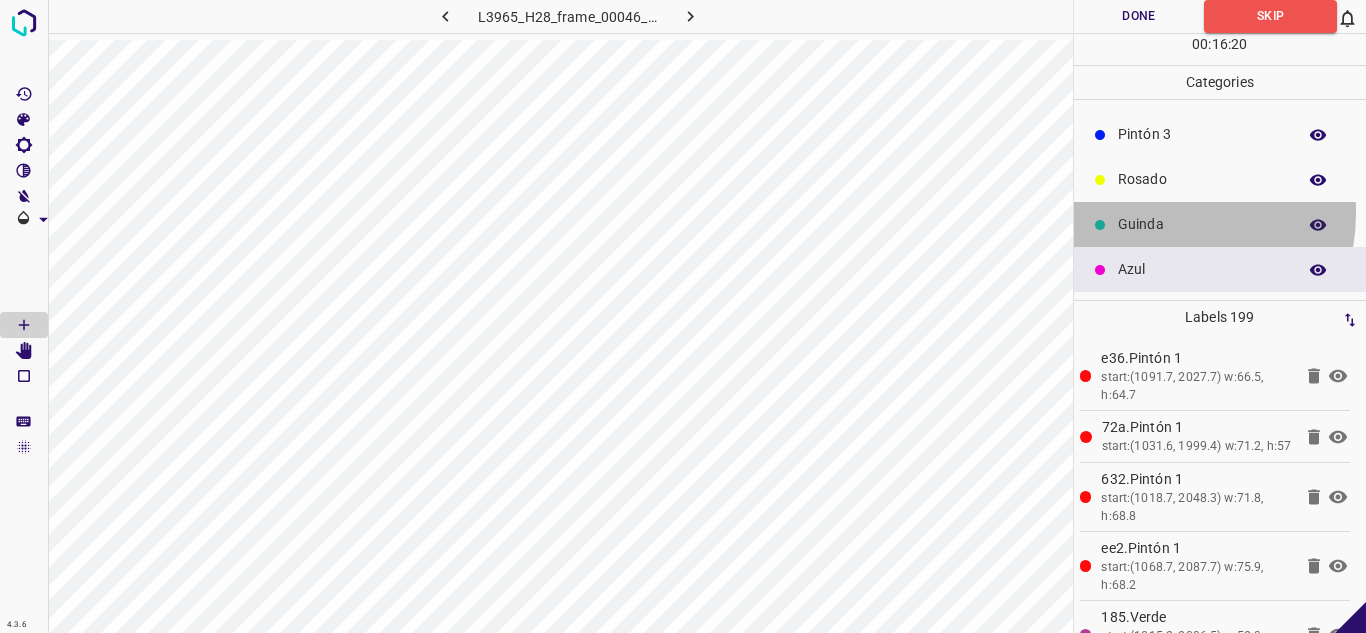 click on "Guinda" at bounding box center [1220, 224] 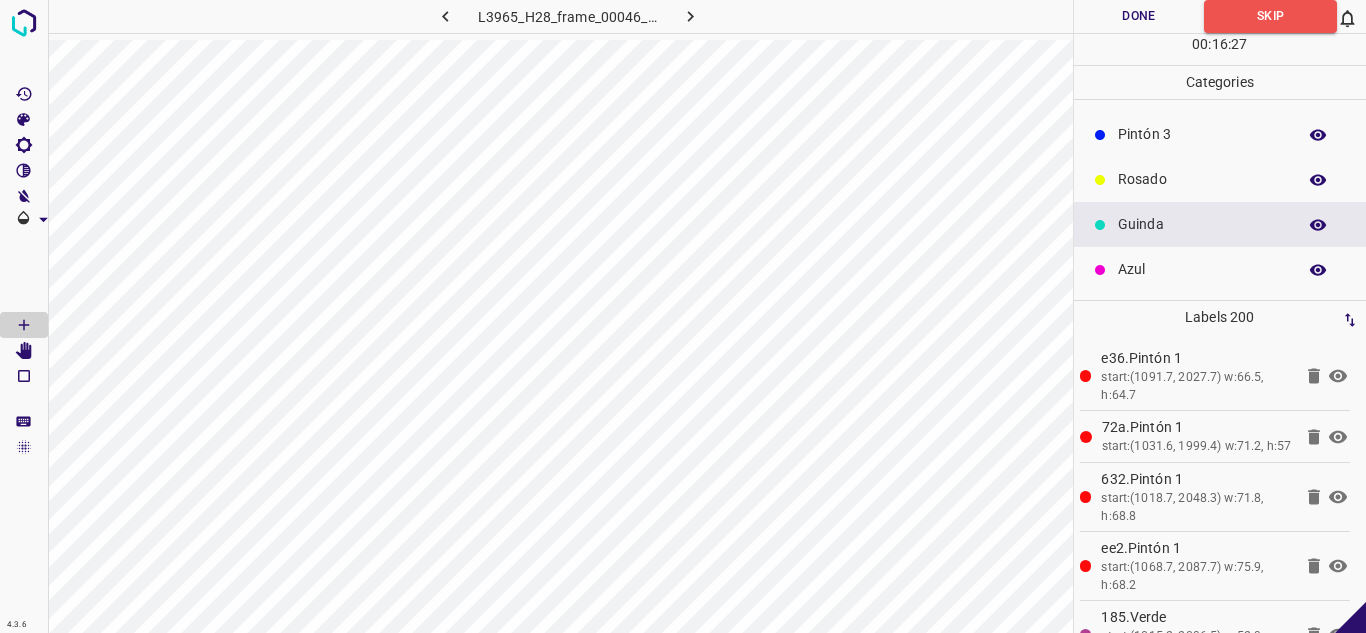 scroll, scrollTop: 0, scrollLeft: 0, axis: both 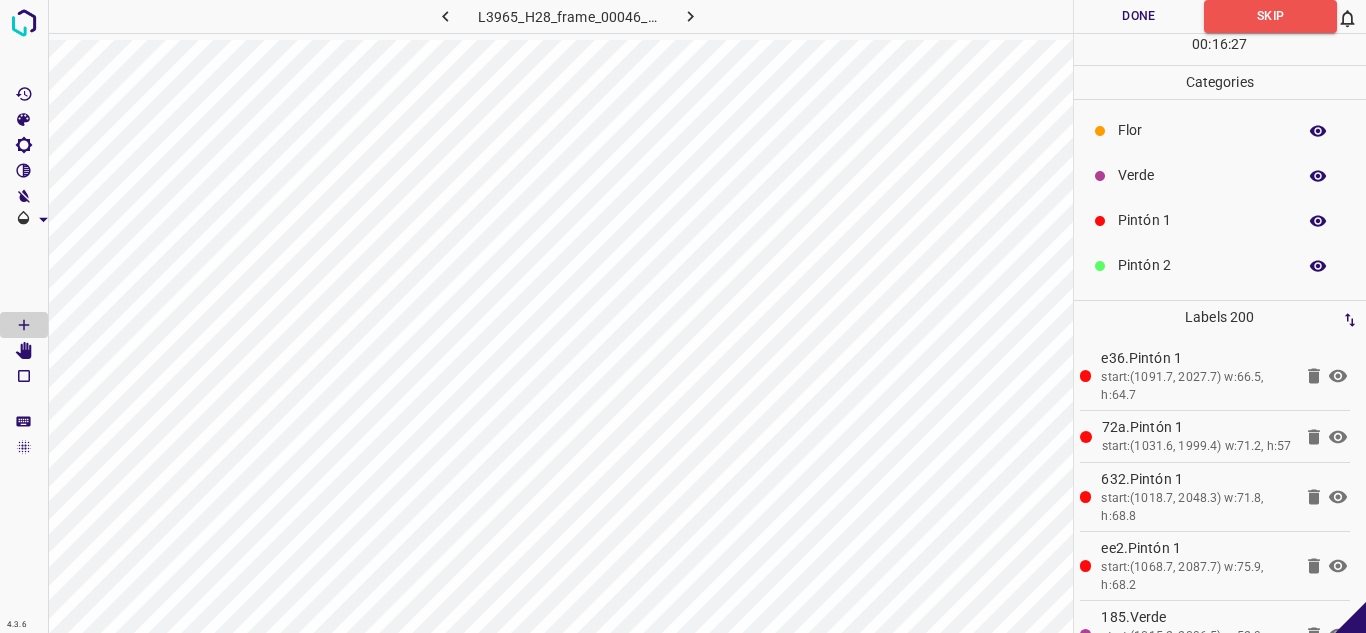 click on "Verde" at bounding box center [1202, 175] 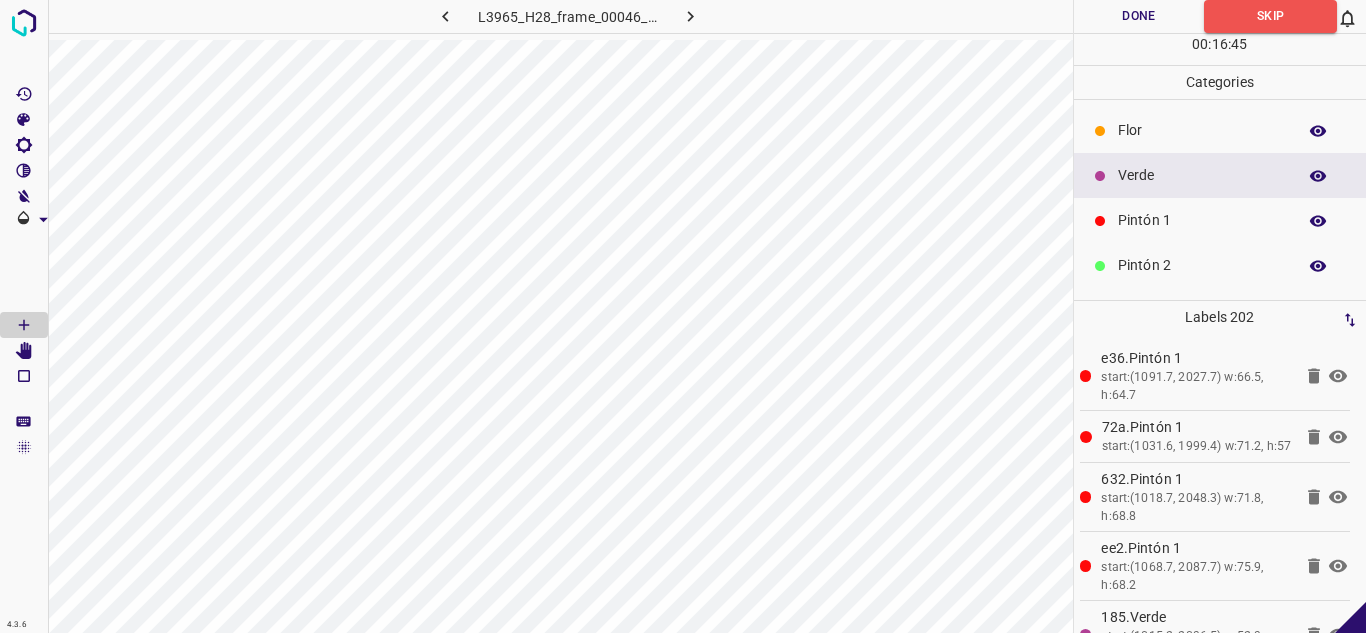 click on "Flor" at bounding box center [1202, 130] 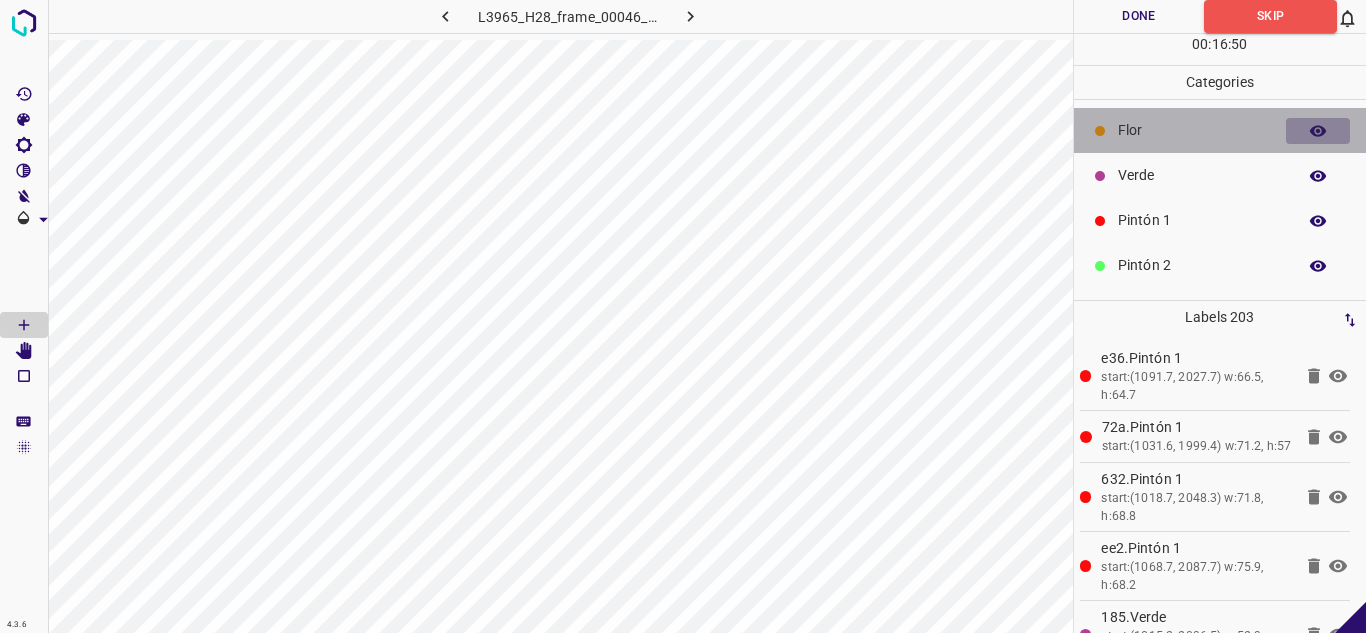 click 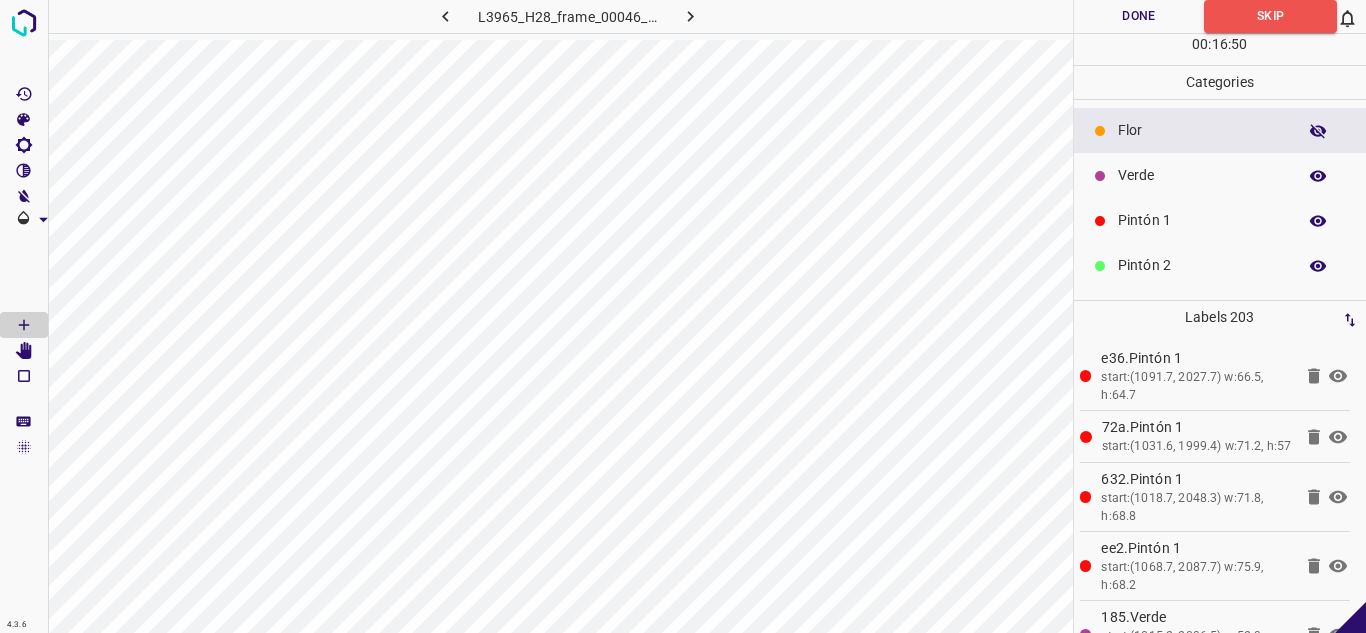 click at bounding box center [1318, 131] 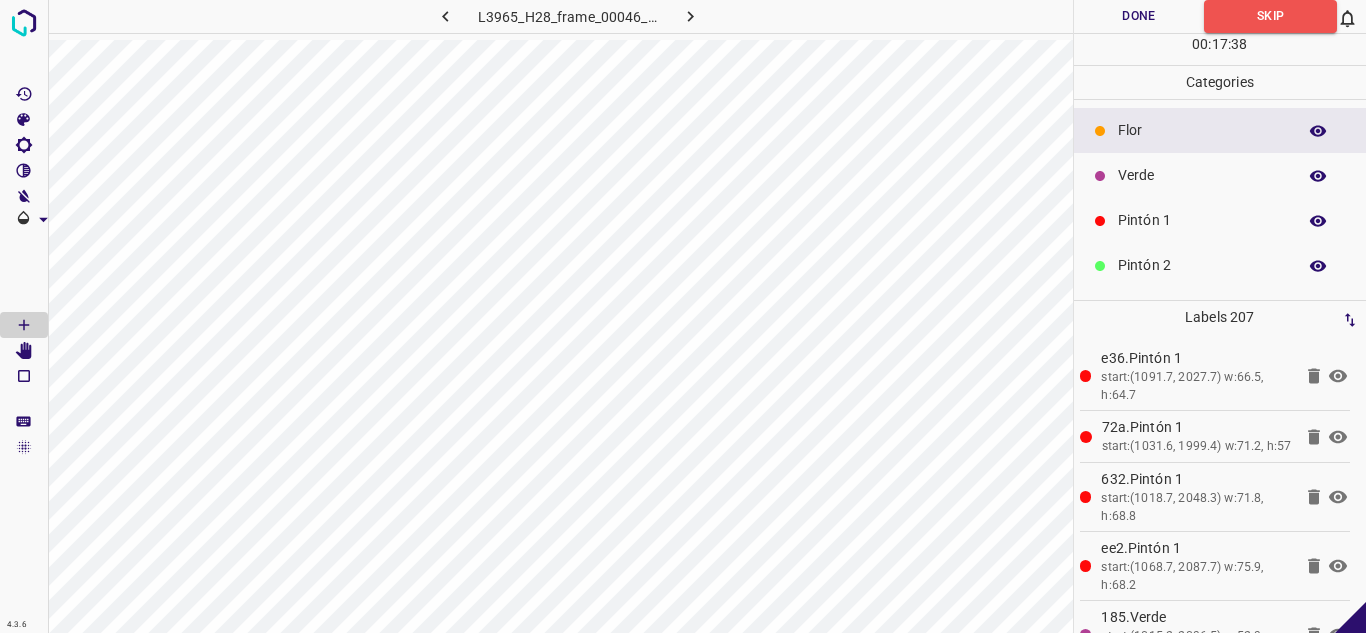 click on "Verde" at bounding box center [1202, 175] 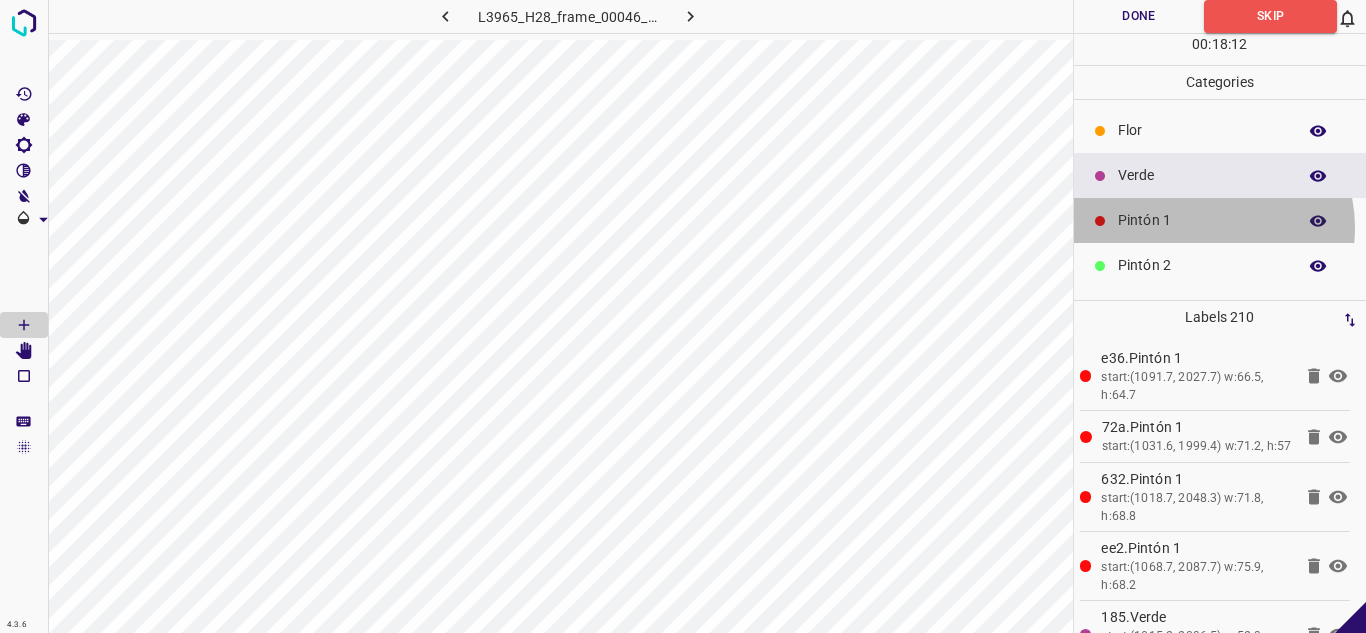 click on "Pintón 1" at bounding box center [1202, 220] 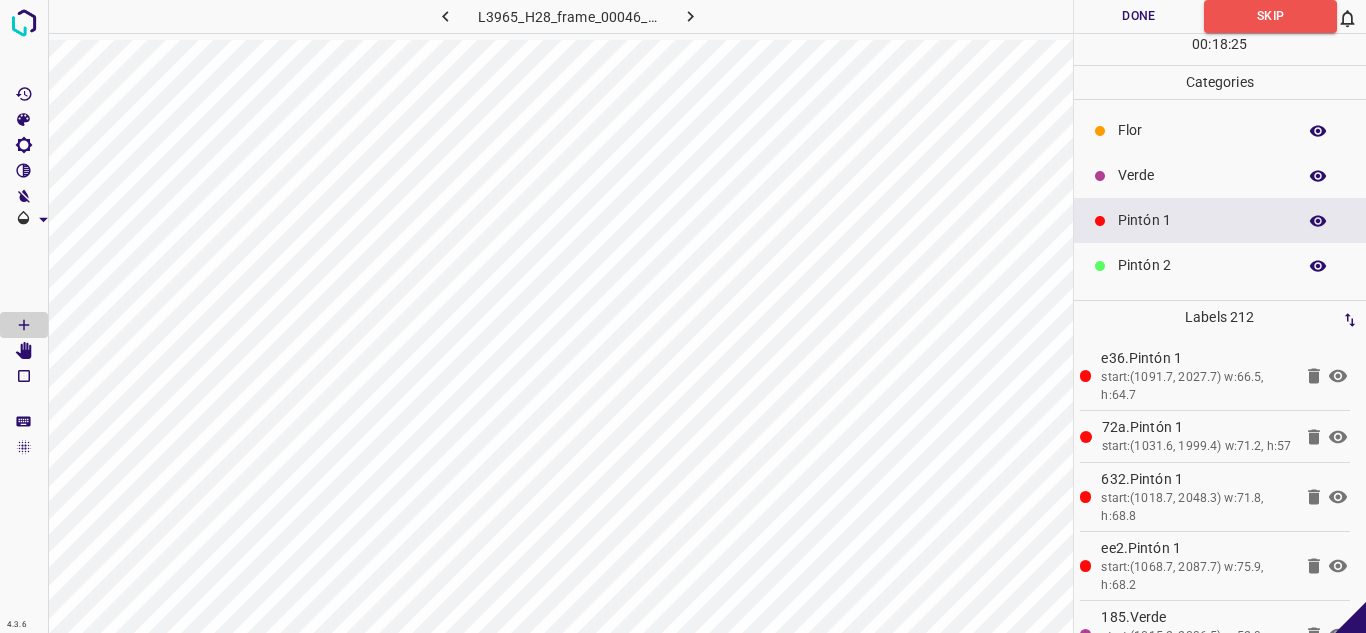 click on "Verde" at bounding box center [1220, 175] 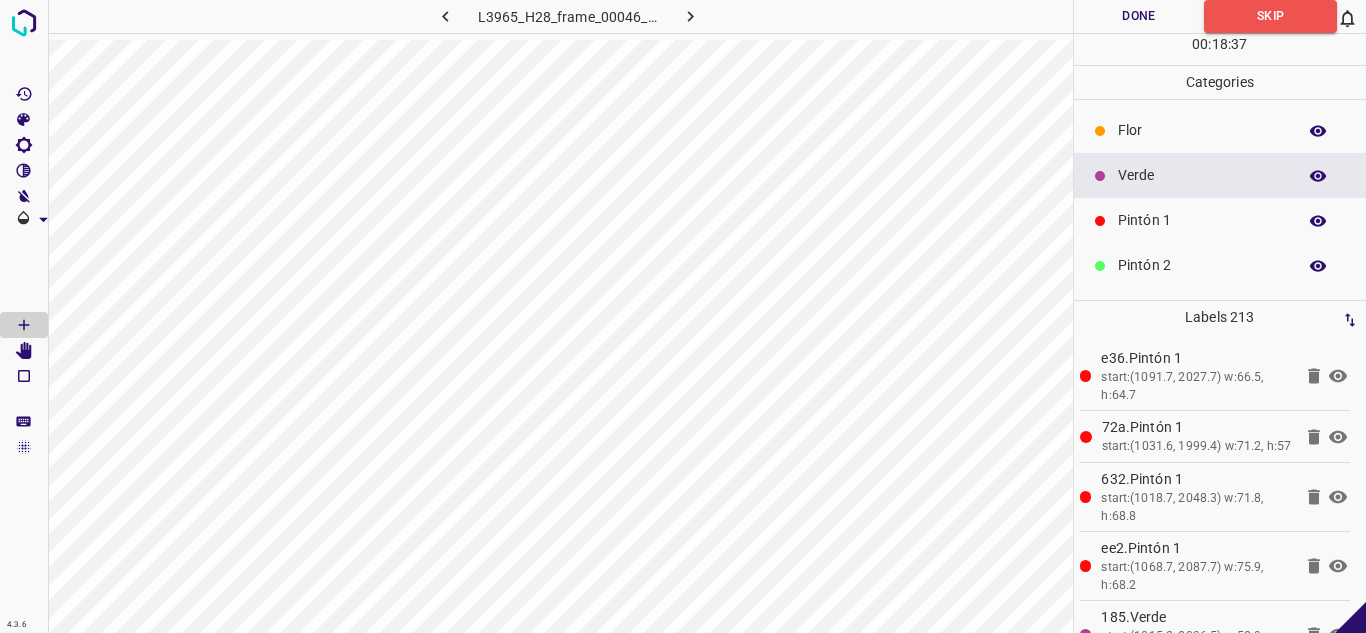 click on "Pintón 1" at bounding box center (1202, 220) 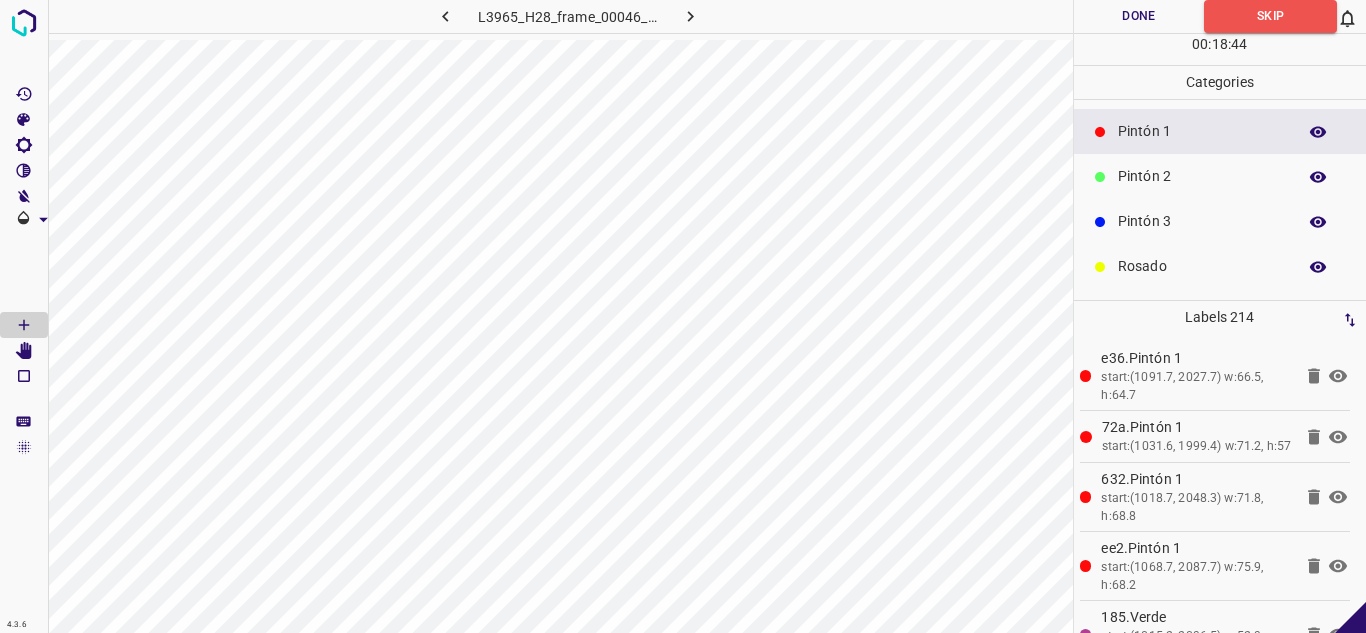 scroll, scrollTop: 176, scrollLeft: 0, axis: vertical 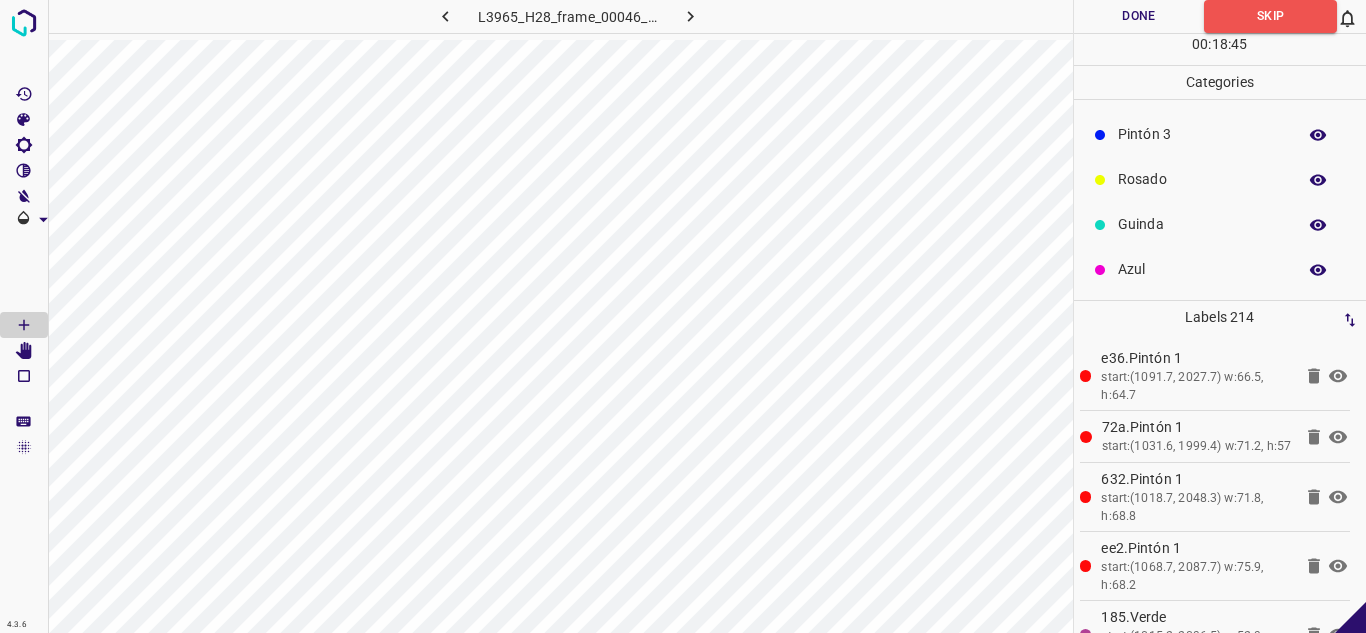 click on "Azul" at bounding box center [1202, 269] 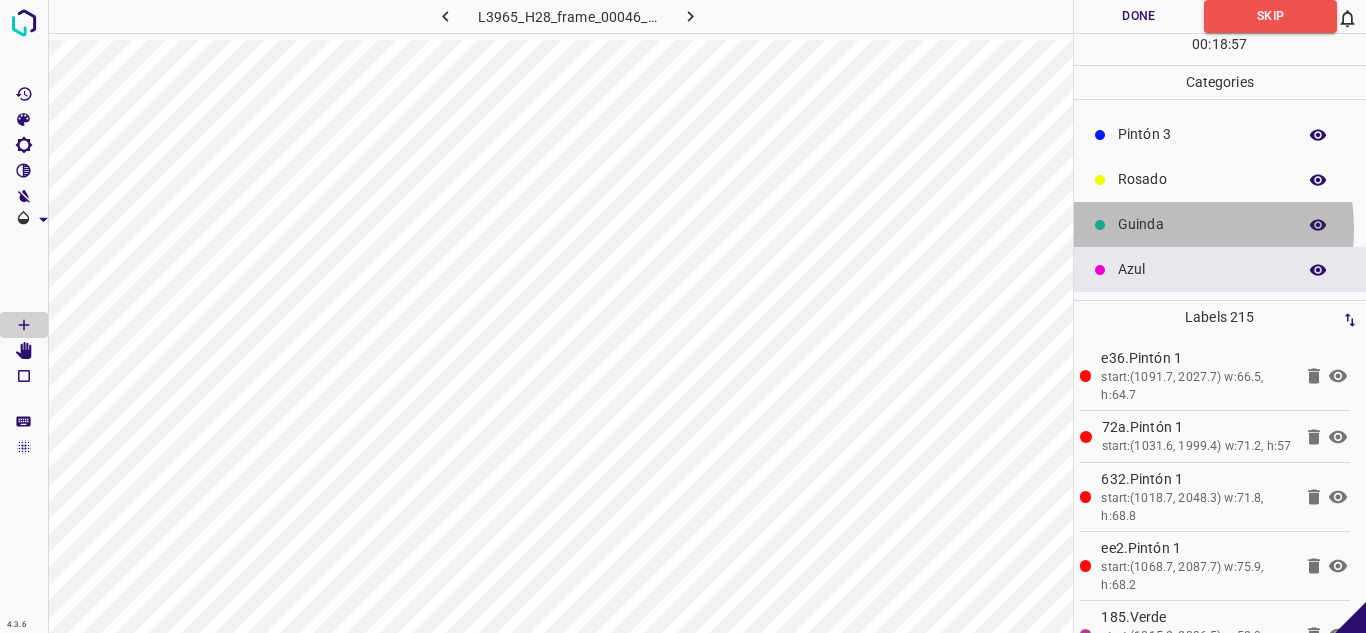 click on "Guinda" at bounding box center (1202, 224) 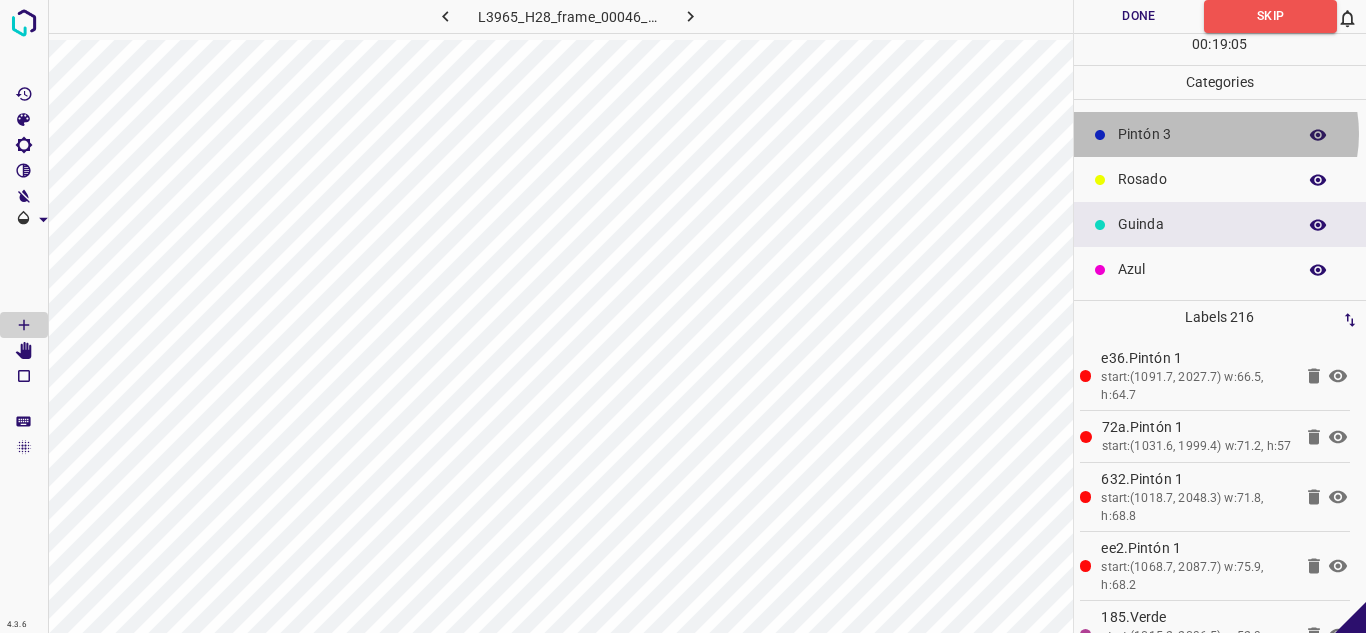 click on "Pintón 3" at bounding box center (1202, 134) 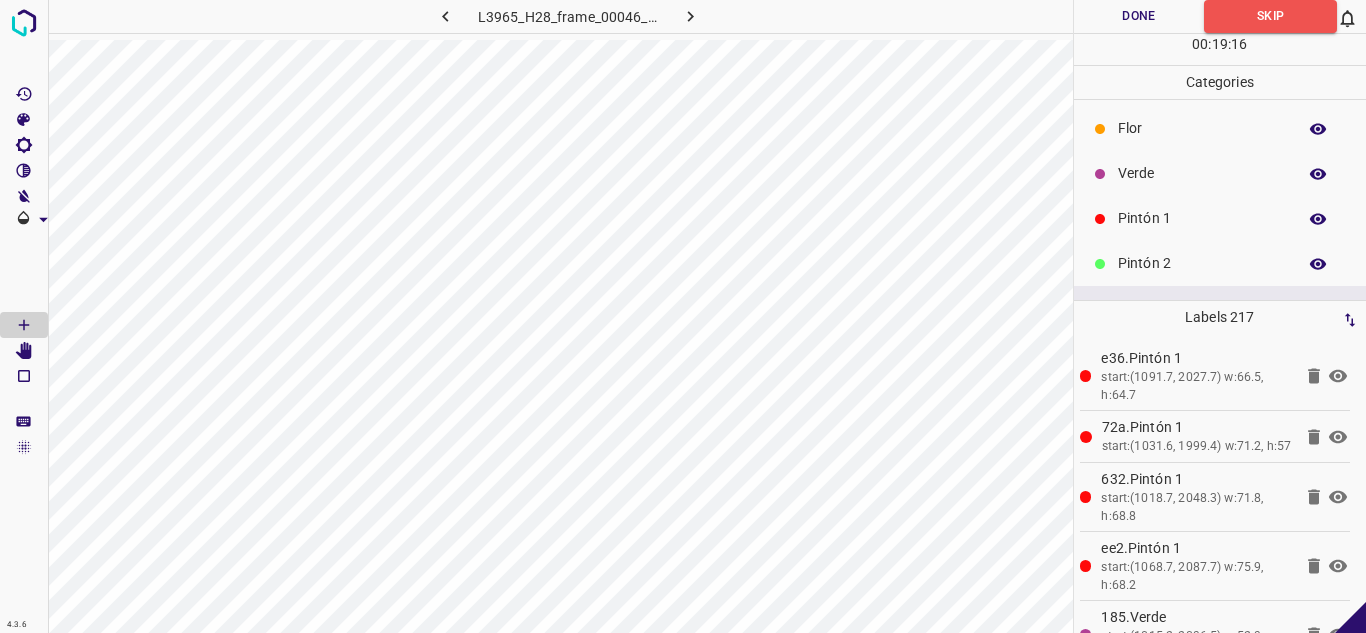 scroll, scrollTop: 0, scrollLeft: 0, axis: both 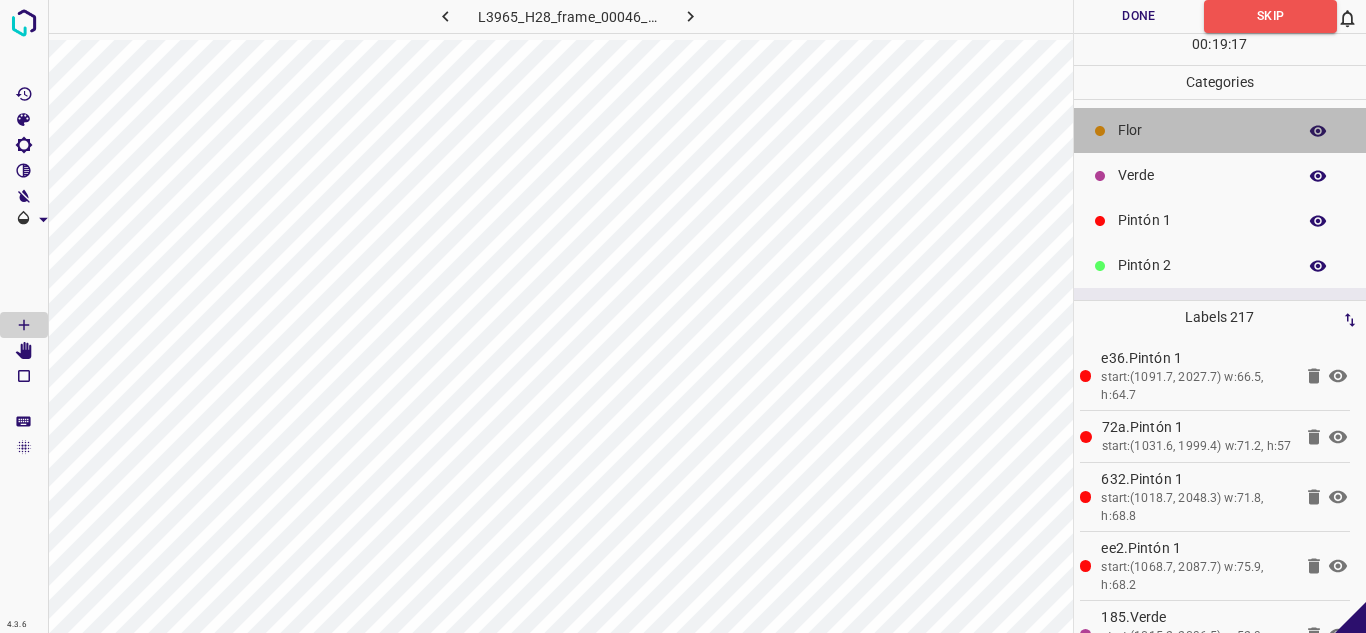 click on "Flor" at bounding box center (1202, 130) 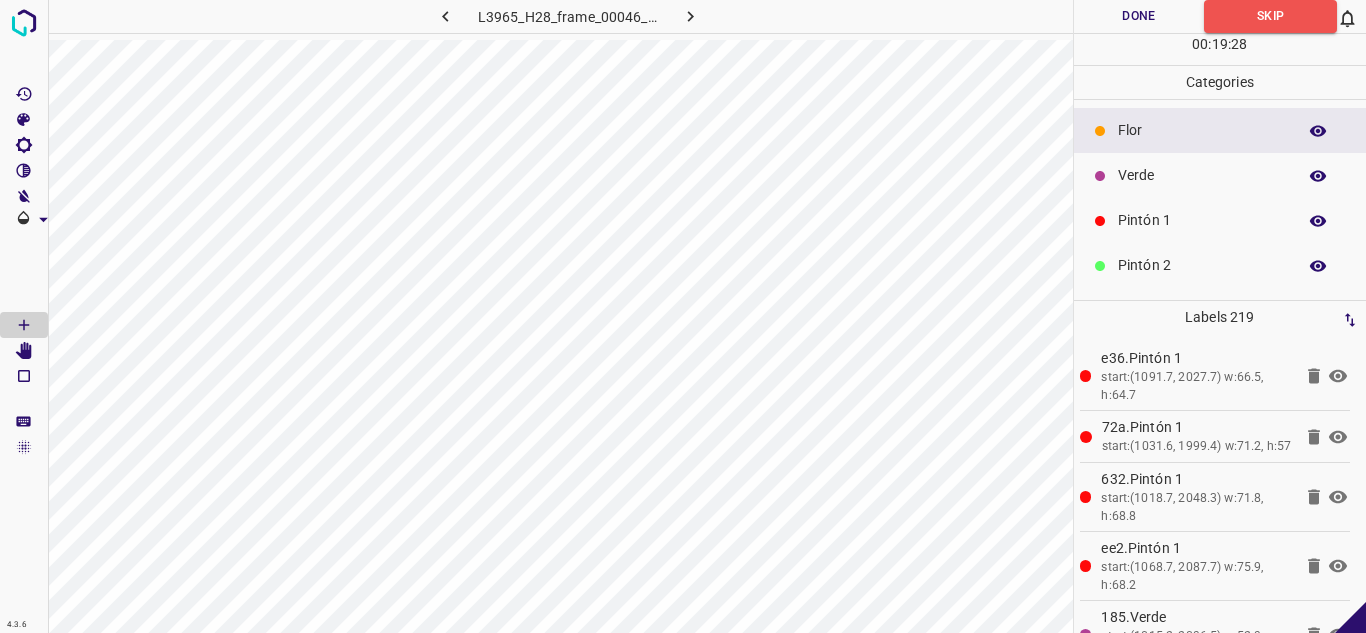 click on "Pintón 1" at bounding box center (1202, 220) 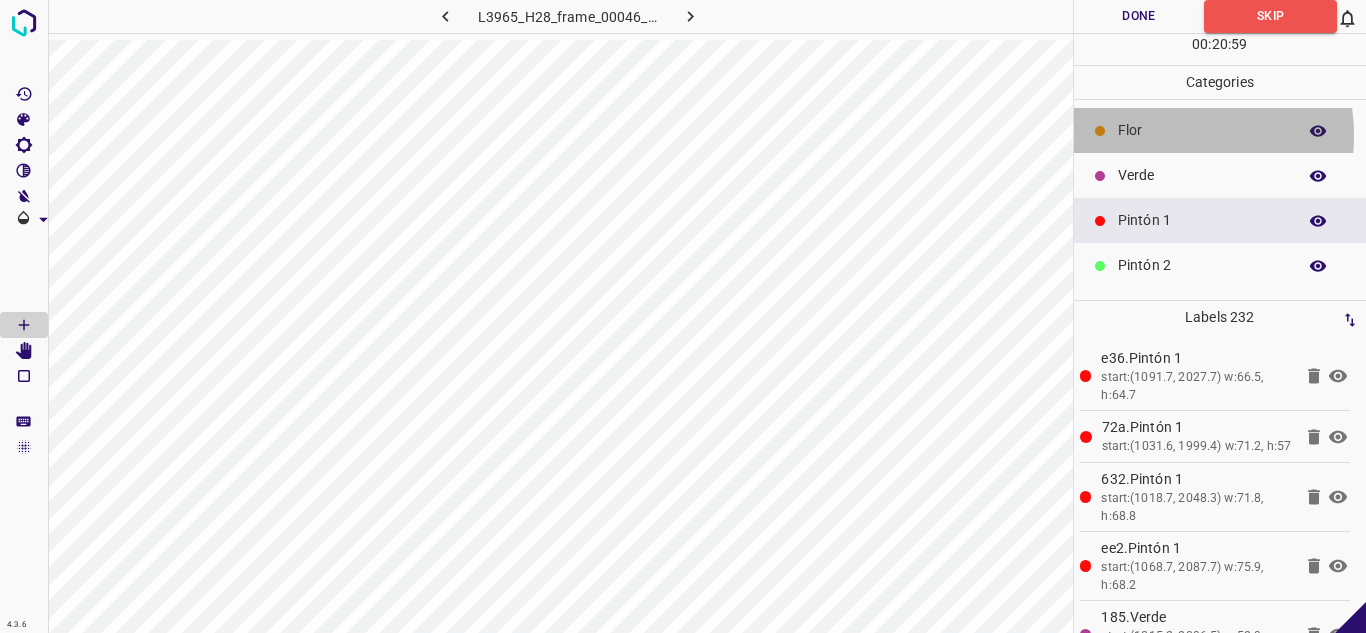 drag, startPoint x: 1146, startPoint y: 135, endPoint x: 1105, endPoint y: 139, distance: 41.19466 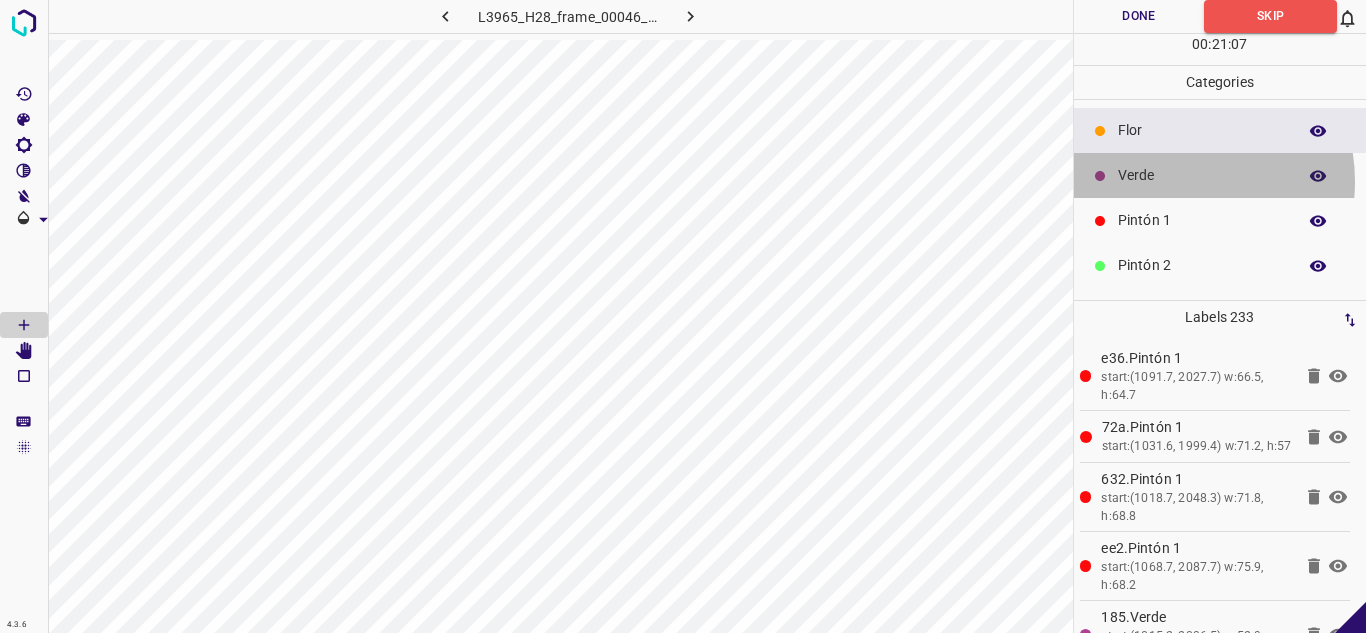 click on "Verde" at bounding box center (1202, 175) 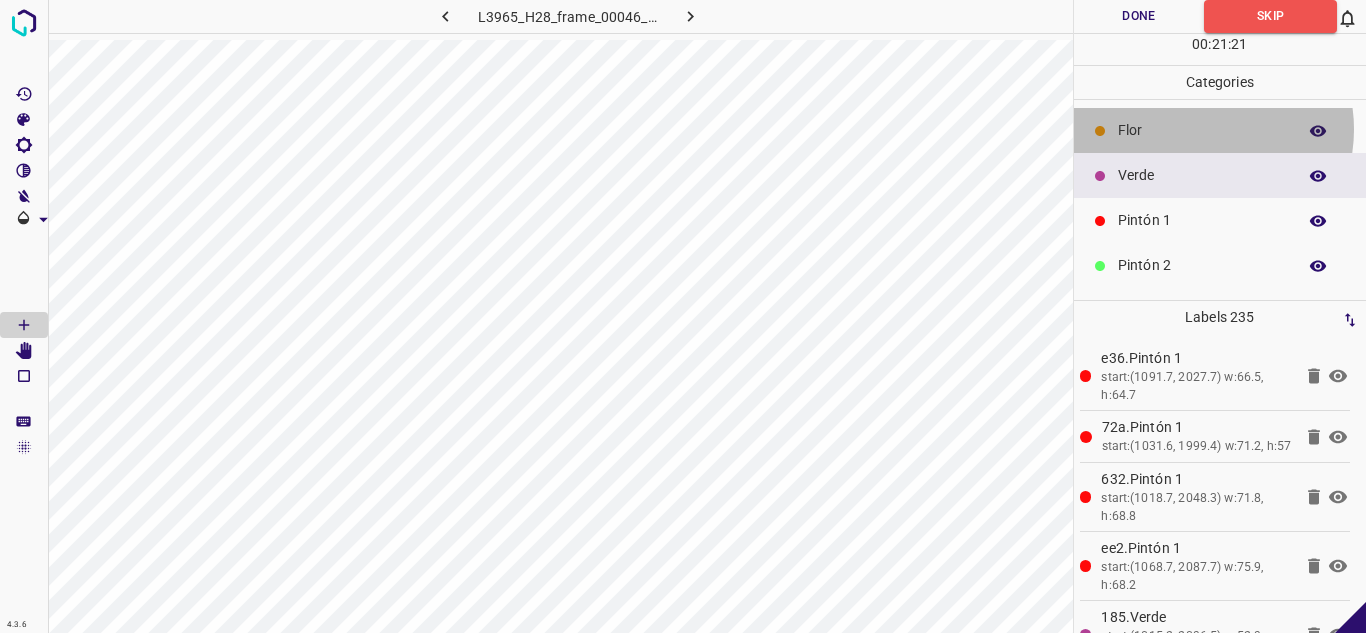 click on "Flor" at bounding box center (1202, 130) 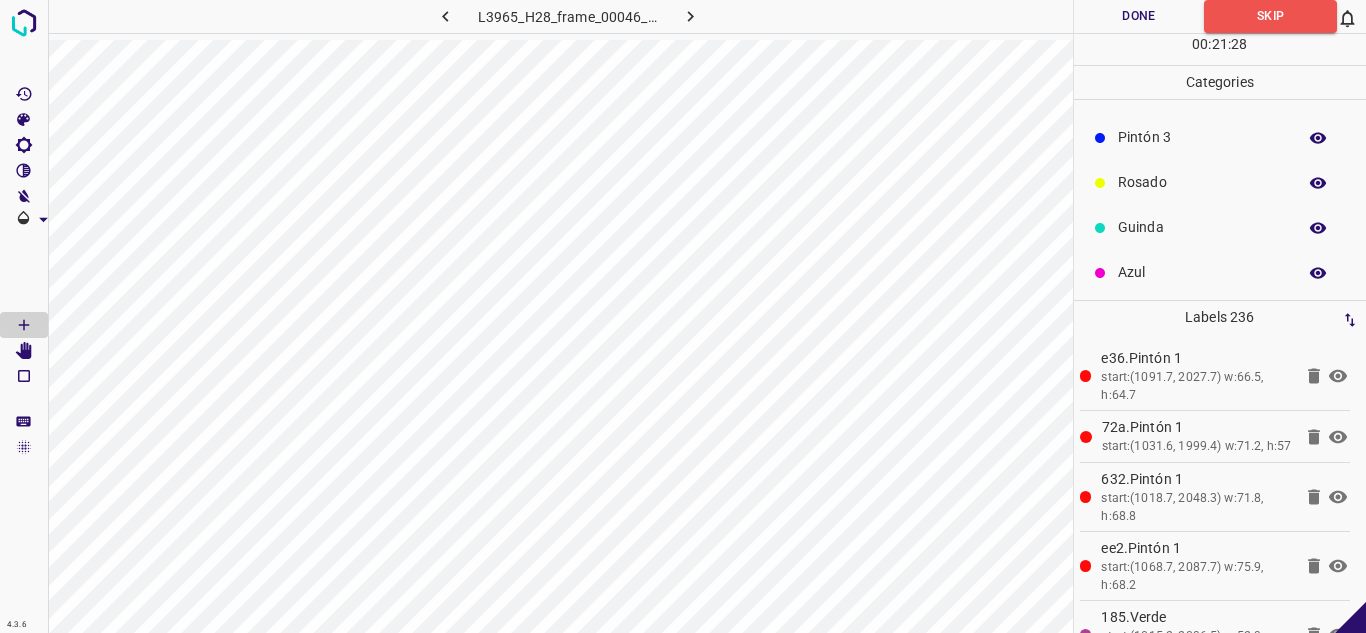 scroll, scrollTop: 176, scrollLeft: 0, axis: vertical 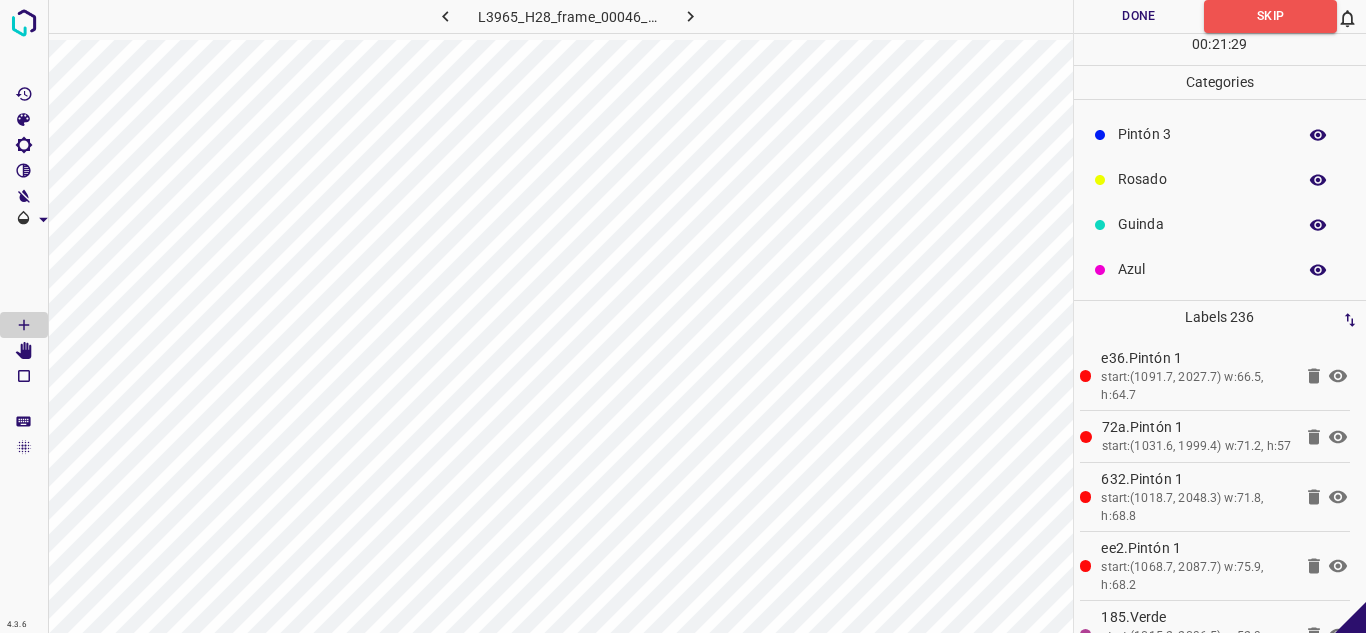 click on "Azul" at bounding box center [1202, 269] 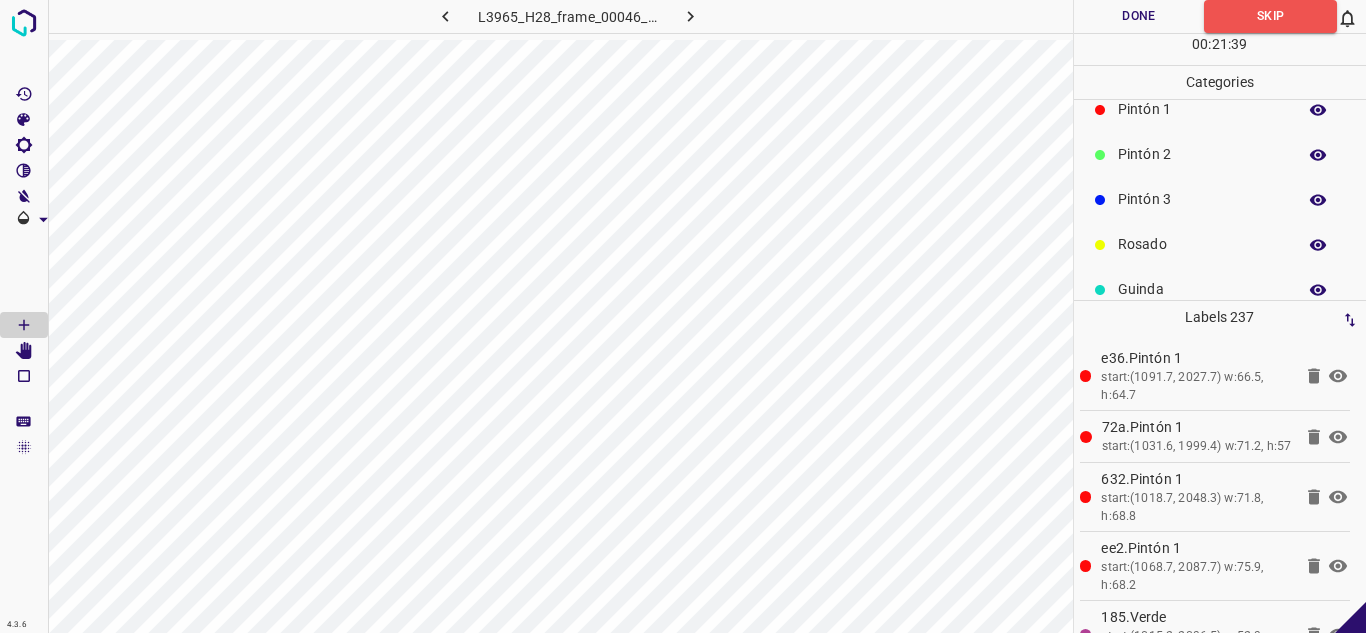 scroll, scrollTop: 76, scrollLeft: 0, axis: vertical 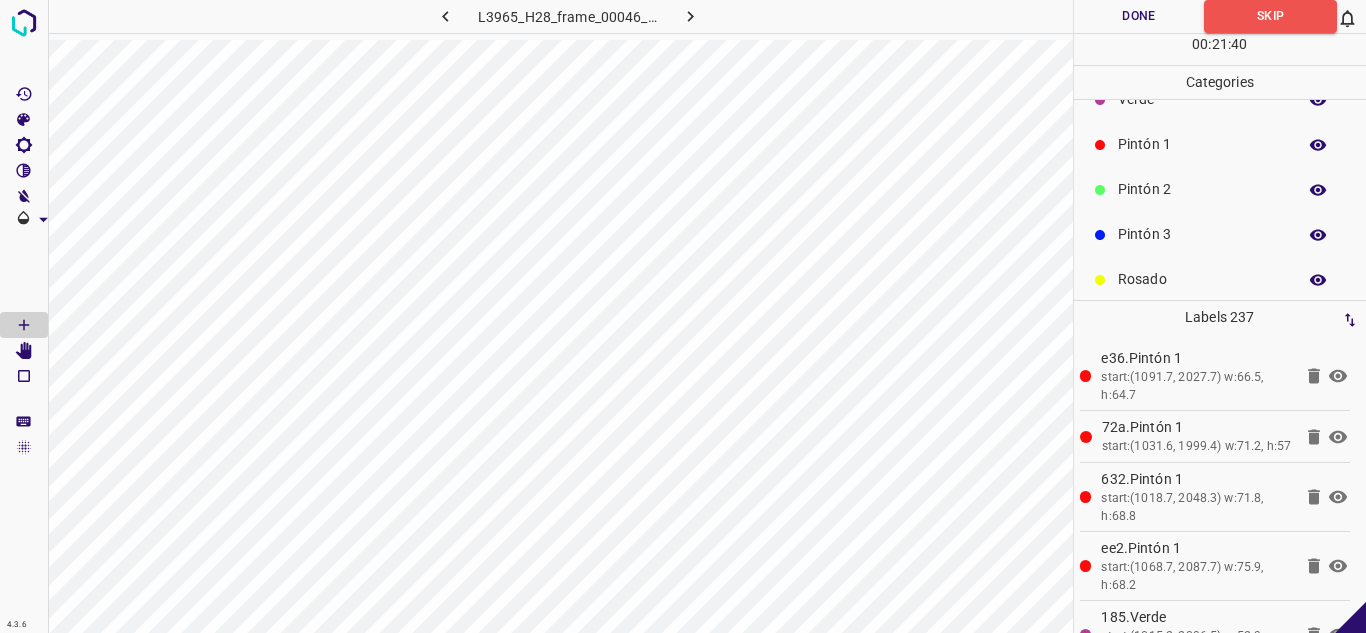 click on "Pintón 1" at bounding box center [1202, 144] 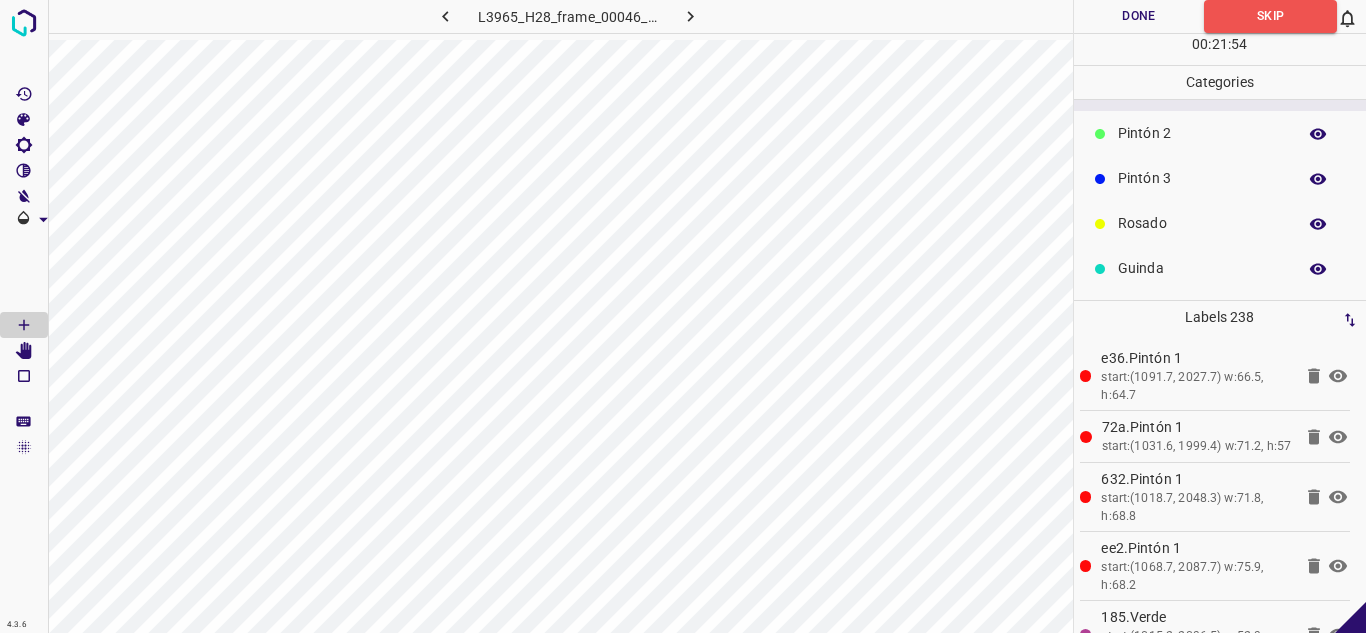 scroll, scrollTop: 176, scrollLeft: 0, axis: vertical 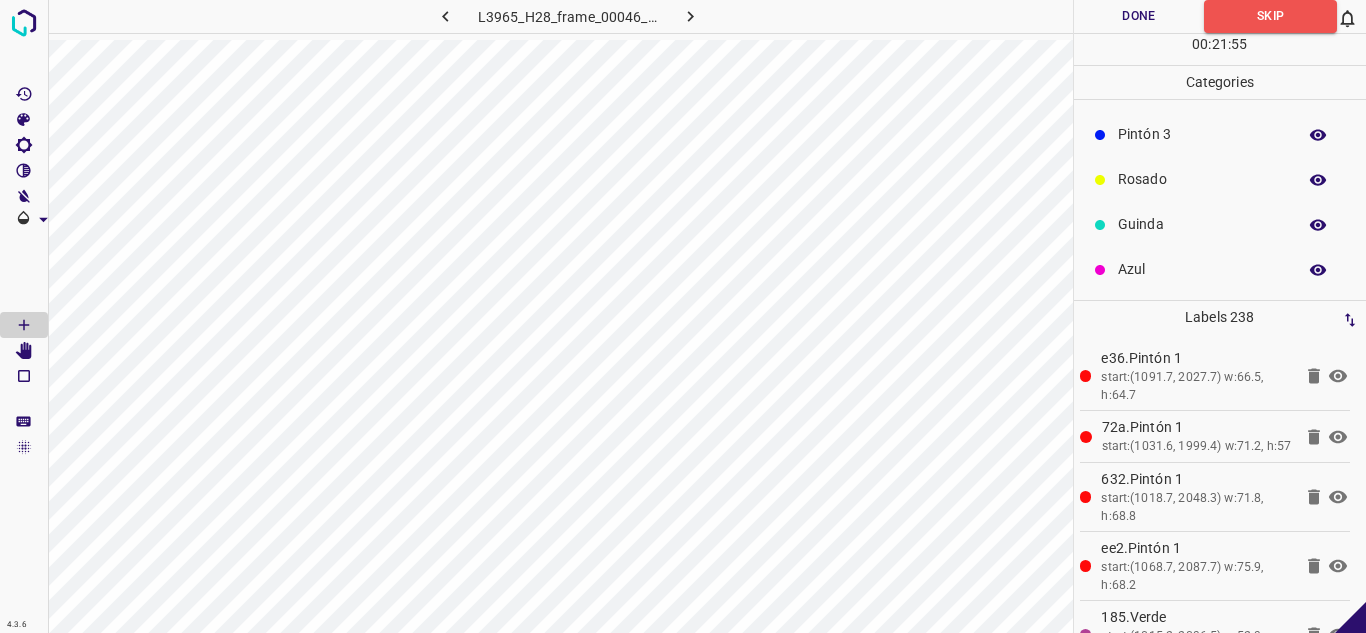 click on "Azul" at bounding box center [1202, 269] 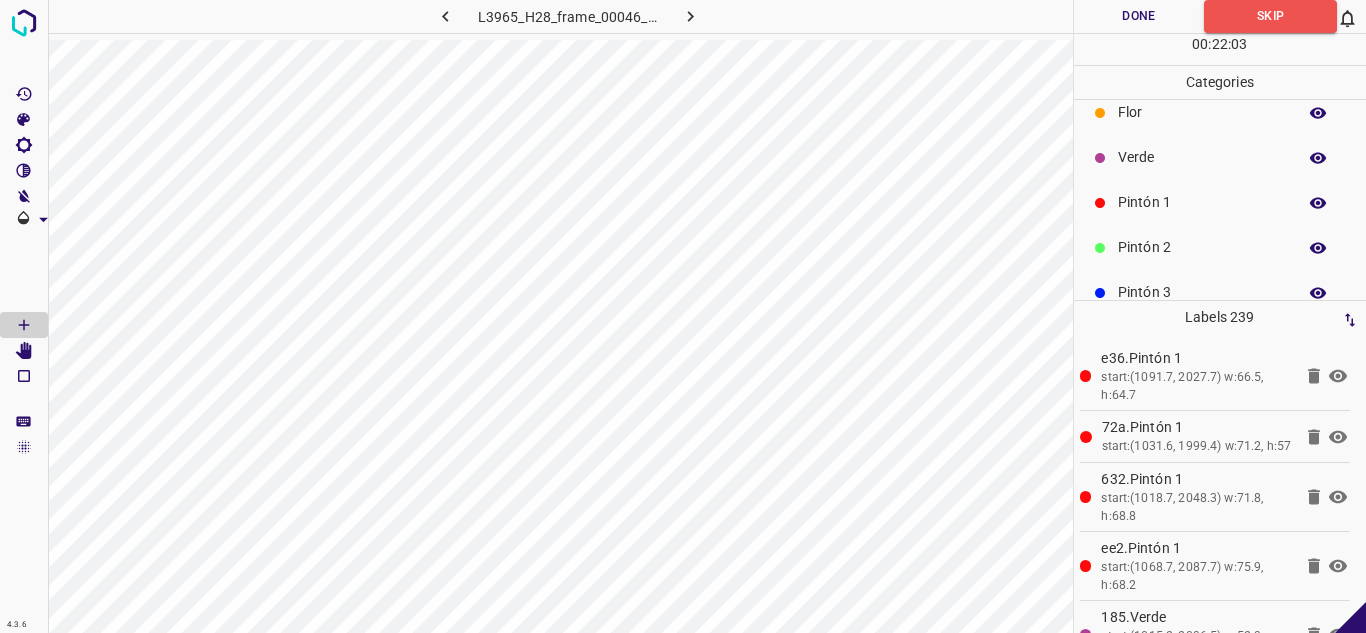scroll, scrollTop: 0, scrollLeft: 0, axis: both 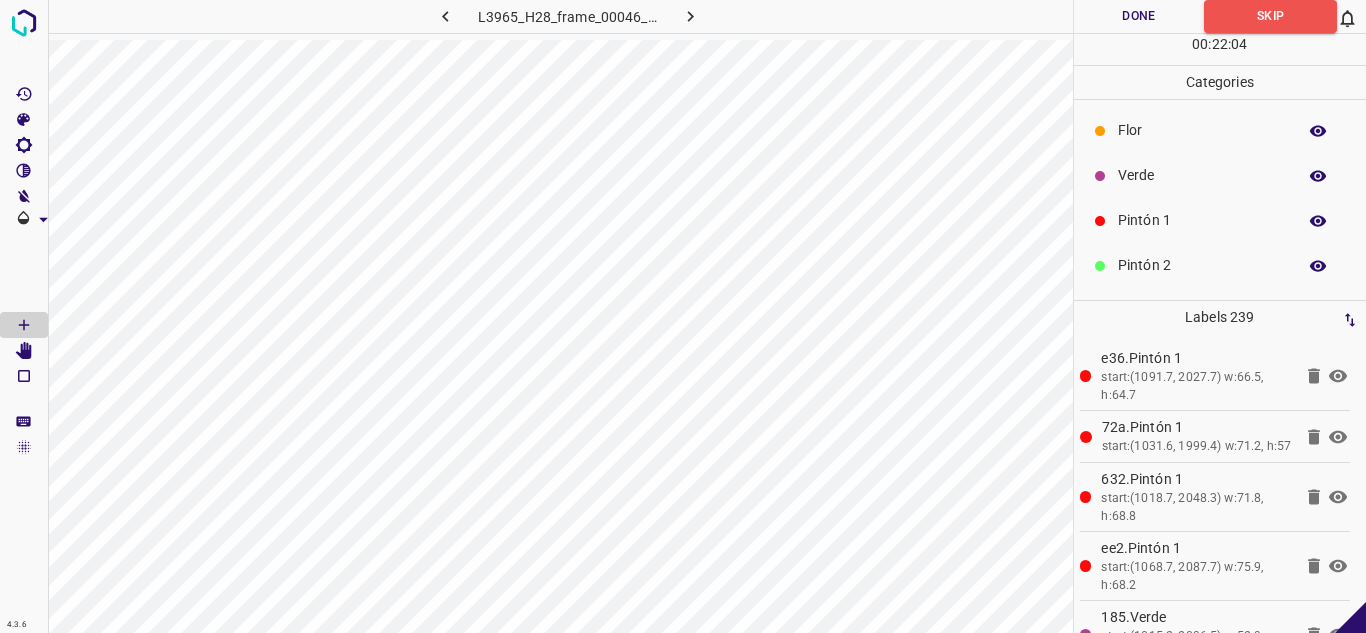 click on "Verde" at bounding box center (1202, 175) 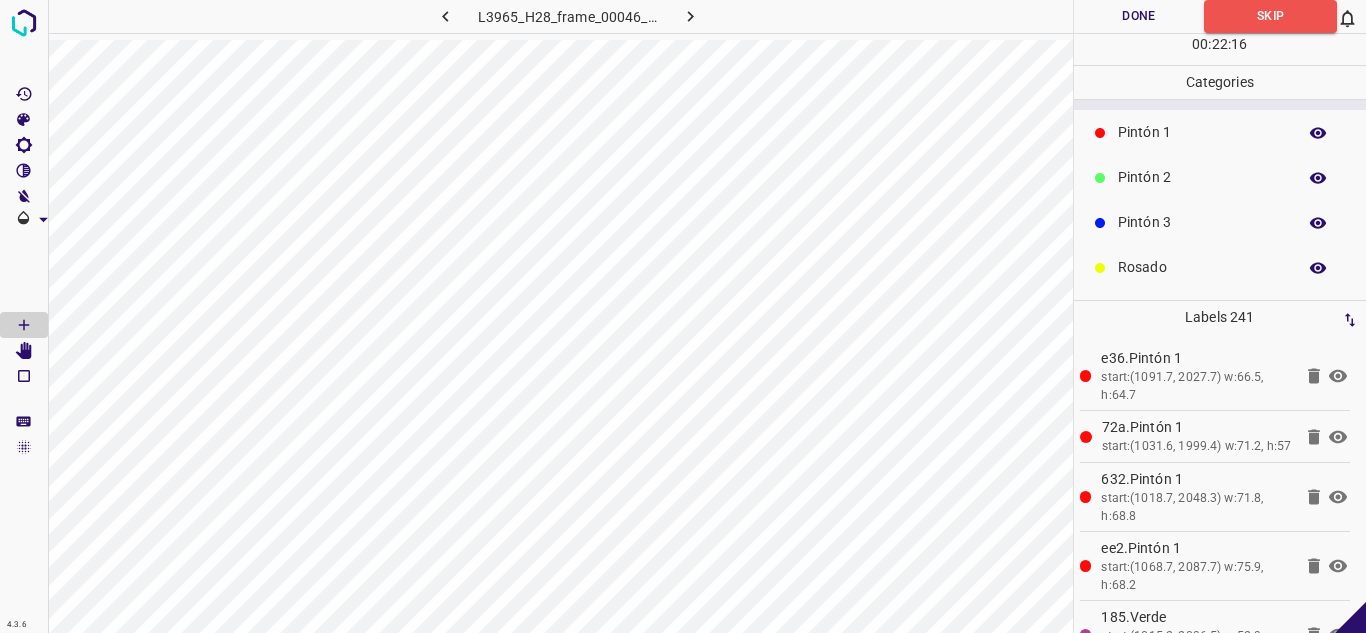 scroll, scrollTop: 176, scrollLeft: 0, axis: vertical 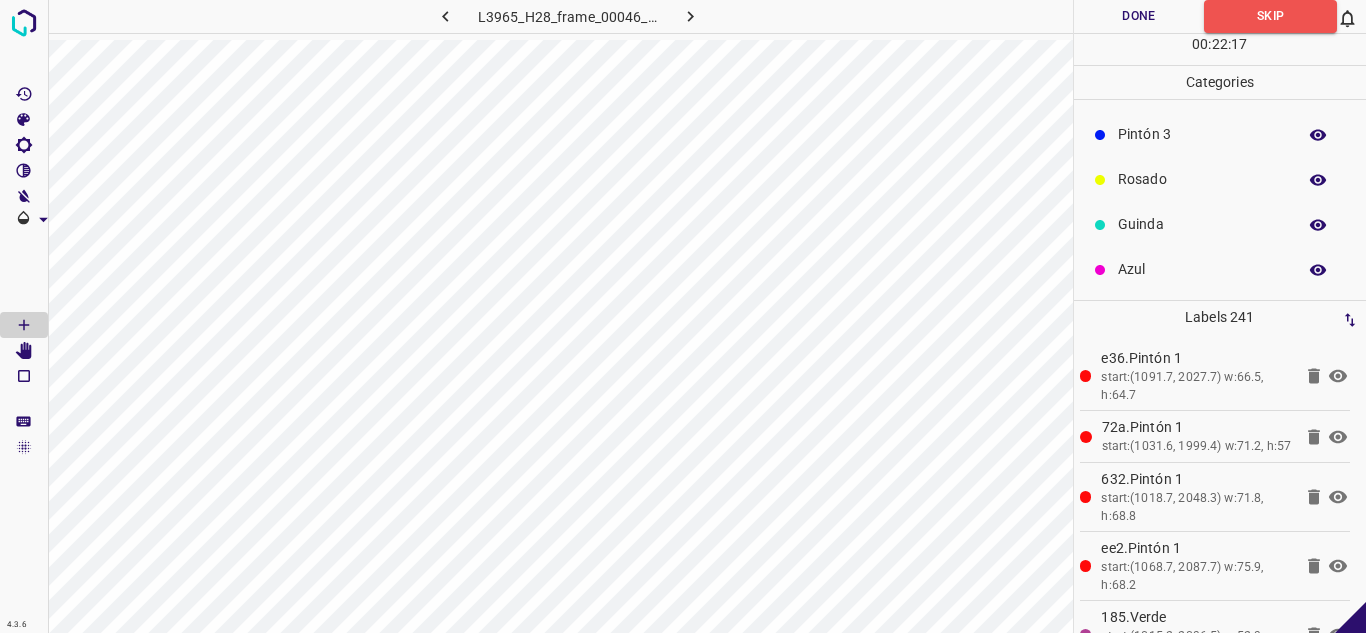 click on "Guinda" at bounding box center (1202, 224) 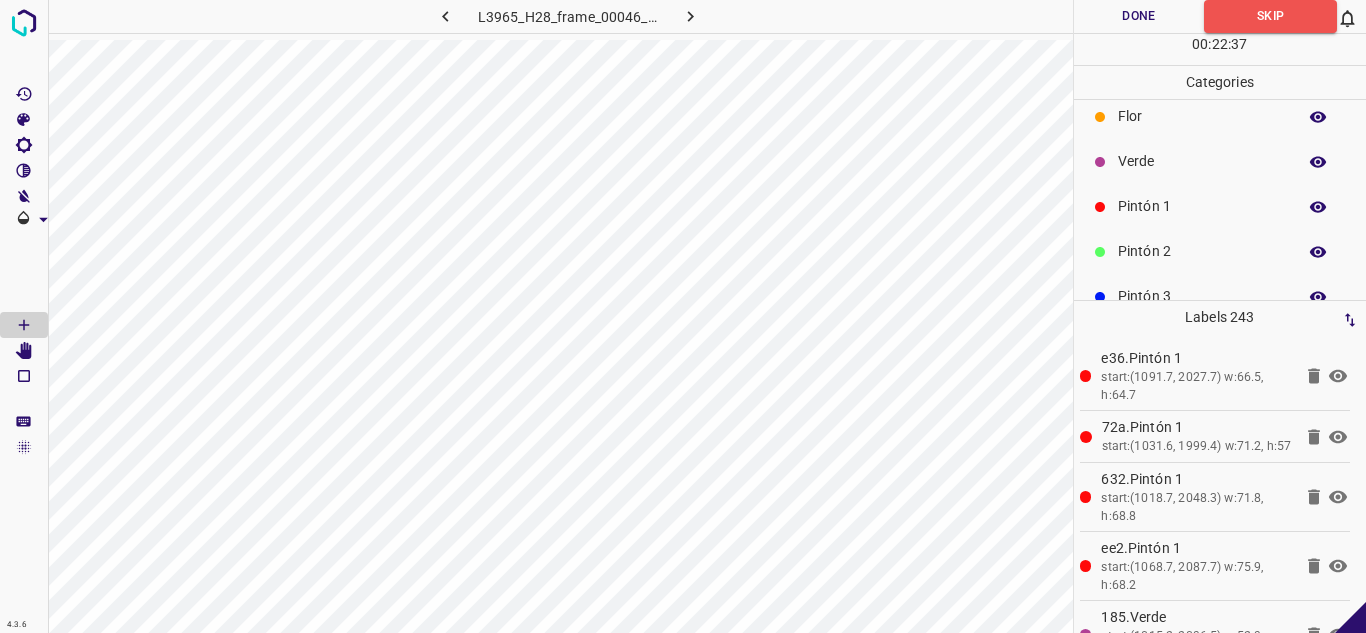 scroll, scrollTop: 0, scrollLeft: 0, axis: both 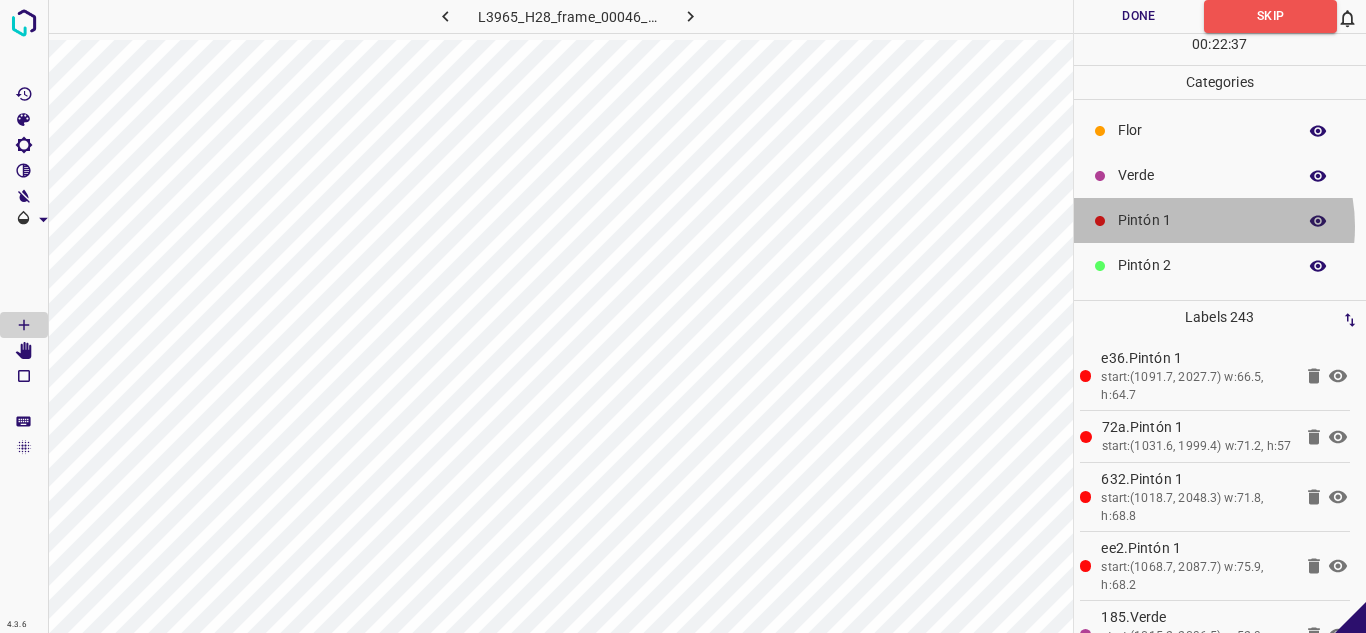 click on "Pintón 1" at bounding box center (1202, 220) 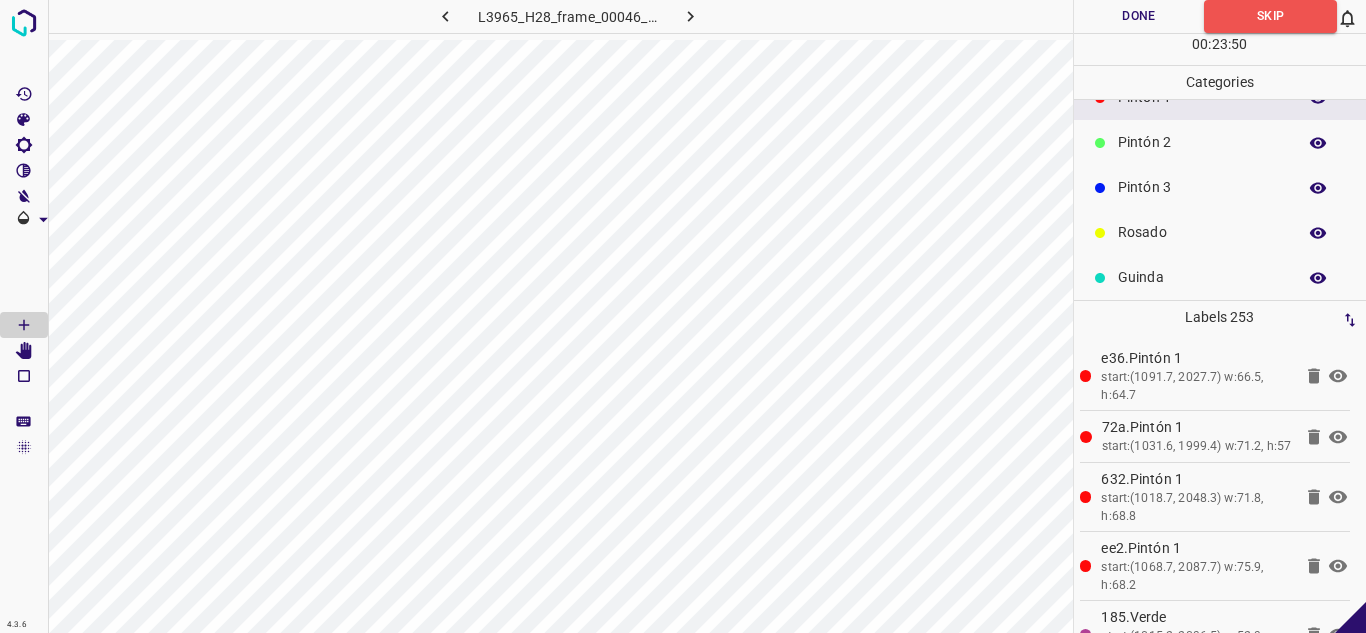 scroll, scrollTop: 176, scrollLeft: 0, axis: vertical 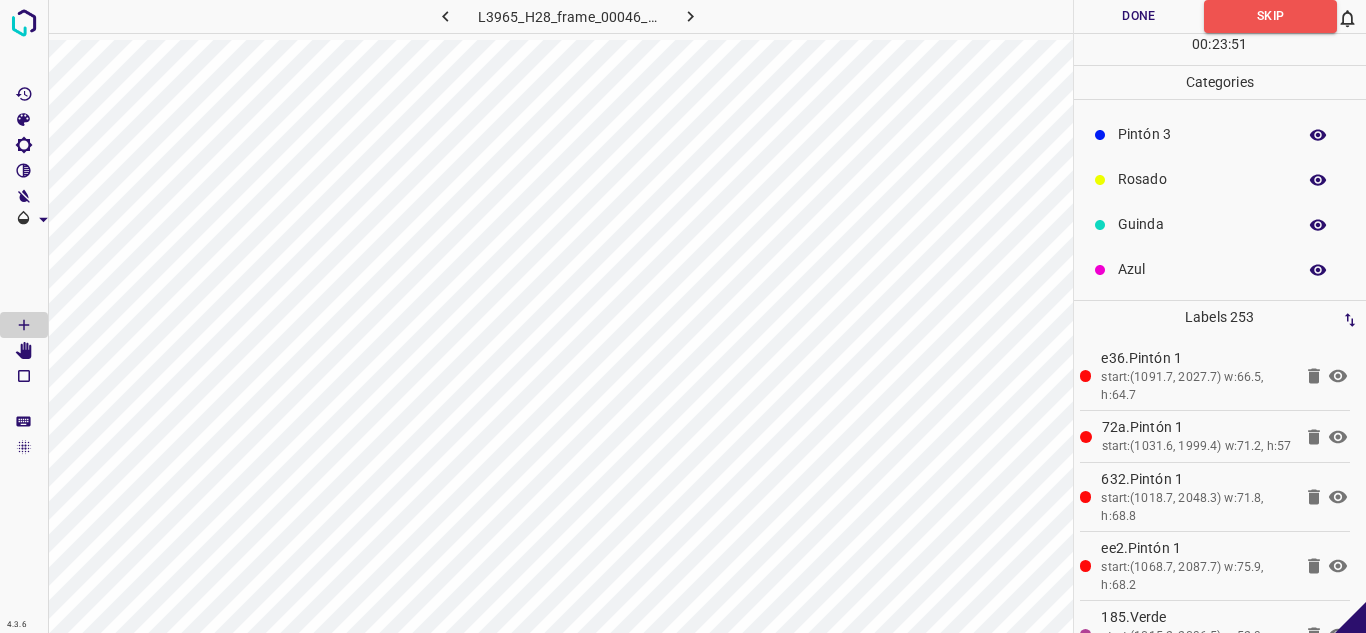 click on "Guinda" at bounding box center (1202, 224) 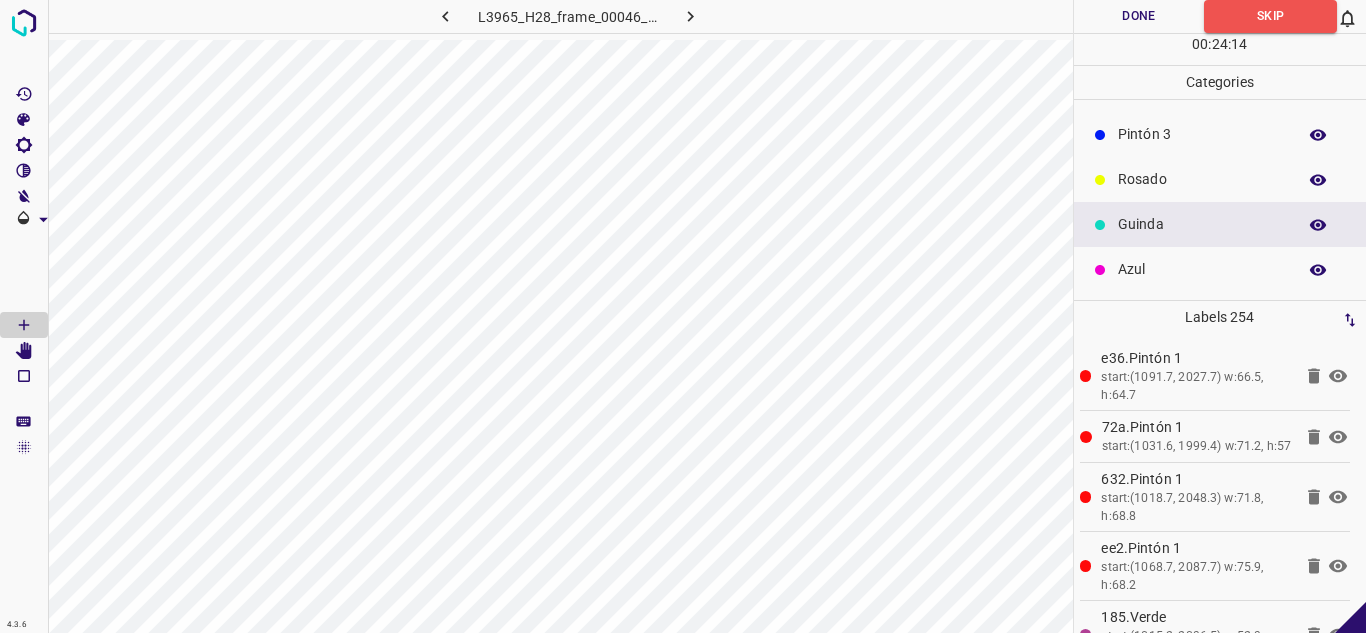 scroll, scrollTop: 76, scrollLeft: 0, axis: vertical 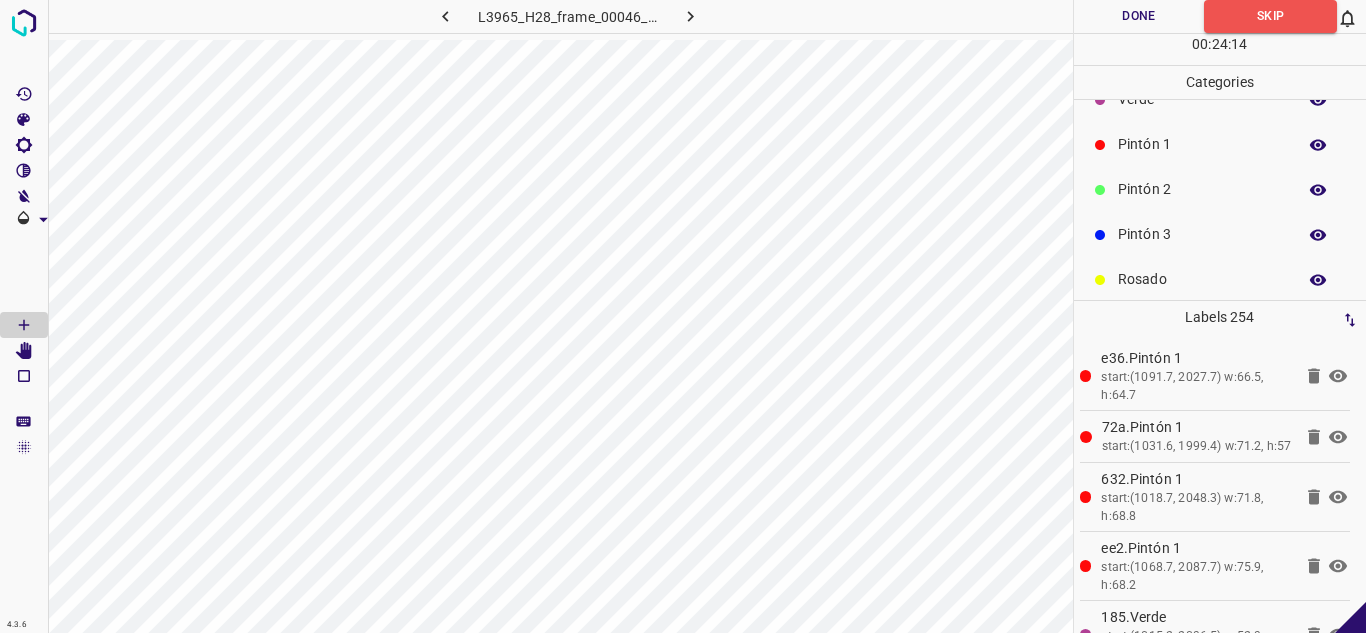 click on "Pintón 1" at bounding box center (1202, 144) 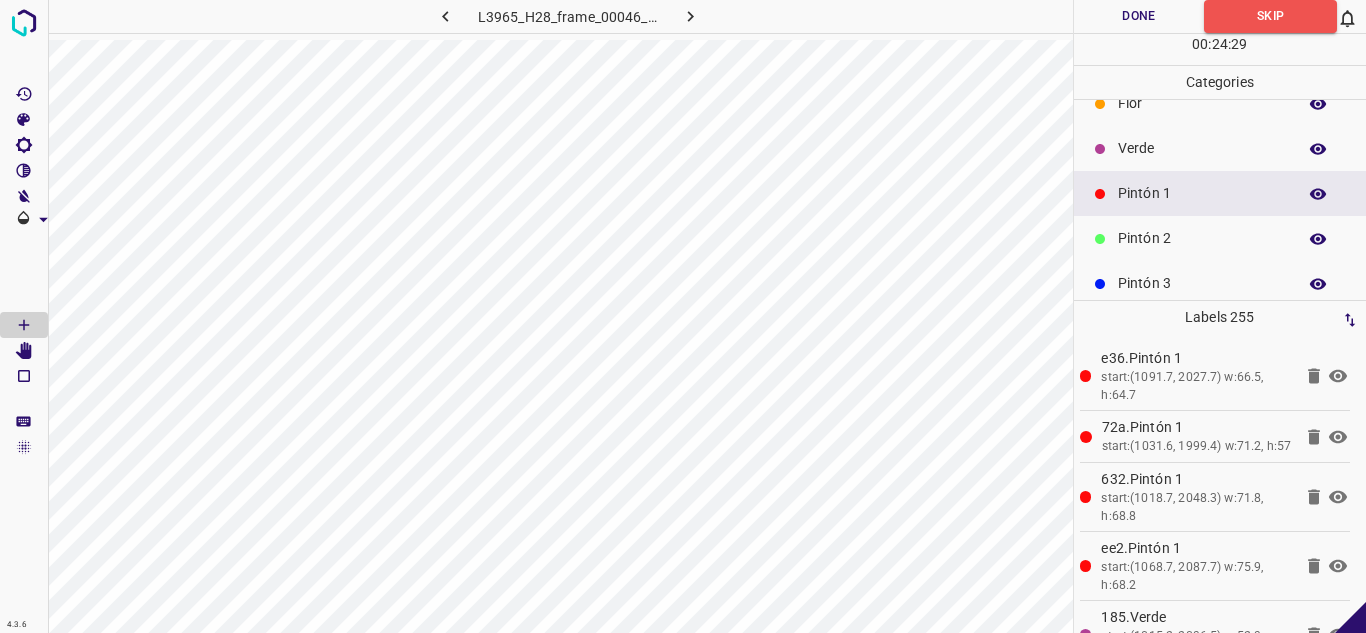 scroll, scrollTop: 0, scrollLeft: 0, axis: both 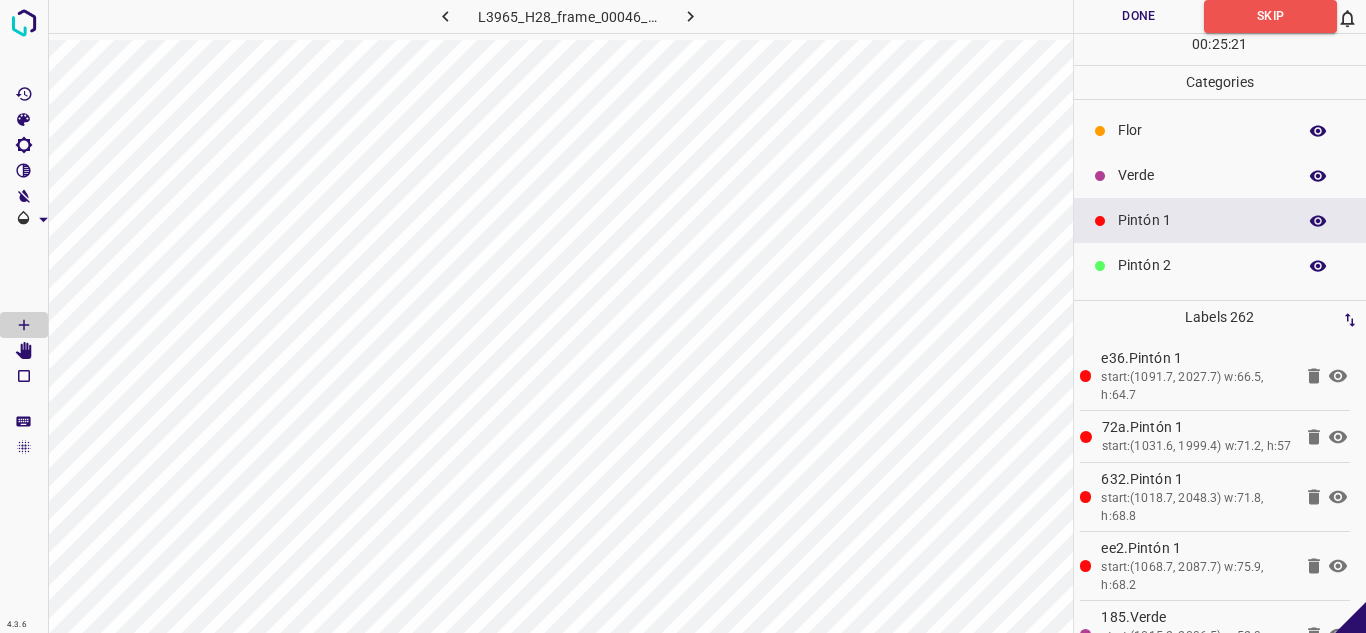 click on "Pintón 2" at bounding box center (1202, 265) 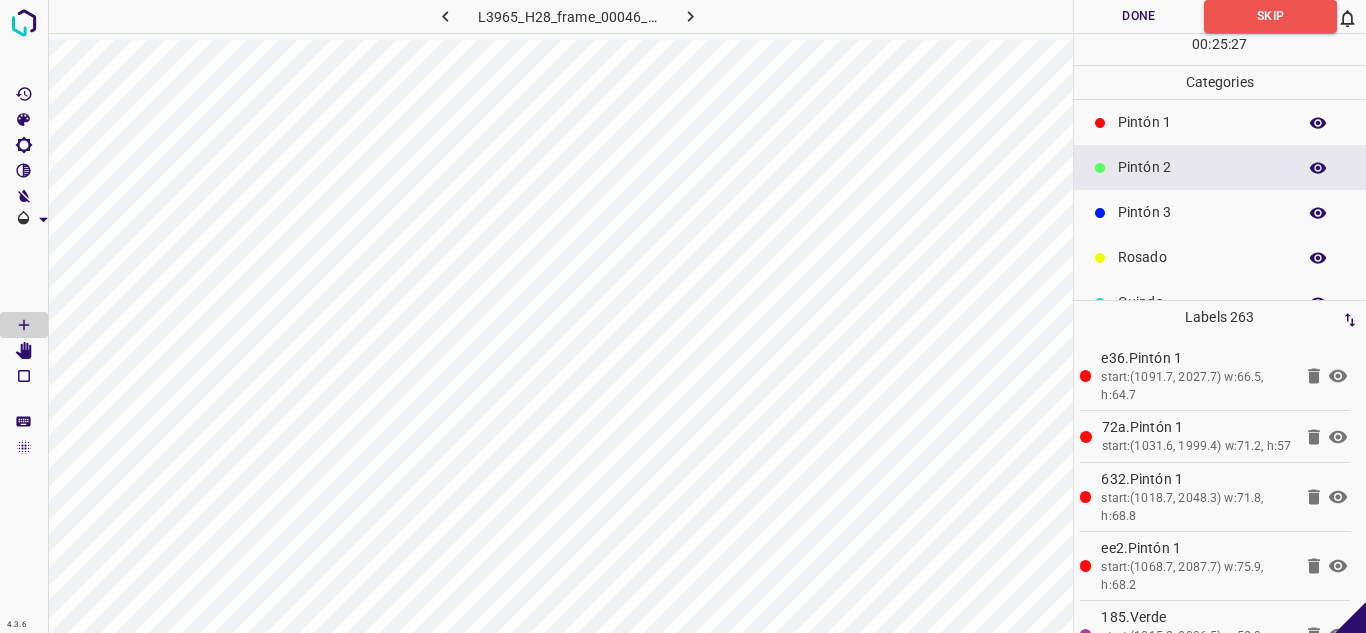 scroll, scrollTop: 176, scrollLeft: 0, axis: vertical 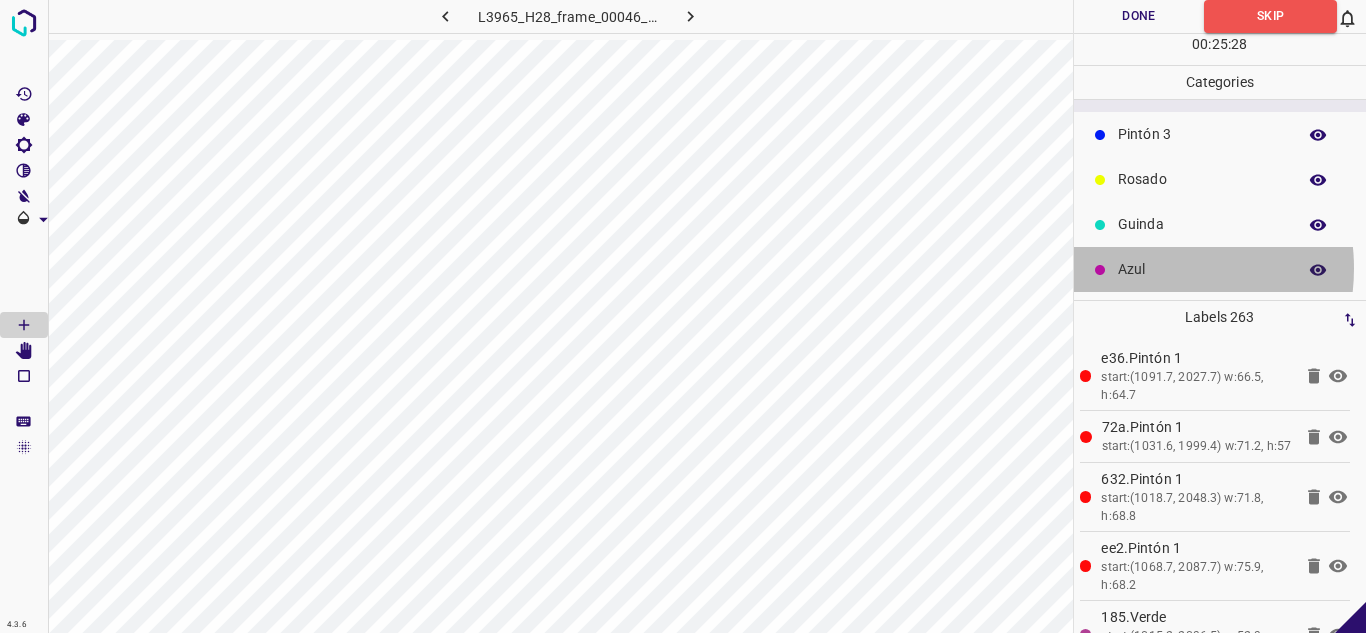 click on "Azul" at bounding box center [1202, 269] 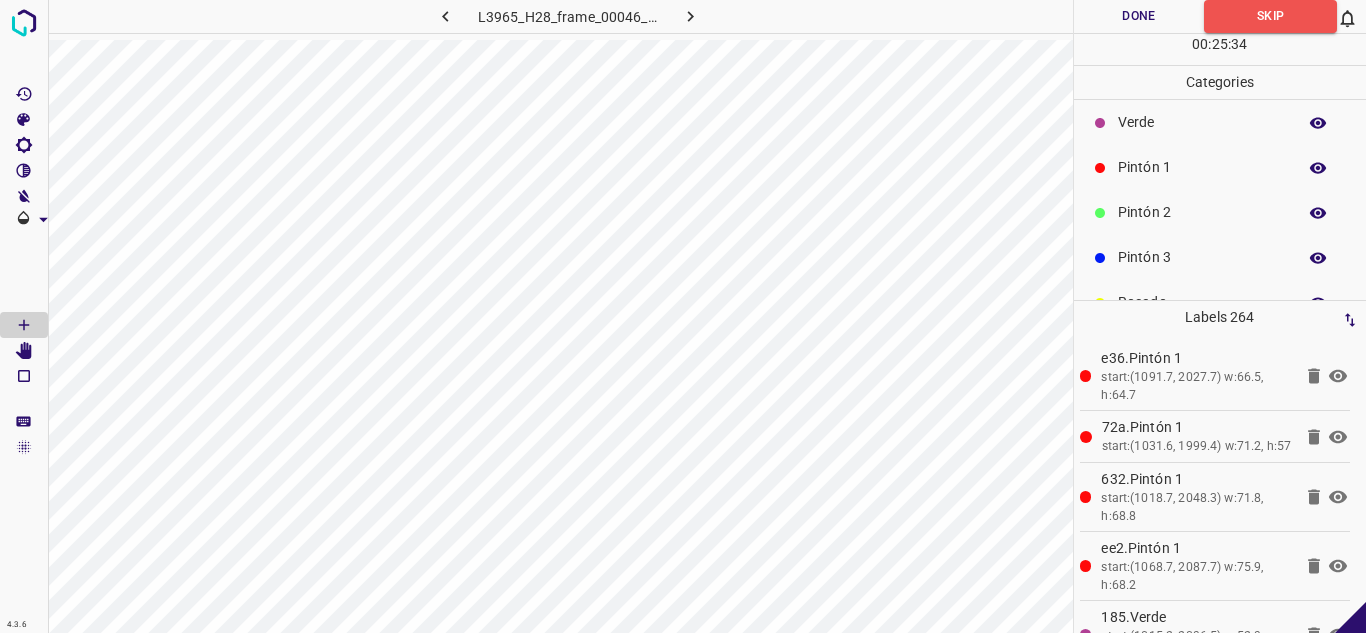 scroll, scrollTop: 0, scrollLeft: 0, axis: both 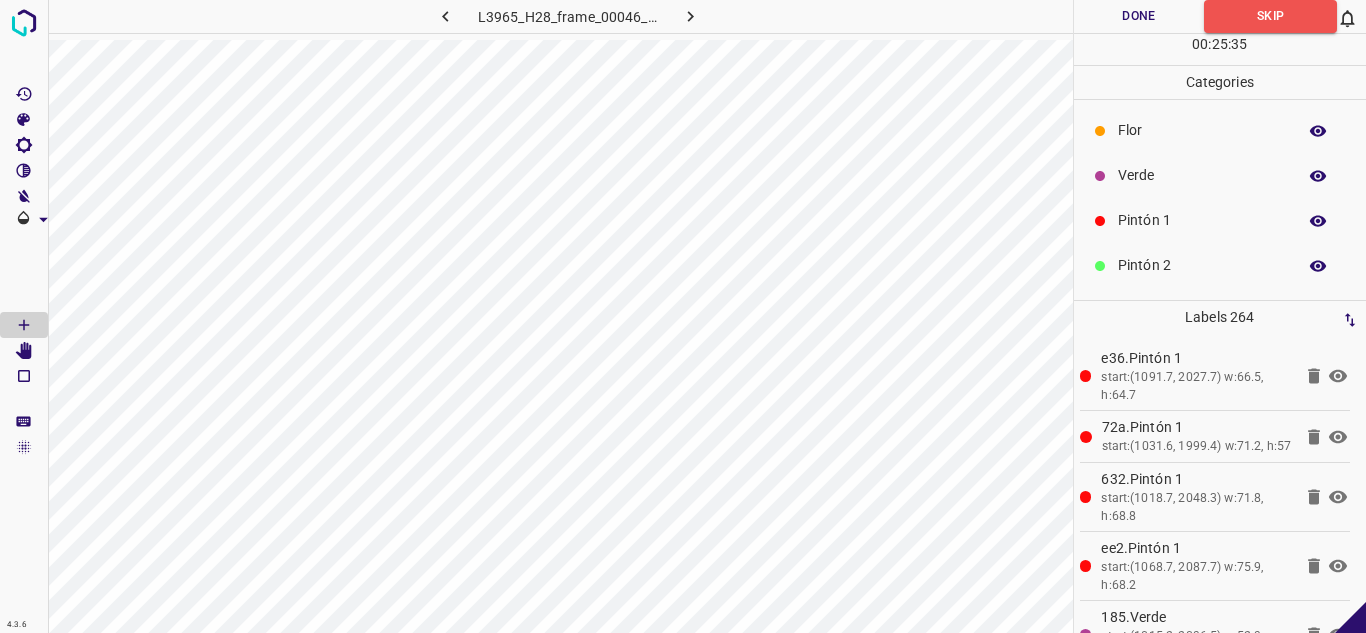 click on "Pintón 1" at bounding box center (1202, 220) 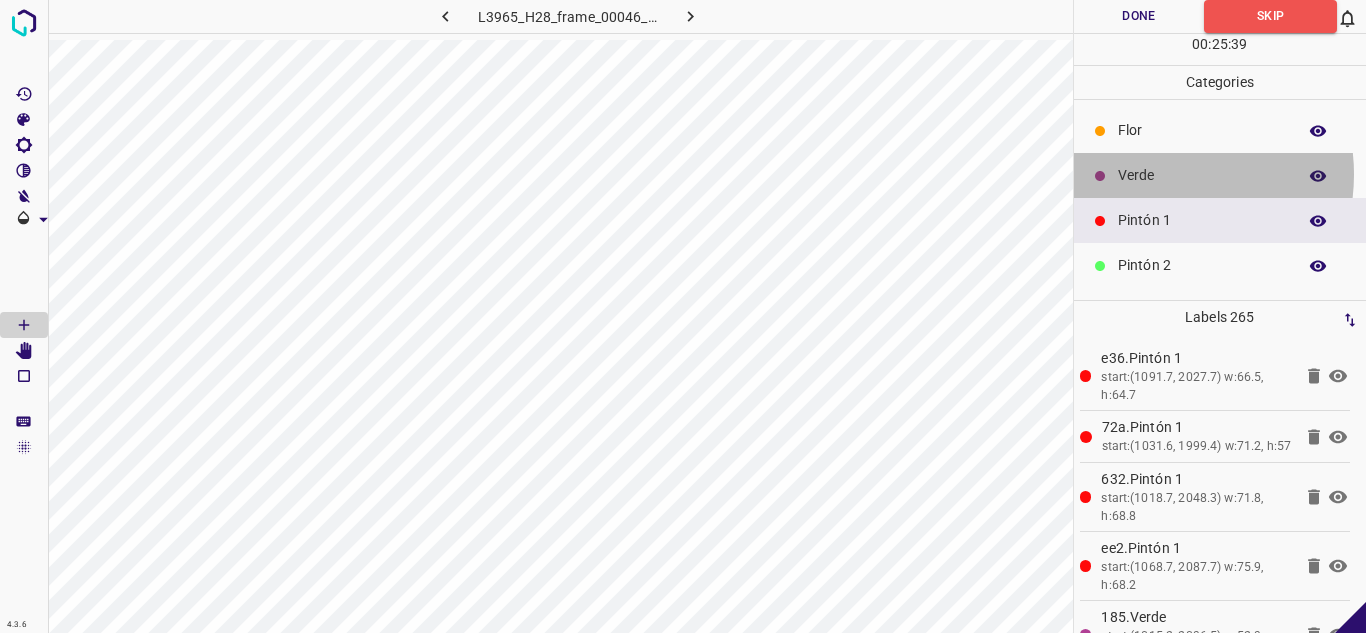 click on "Verde" at bounding box center [1202, 175] 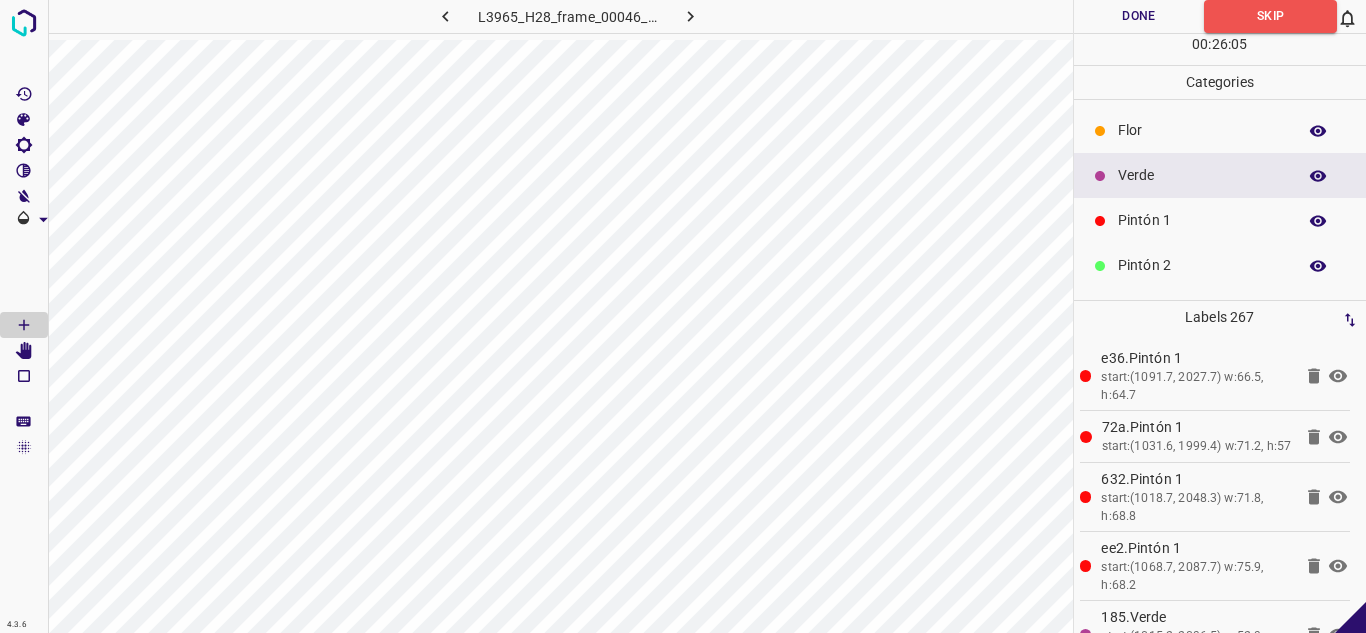 click on "Pintón 1" at bounding box center (1202, 220) 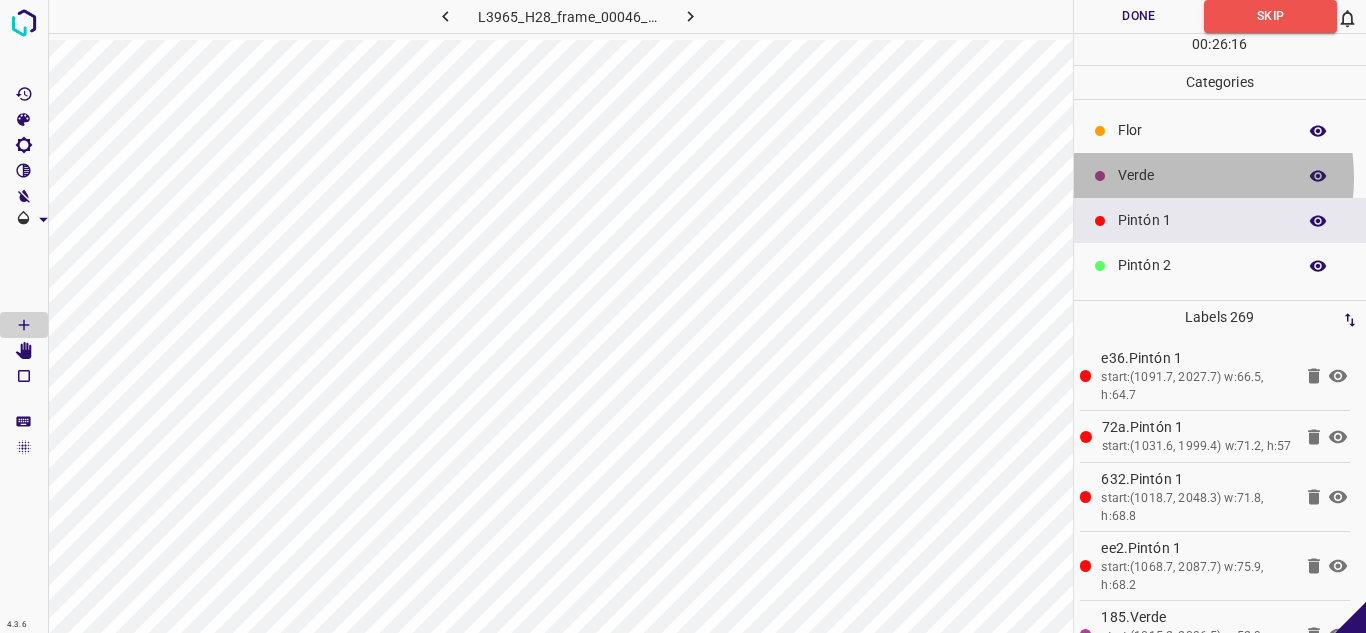 click on "Verde" at bounding box center (1202, 175) 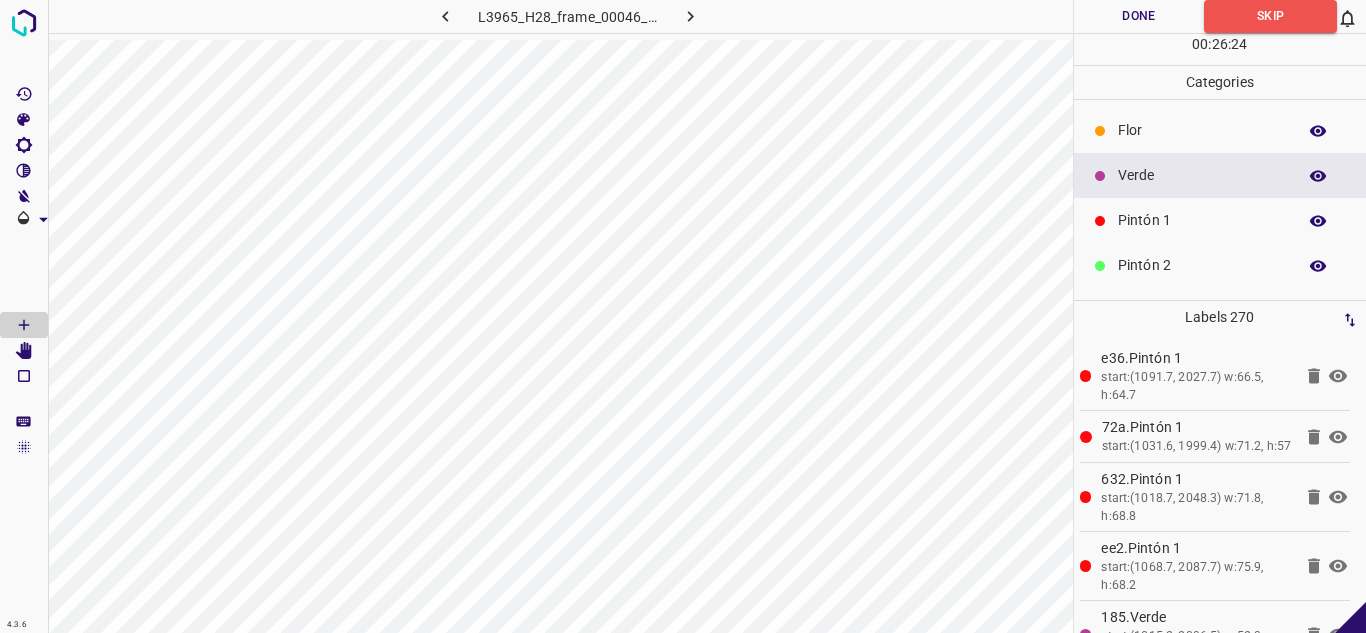 click on "Pintón 1" at bounding box center [1202, 220] 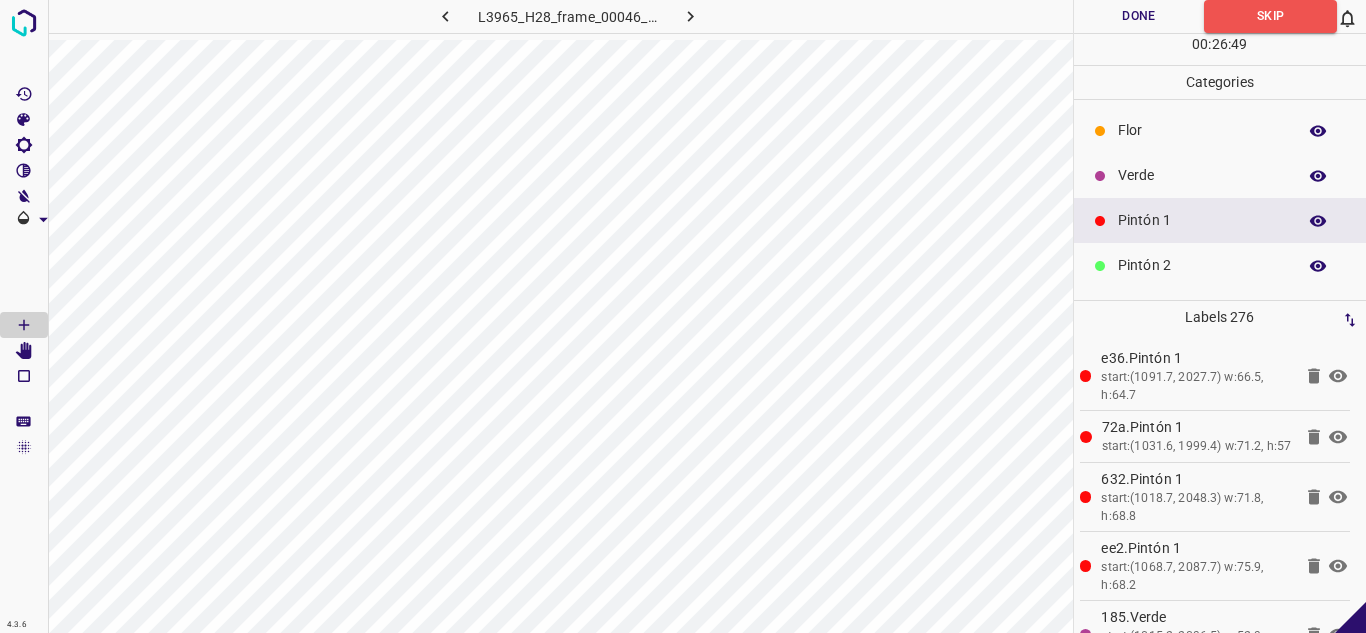 scroll, scrollTop: 176, scrollLeft: 0, axis: vertical 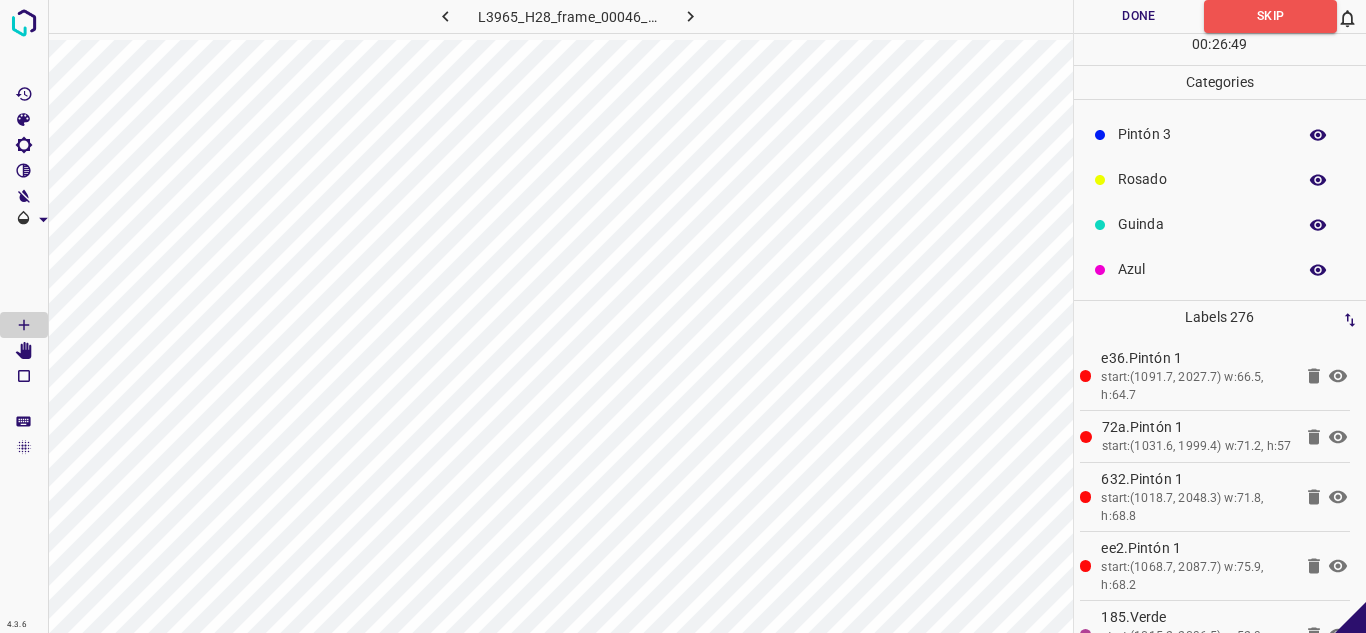 click on "Azul" at bounding box center (1202, 269) 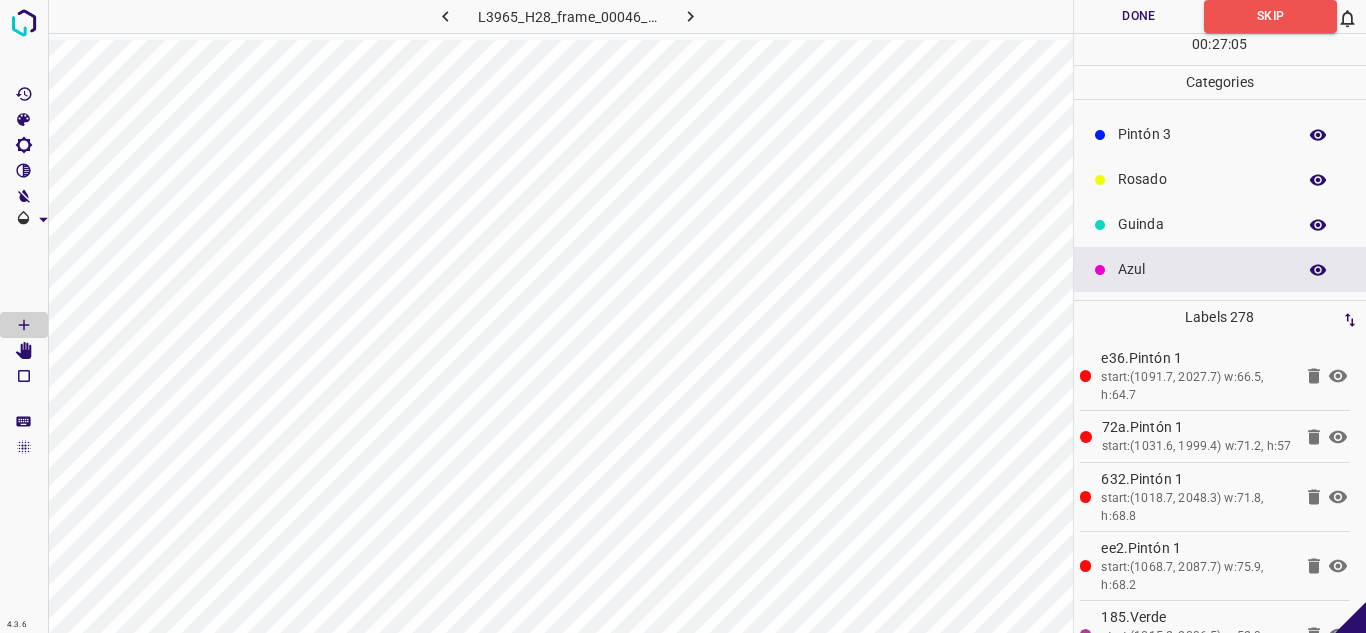 click on "Done" at bounding box center [1139, 16] 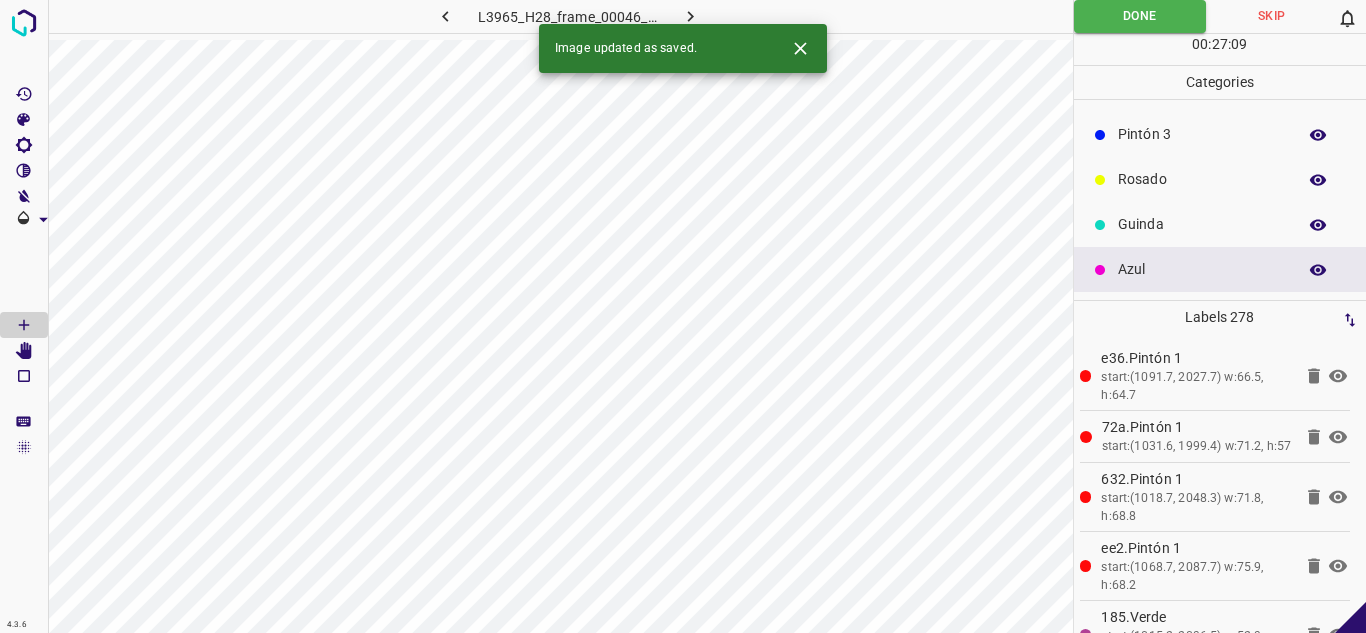 click 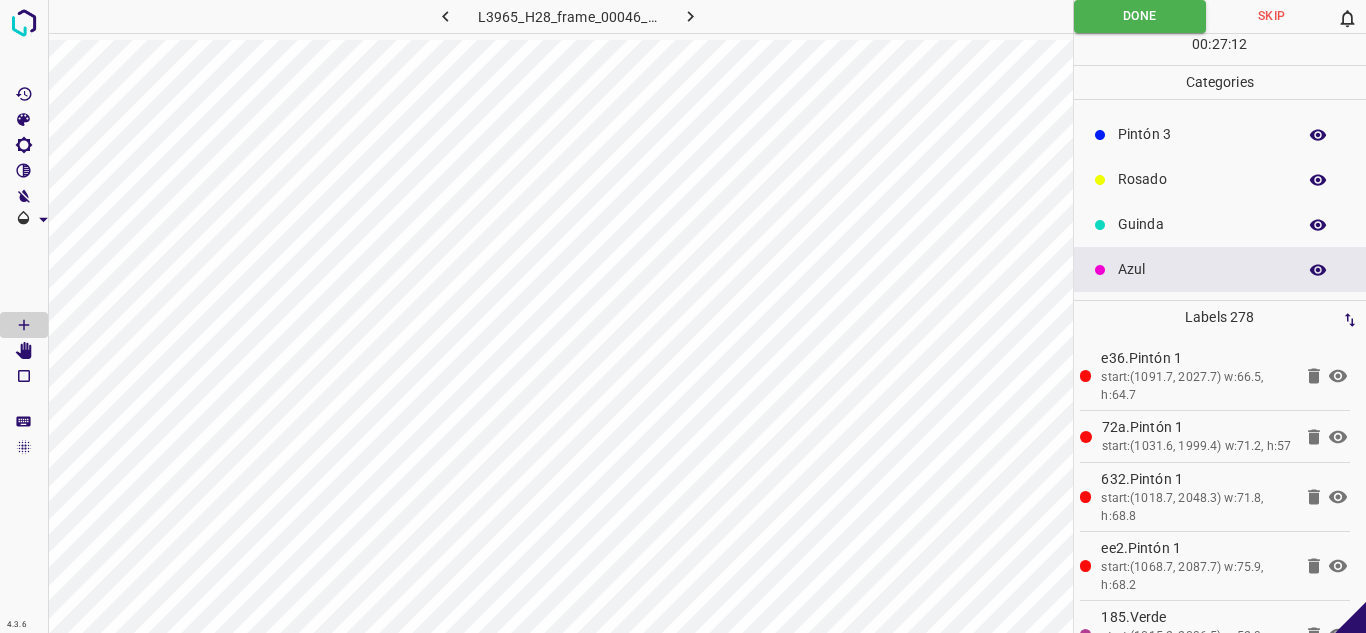 click 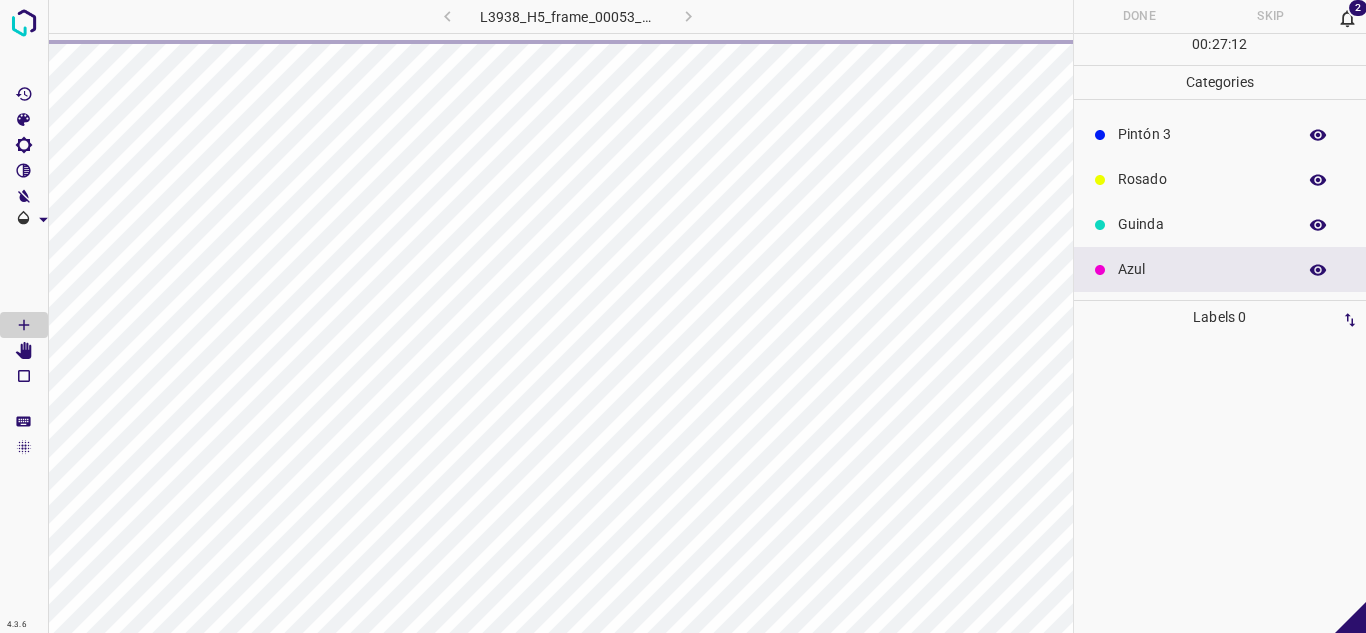click 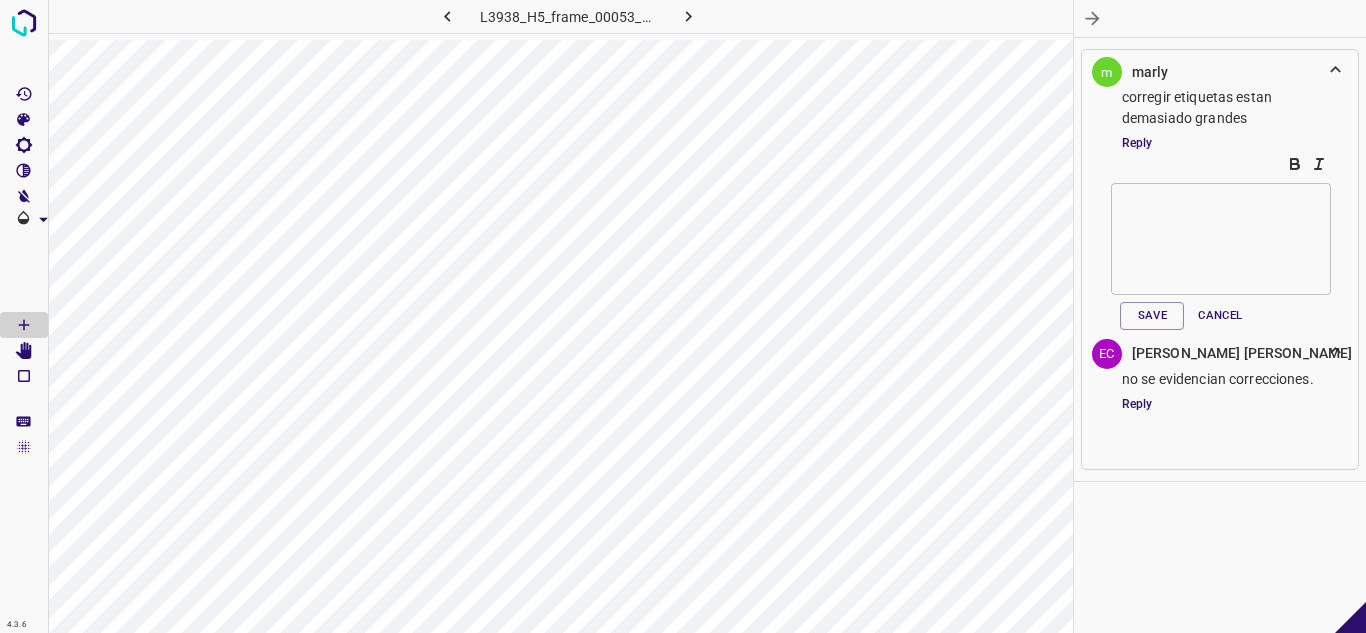 click 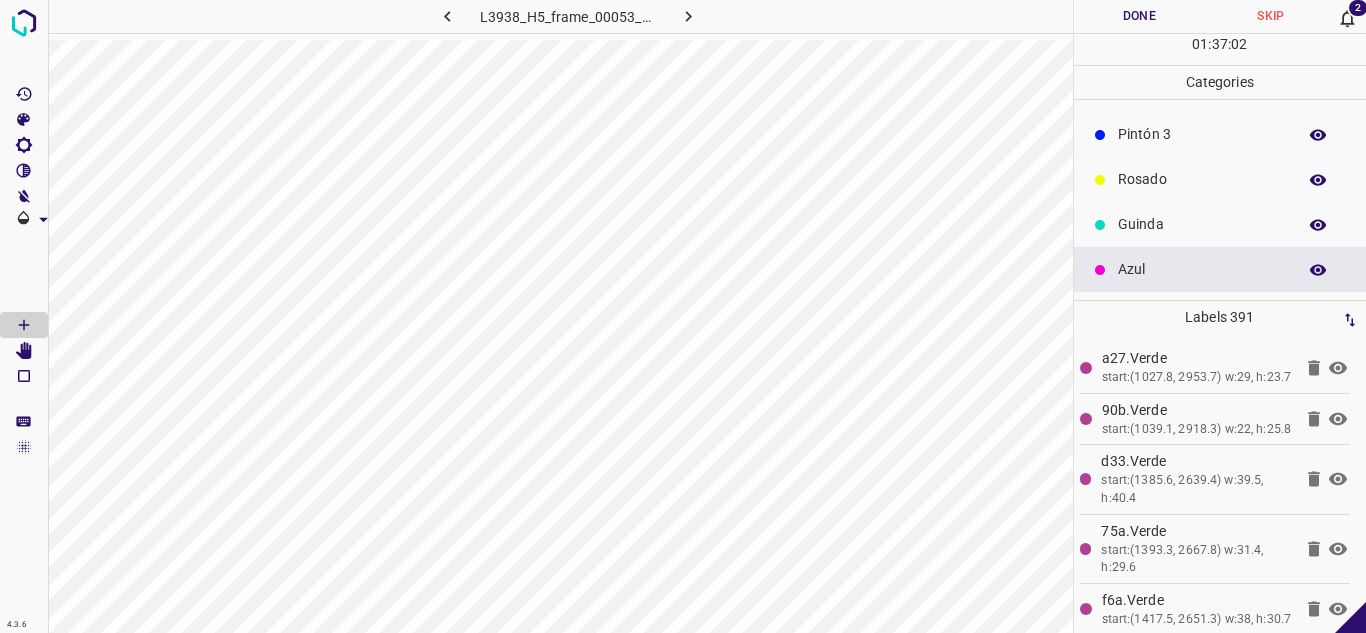 scroll, scrollTop: 0, scrollLeft: 3, axis: horizontal 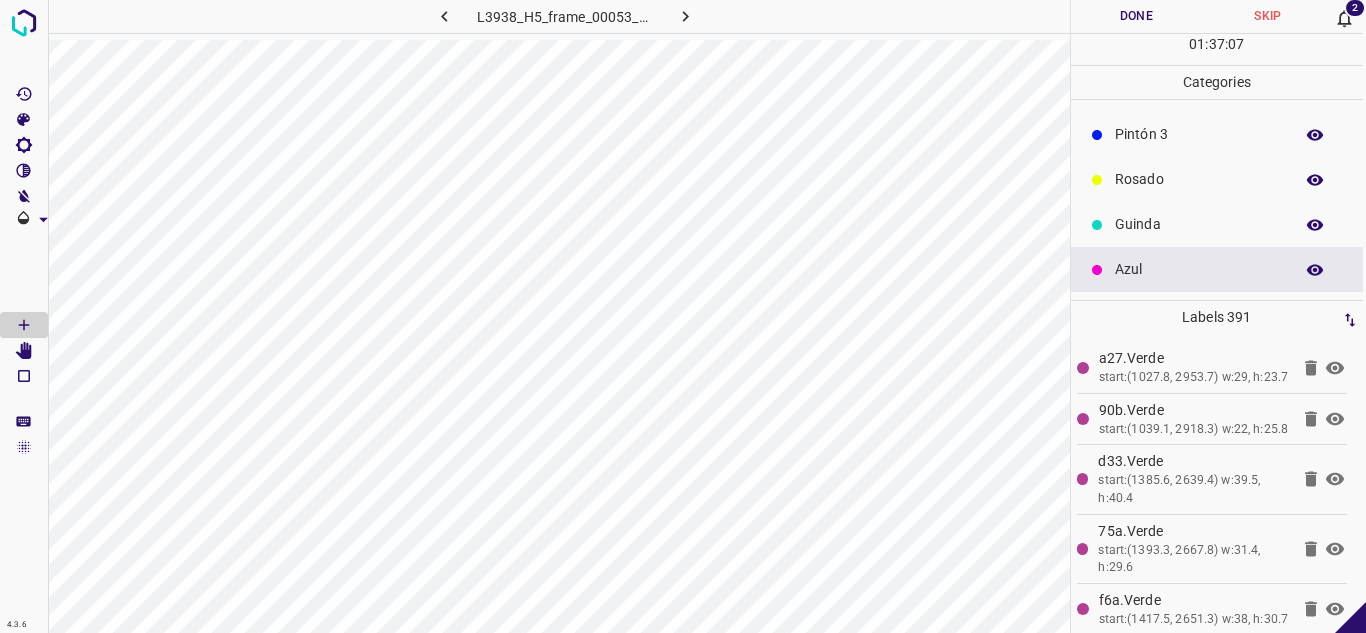 click on "2" at bounding box center [1355, 8] 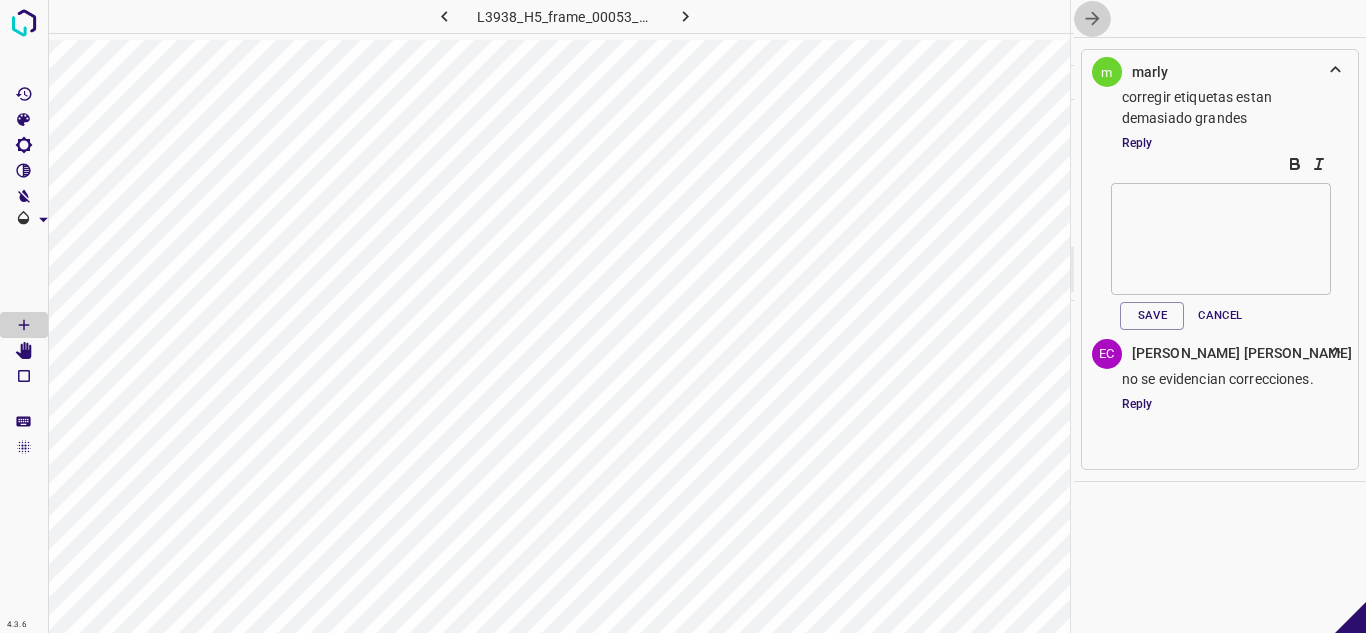 click 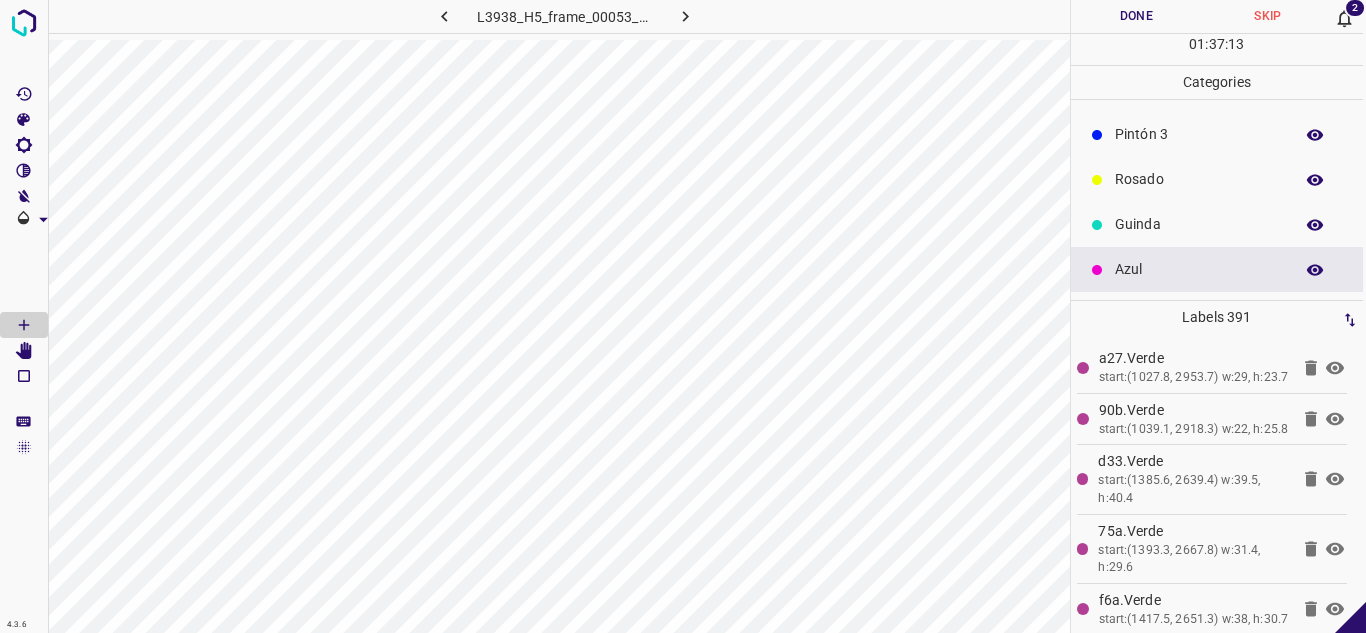 scroll, scrollTop: 0, scrollLeft: 0, axis: both 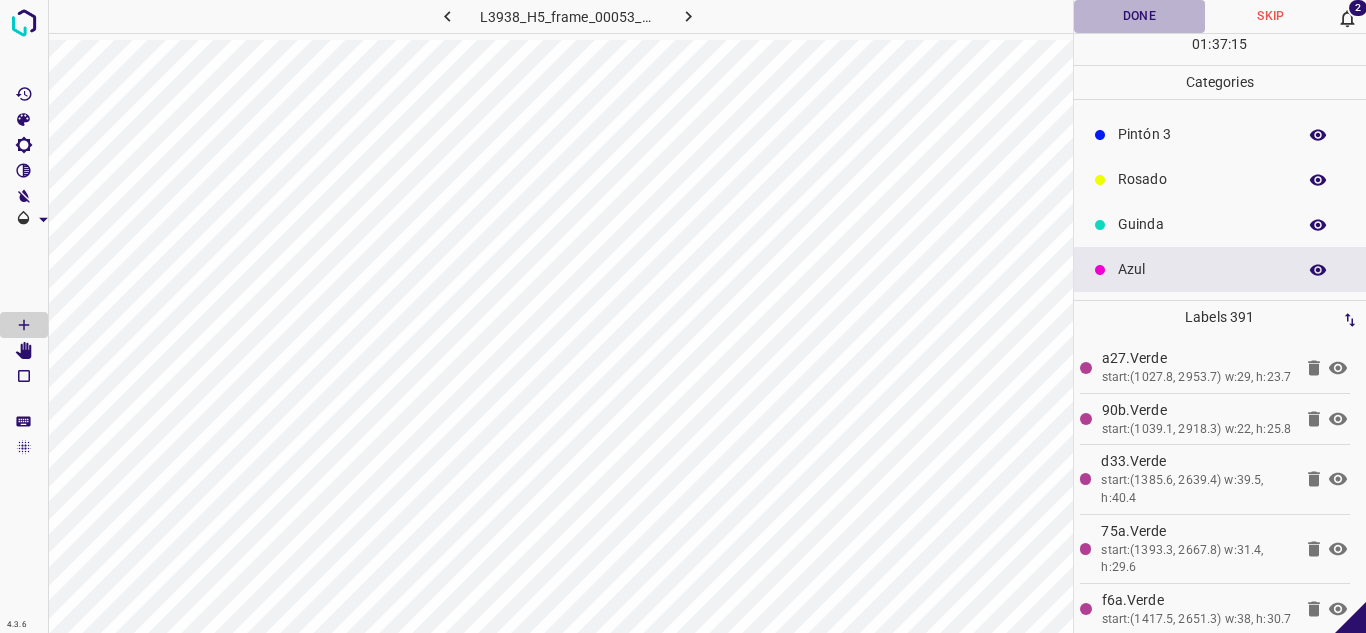 click on "Done" at bounding box center (1140, 16) 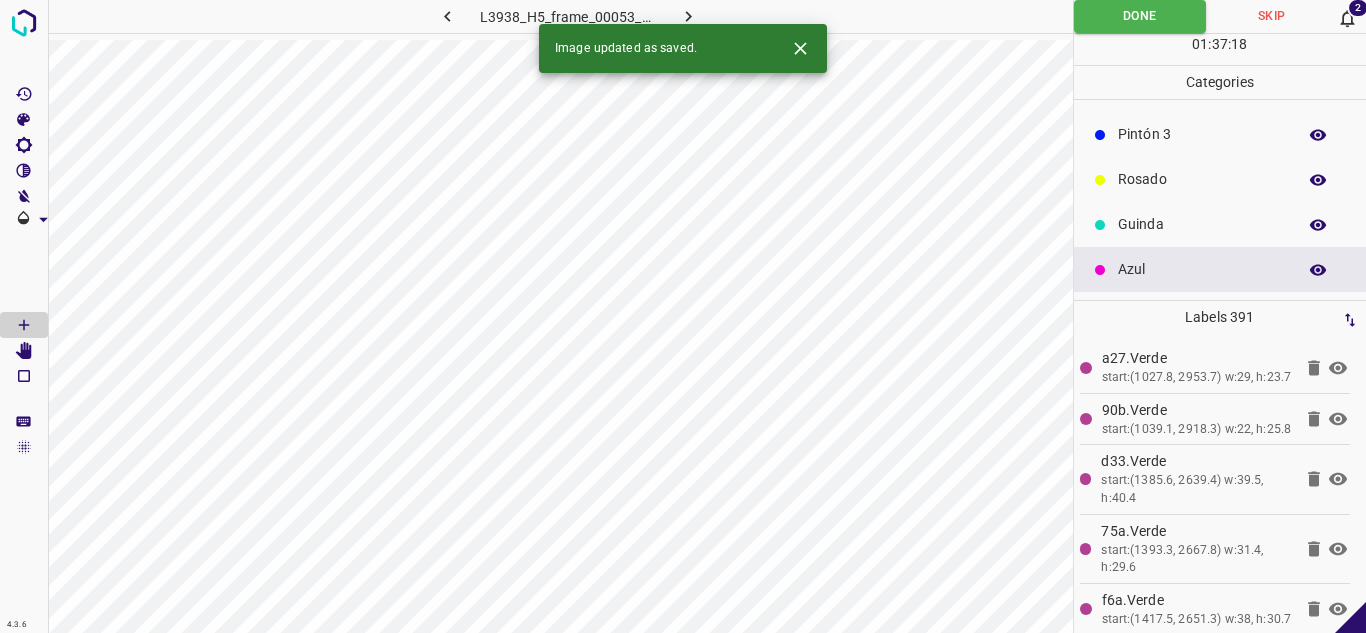 click 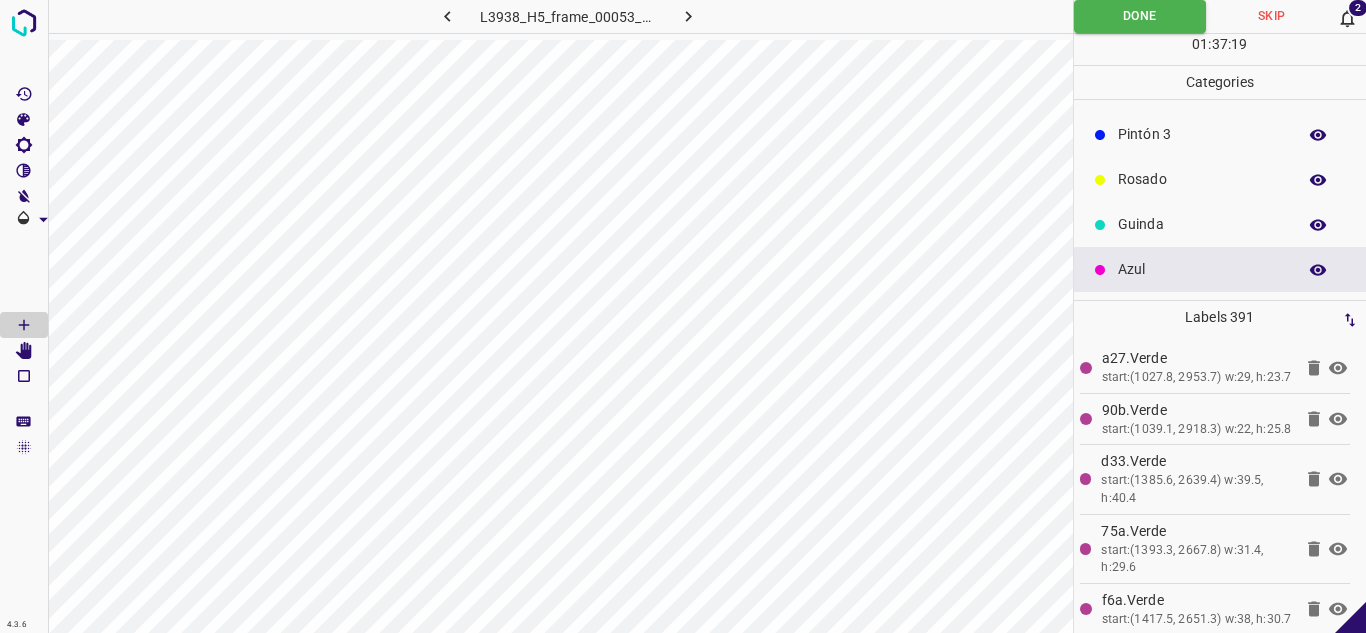 click 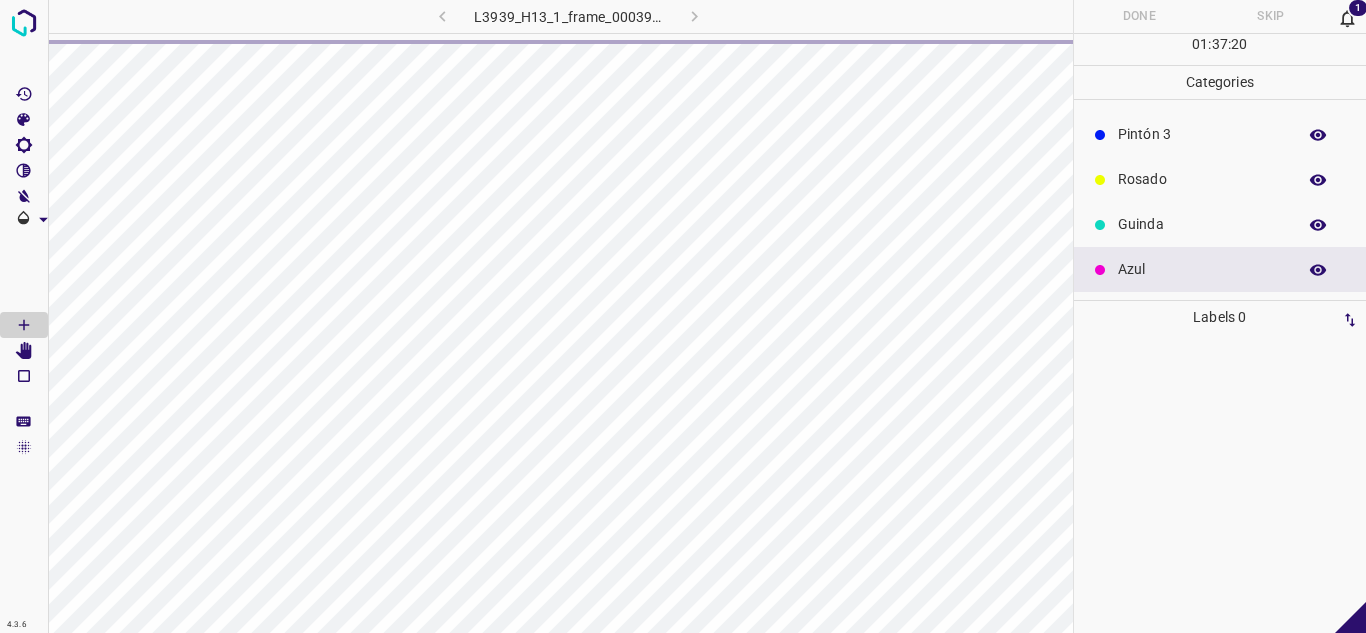 click 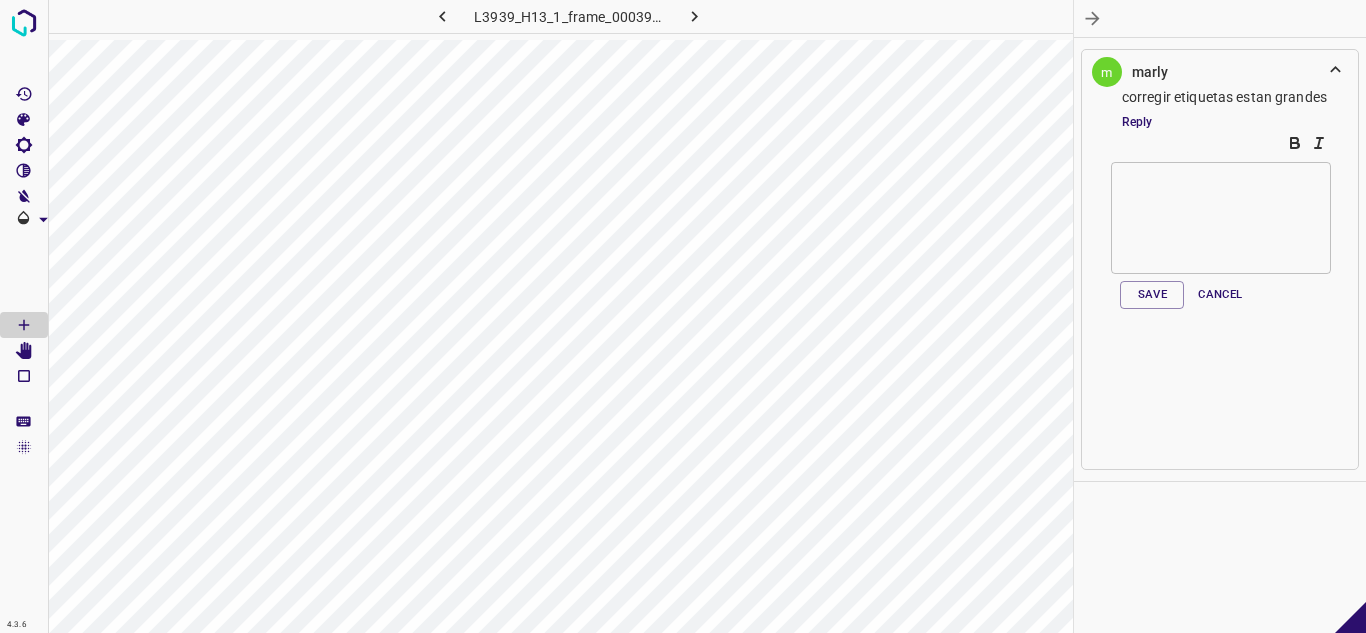 click at bounding box center (1092, 18) 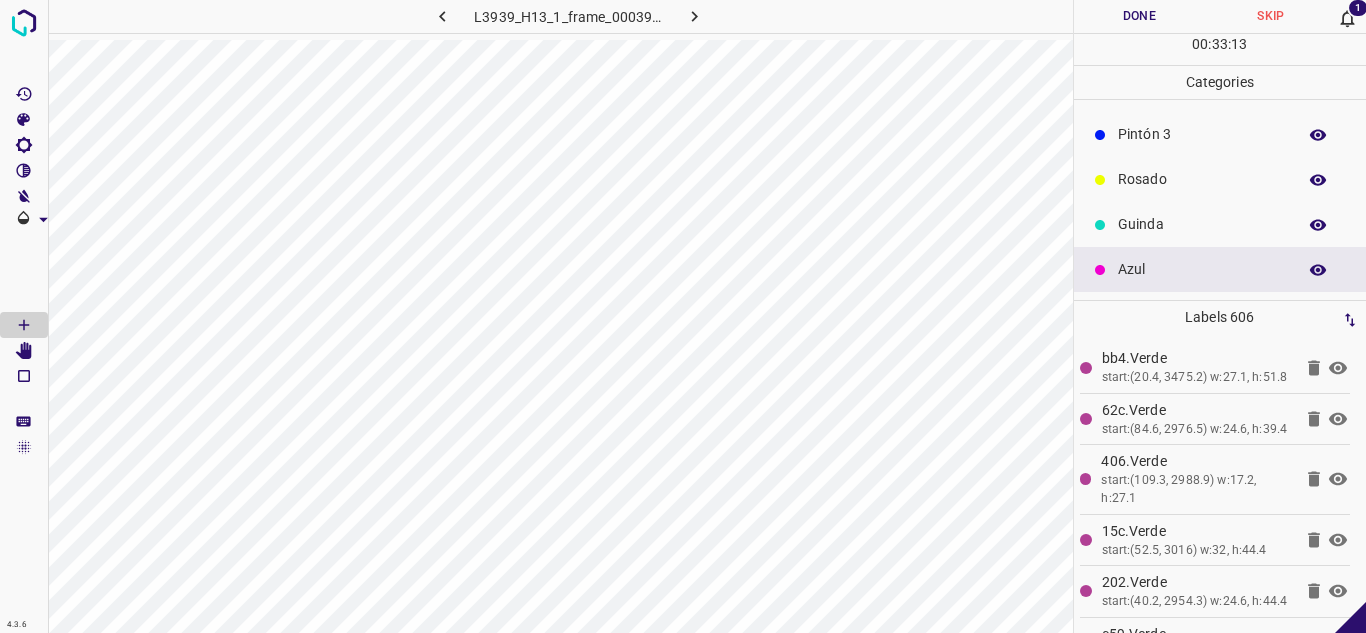 scroll, scrollTop: 0, scrollLeft: 3, axis: horizontal 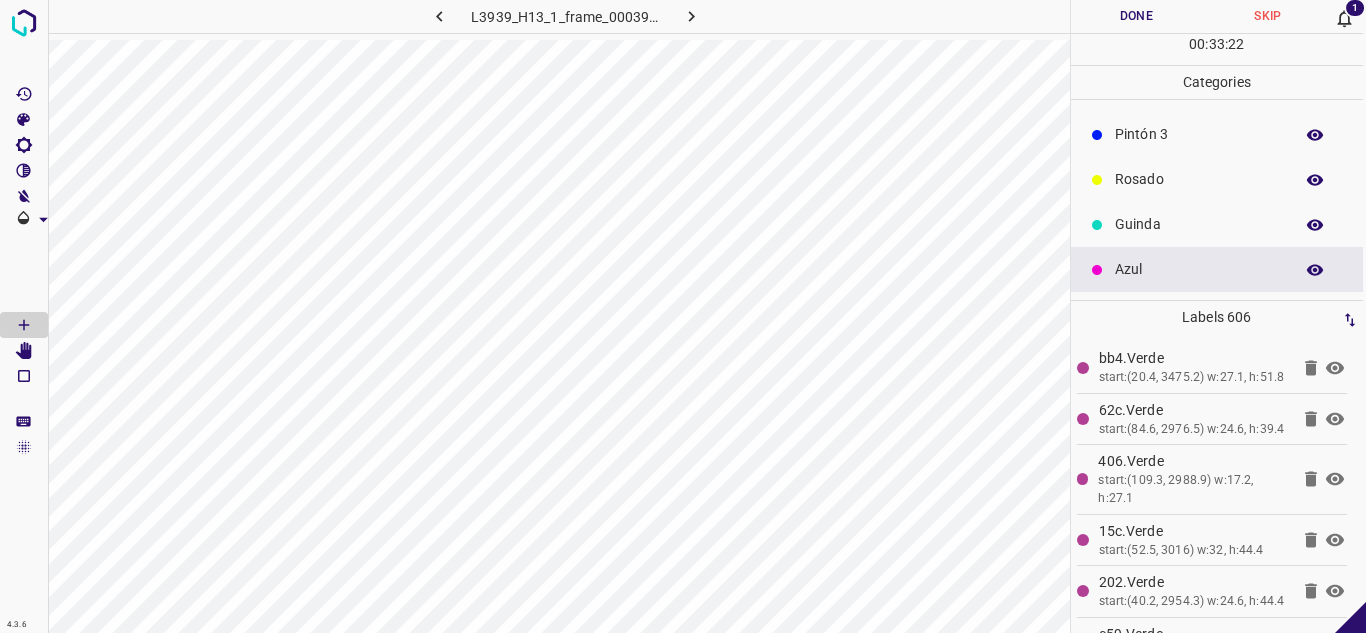 click 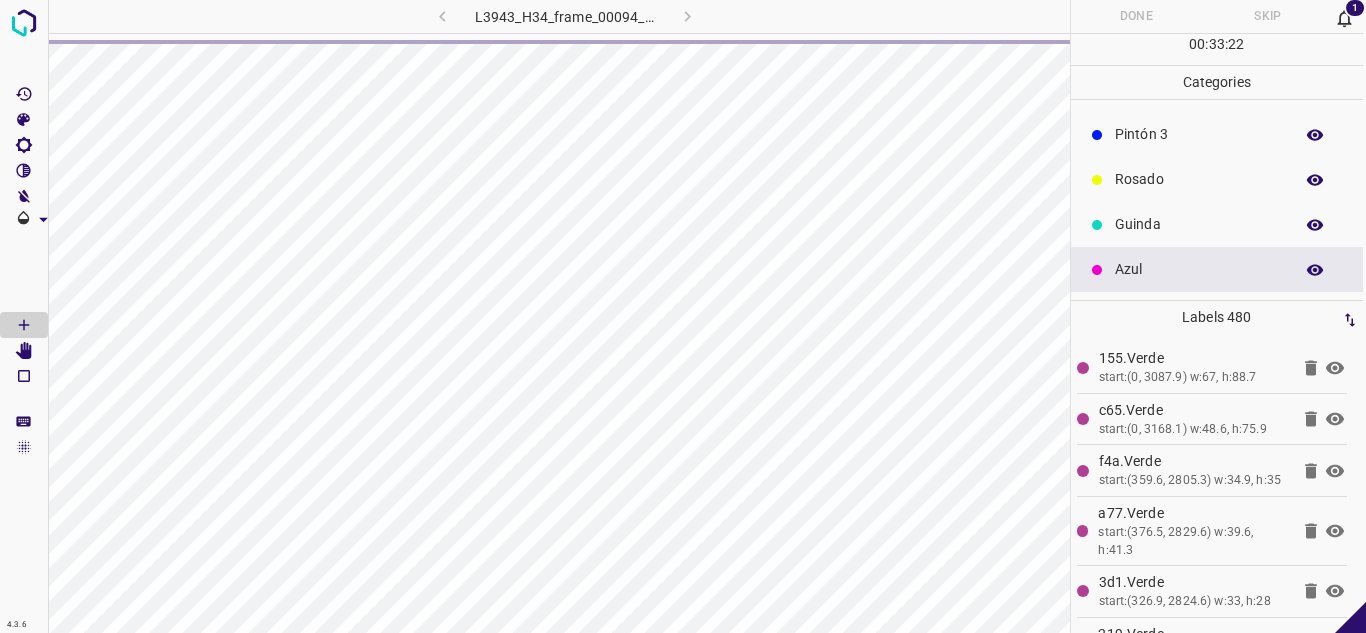click 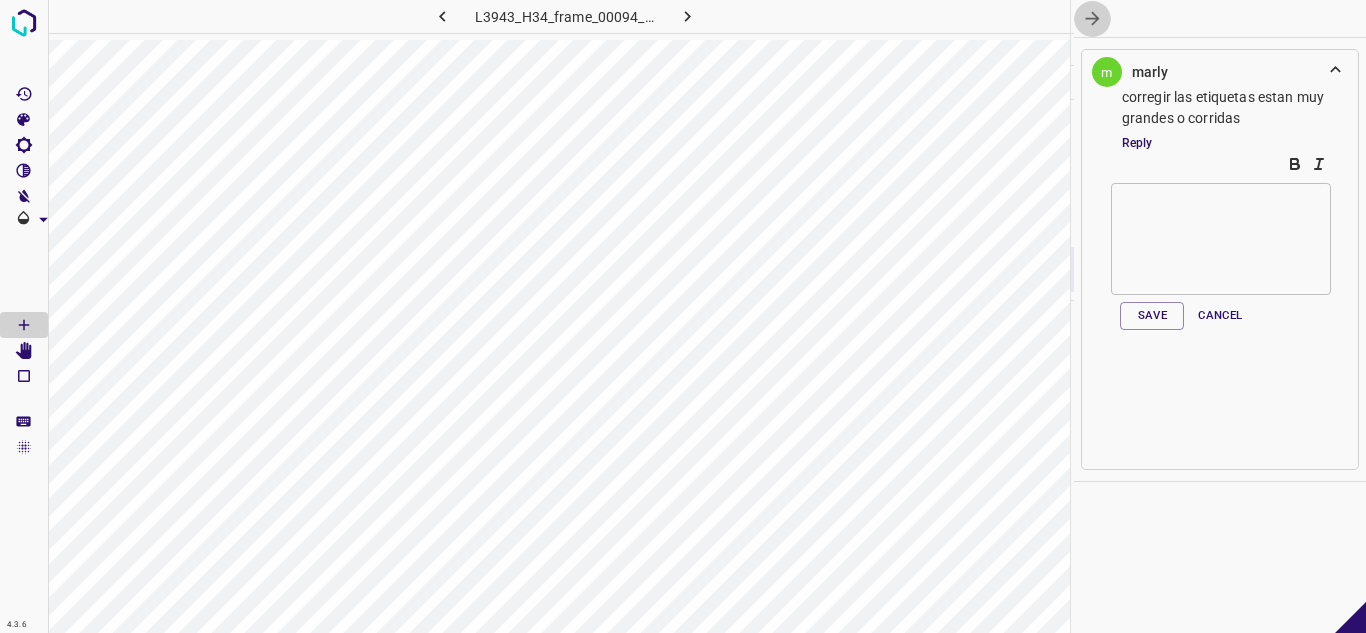 click 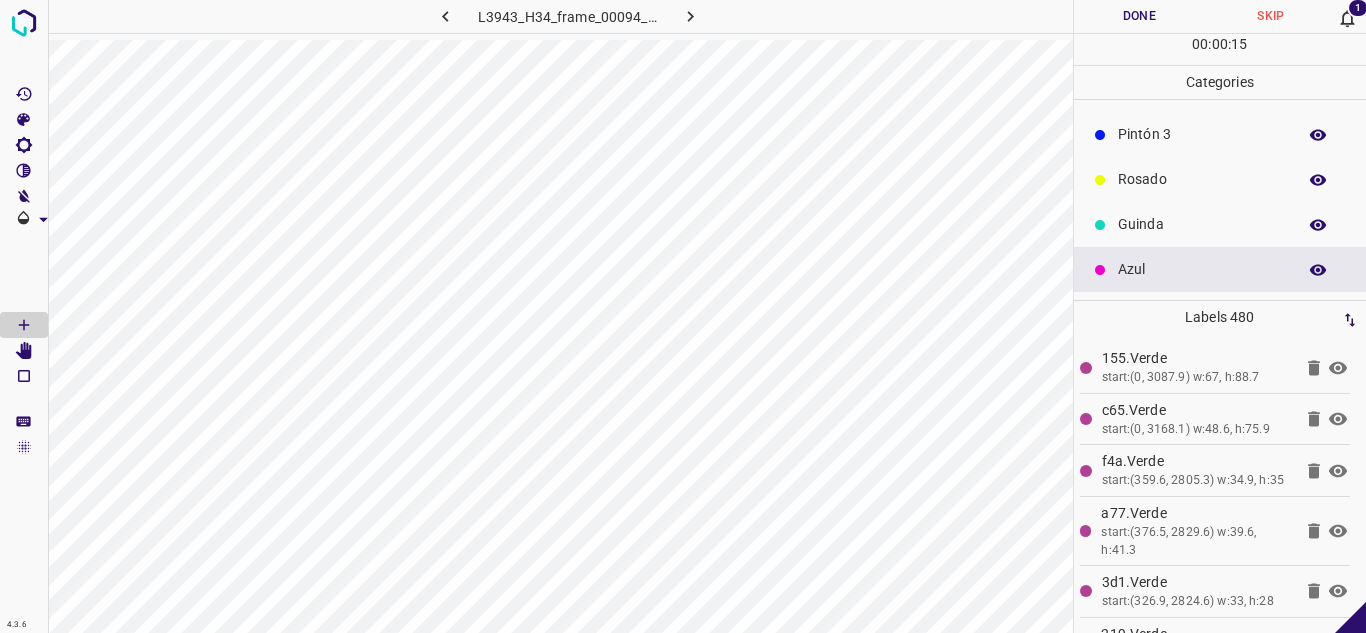scroll, scrollTop: 0, scrollLeft: 2, axis: horizontal 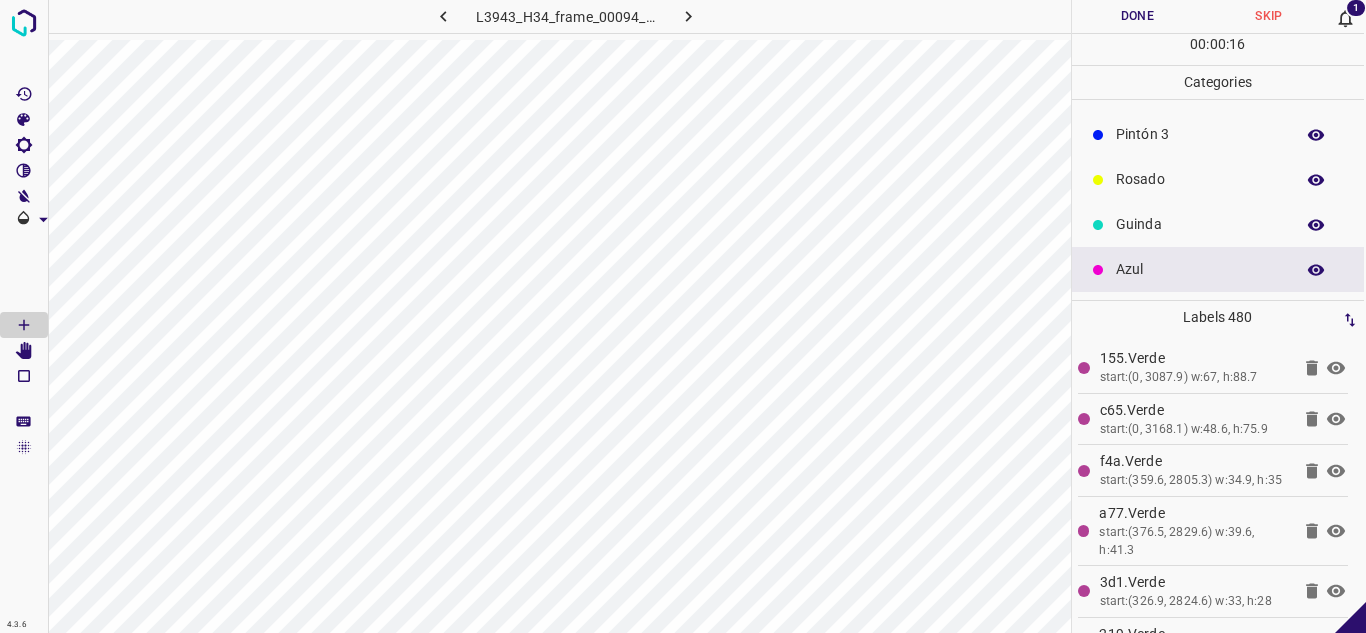 click 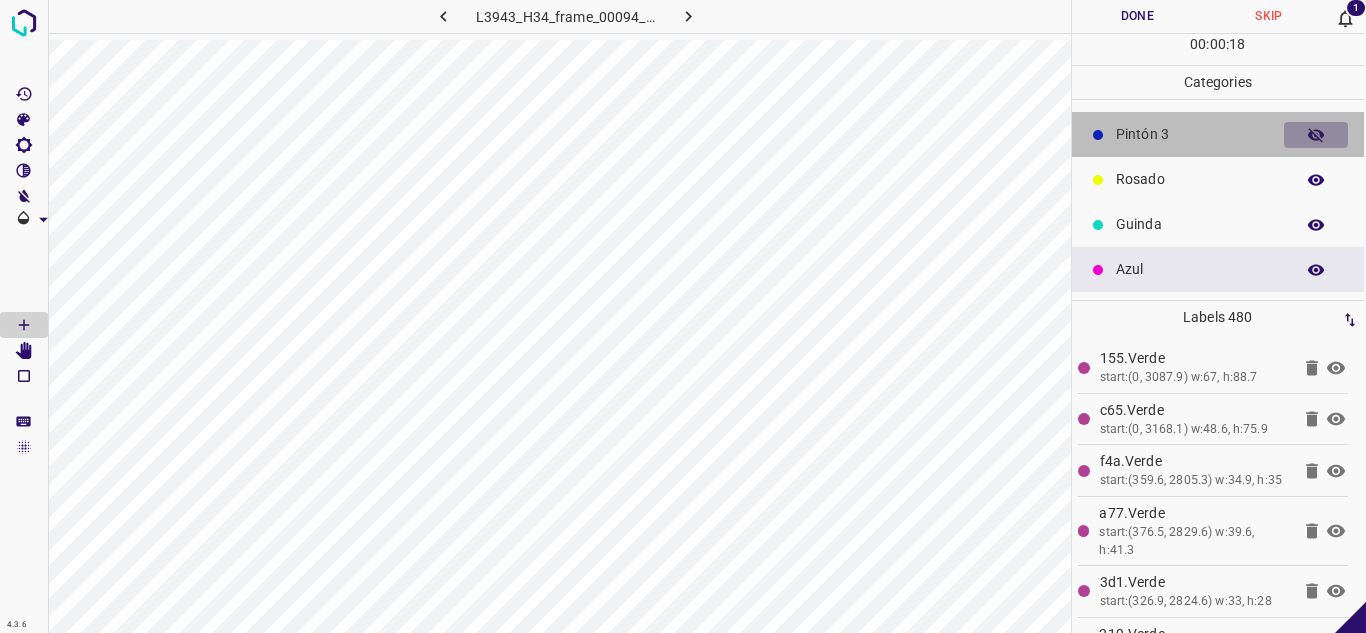 click 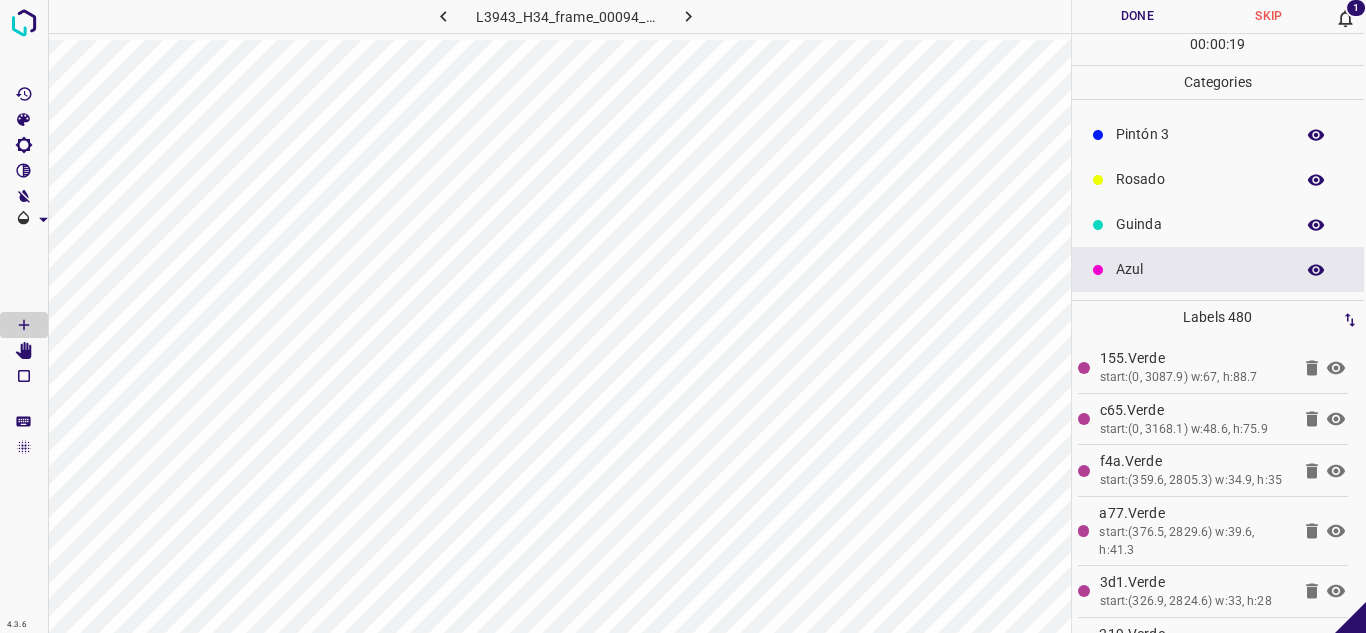 scroll, scrollTop: 0, scrollLeft: 0, axis: both 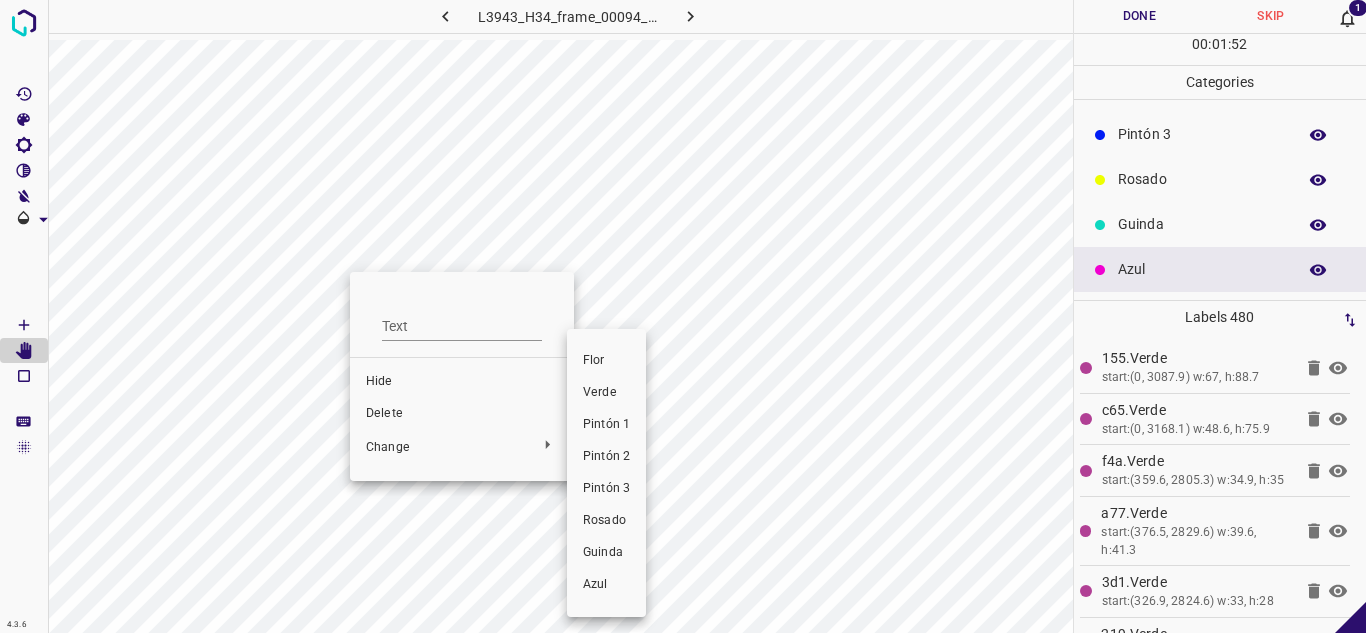 click at bounding box center (683, 316) 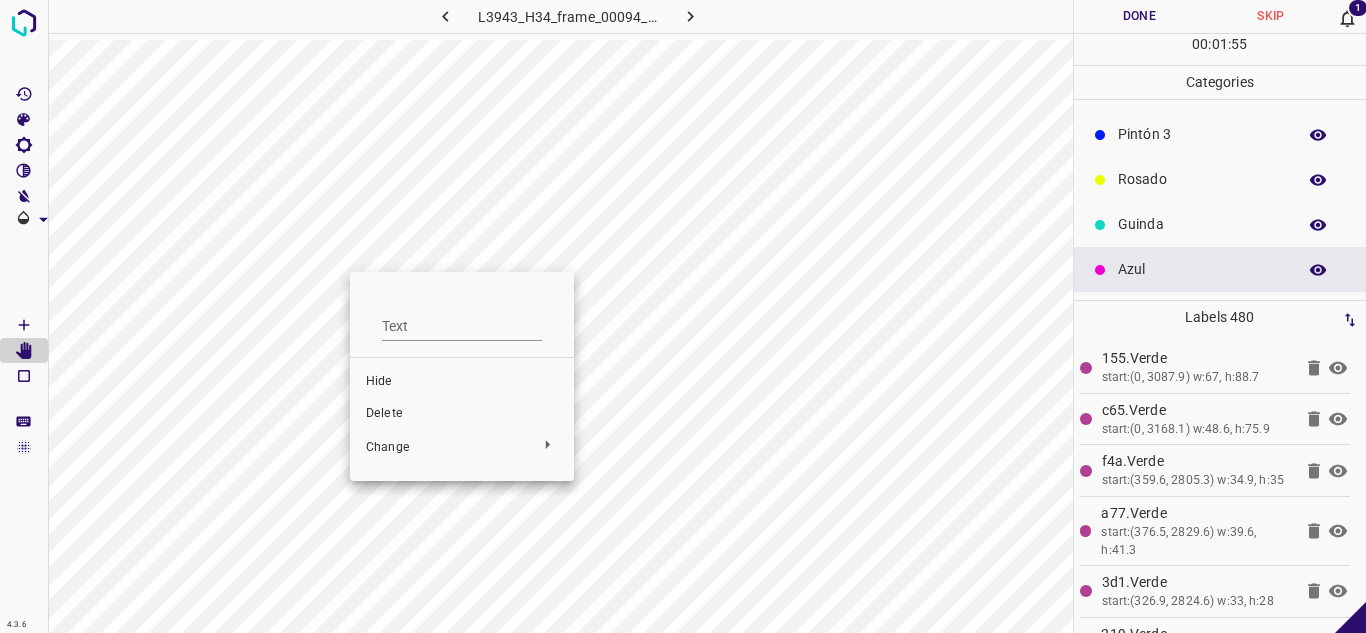 click on "Delete" at bounding box center (462, 414) 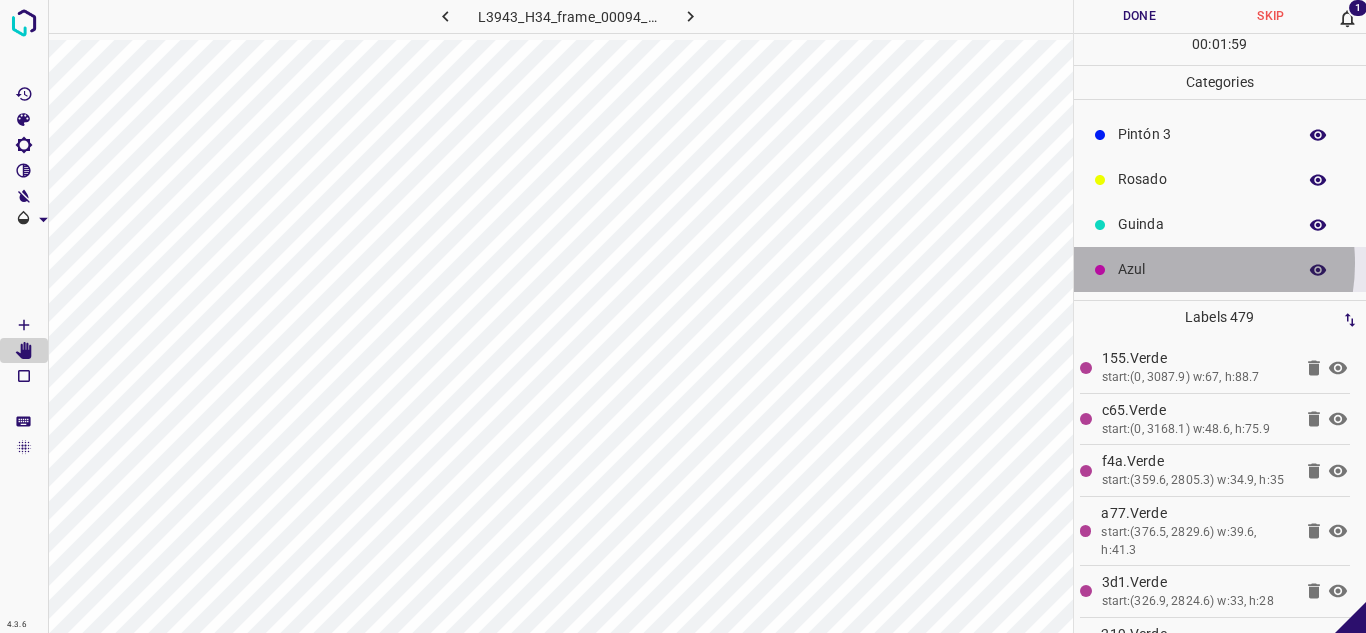 click on "Azul" at bounding box center [1202, 269] 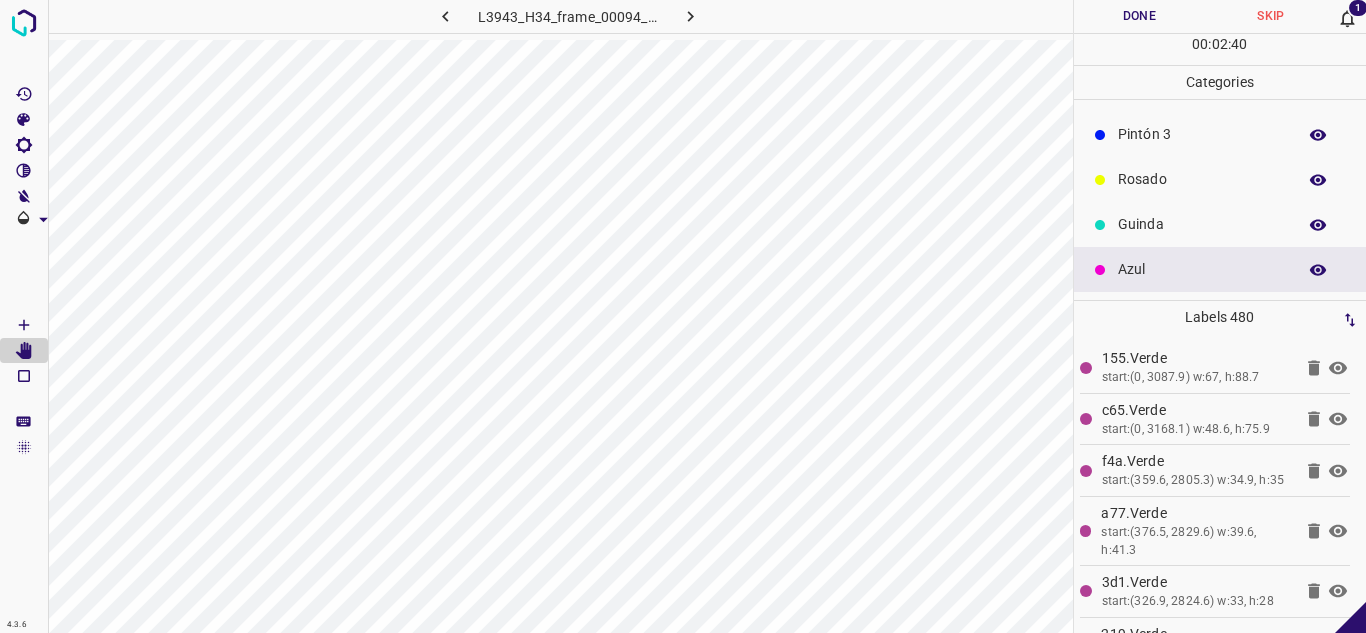 scroll, scrollTop: 0, scrollLeft: 3, axis: horizontal 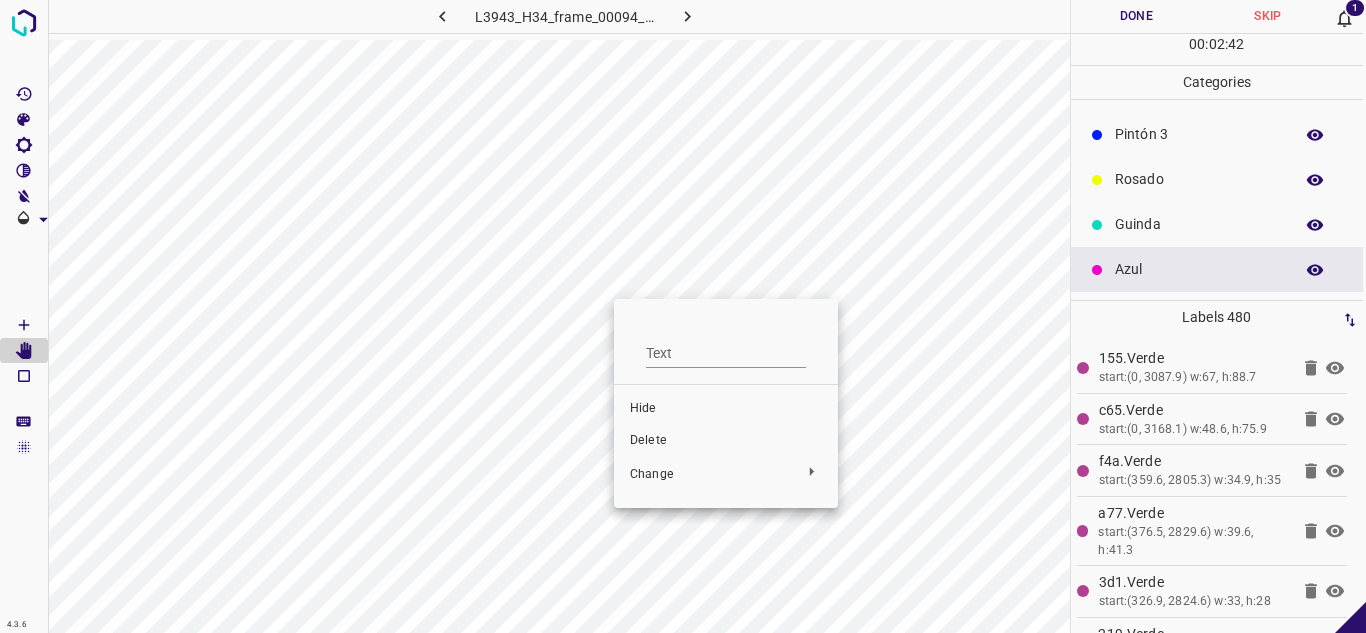 click on "Delete" at bounding box center [726, 441] 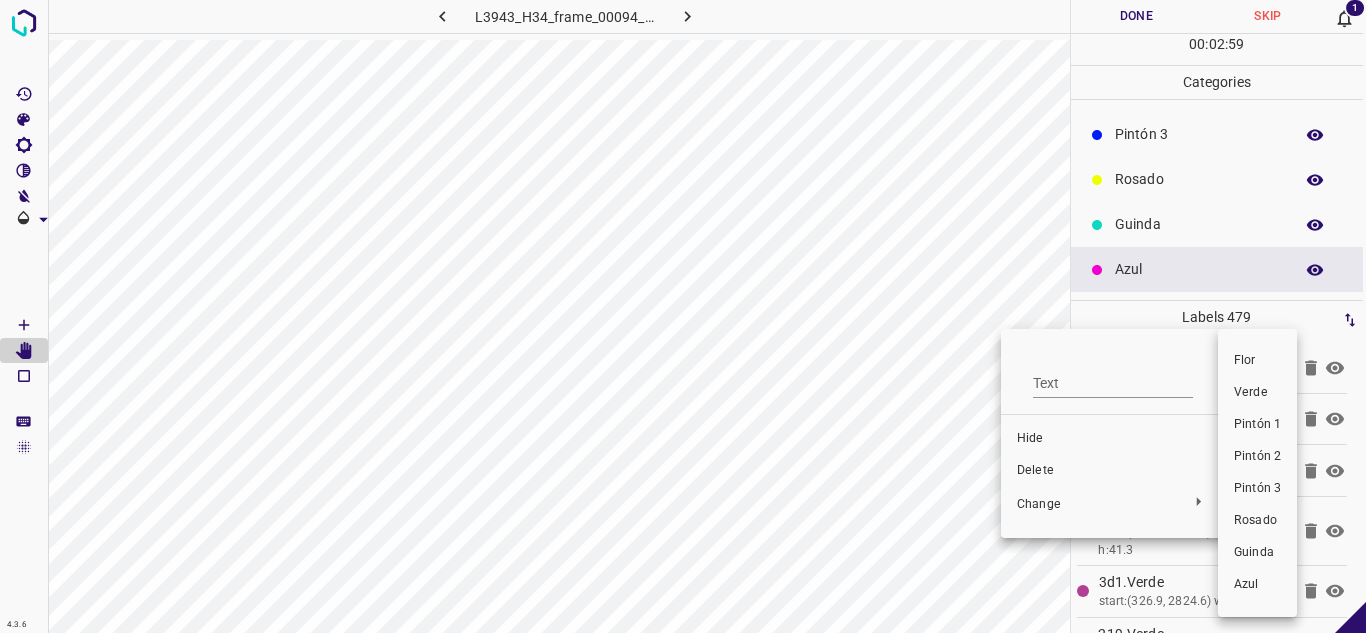 click at bounding box center (683, 316) 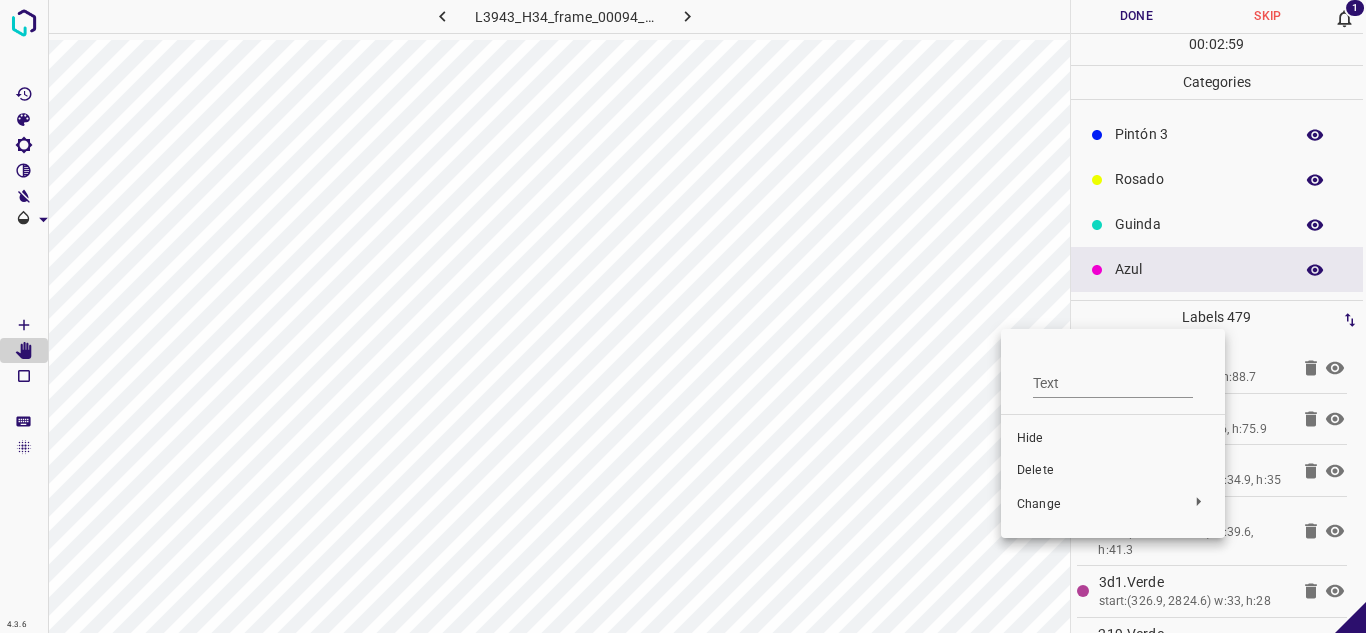 click on "Delete" at bounding box center [1113, 471] 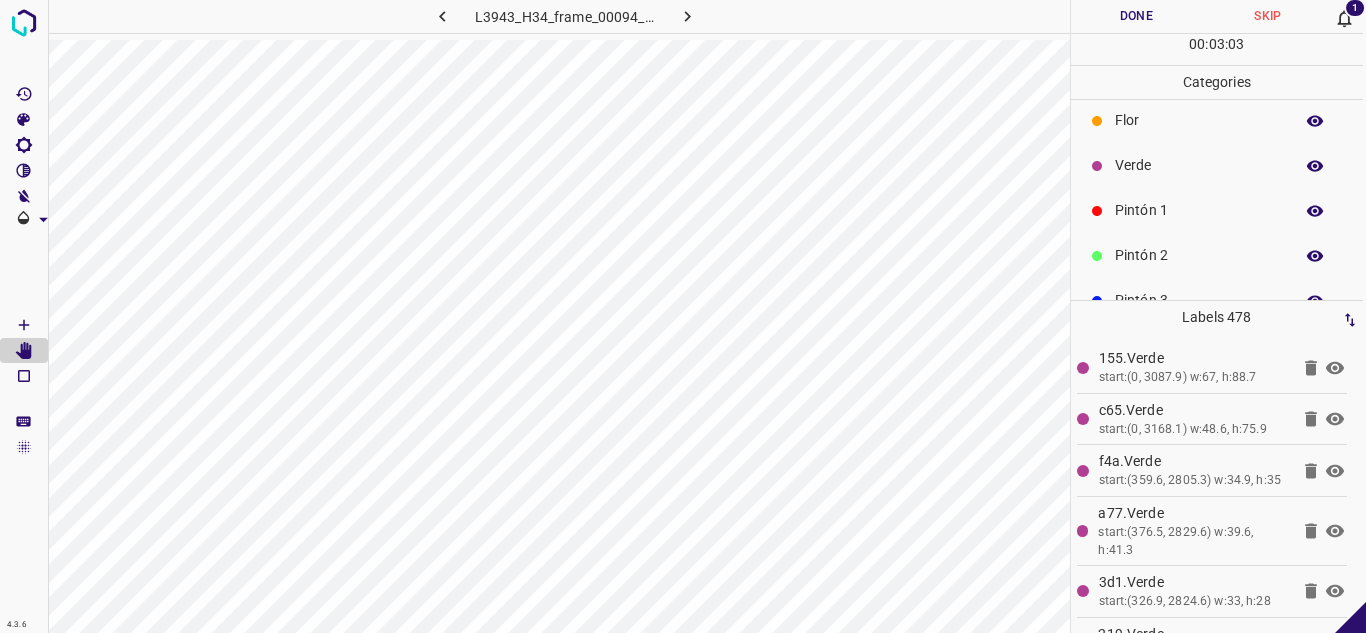 scroll, scrollTop: 0, scrollLeft: 0, axis: both 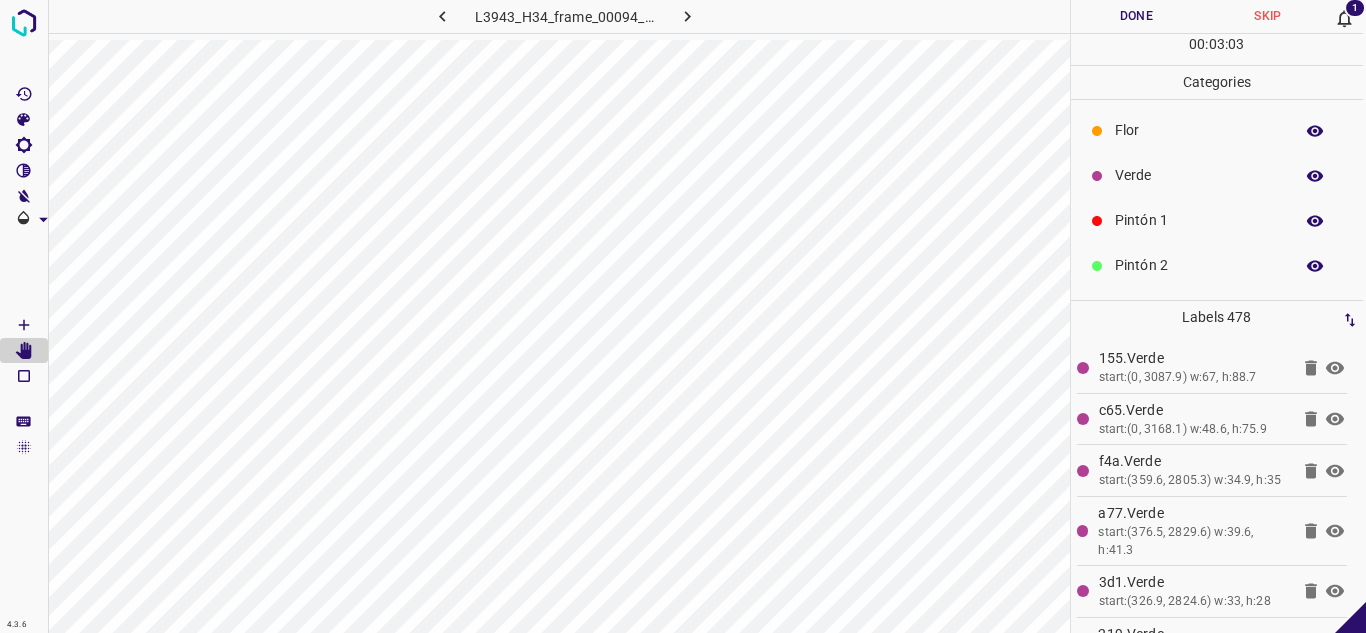 click on "Verde" at bounding box center [1199, 175] 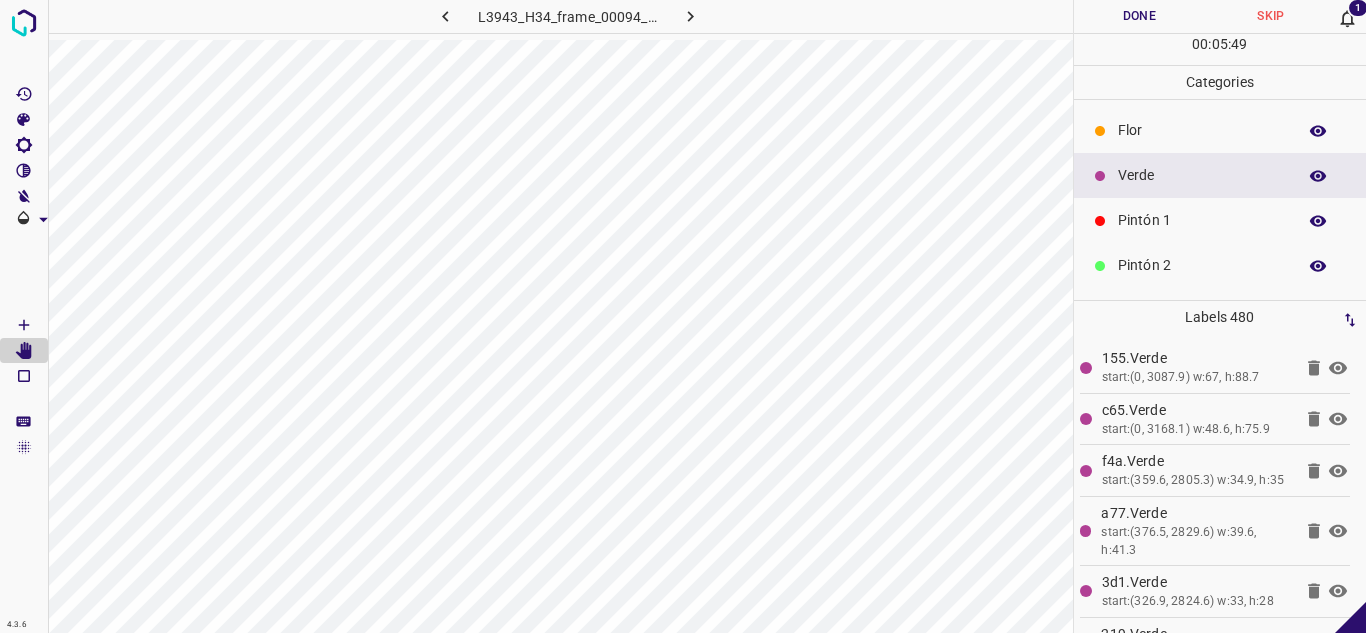 scroll, scrollTop: 0, scrollLeft: 3, axis: horizontal 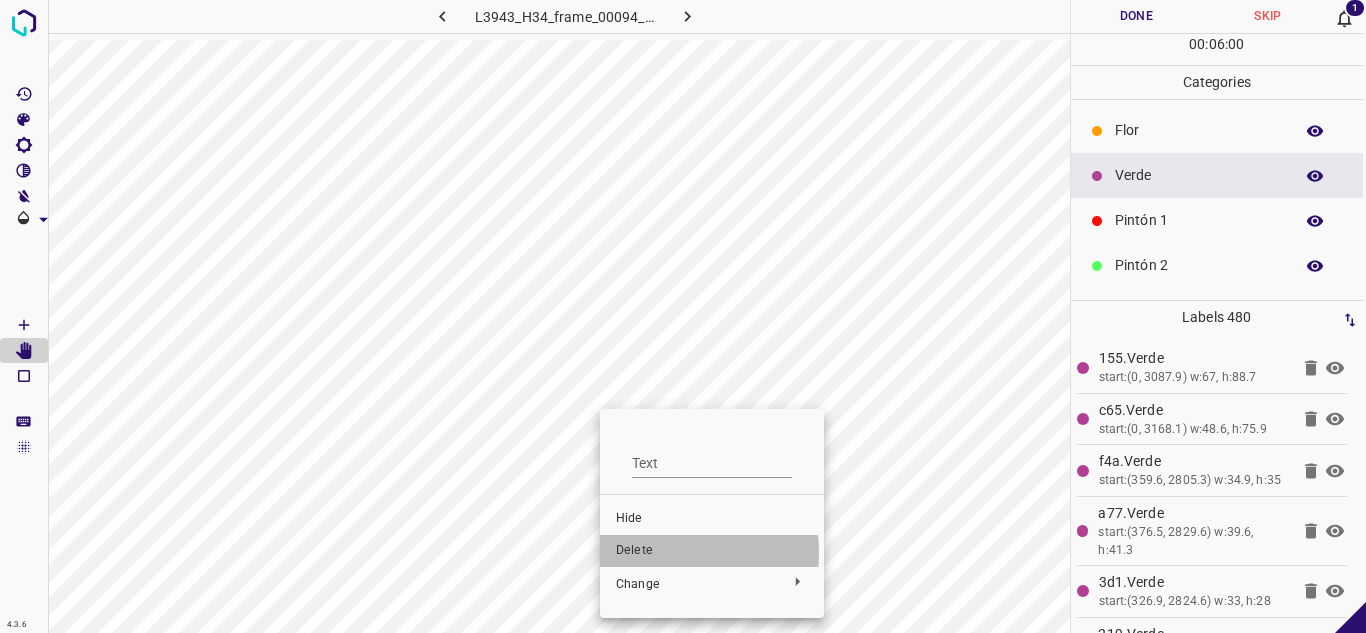 click on "Delete" at bounding box center [712, 551] 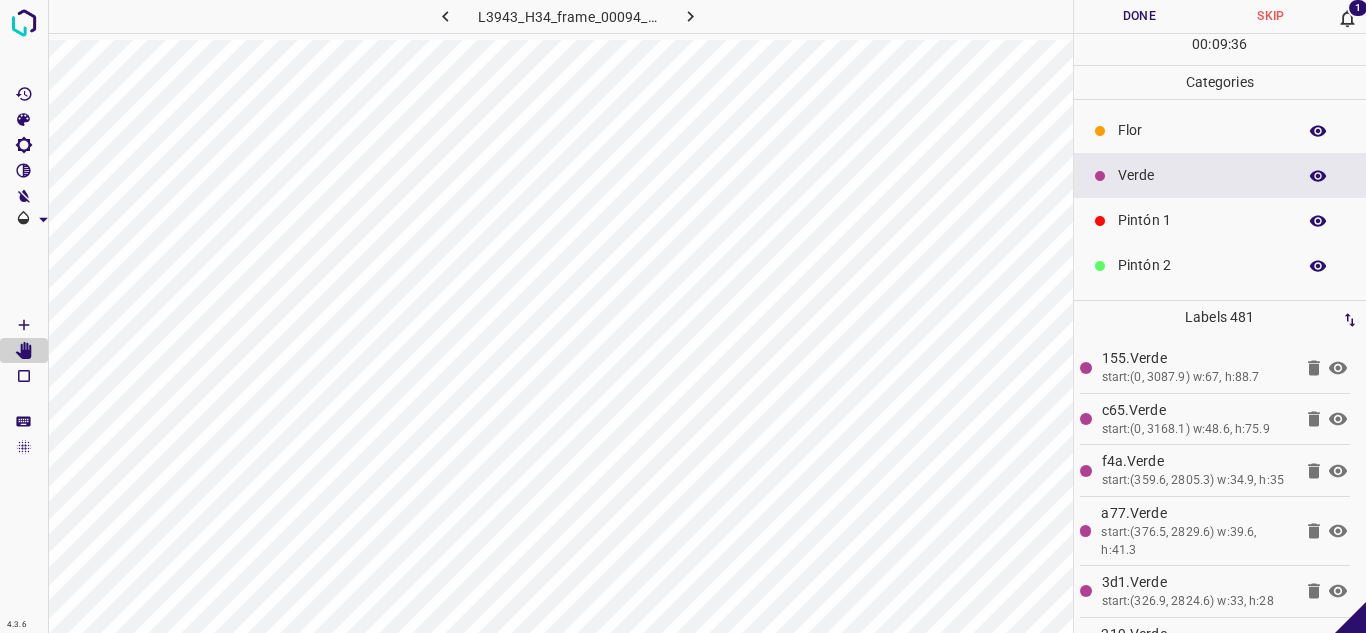 scroll, scrollTop: 0, scrollLeft: 3, axis: horizontal 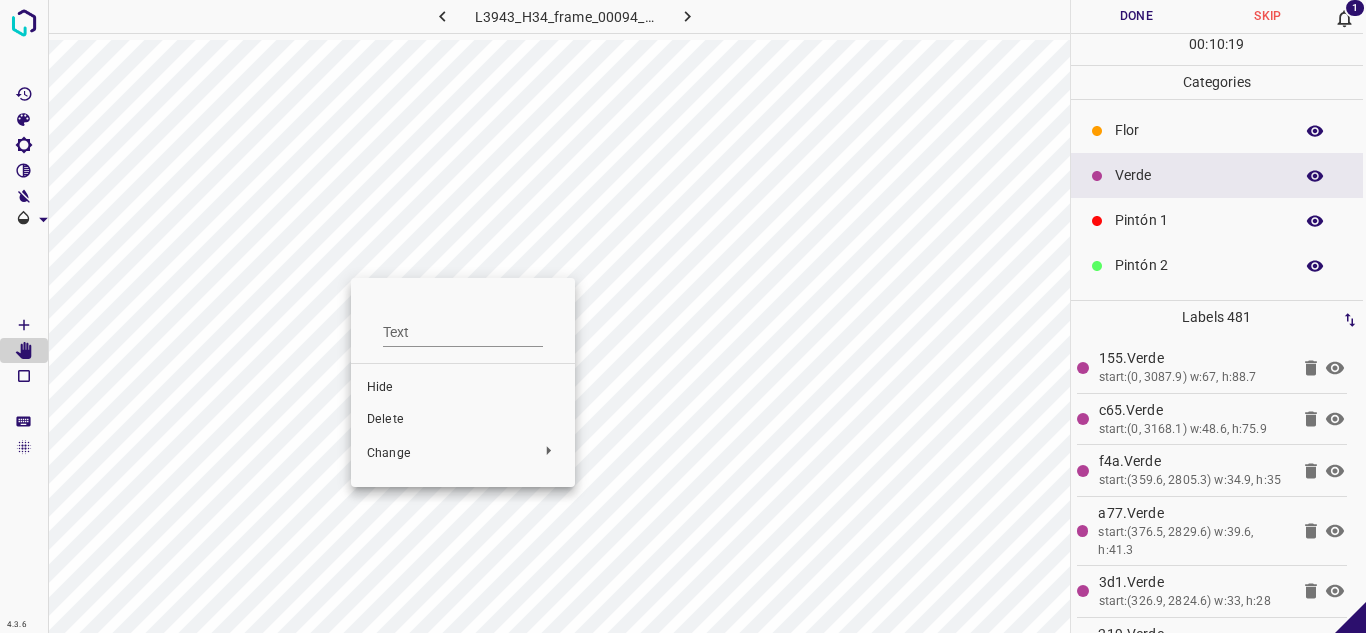 click on "Delete" at bounding box center [463, 420] 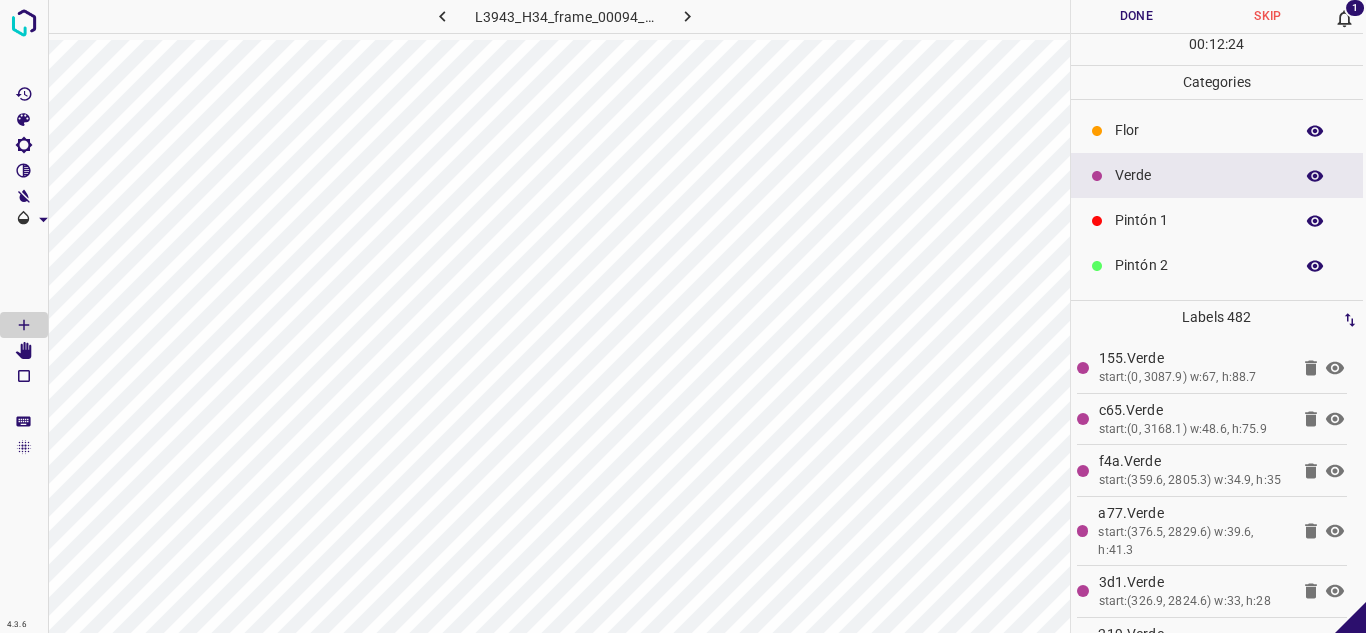 scroll, scrollTop: 0, scrollLeft: 0, axis: both 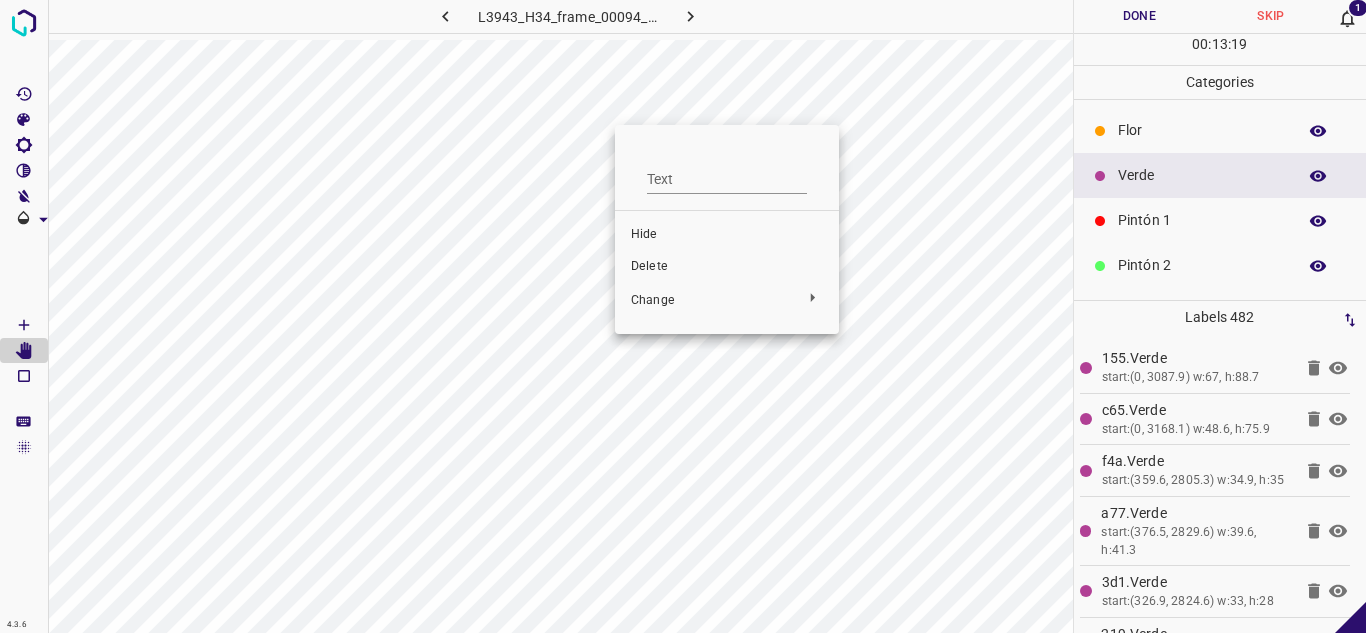 click on "Delete" at bounding box center (727, 267) 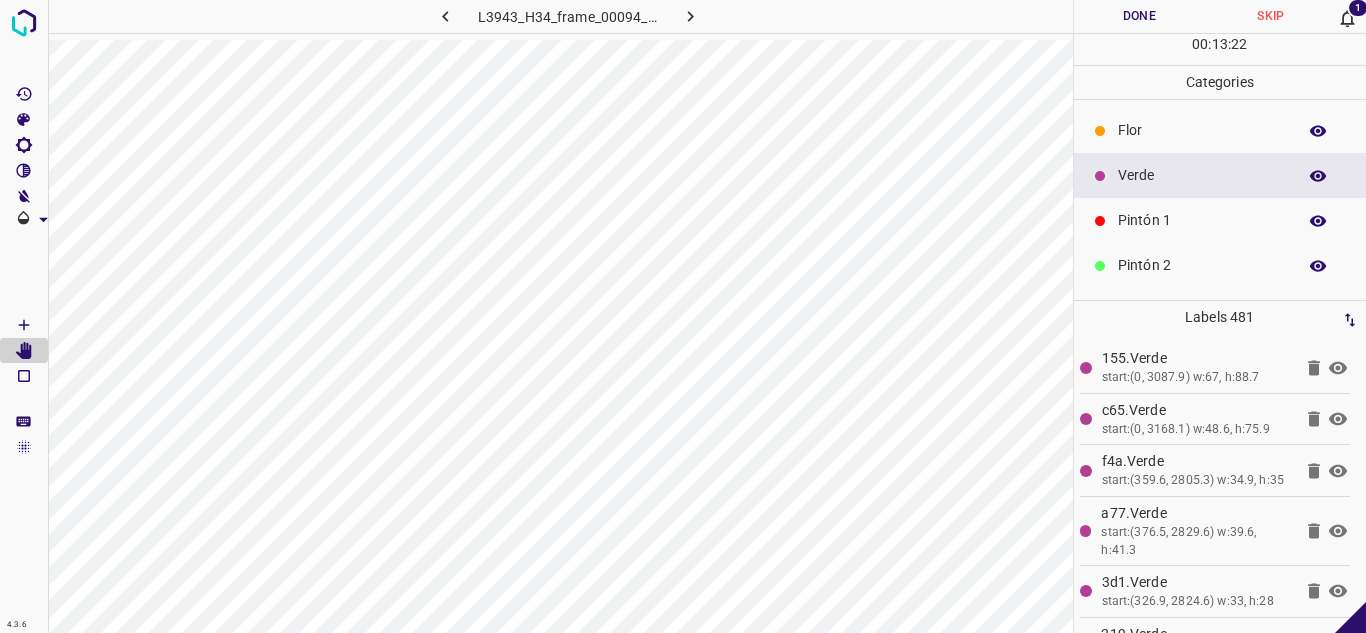 scroll, scrollTop: 176, scrollLeft: 0, axis: vertical 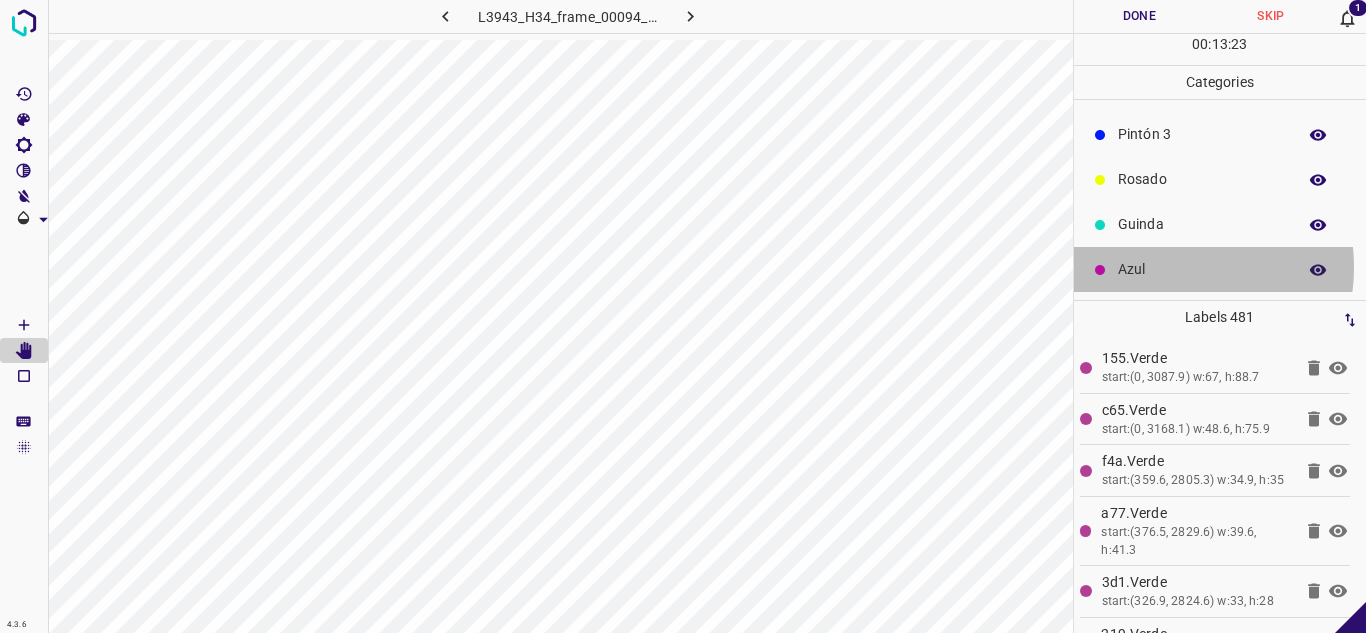 click on "Azul" at bounding box center (1202, 269) 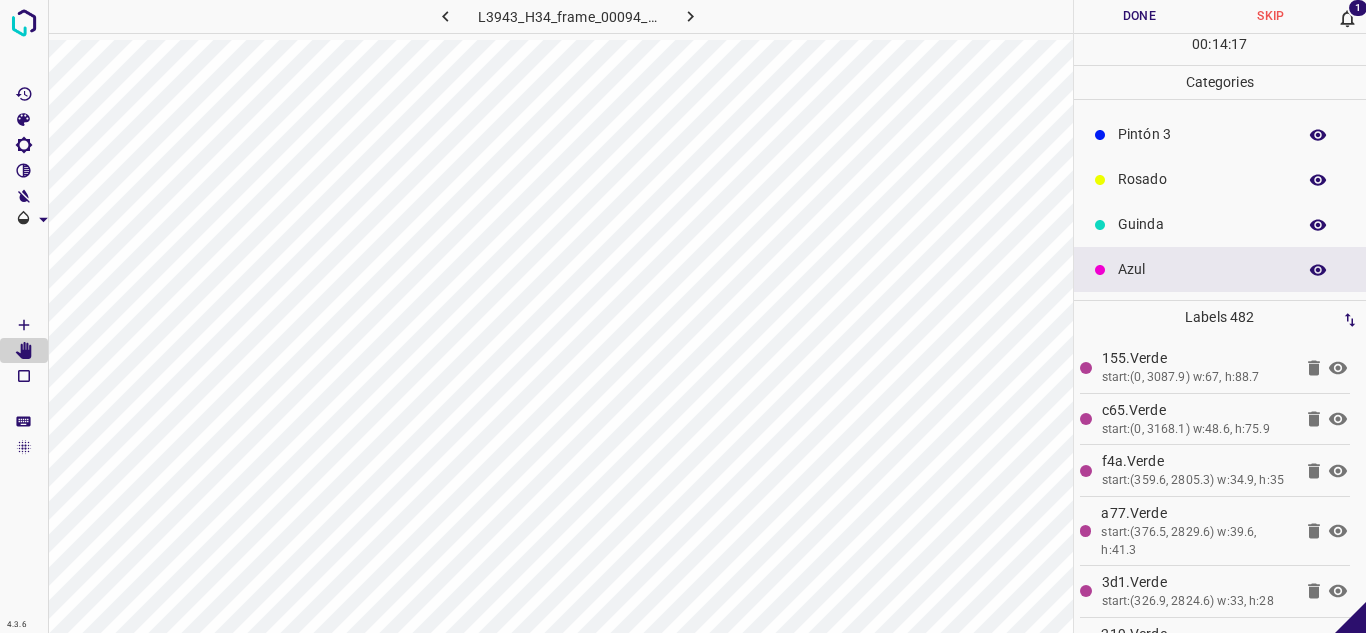 scroll, scrollTop: 0, scrollLeft: 0, axis: both 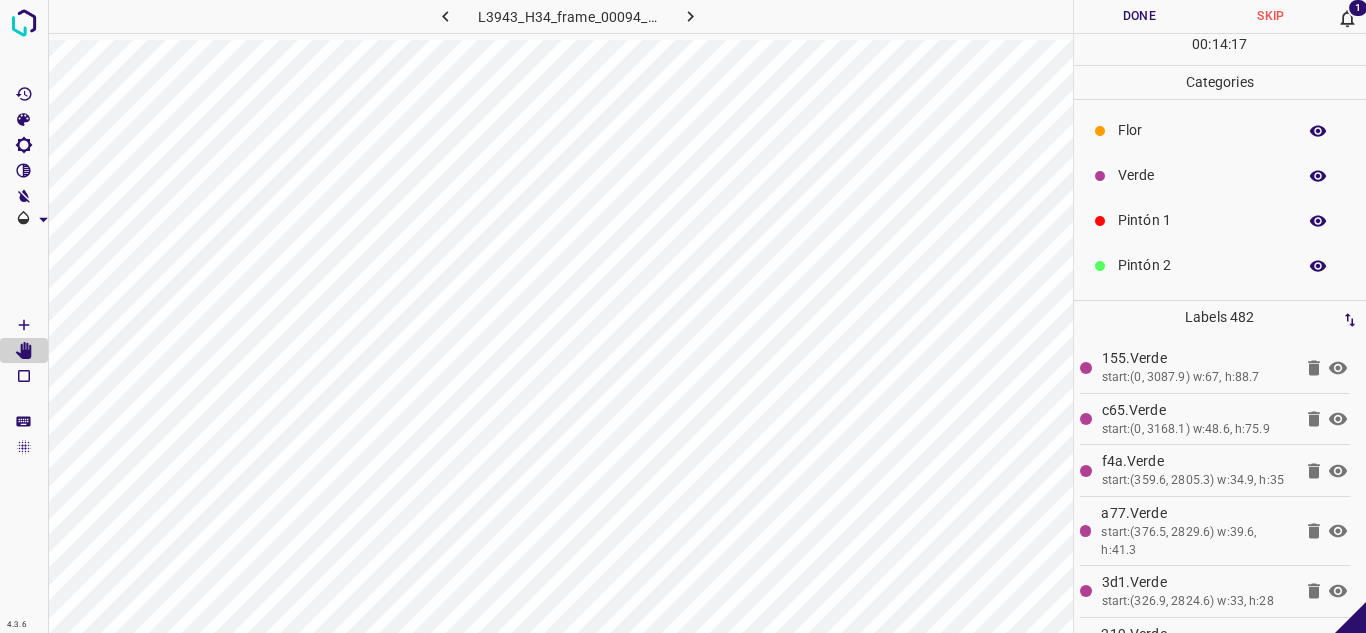 click on "Verde" at bounding box center (1202, 175) 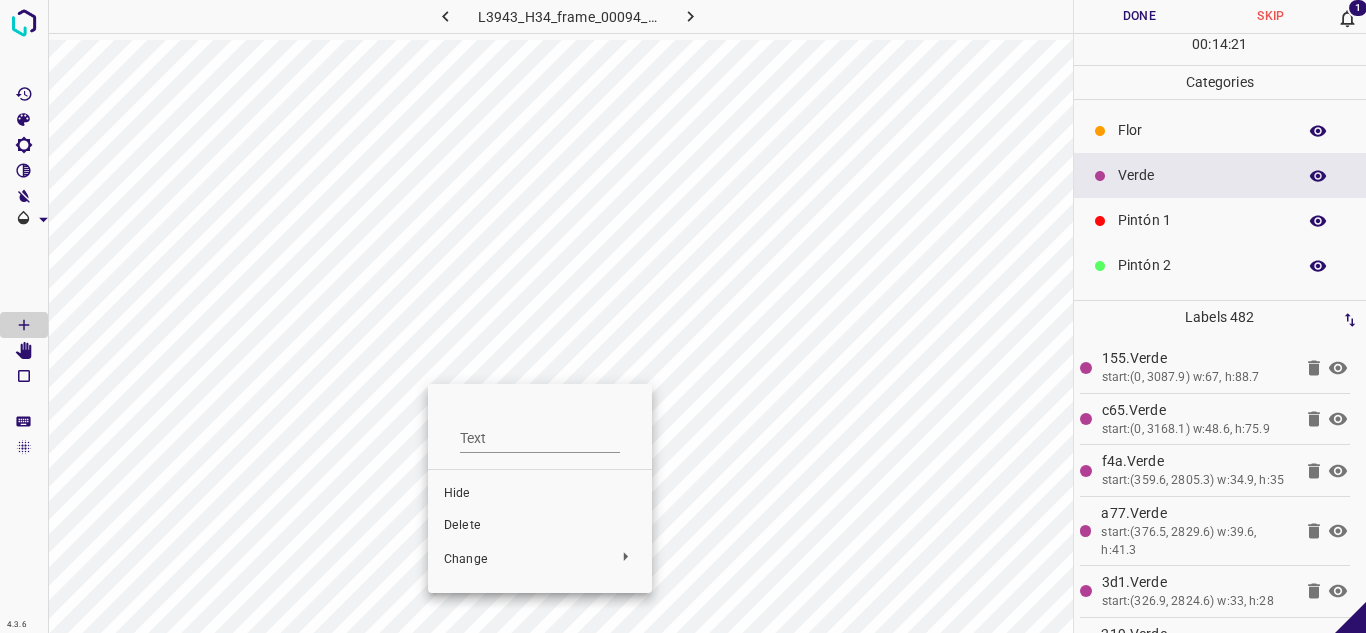 click on "Delete" at bounding box center [540, 526] 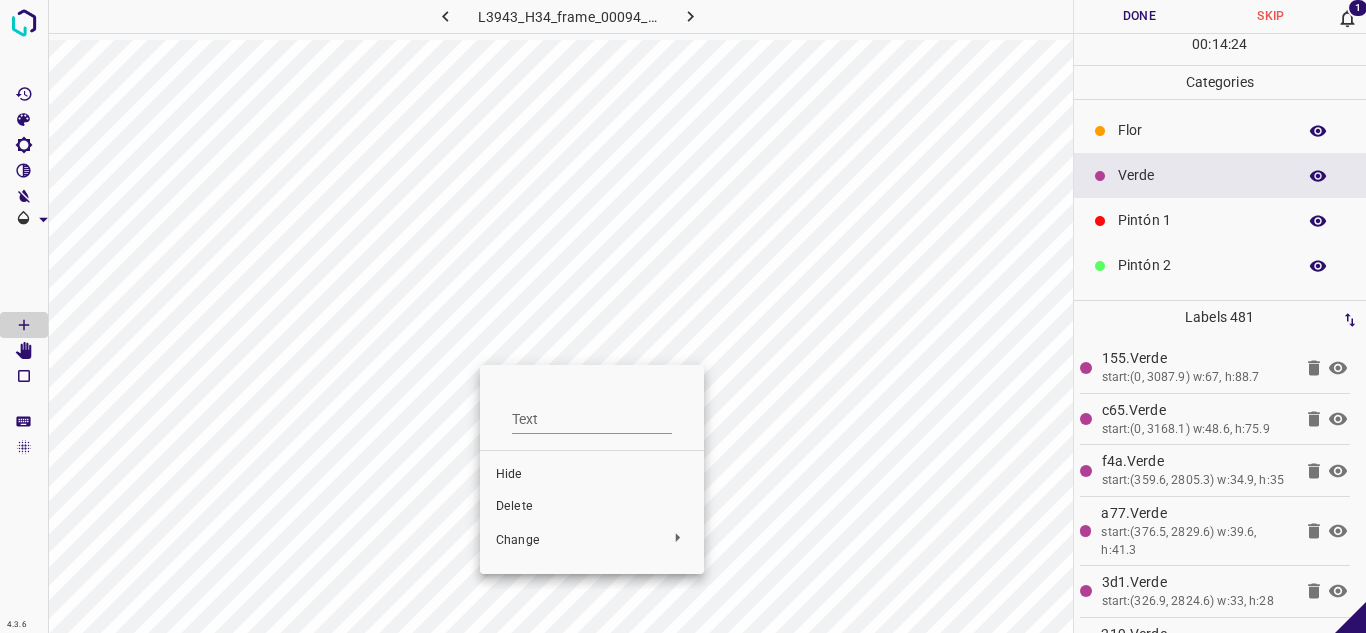 click on "Delete" at bounding box center [592, 507] 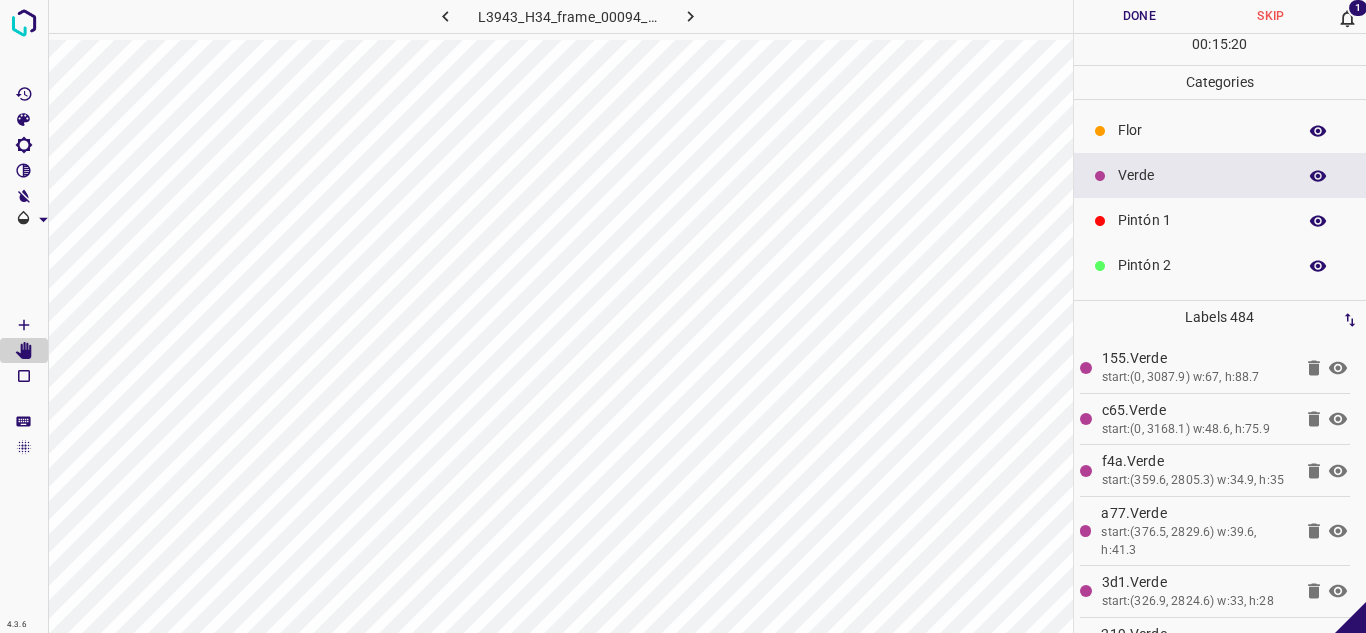 scroll, scrollTop: 0, scrollLeft: 3, axis: horizontal 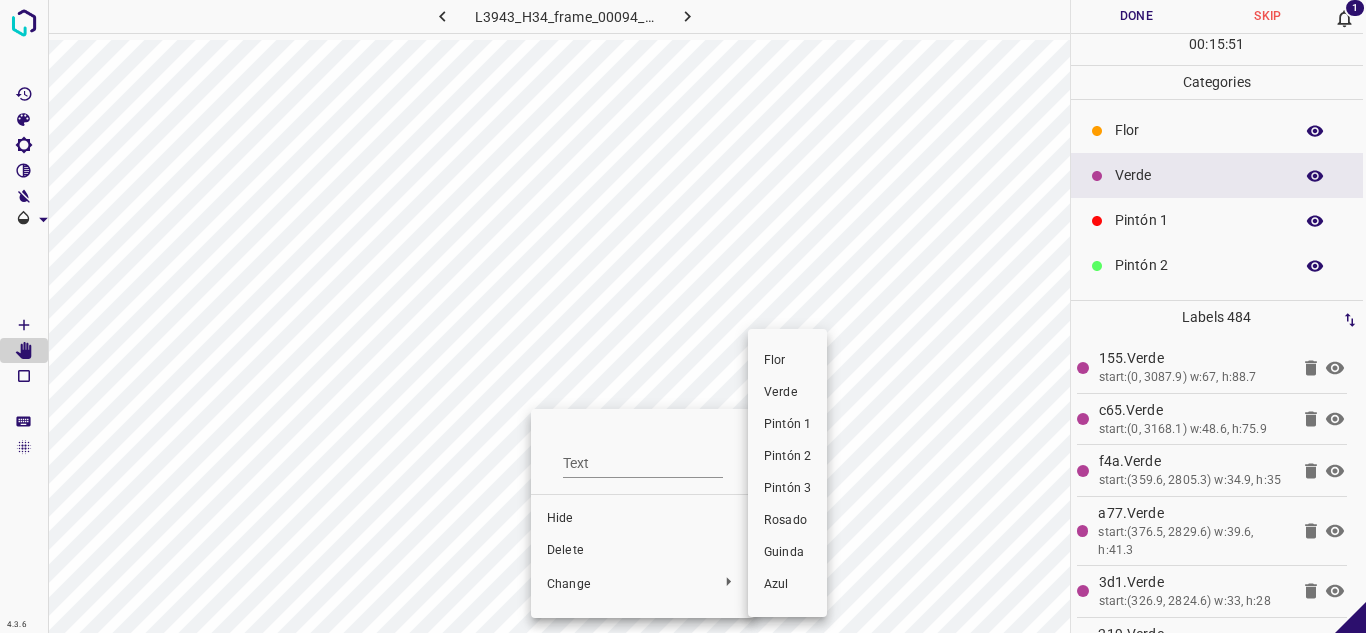 click on "Verde" at bounding box center (787, 393) 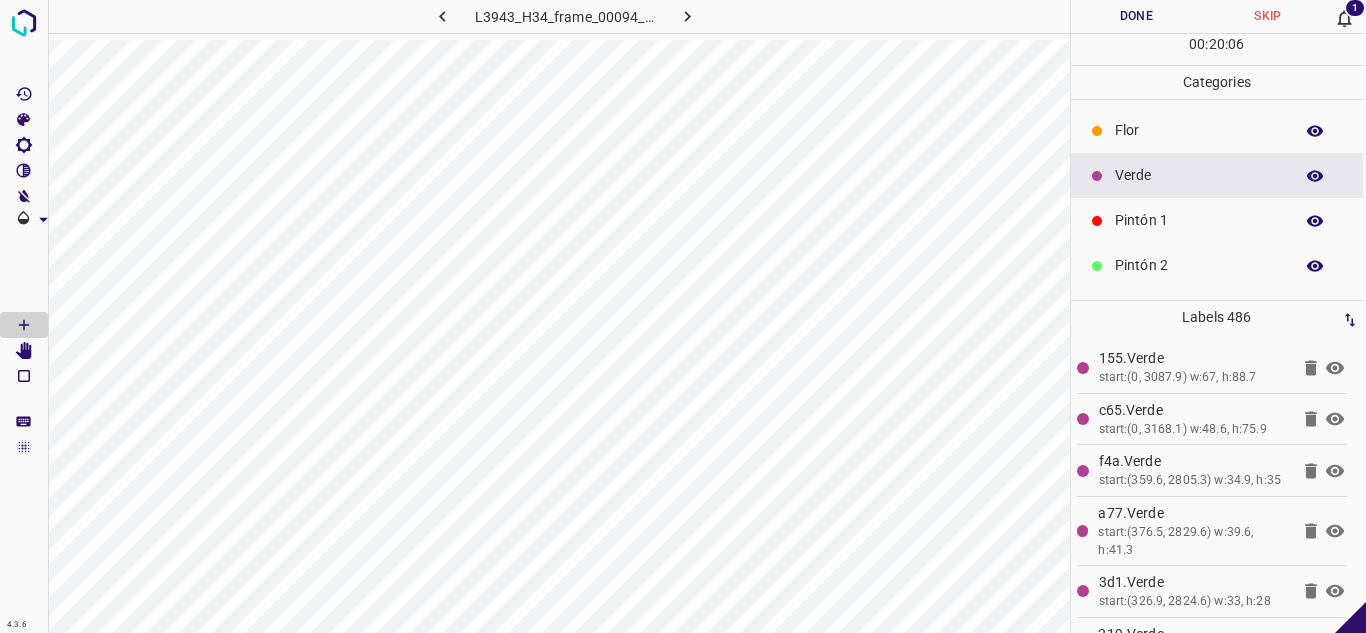 scroll, scrollTop: 0, scrollLeft: 0, axis: both 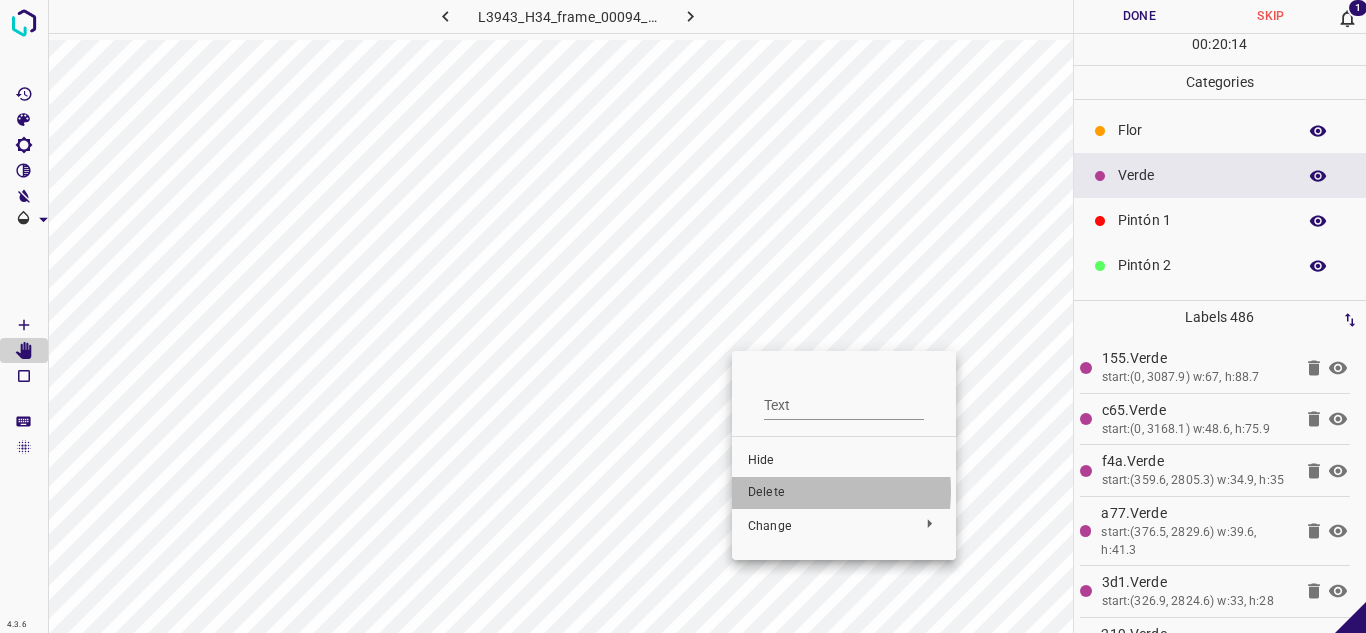 click on "Delete" at bounding box center [844, 493] 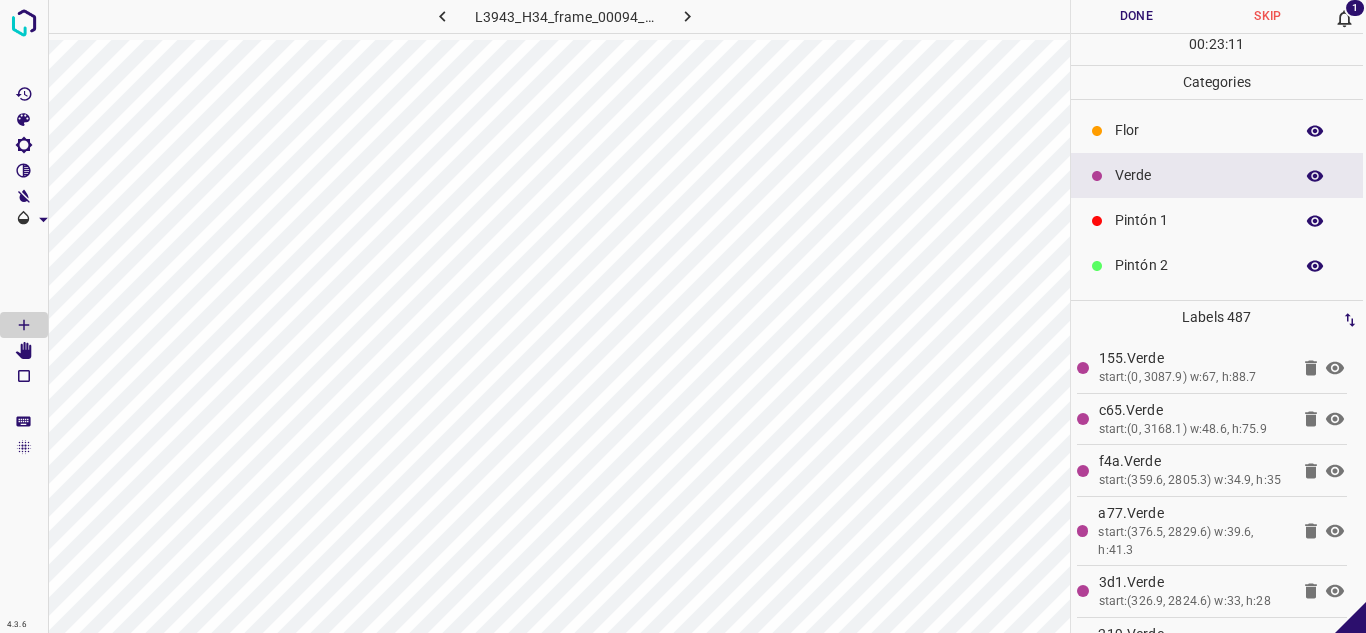 scroll, scrollTop: 0, scrollLeft: 0, axis: both 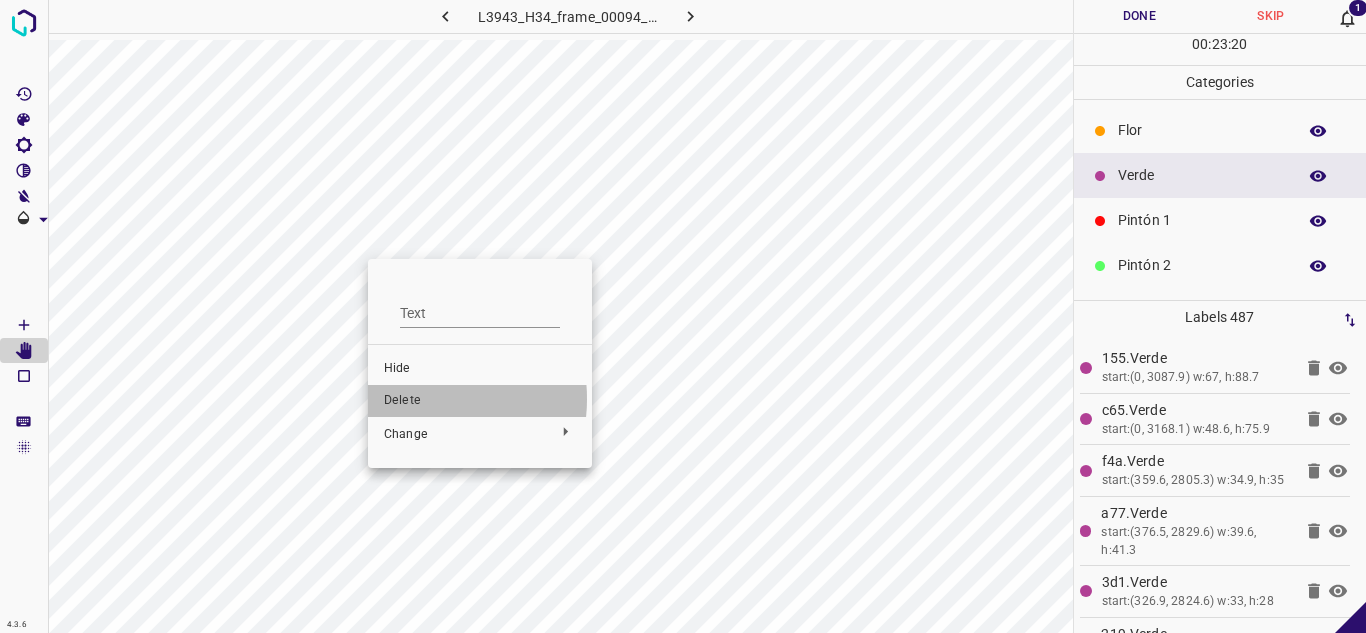 click on "Delete" at bounding box center [480, 401] 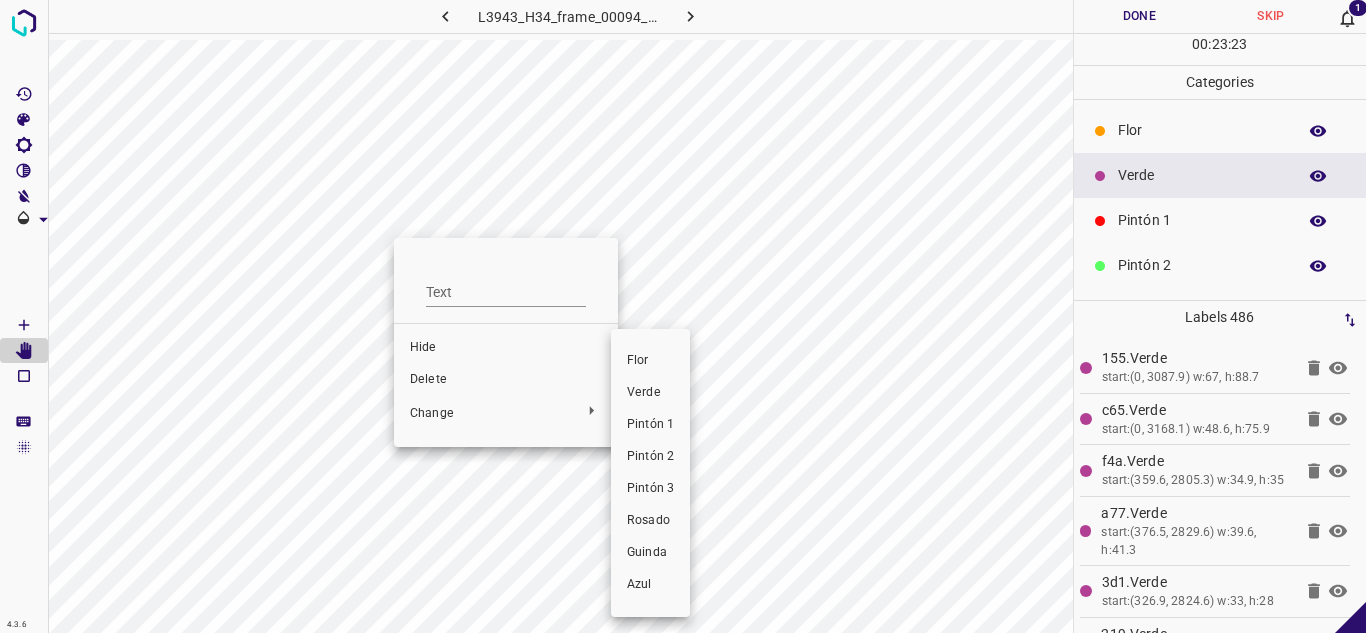 click at bounding box center (683, 316) 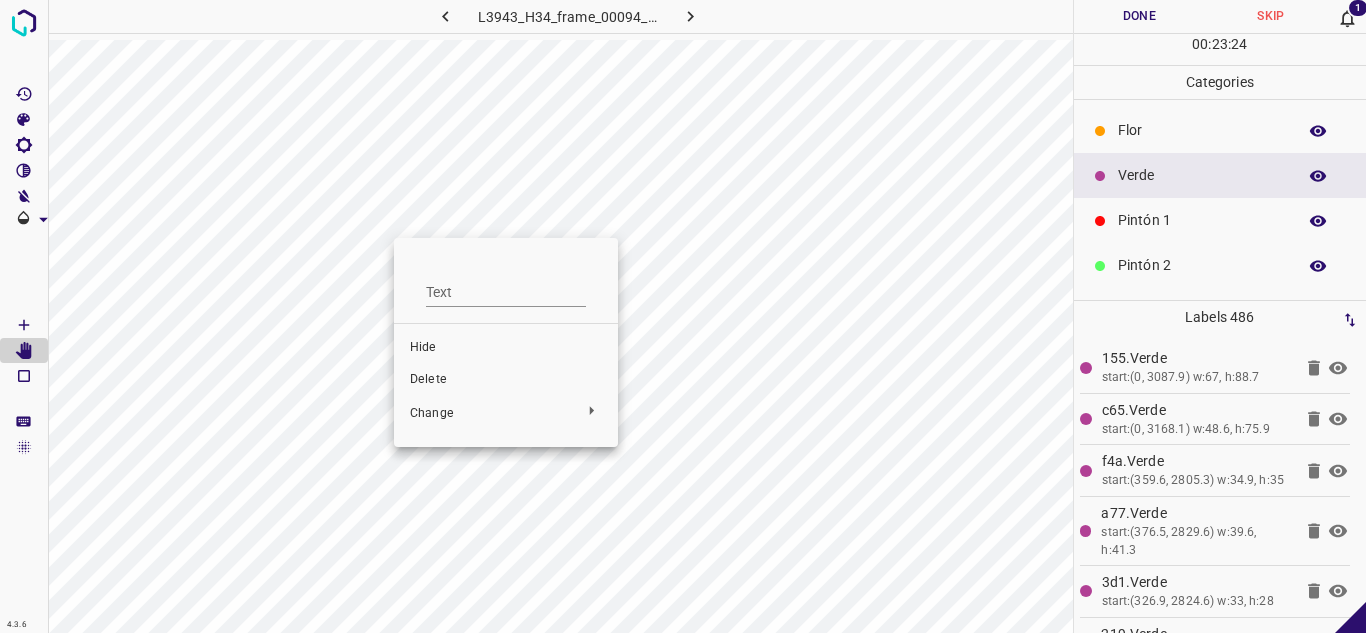 click on "Delete" at bounding box center [506, 380] 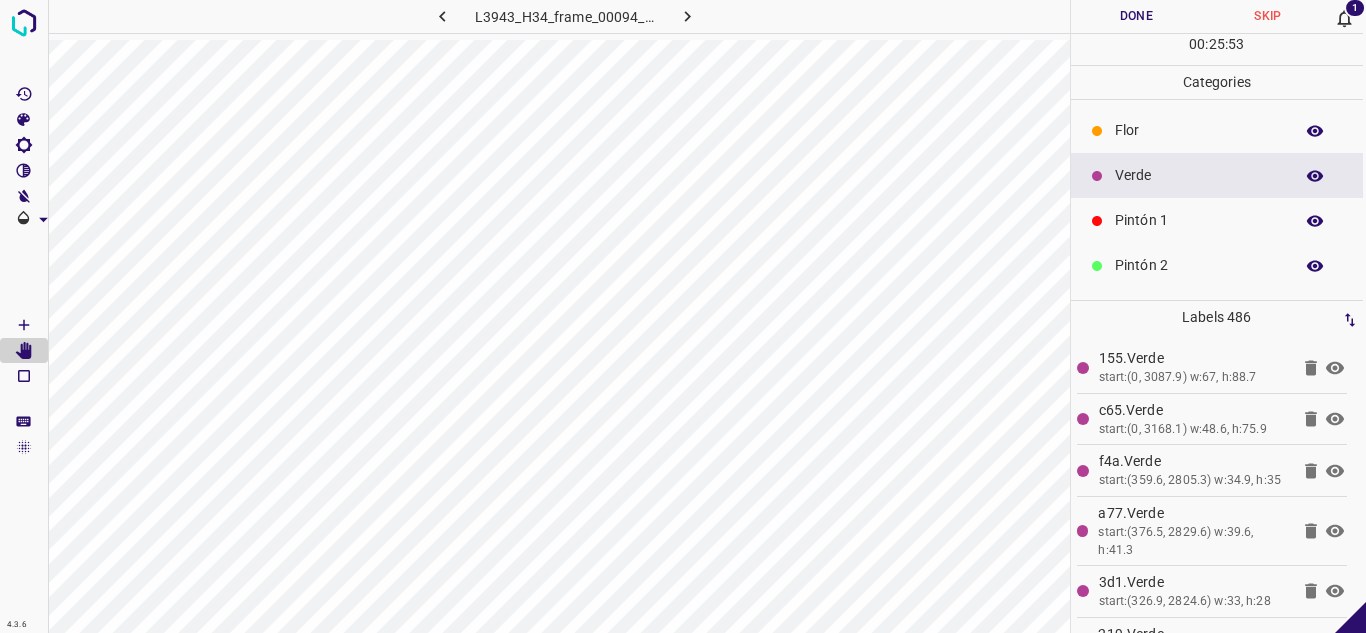 scroll, scrollTop: 0, scrollLeft: 0, axis: both 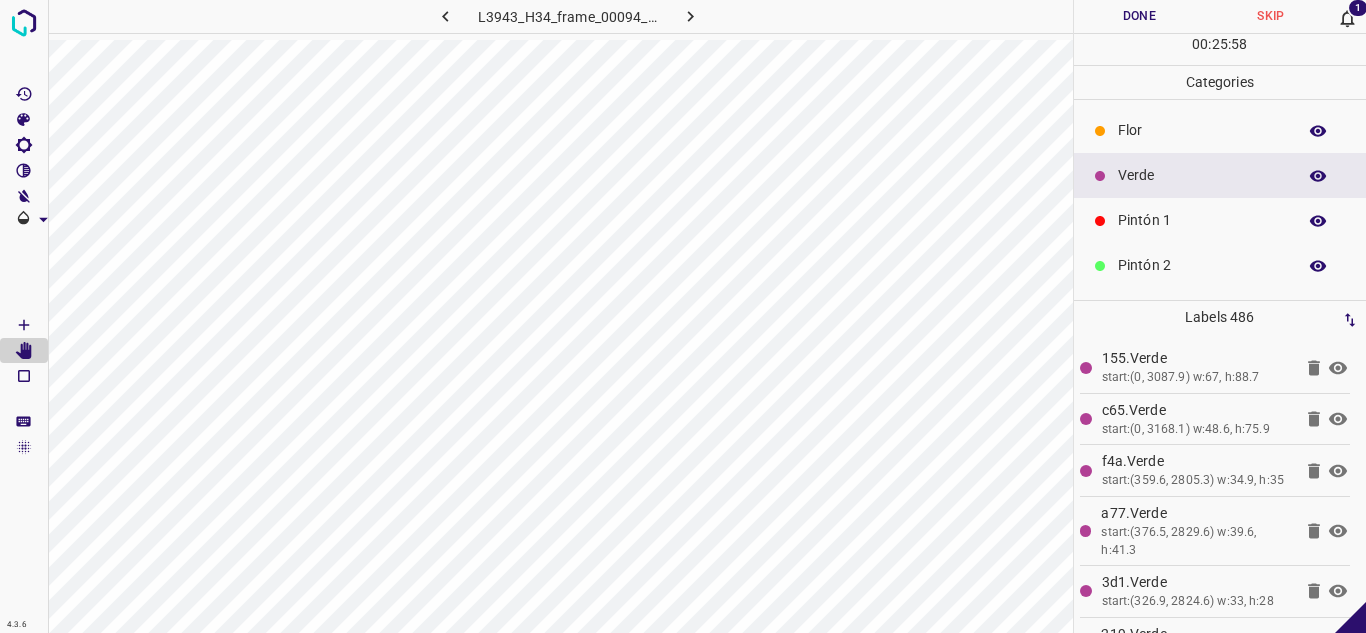 click on "Done" at bounding box center [1140, 16] 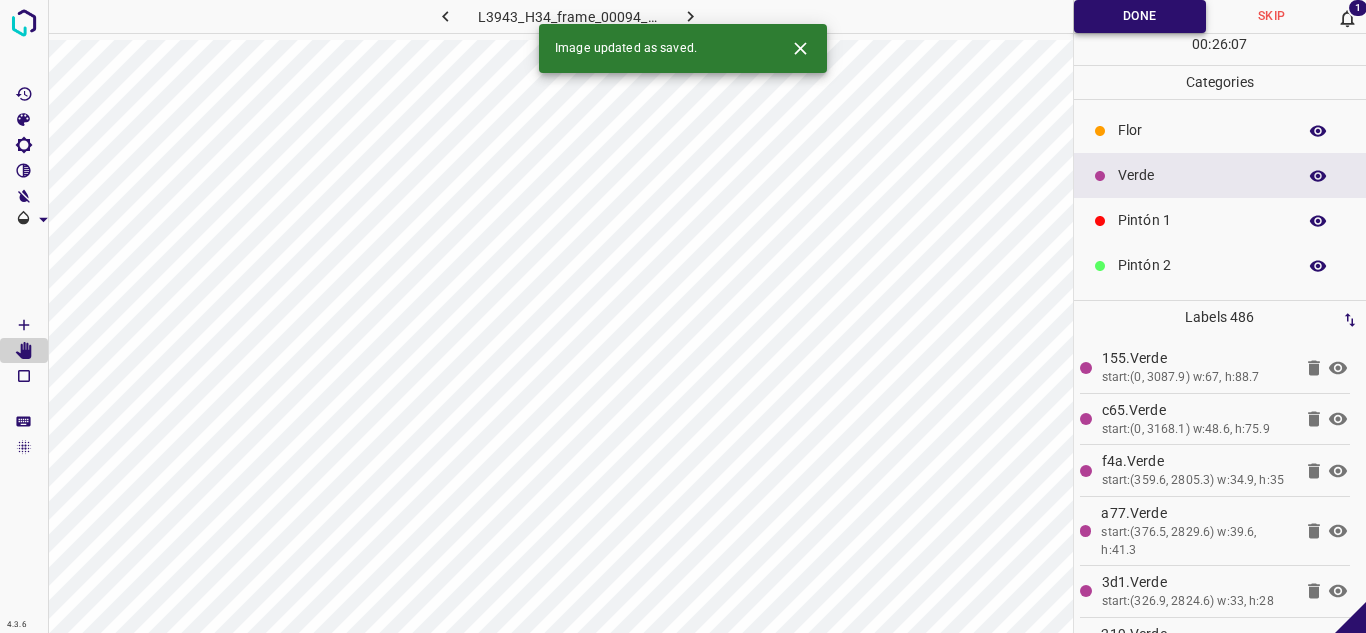 click on "Done" at bounding box center (1140, 16) 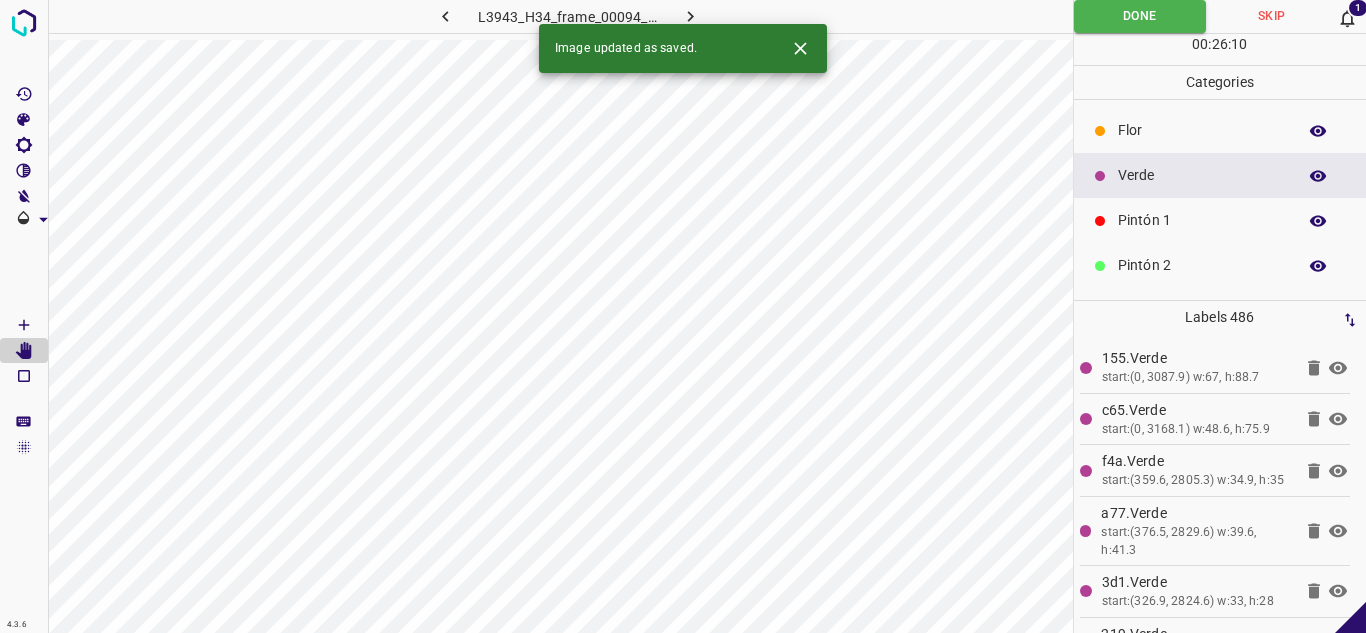 click 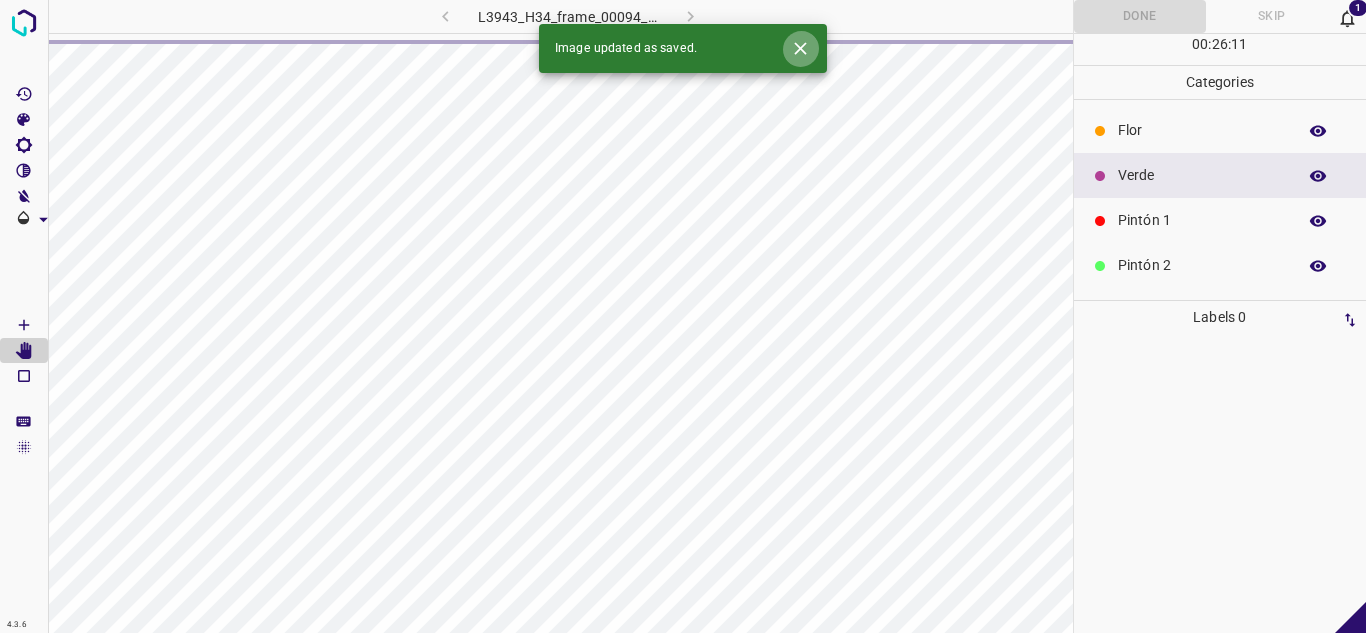 click 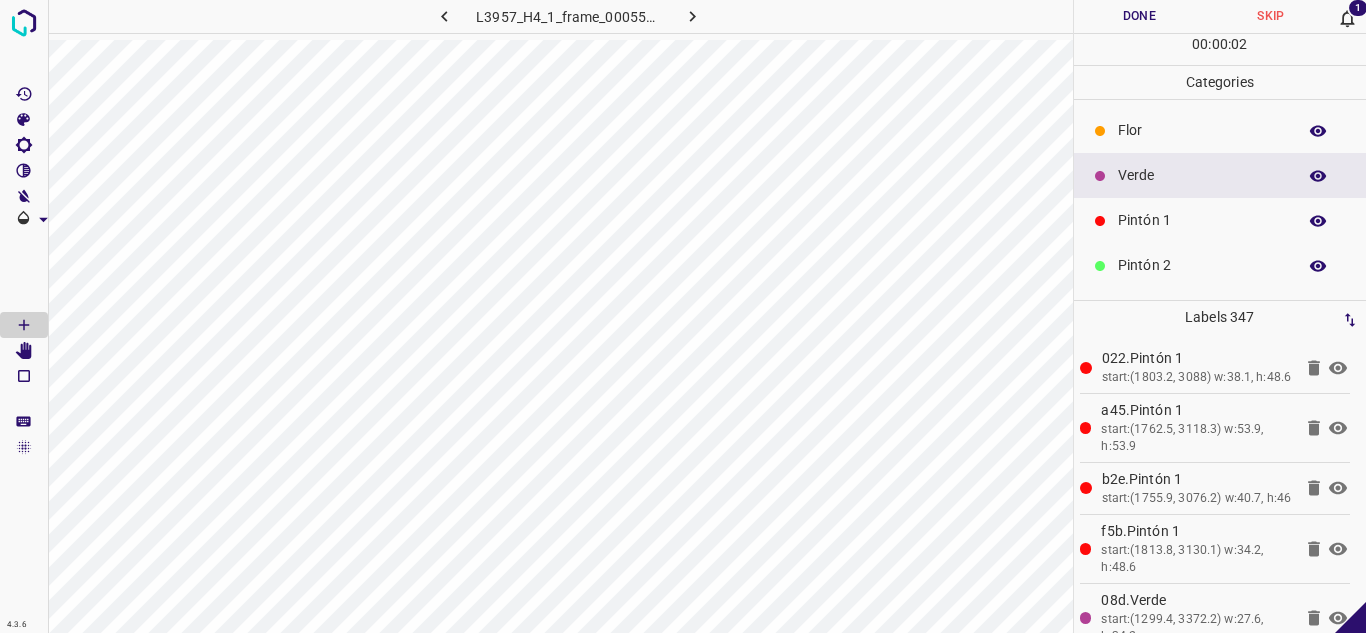 click 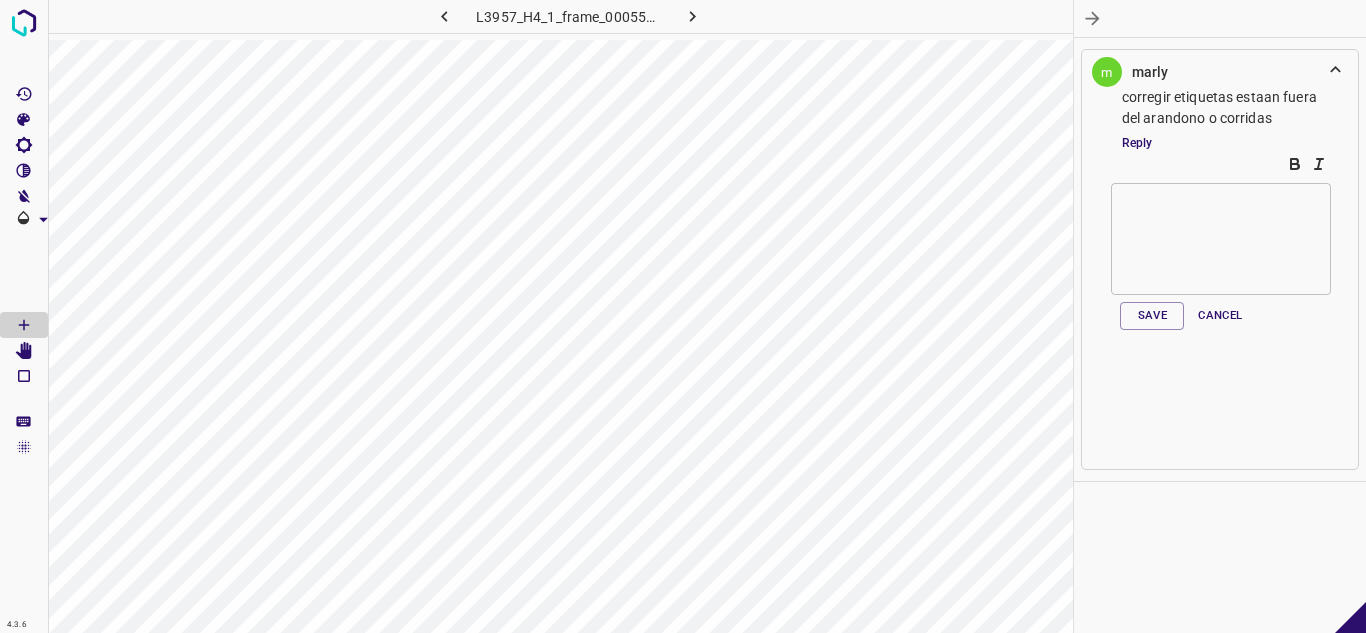 click 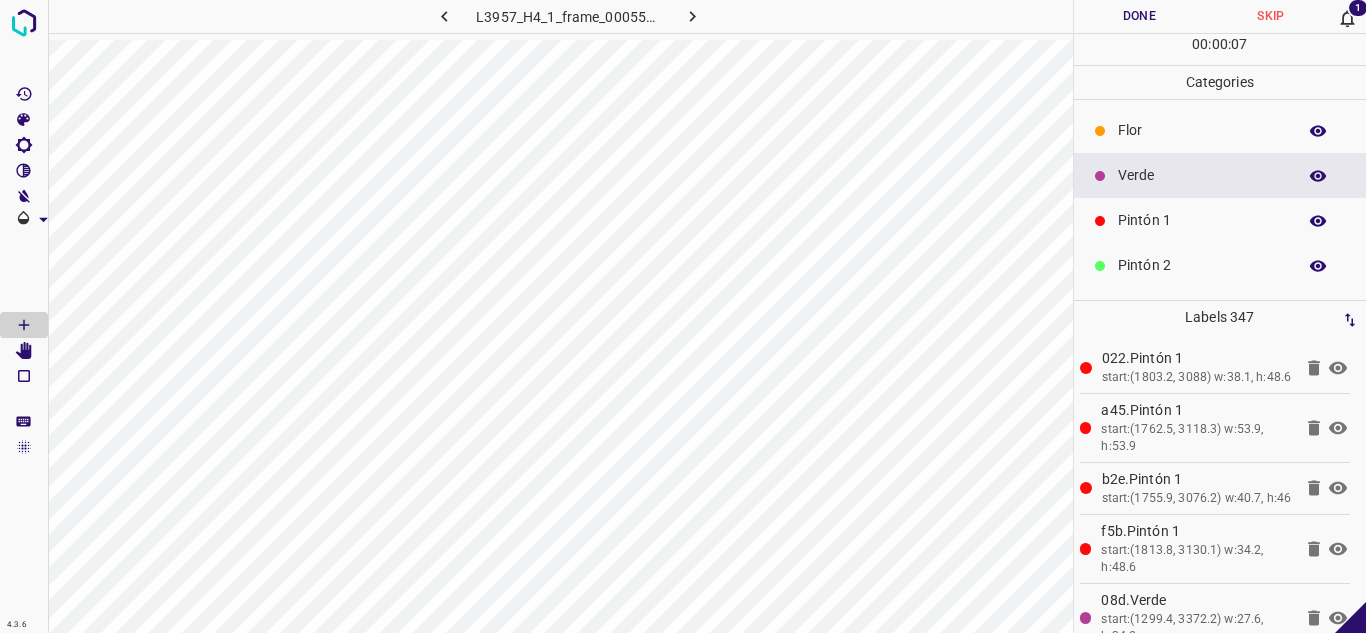 scroll, scrollTop: 0, scrollLeft: 3, axis: horizontal 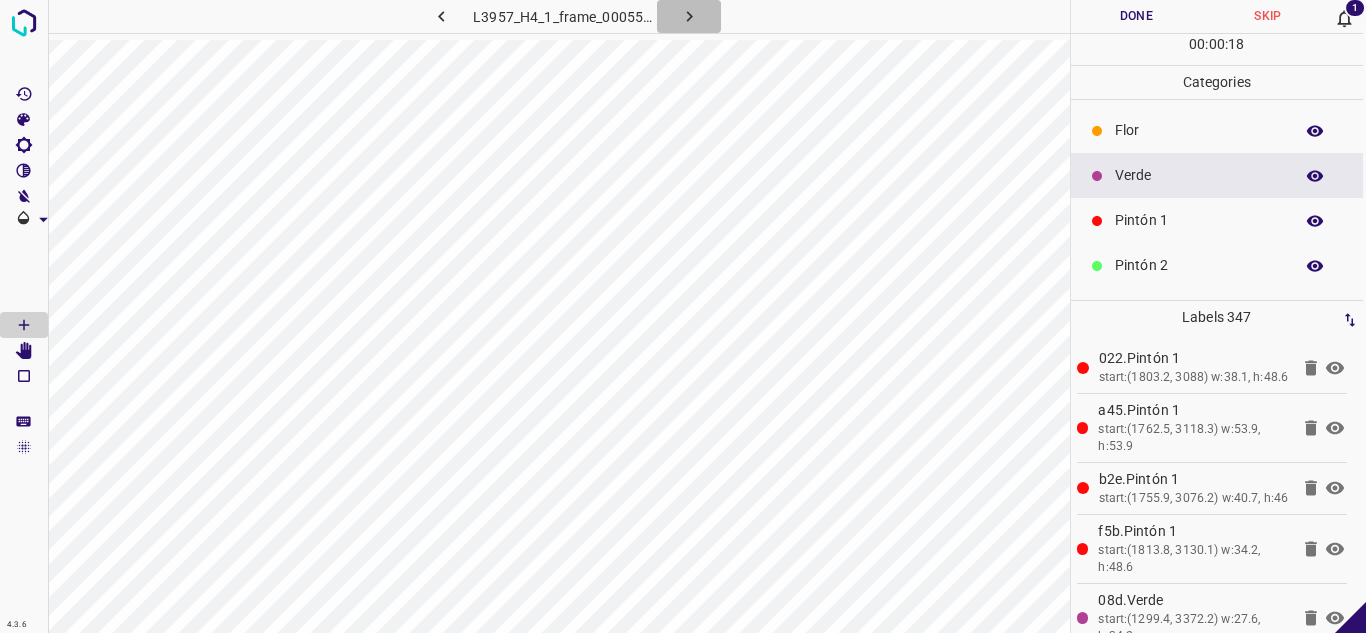 click at bounding box center [689, 16] 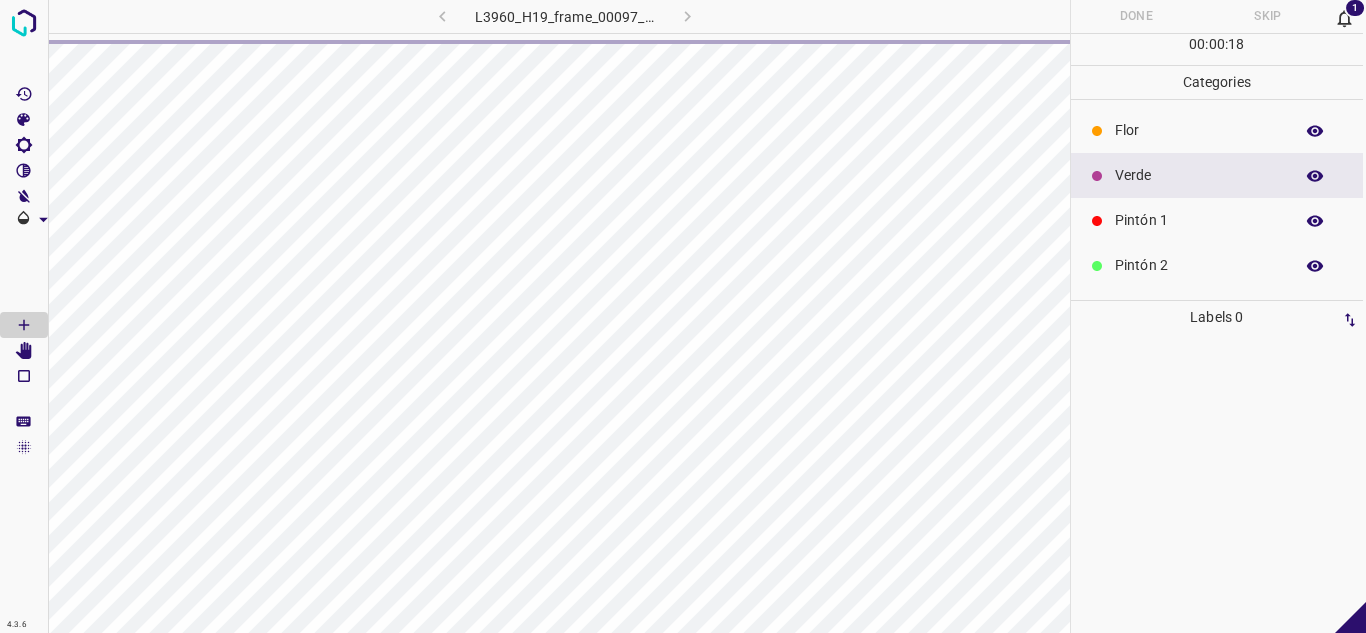 click 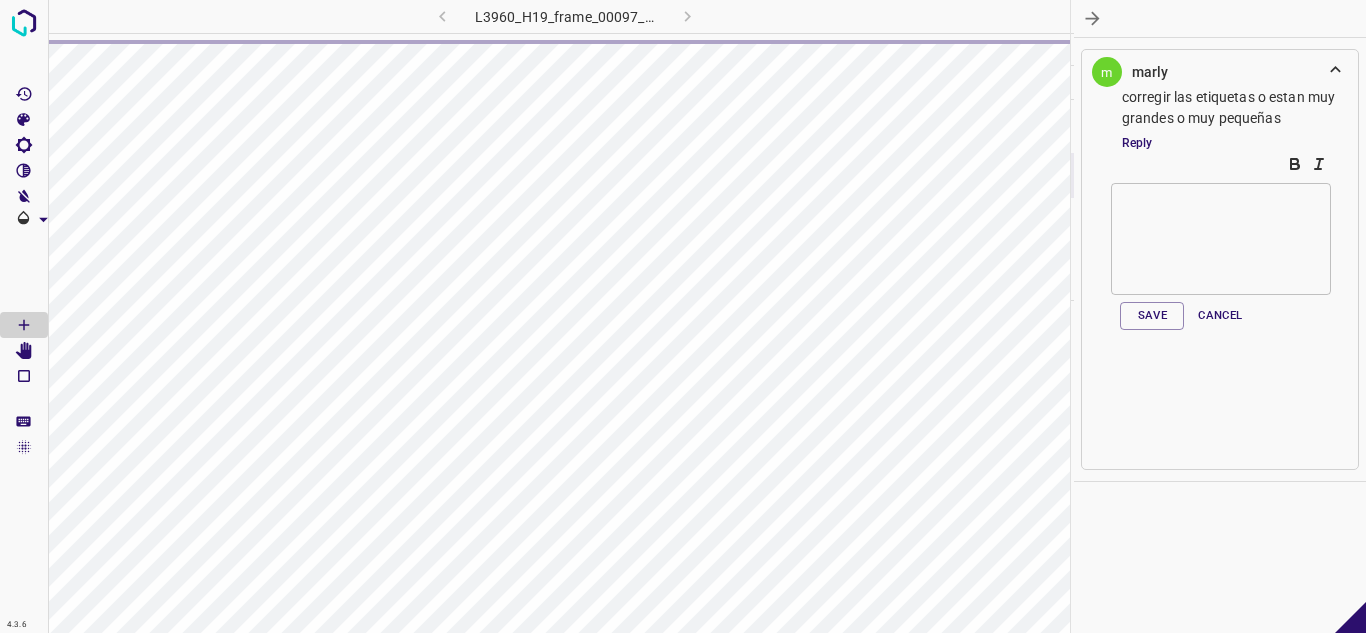 click at bounding box center [1092, 18] 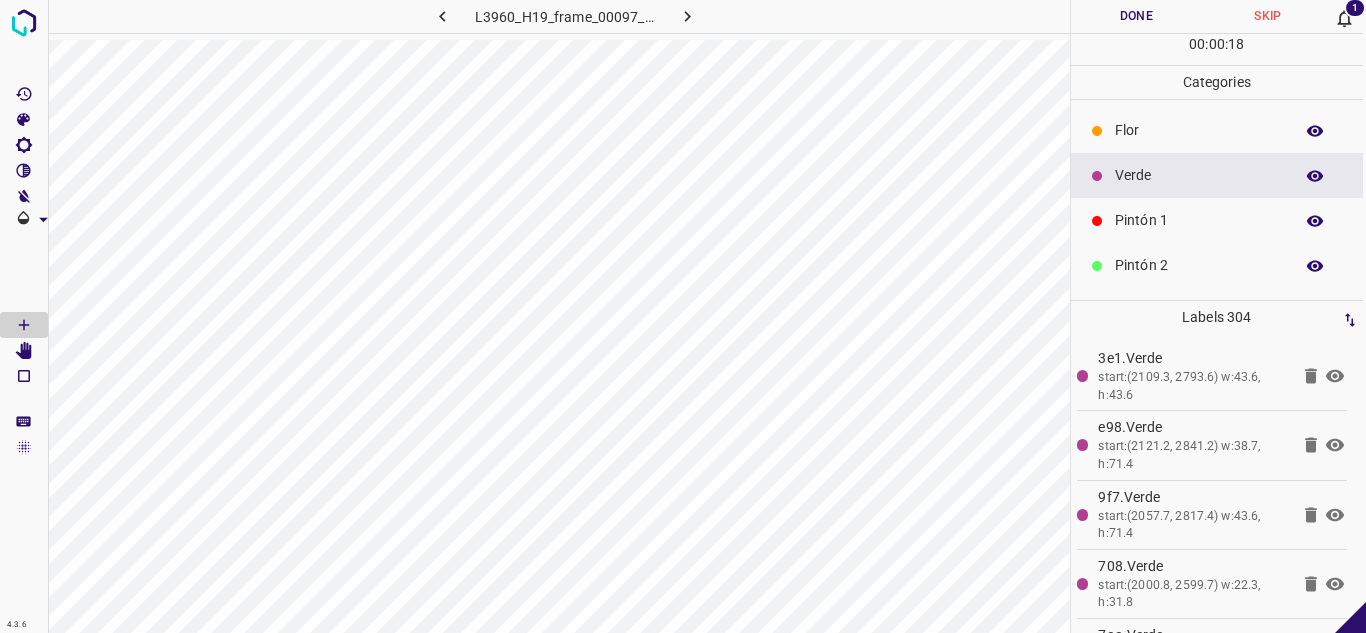 click 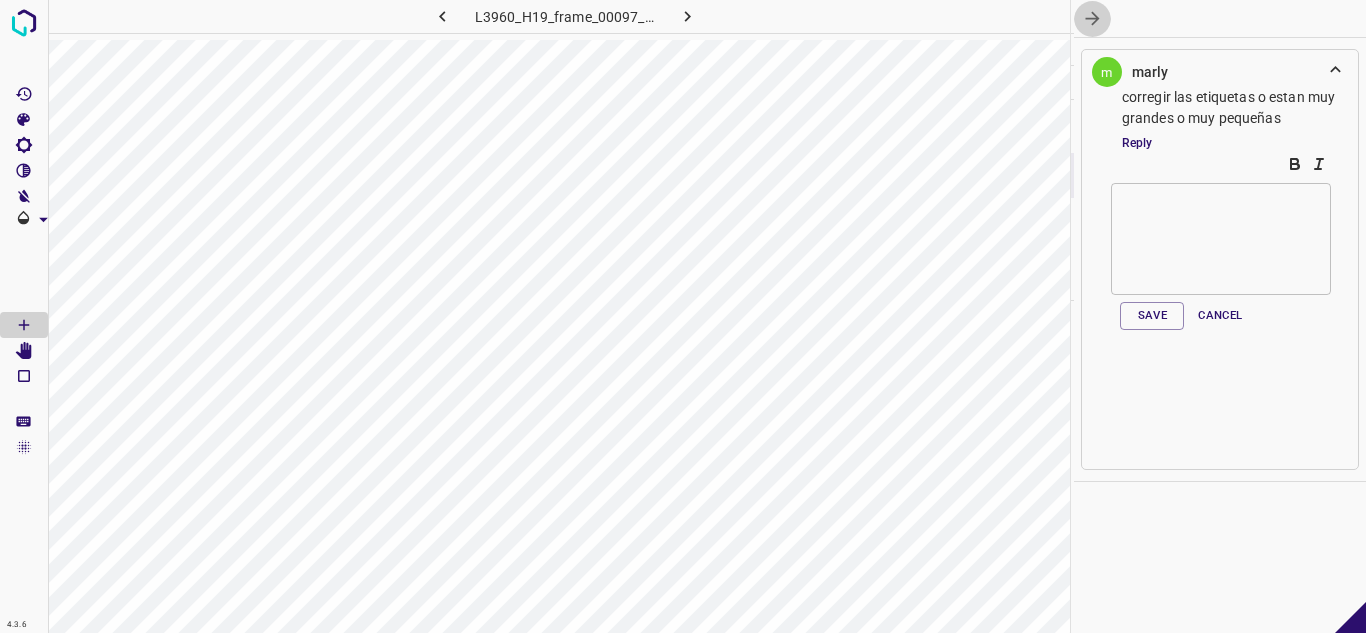 click 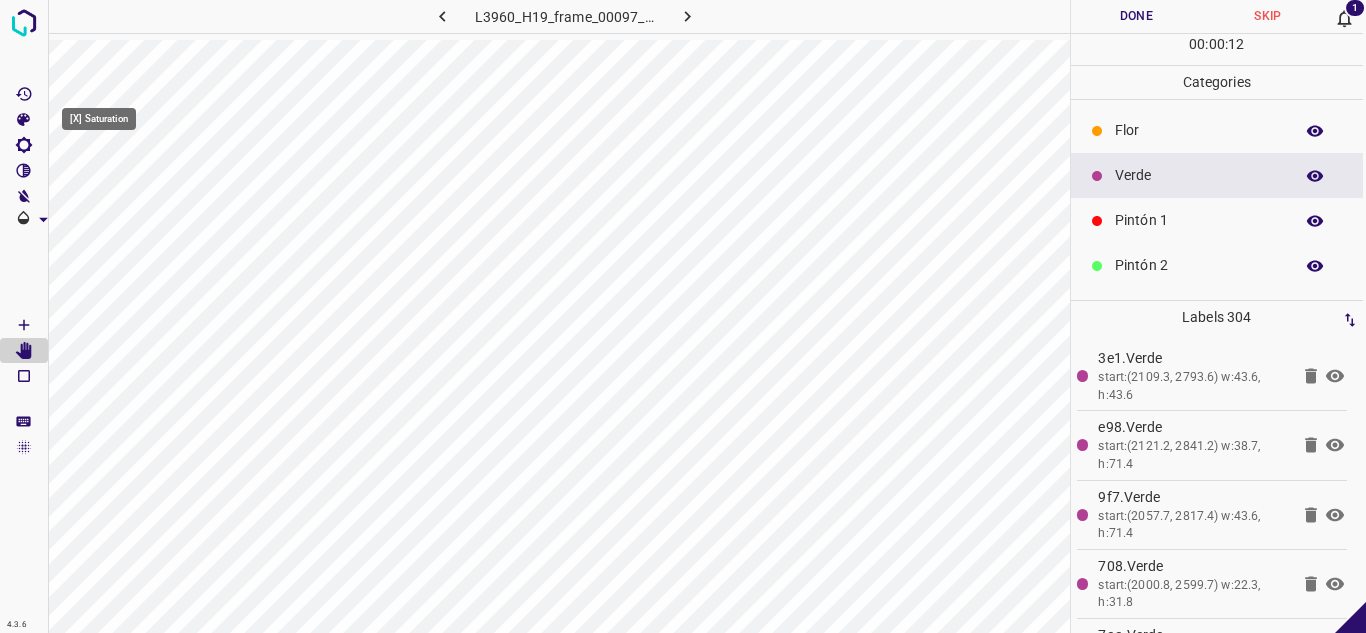 click 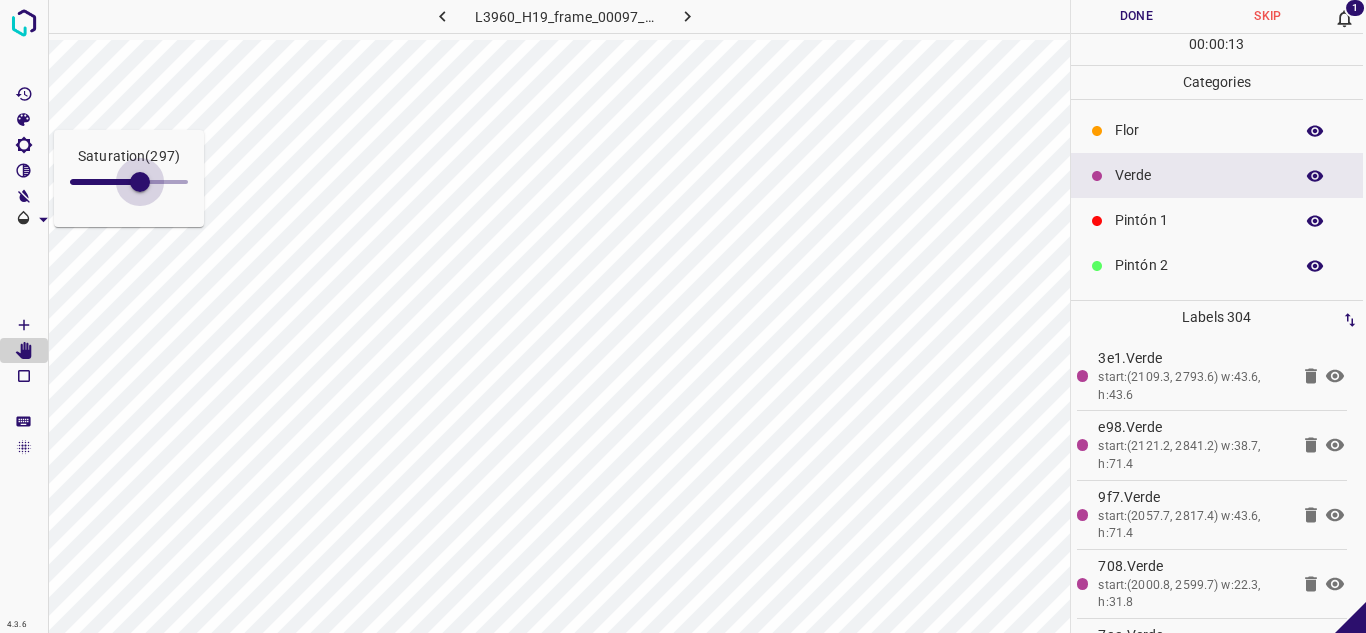 type on "301" 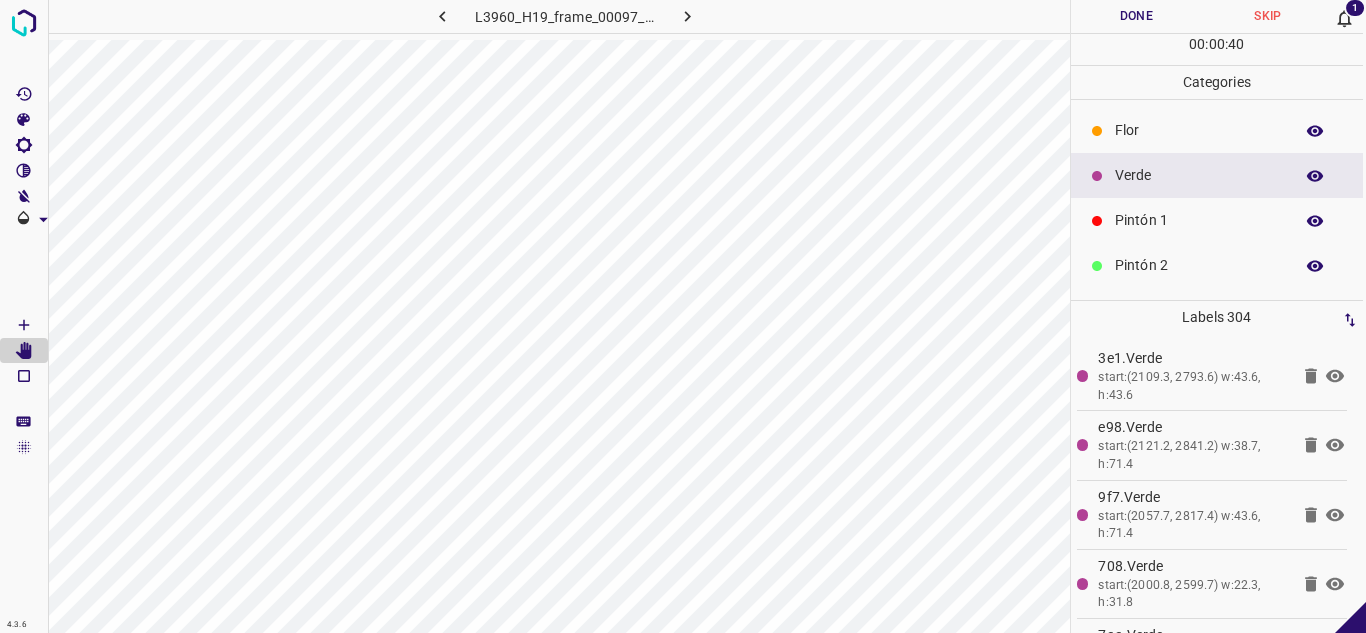 scroll, scrollTop: 0, scrollLeft: 0, axis: both 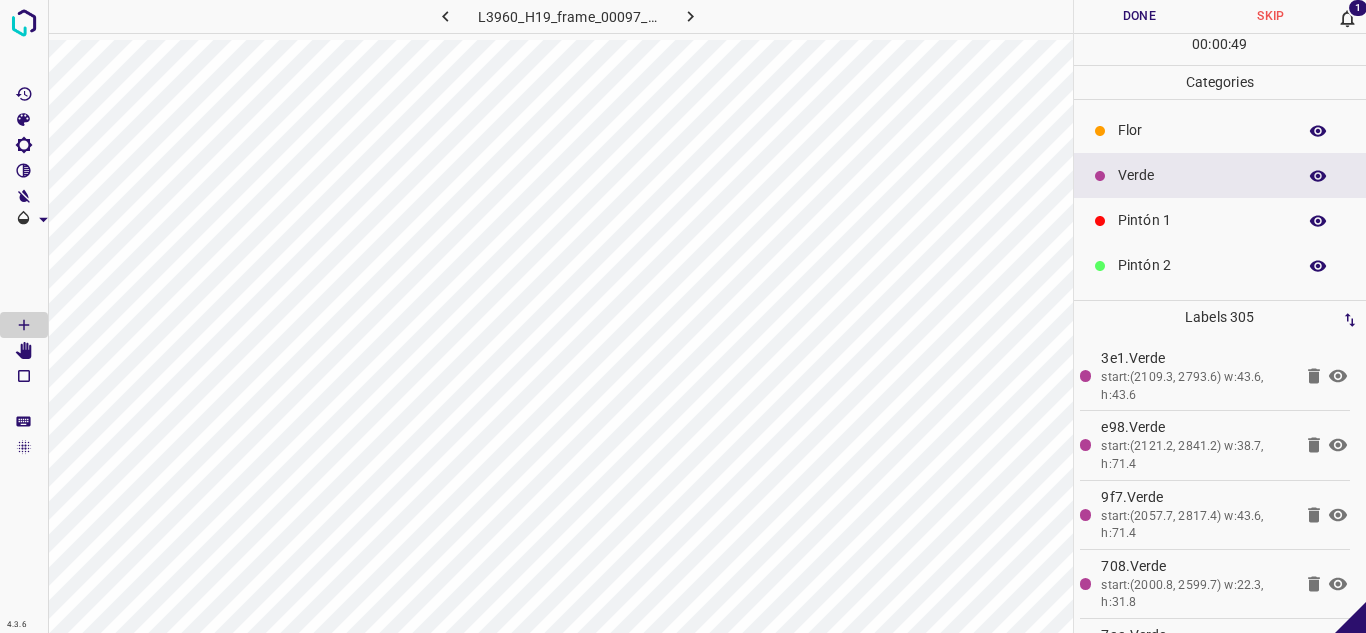 click 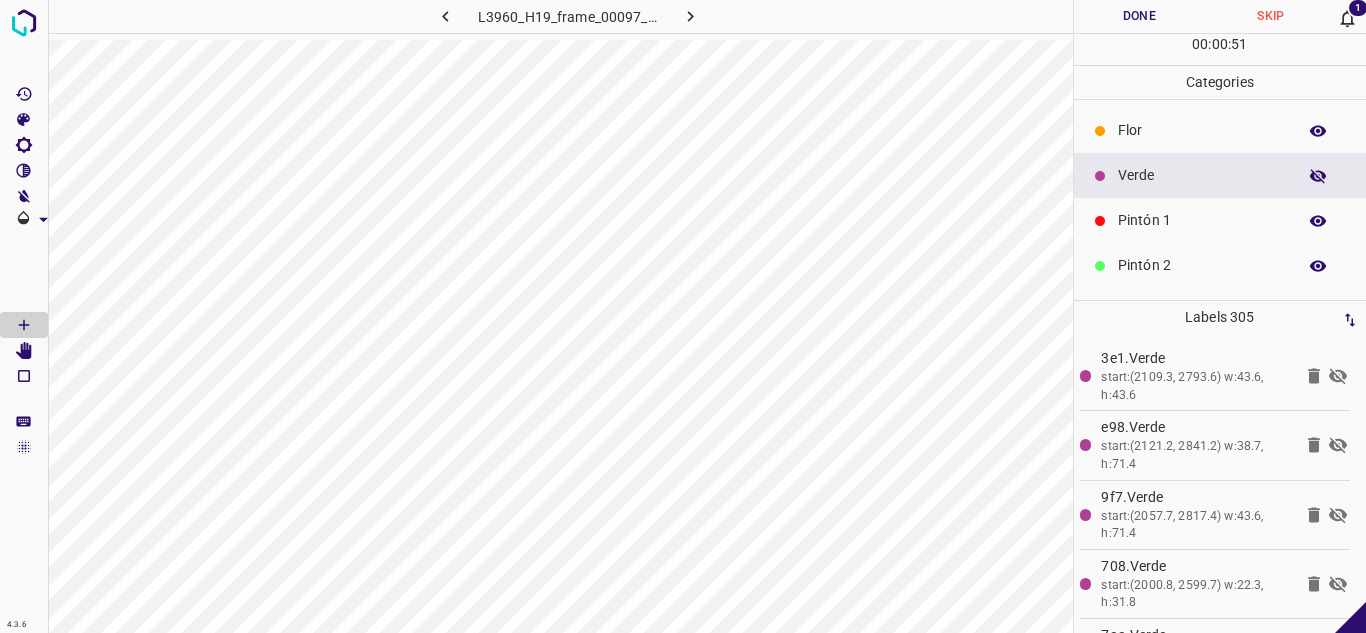 click 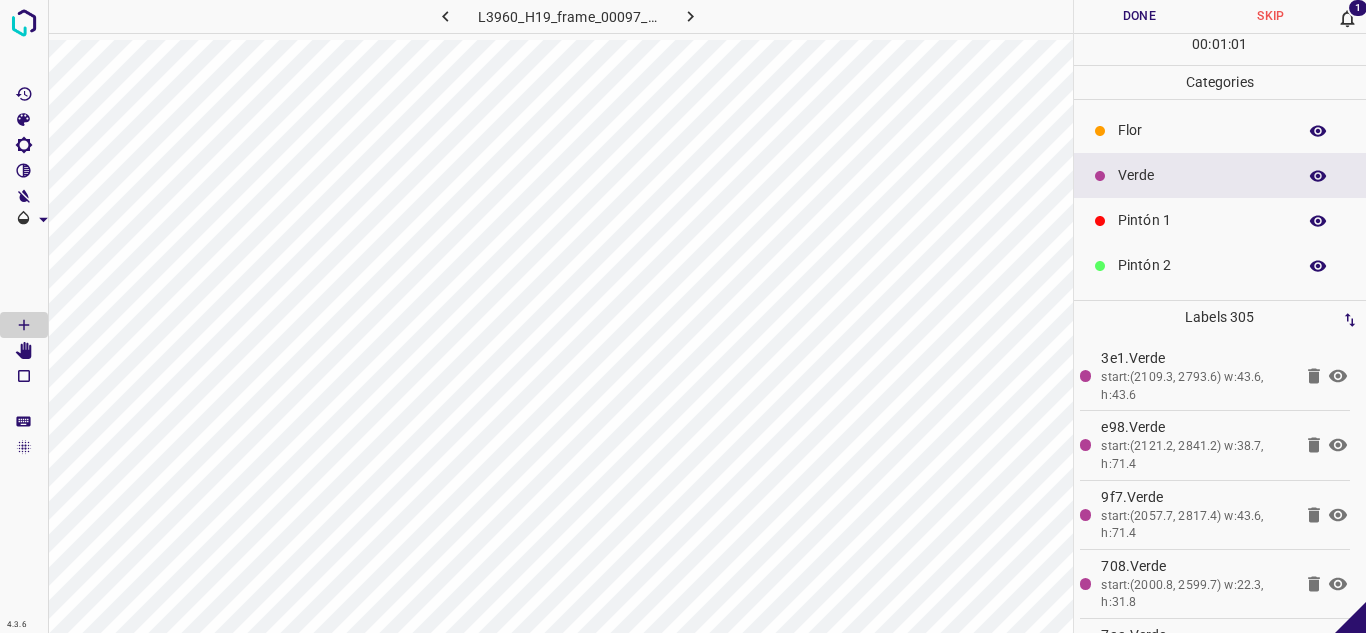 click 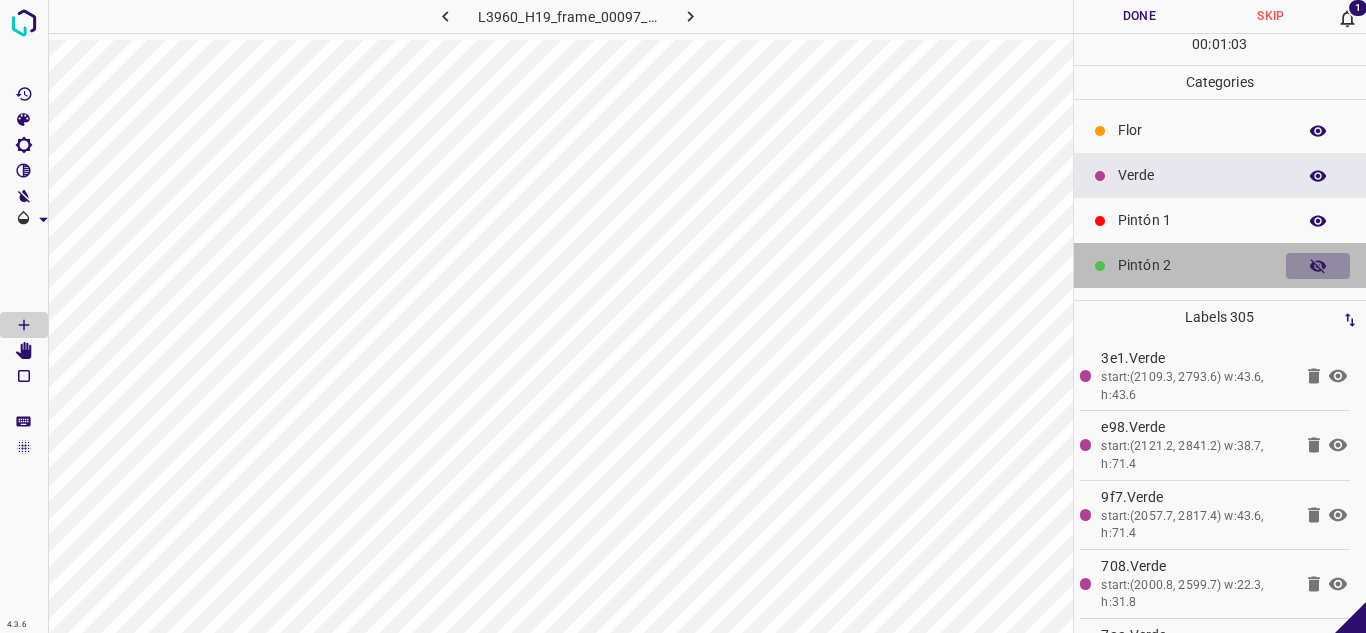 click 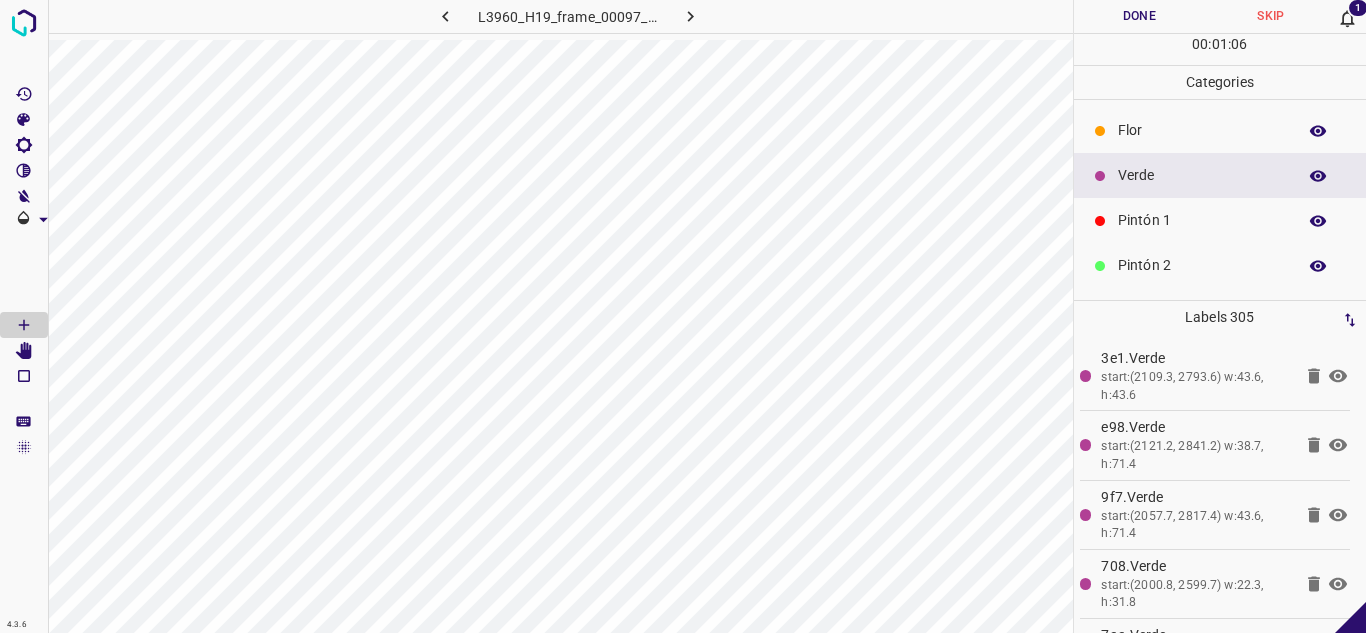 scroll, scrollTop: 0, scrollLeft: 3, axis: horizontal 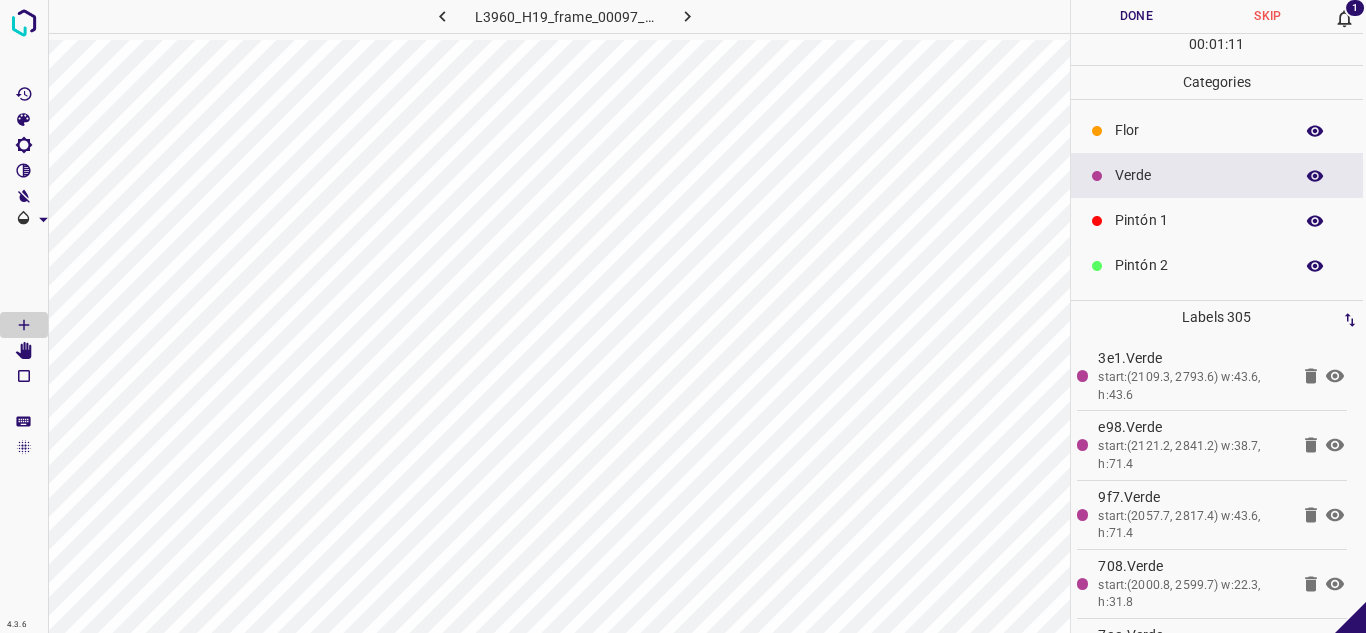click 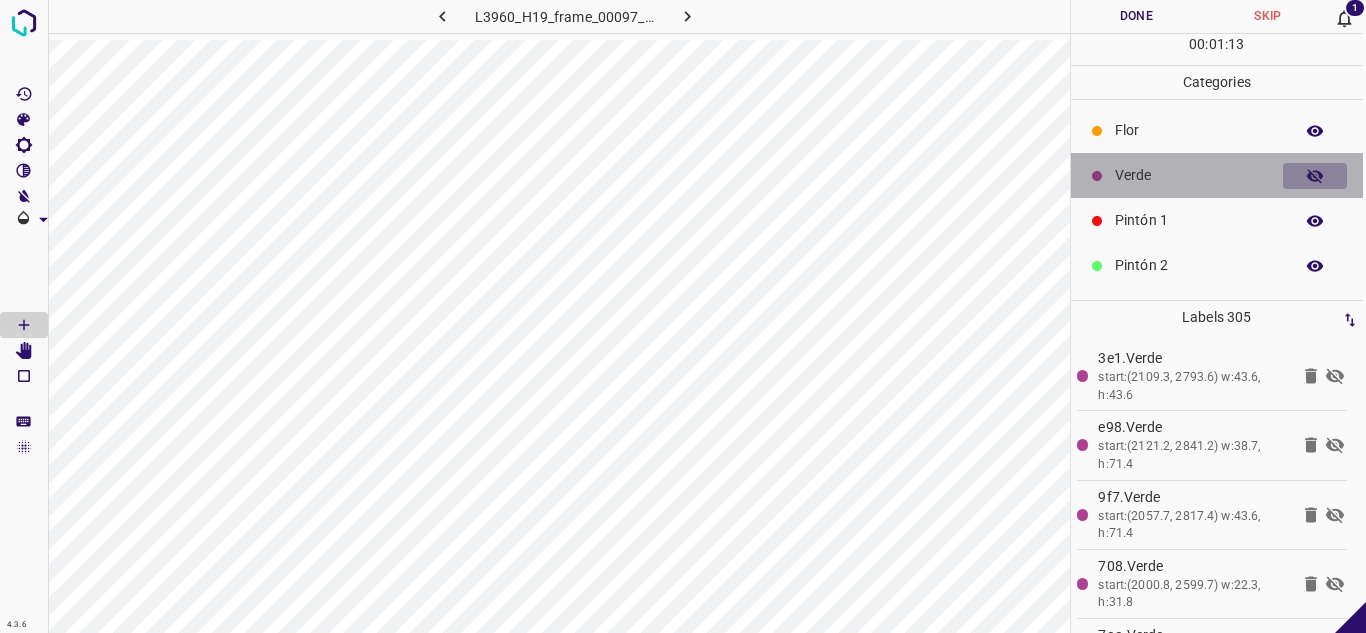 click 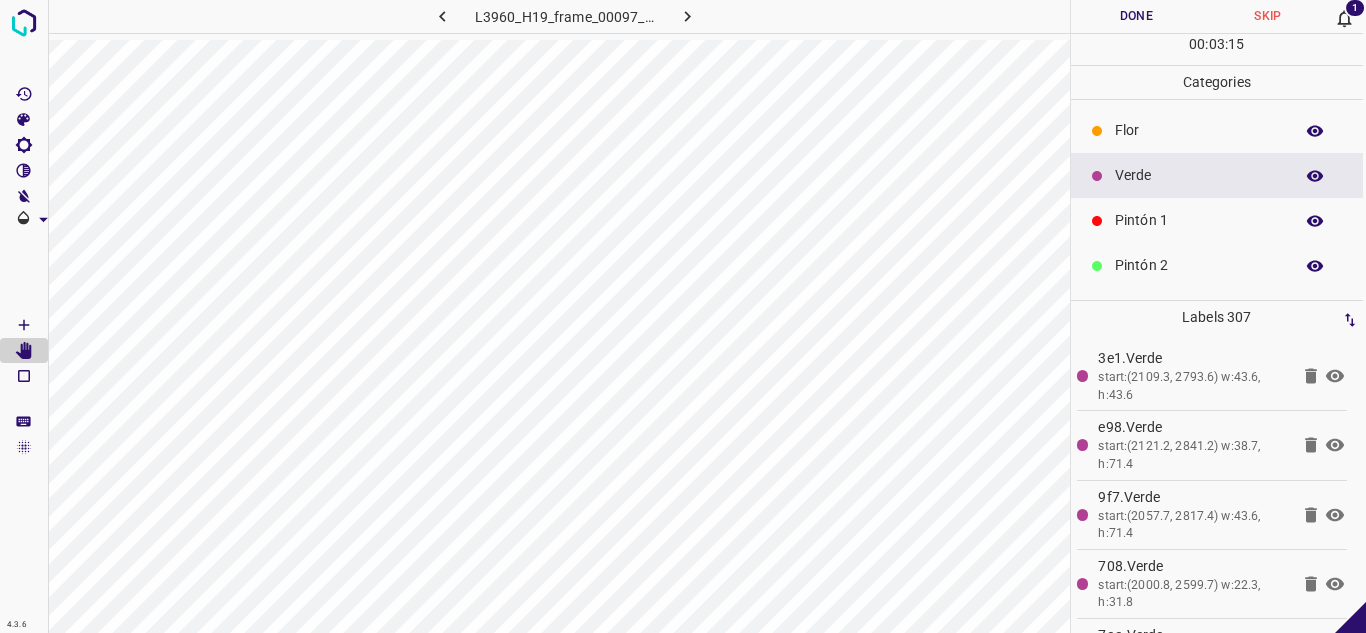 scroll, scrollTop: 0, scrollLeft: 0, axis: both 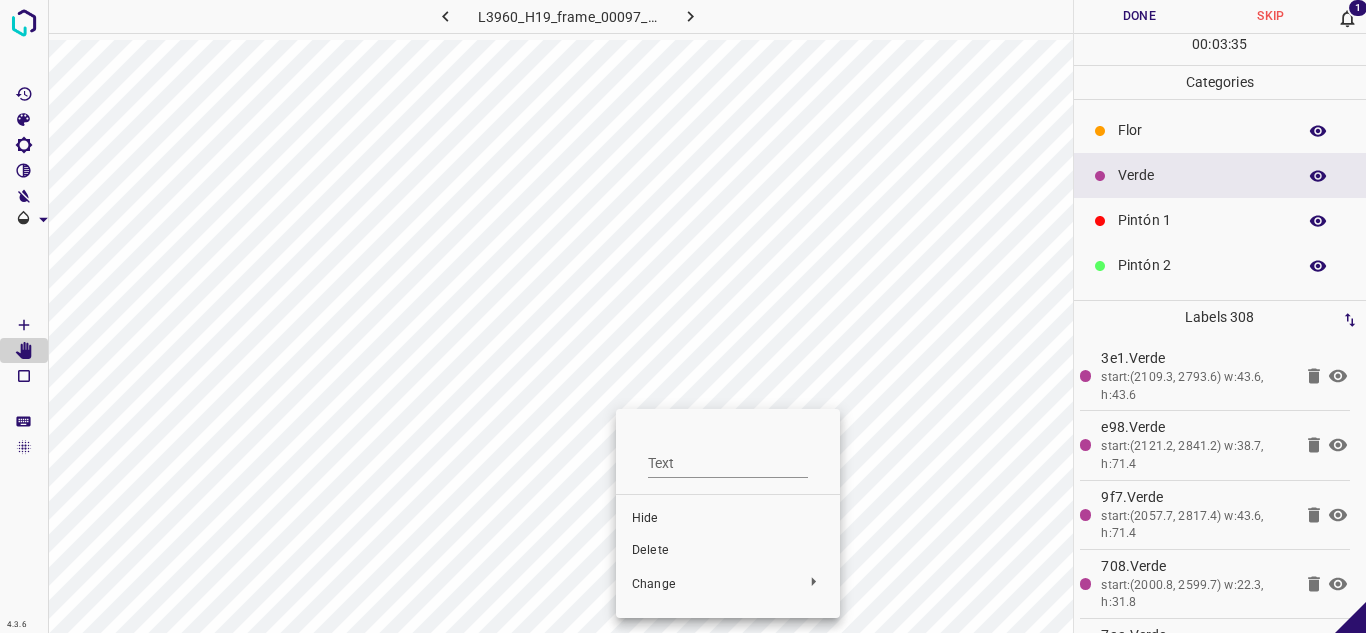 click on "Delete" at bounding box center [728, 551] 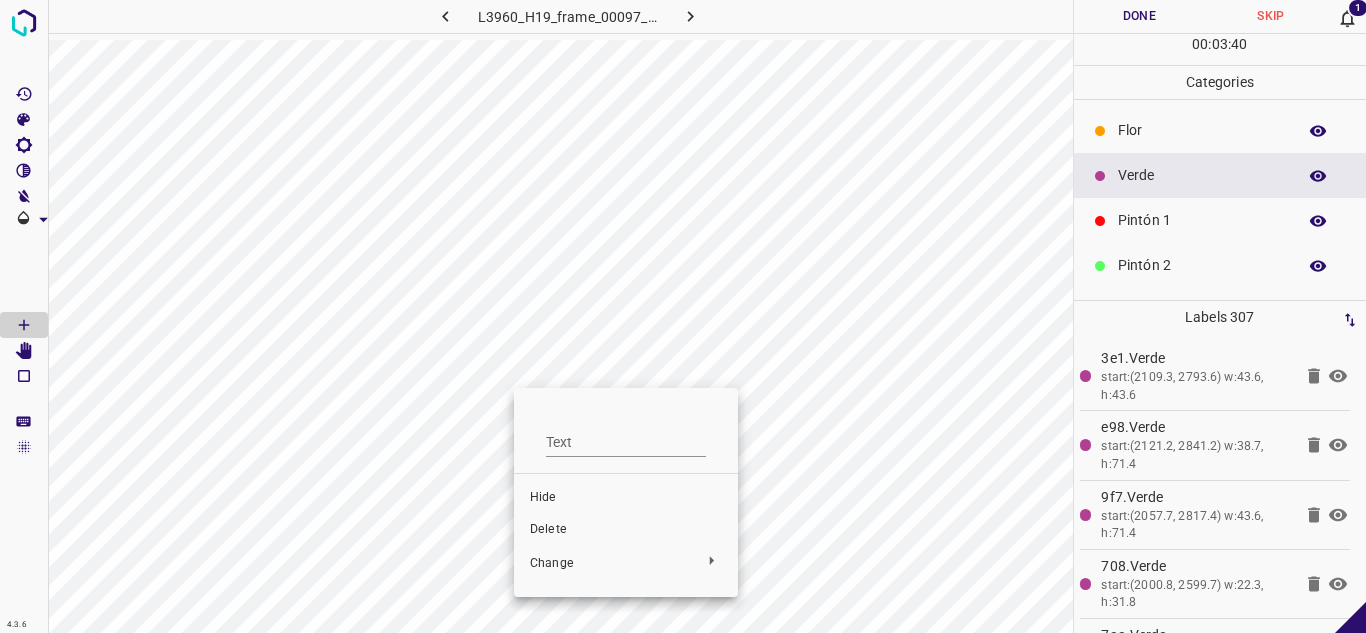 click at bounding box center [683, 316] 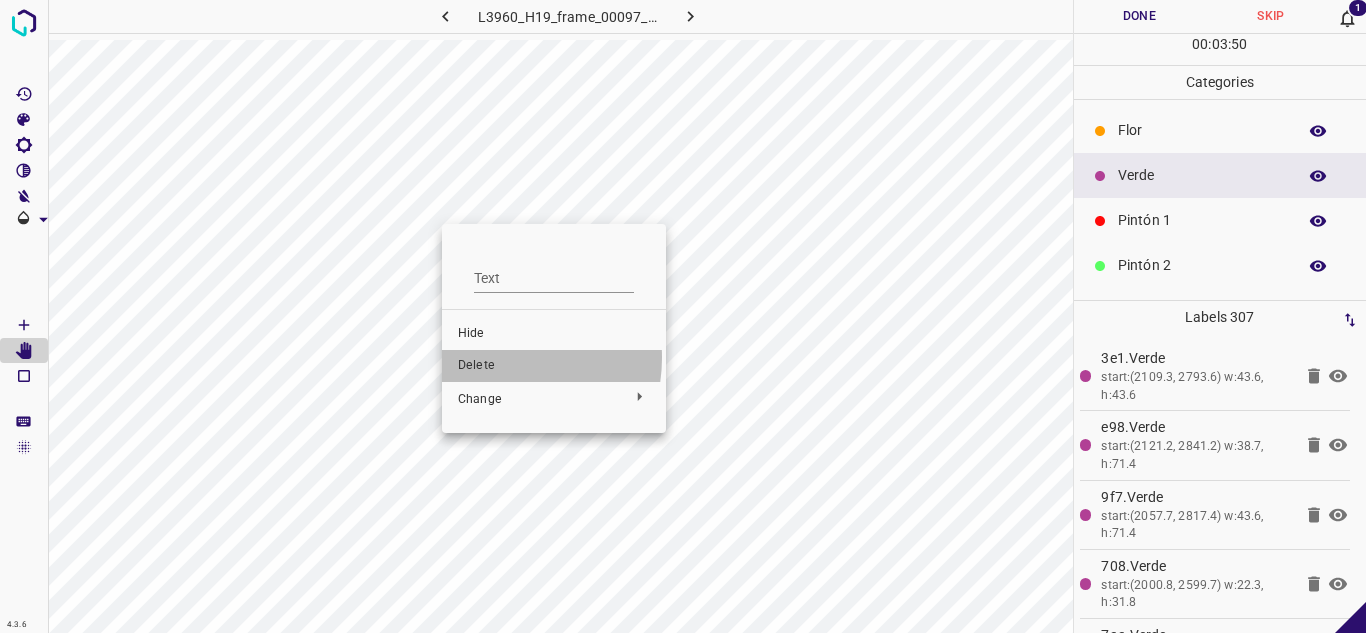 click on "Delete" at bounding box center [554, 366] 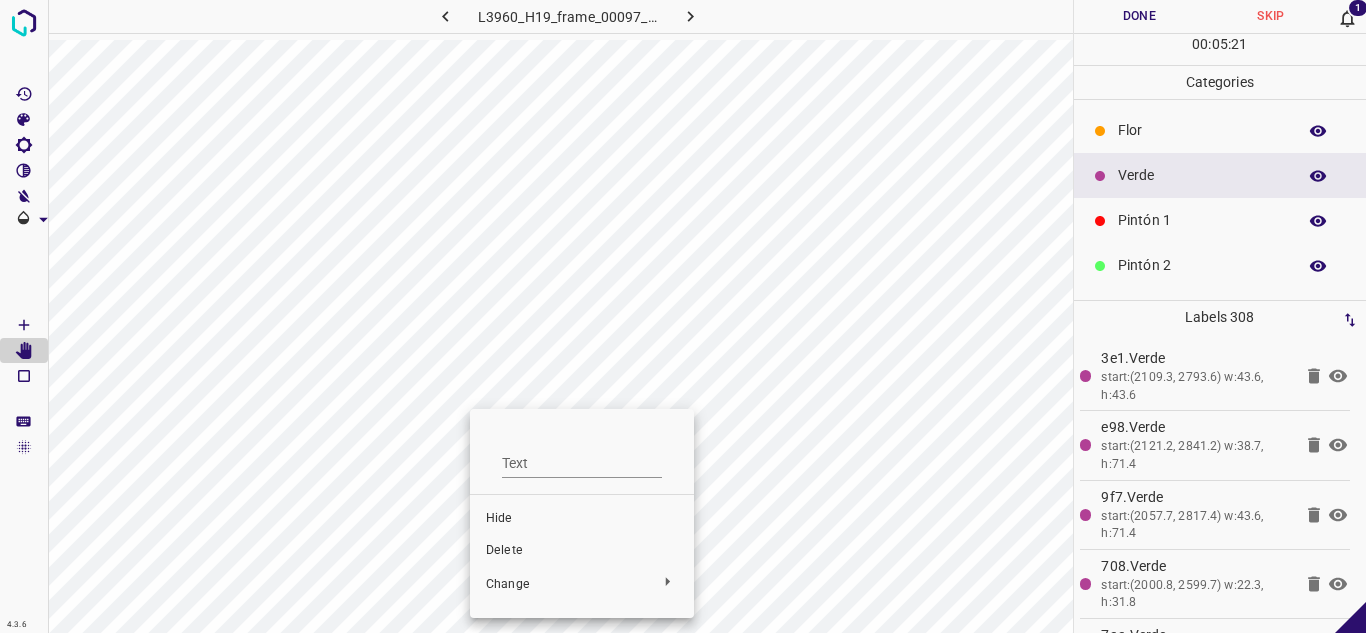 click on "Delete" at bounding box center [582, 551] 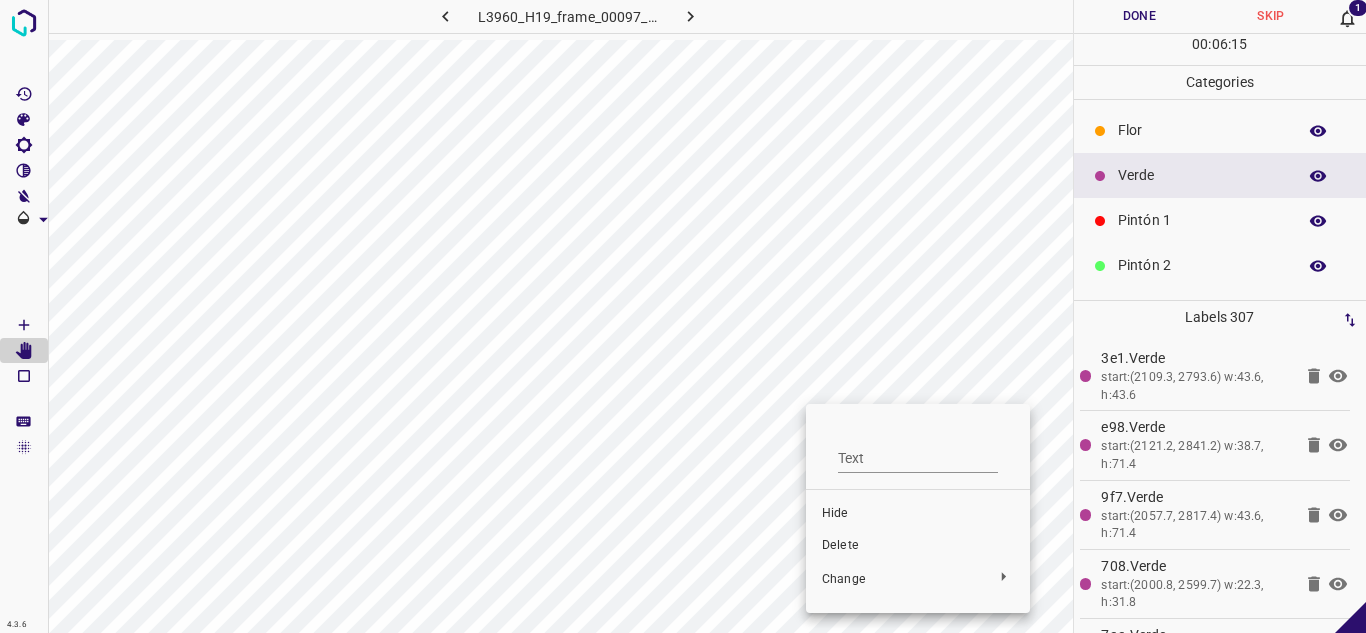 click on "Delete" at bounding box center (918, 546) 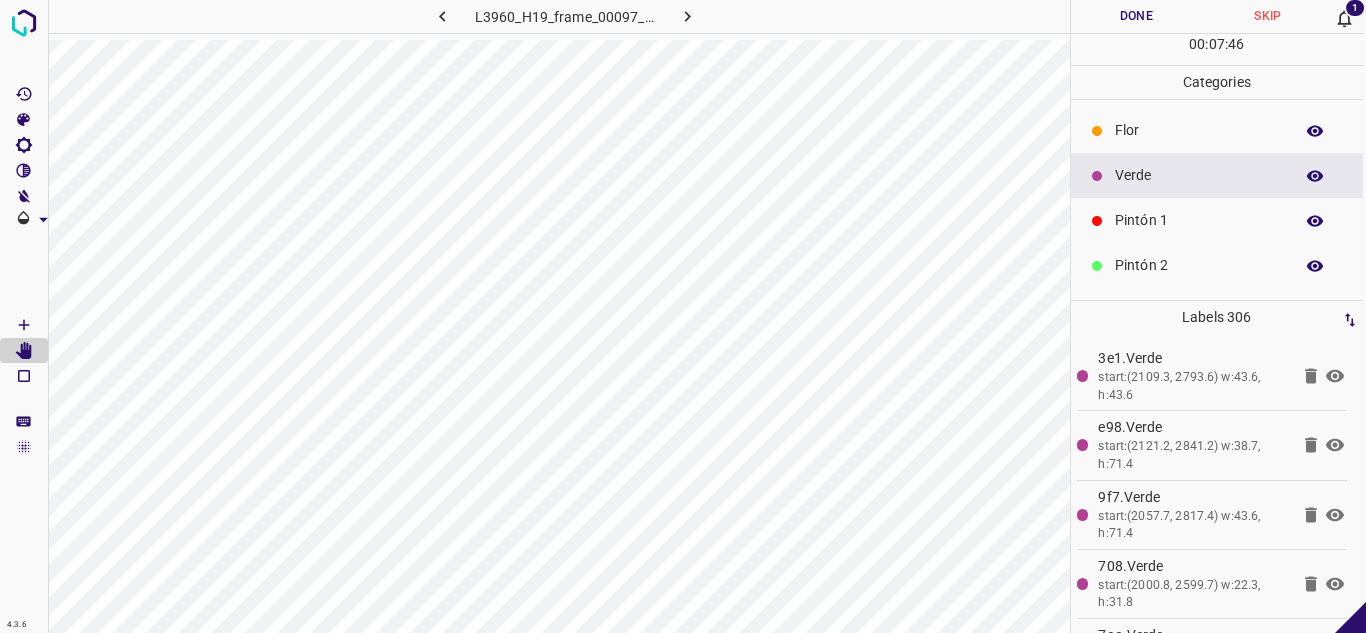 scroll, scrollTop: 0, scrollLeft: 2, axis: horizontal 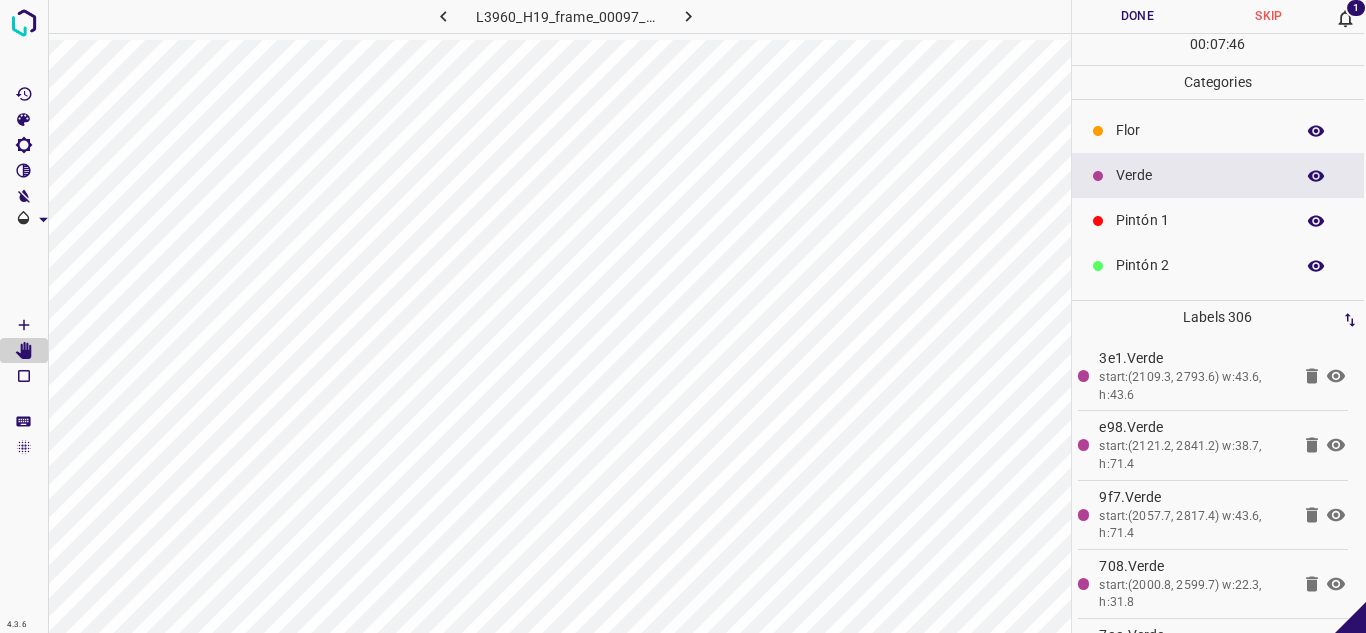 click on "Flor" at bounding box center (1218, 130) 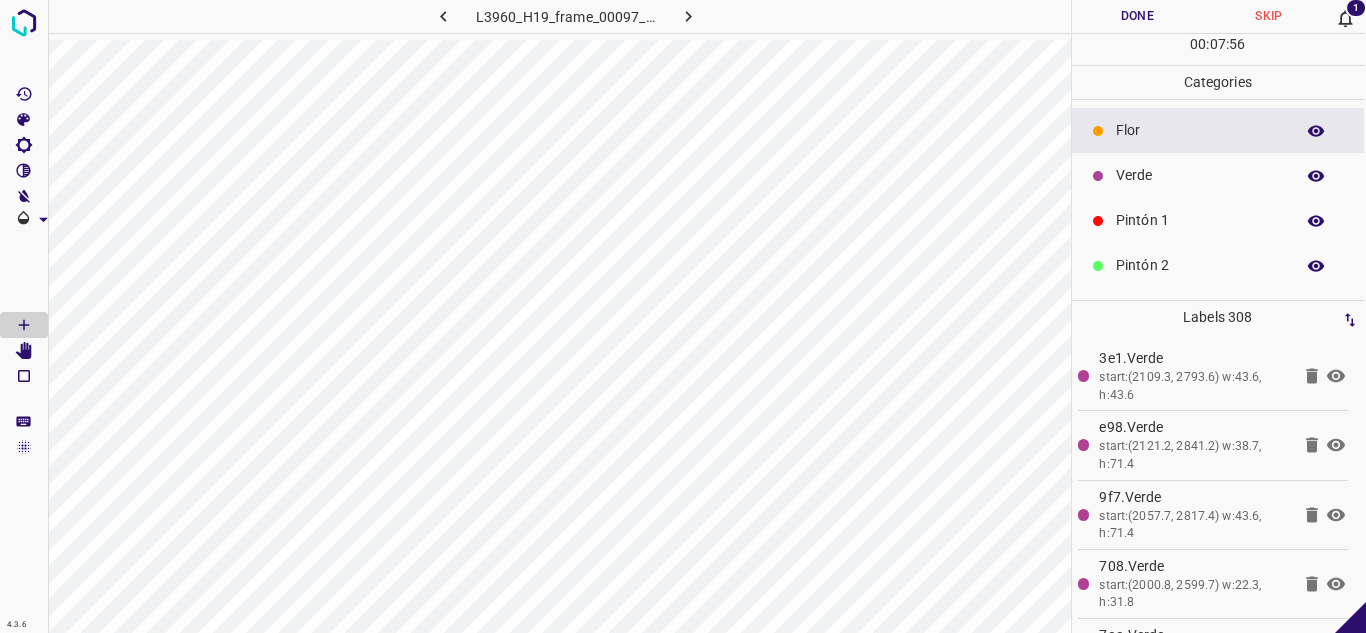 scroll, scrollTop: 0, scrollLeft: 3, axis: horizontal 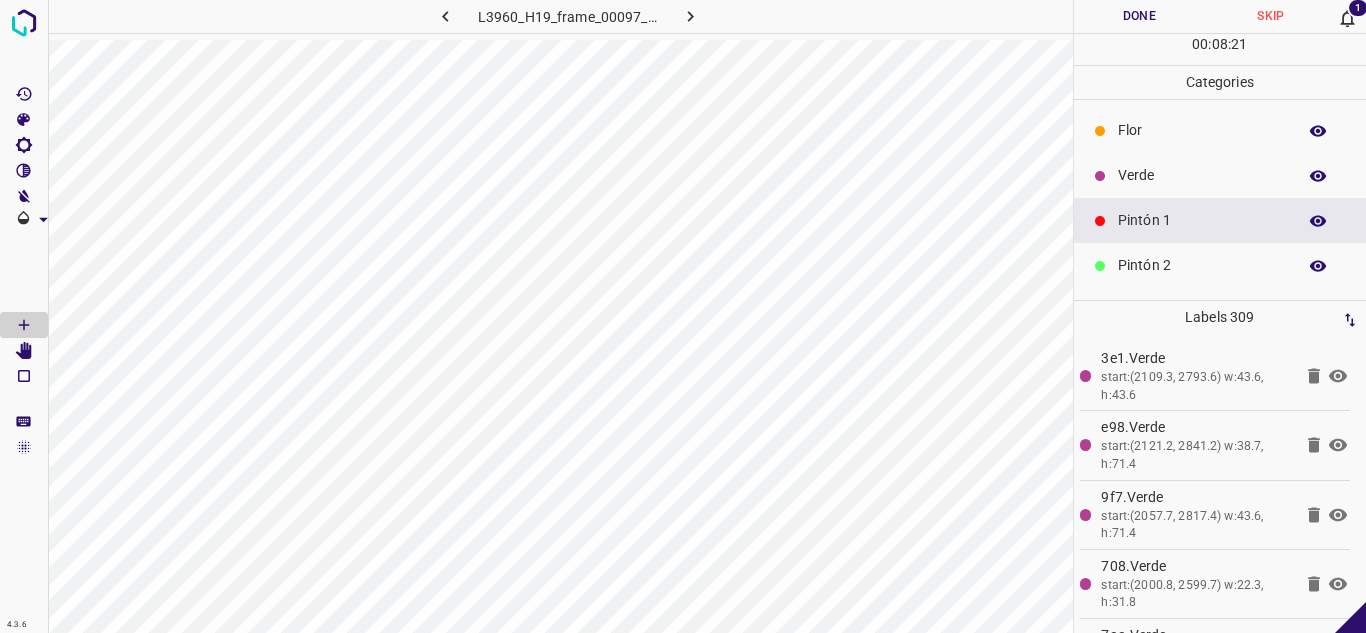 click on "Done" at bounding box center [1140, 16] 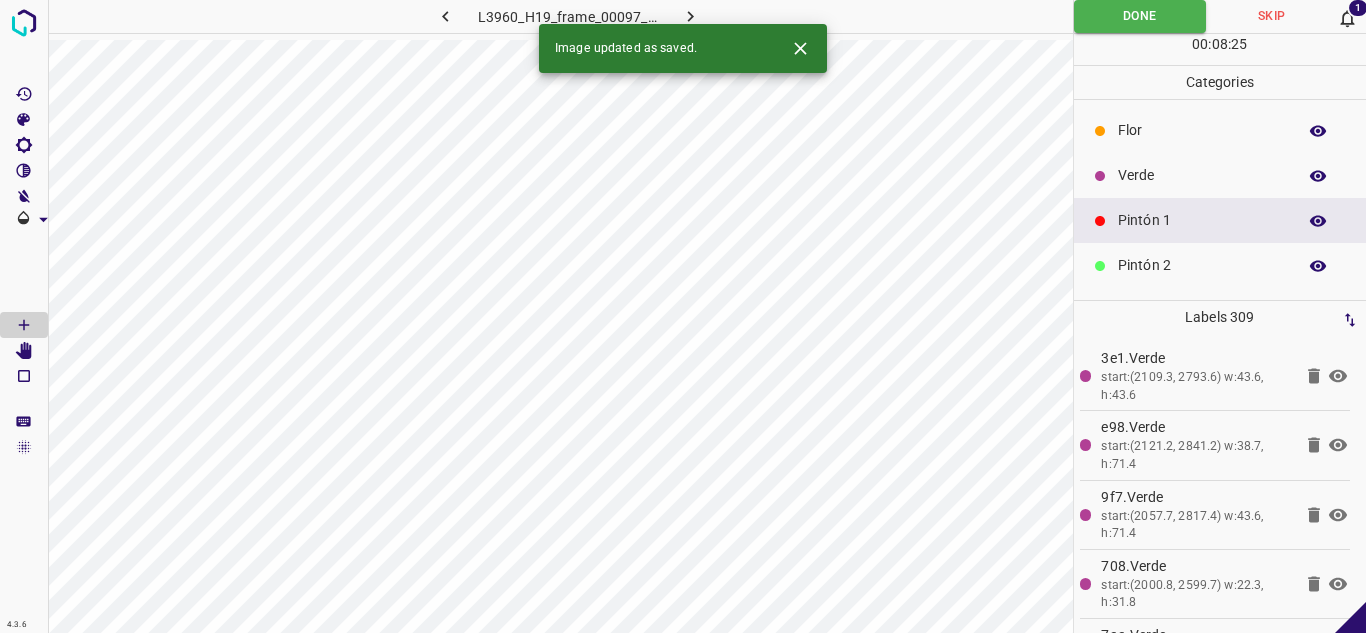 click 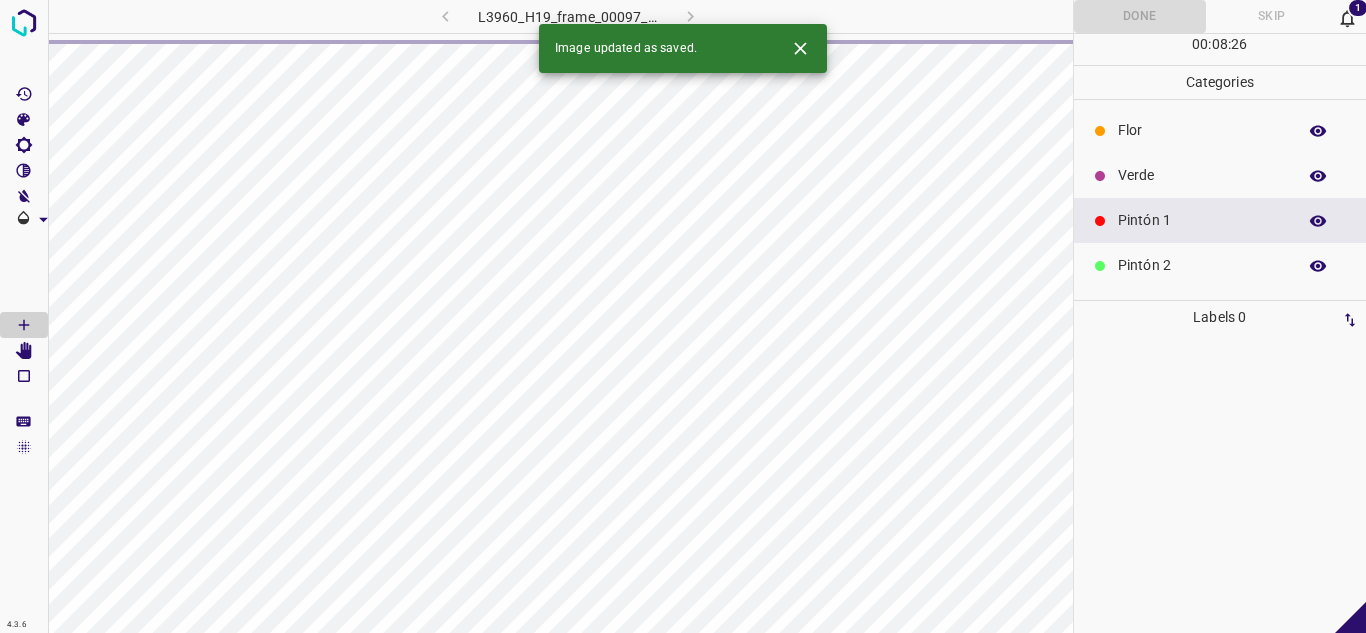 click 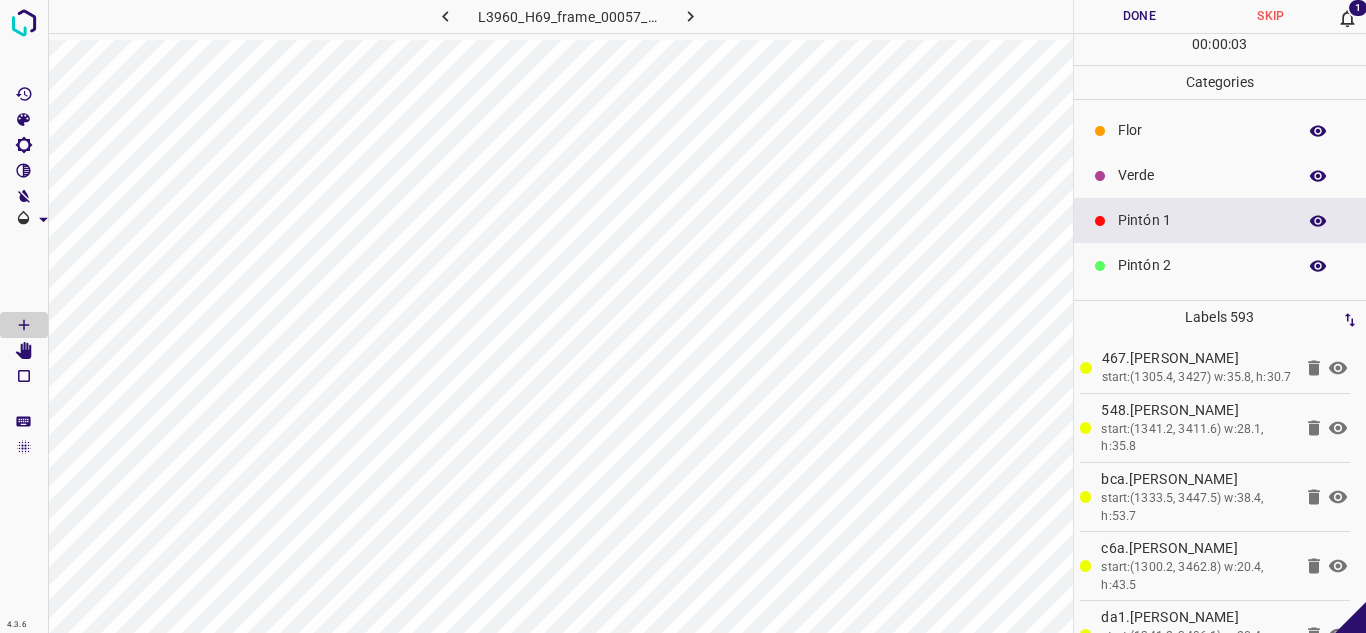 click on "1" at bounding box center [1358, 8] 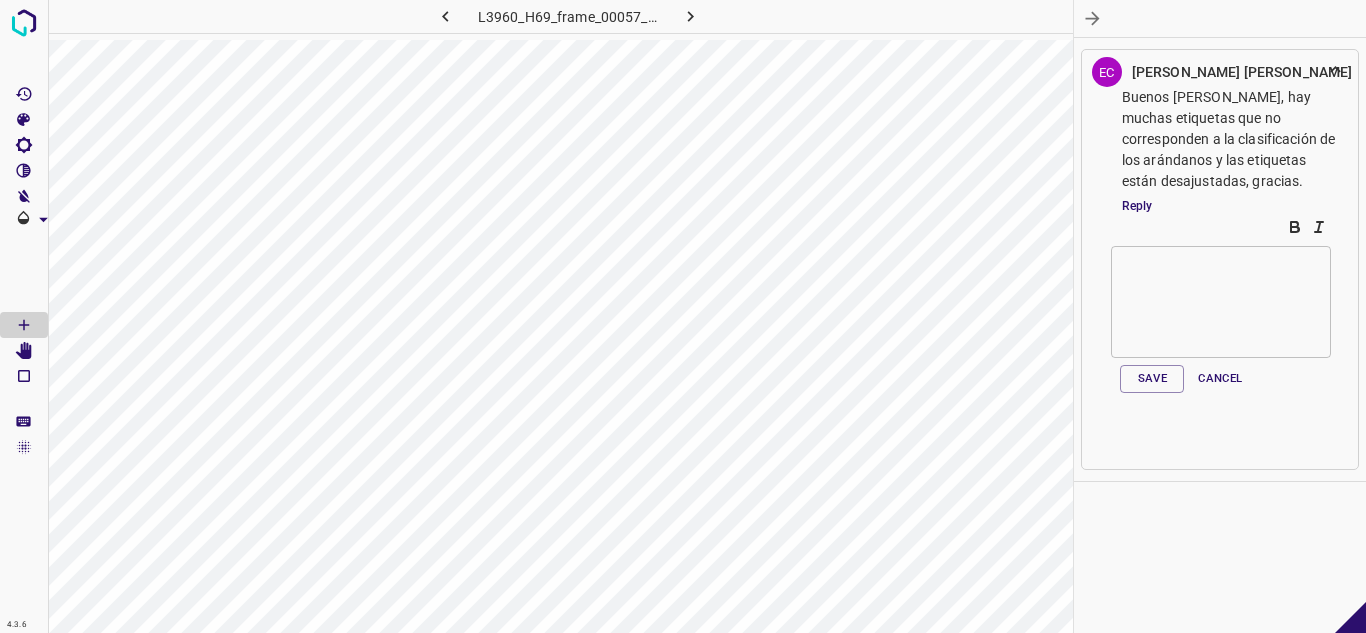 click 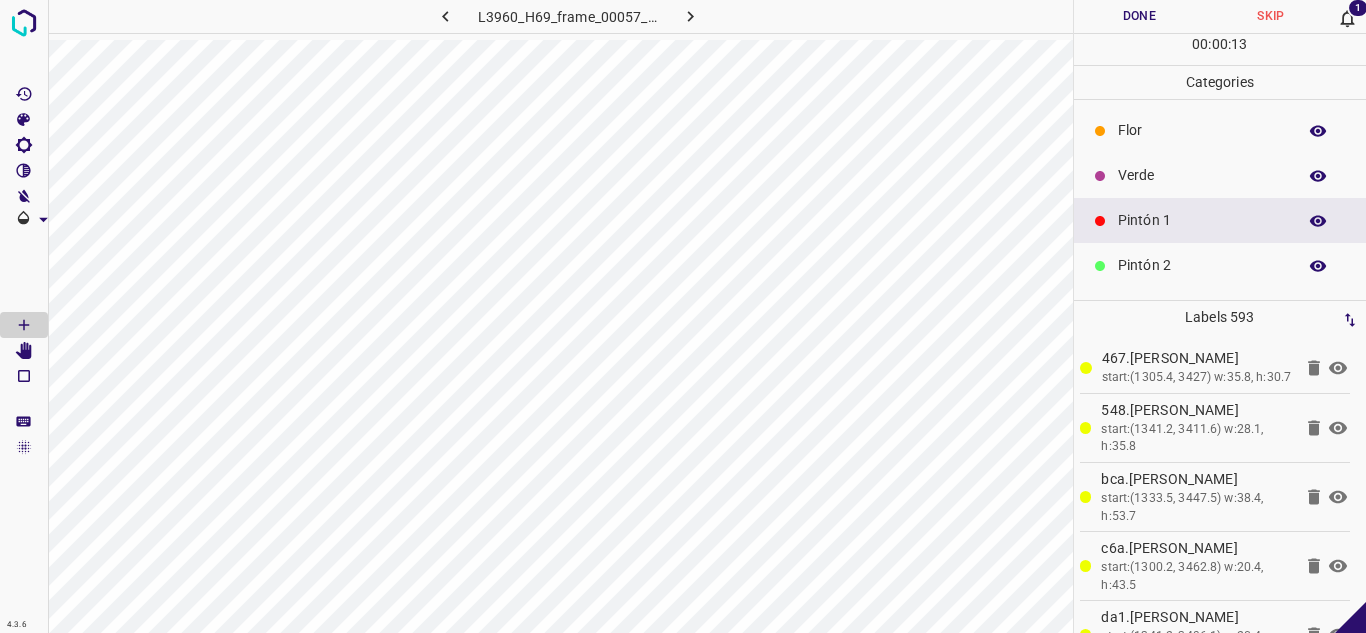 scroll, scrollTop: 0, scrollLeft: 3, axis: horizontal 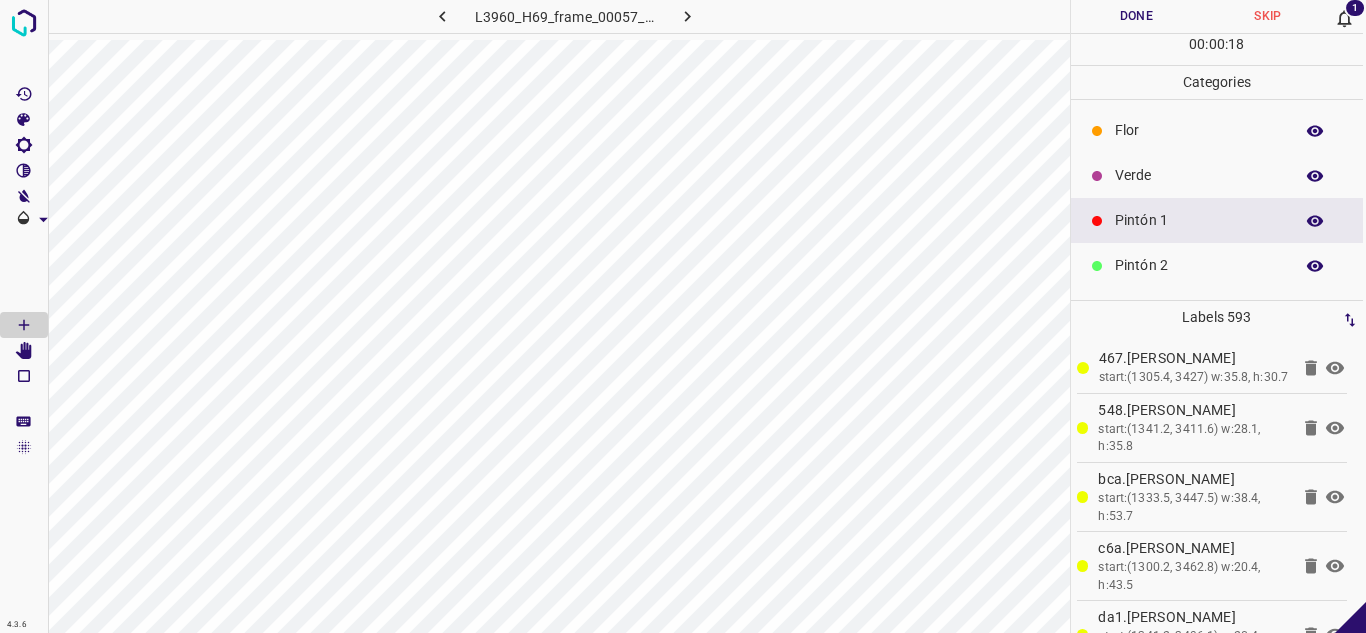 click 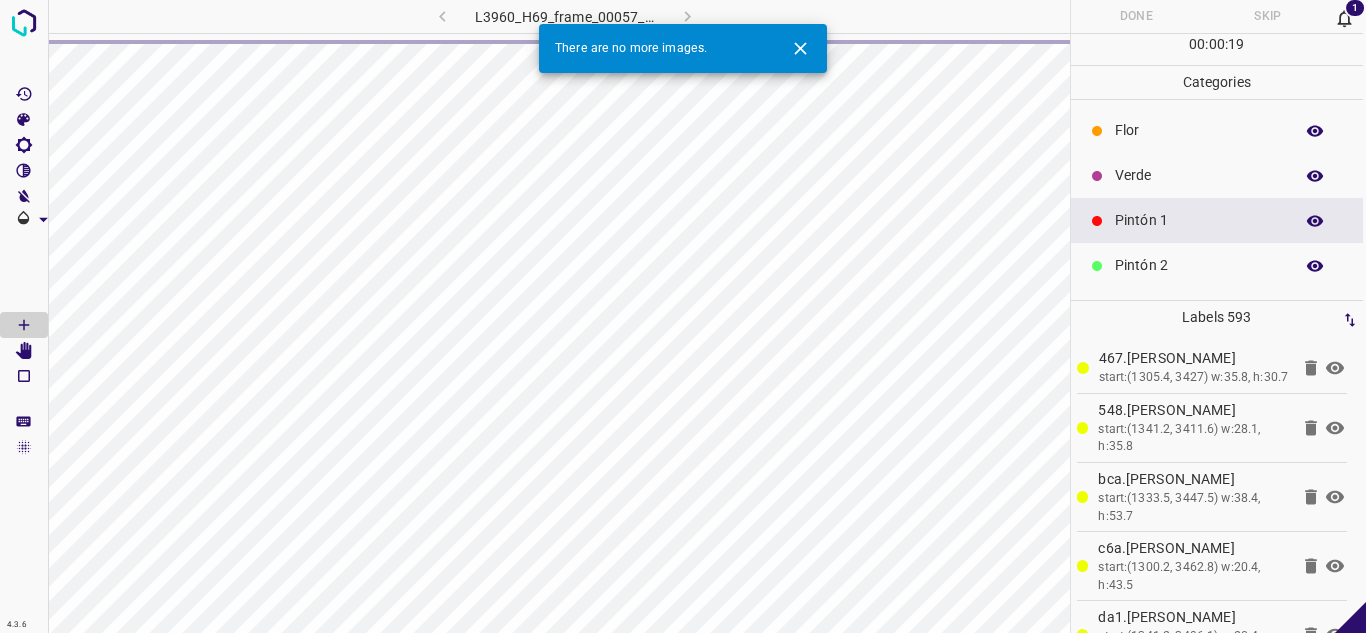 click 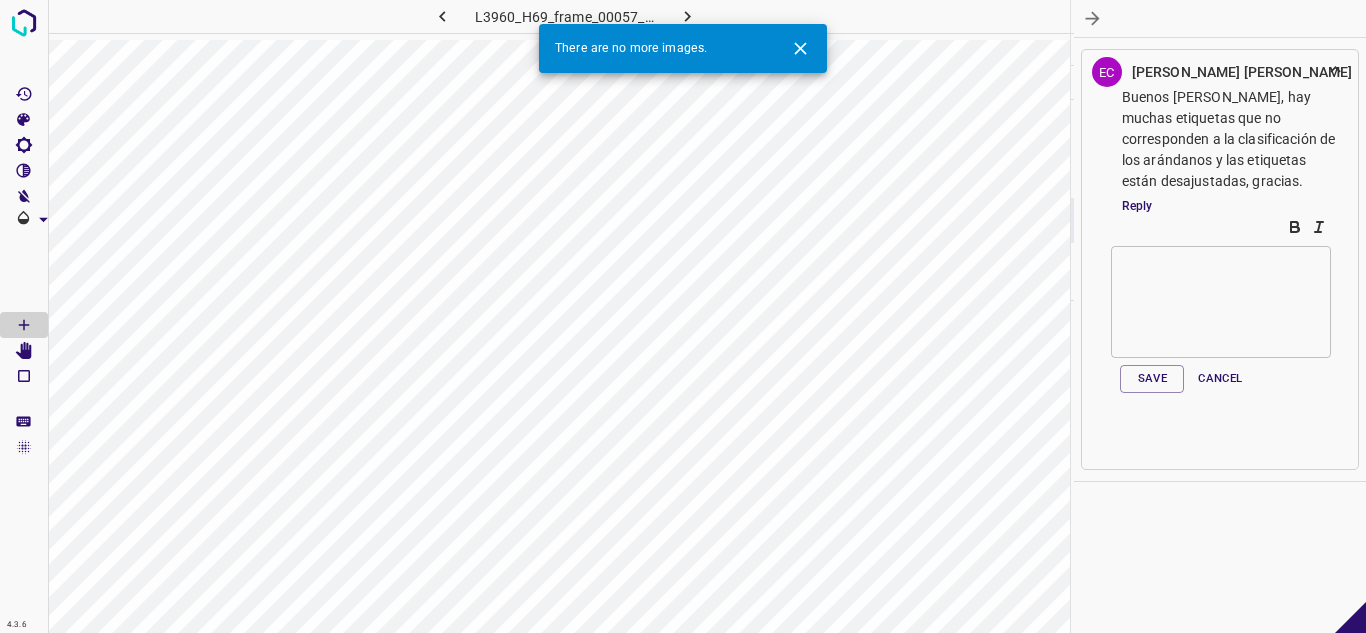 click 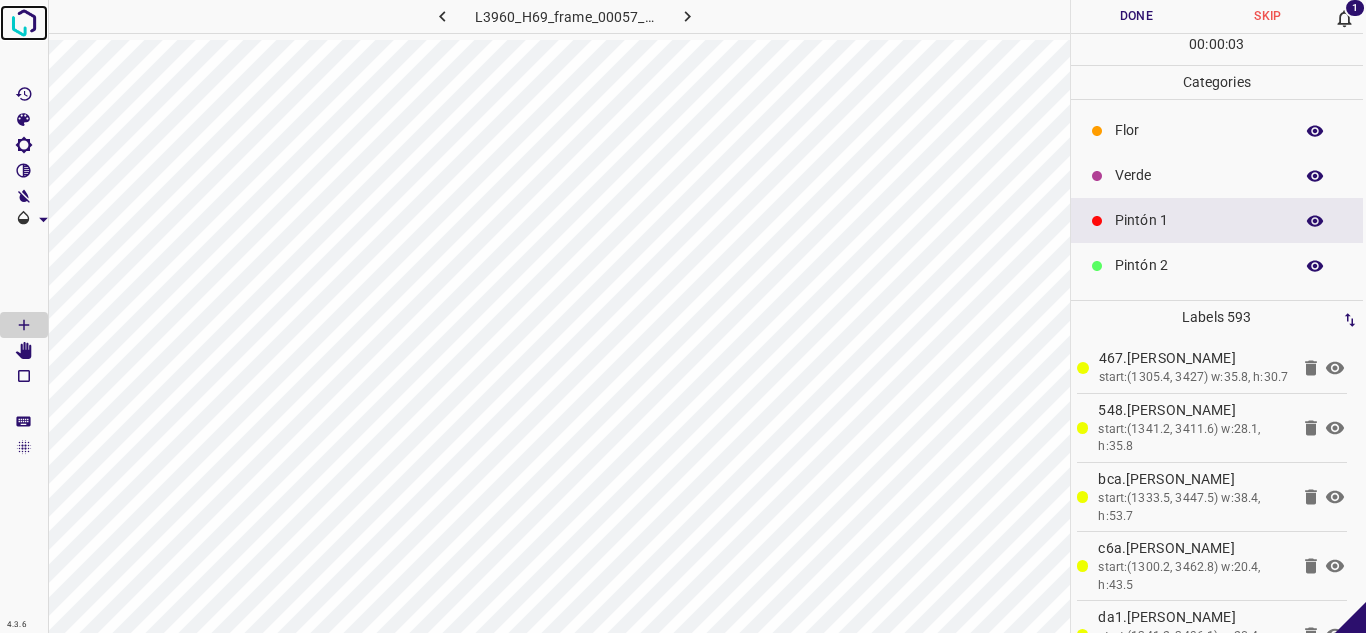 click at bounding box center (24, 23) 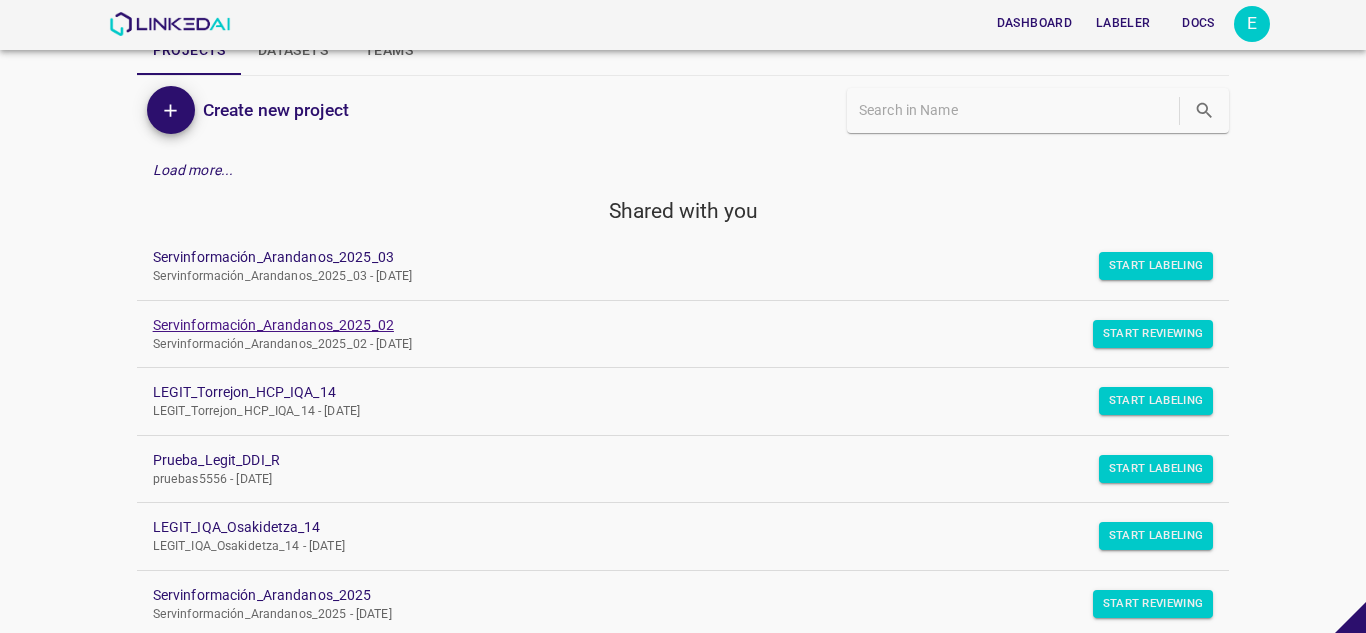 scroll, scrollTop: 100, scrollLeft: 0, axis: vertical 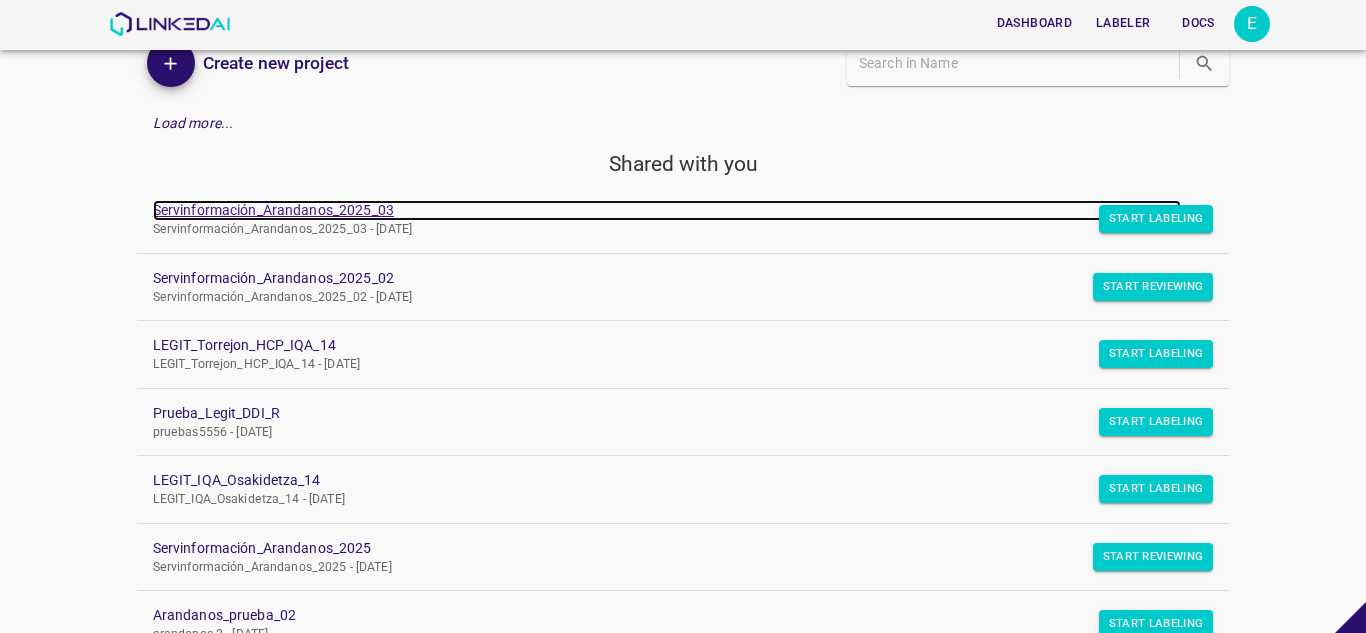 click on "Servinformación_Arandanos_2025_03" at bounding box center [667, 210] 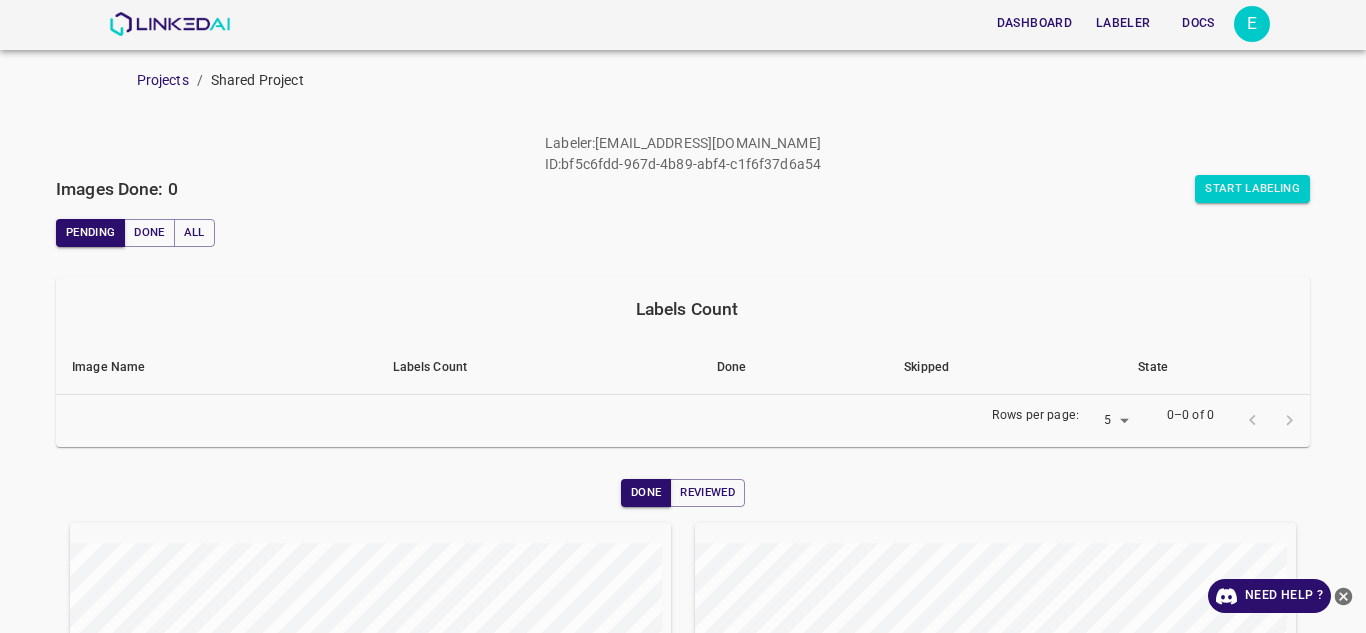scroll, scrollTop: 0, scrollLeft: 0, axis: both 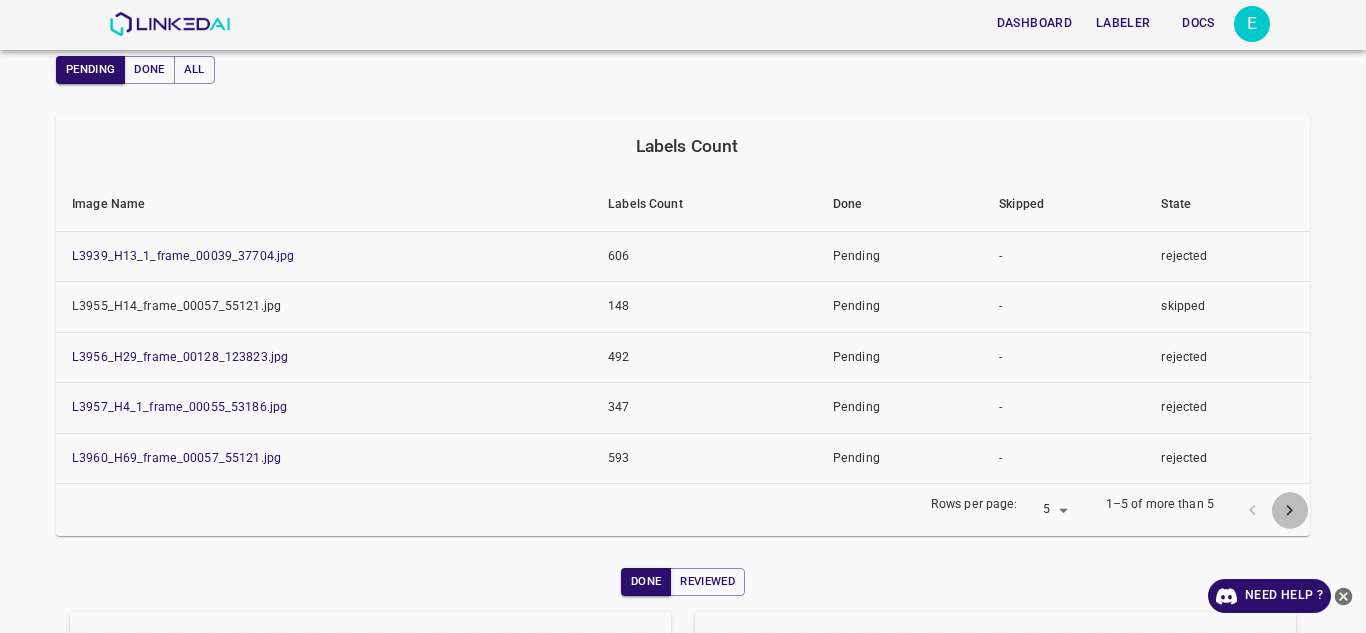 click 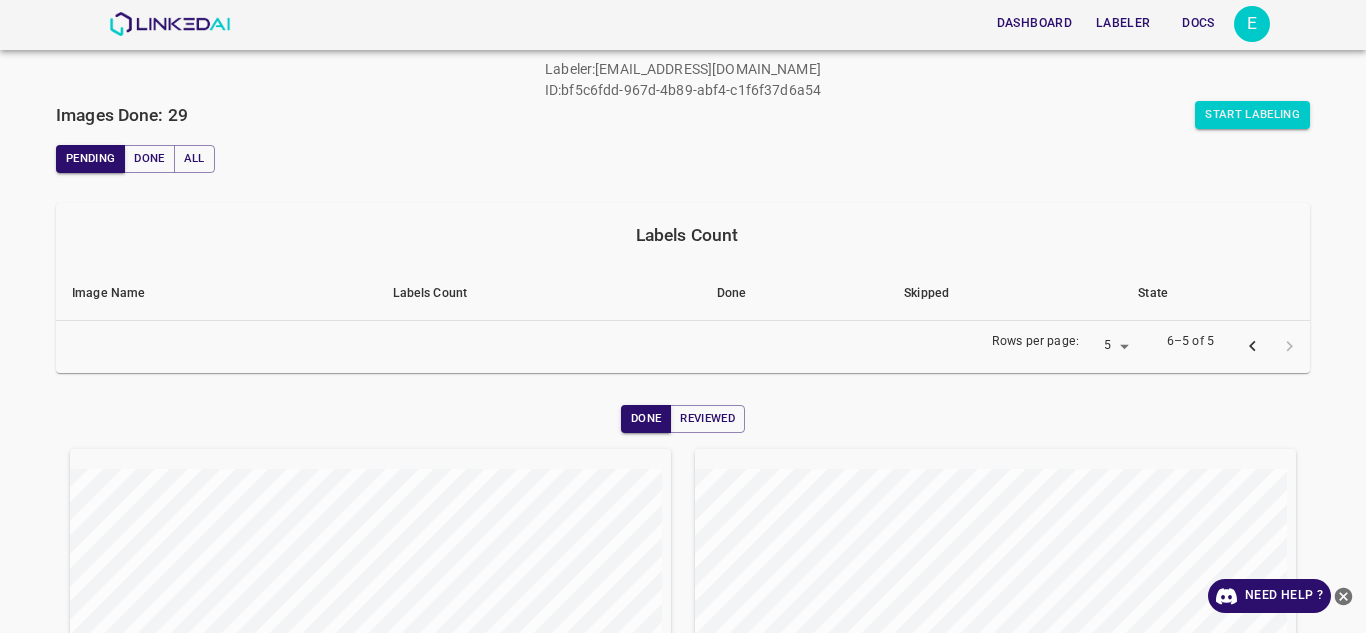 scroll, scrollTop: 102, scrollLeft: 0, axis: vertical 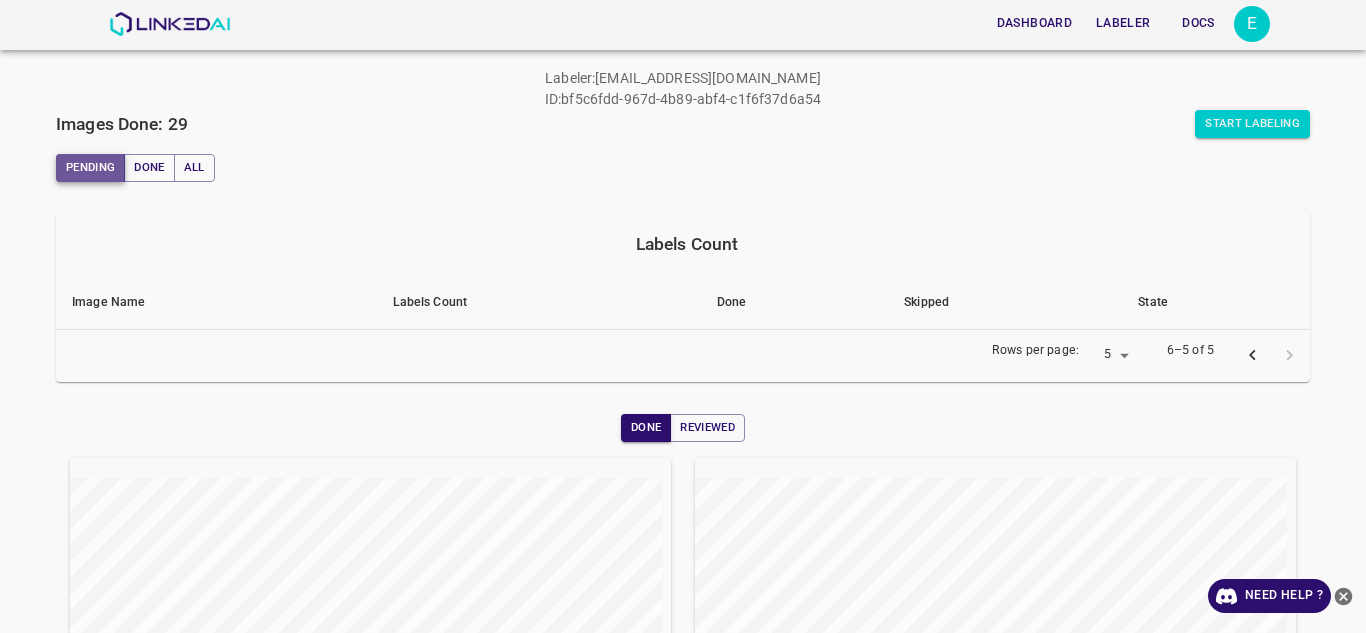 click on "Pending" at bounding box center (90, 168) 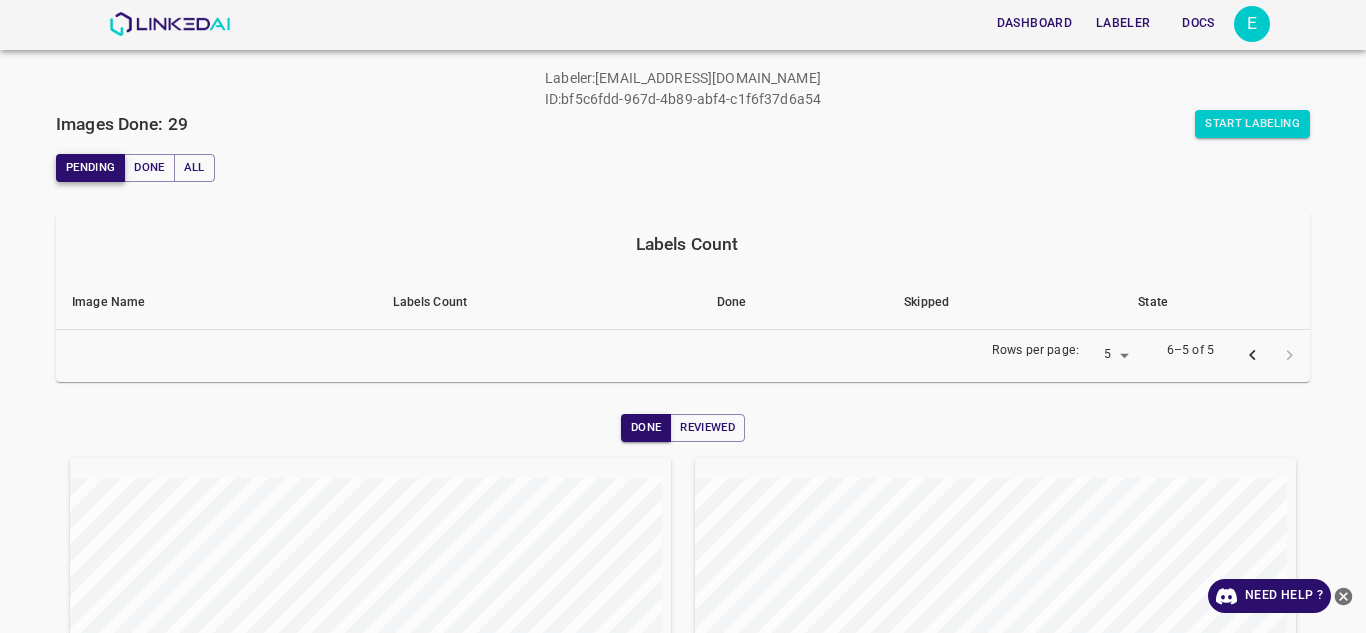 click on "Pending" at bounding box center [90, 168] 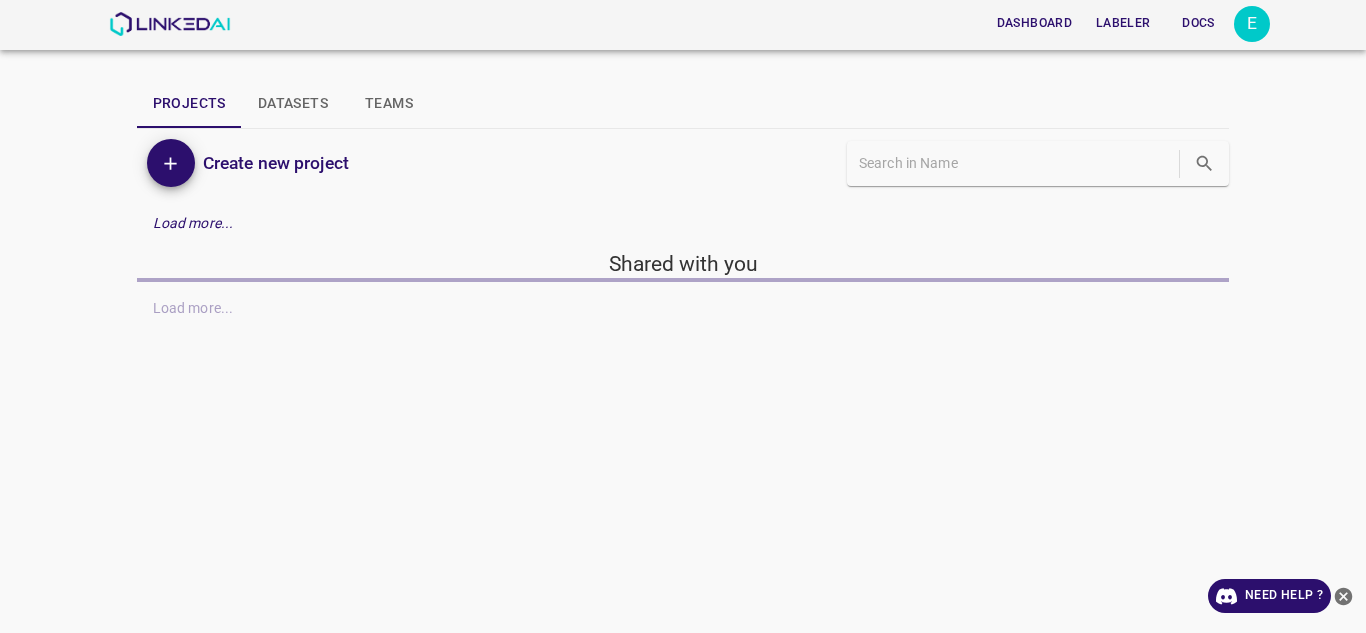 scroll, scrollTop: 0, scrollLeft: 0, axis: both 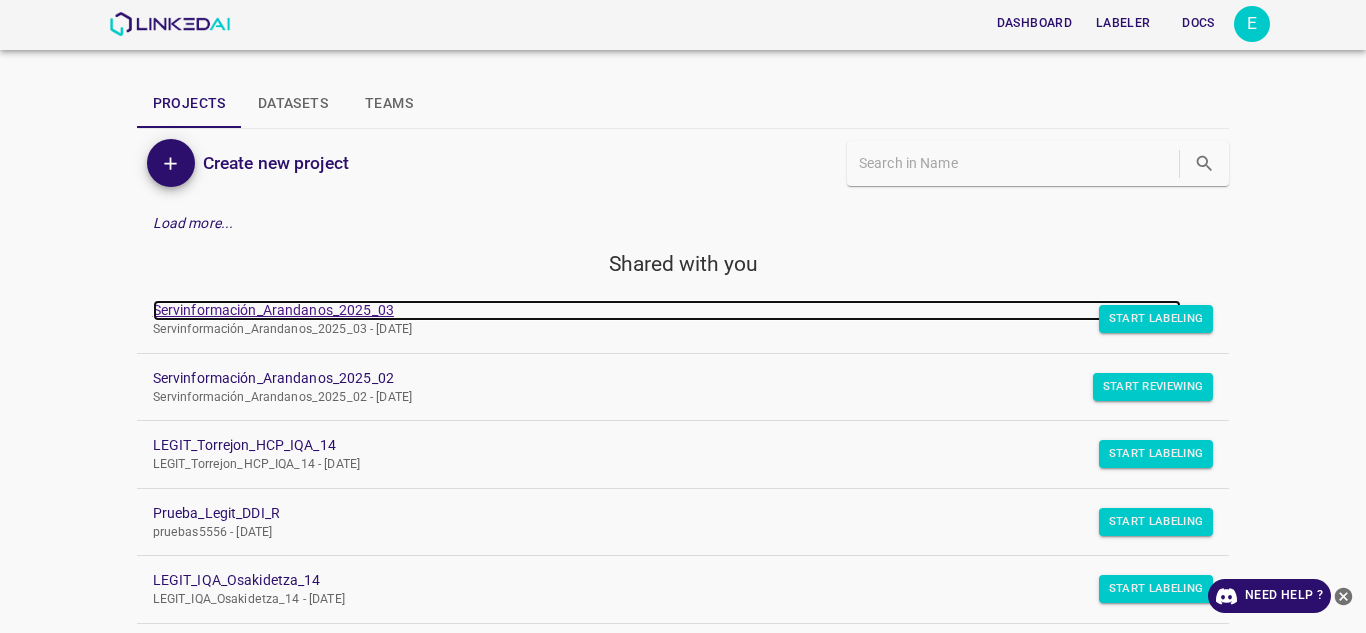 click on "Servinformación_Arandanos_2025_03" at bounding box center (667, 310) 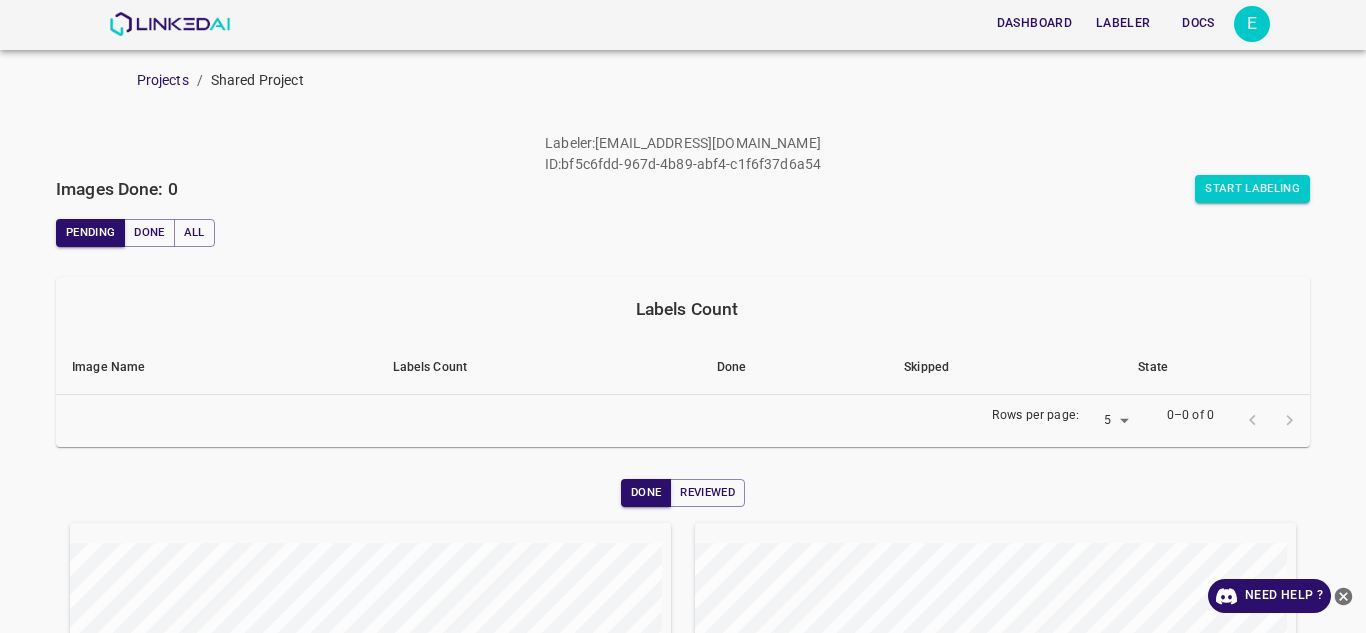 scroll, scrollTop: 0, scrollLeft: 0, axis: both 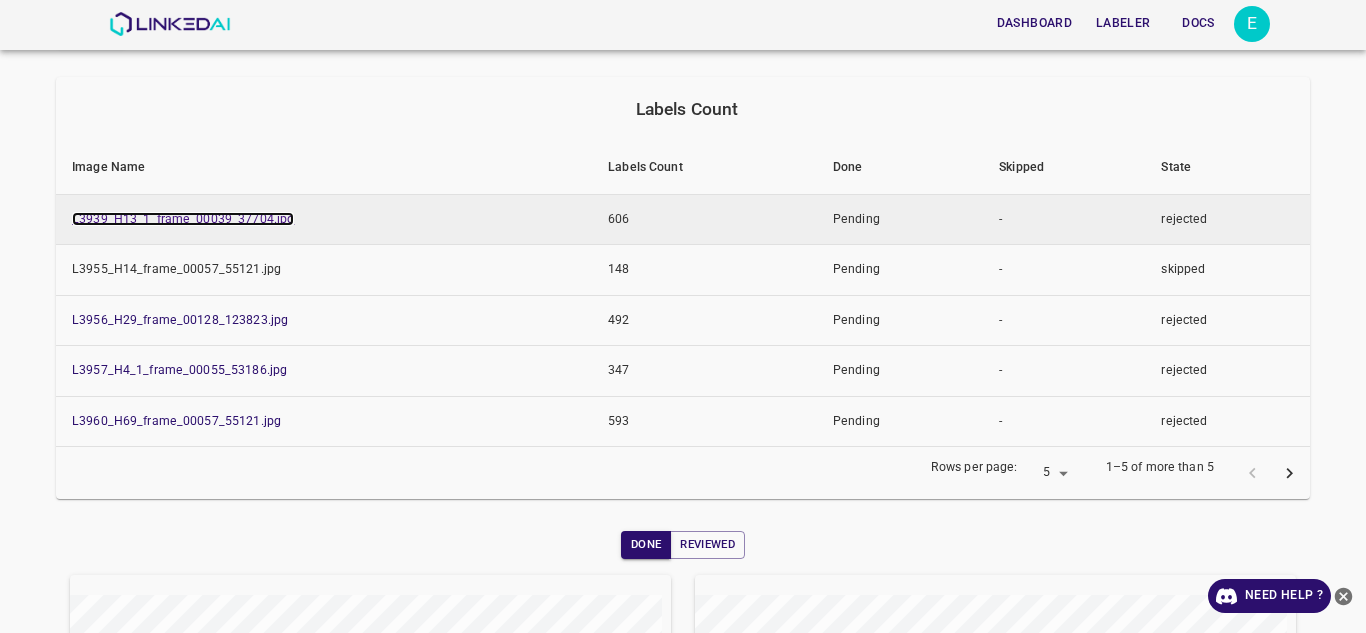 click on "L3939_H13_1_frame_00039_37704.jpg" at bounding box center (183, 219) 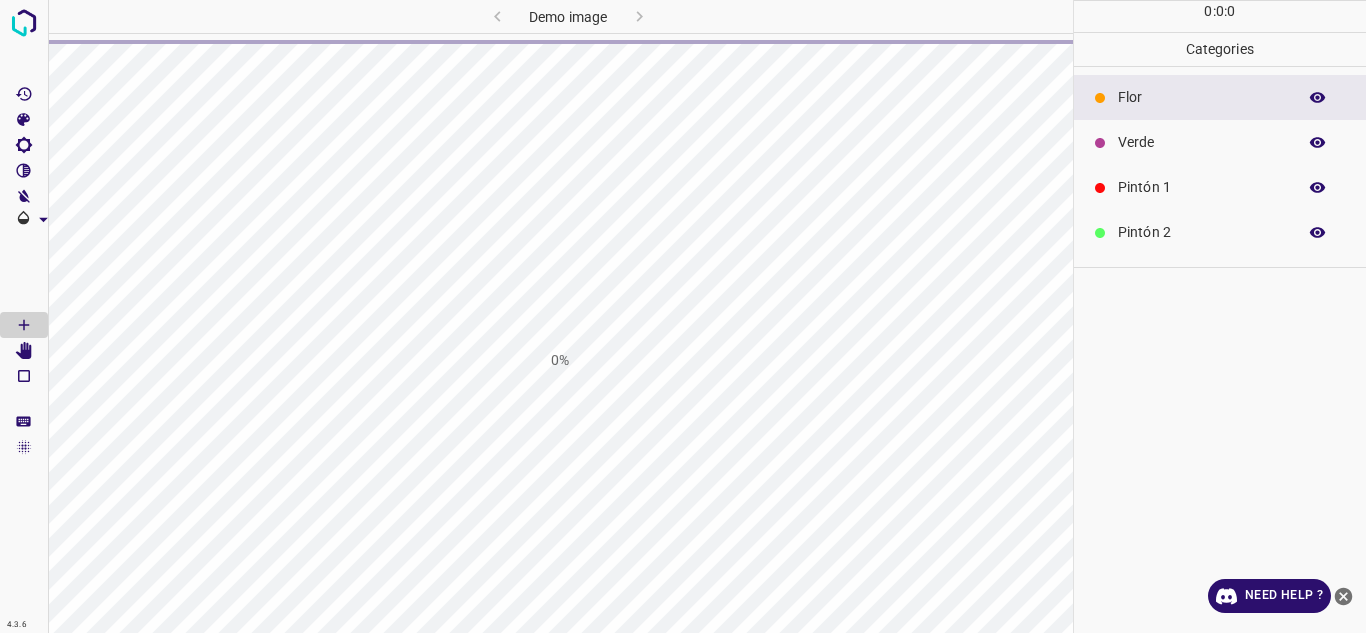 scroll, scrollTop: 0, scrollLeft: 0, axis: both 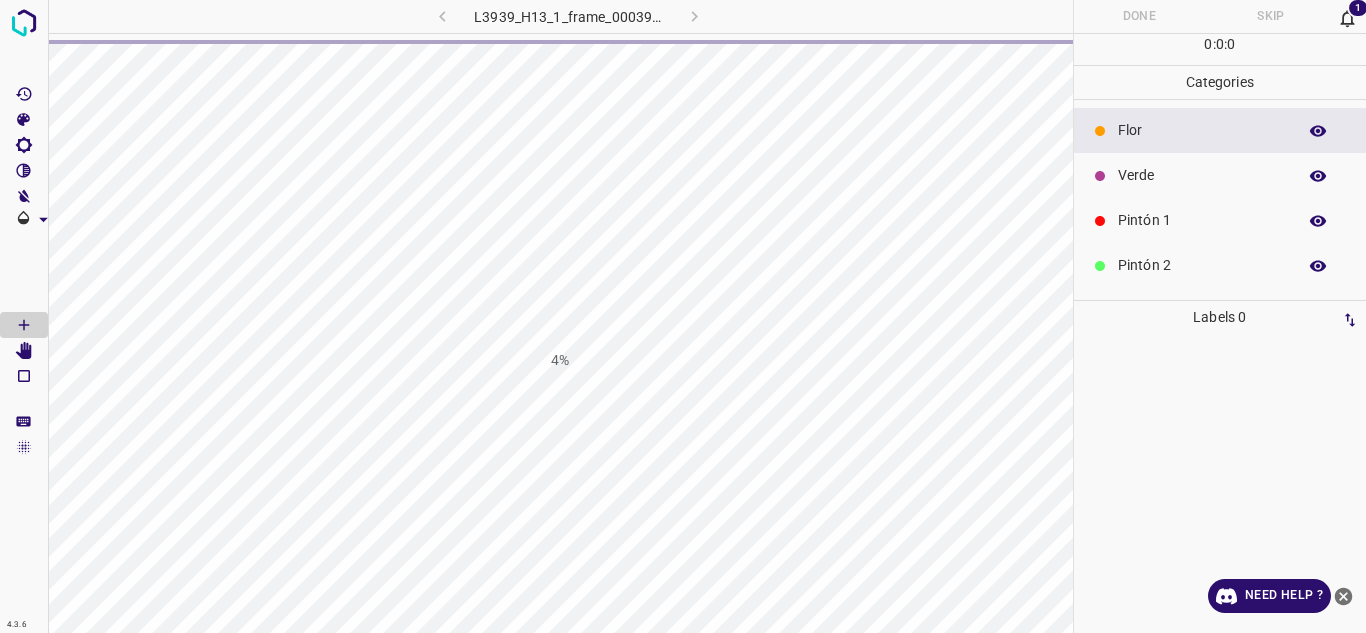 click 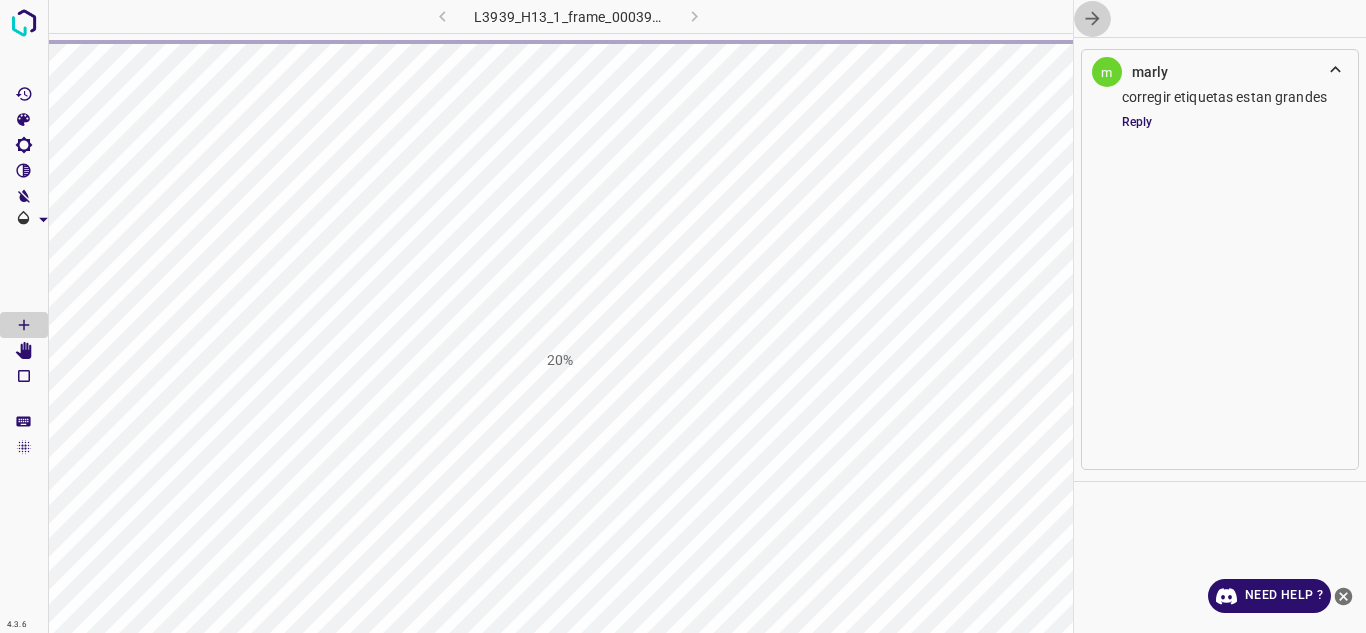 click 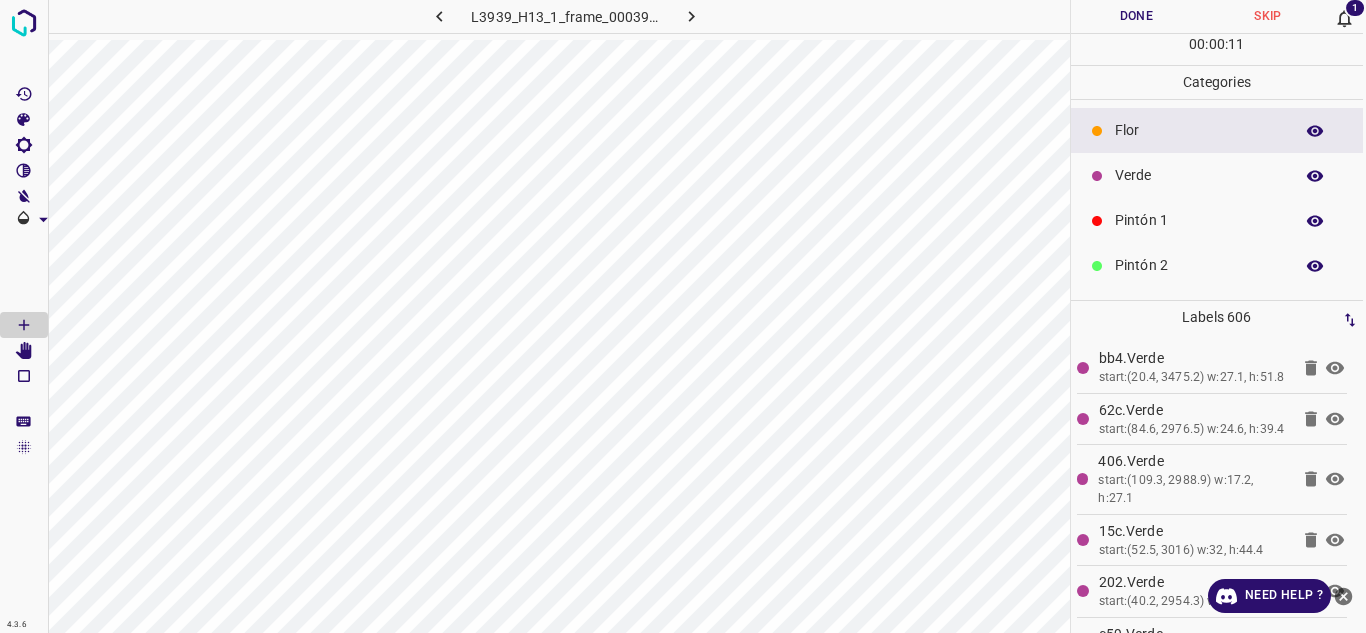 scroll, scrollTop: 0, scrollLeft: 0, axis: both 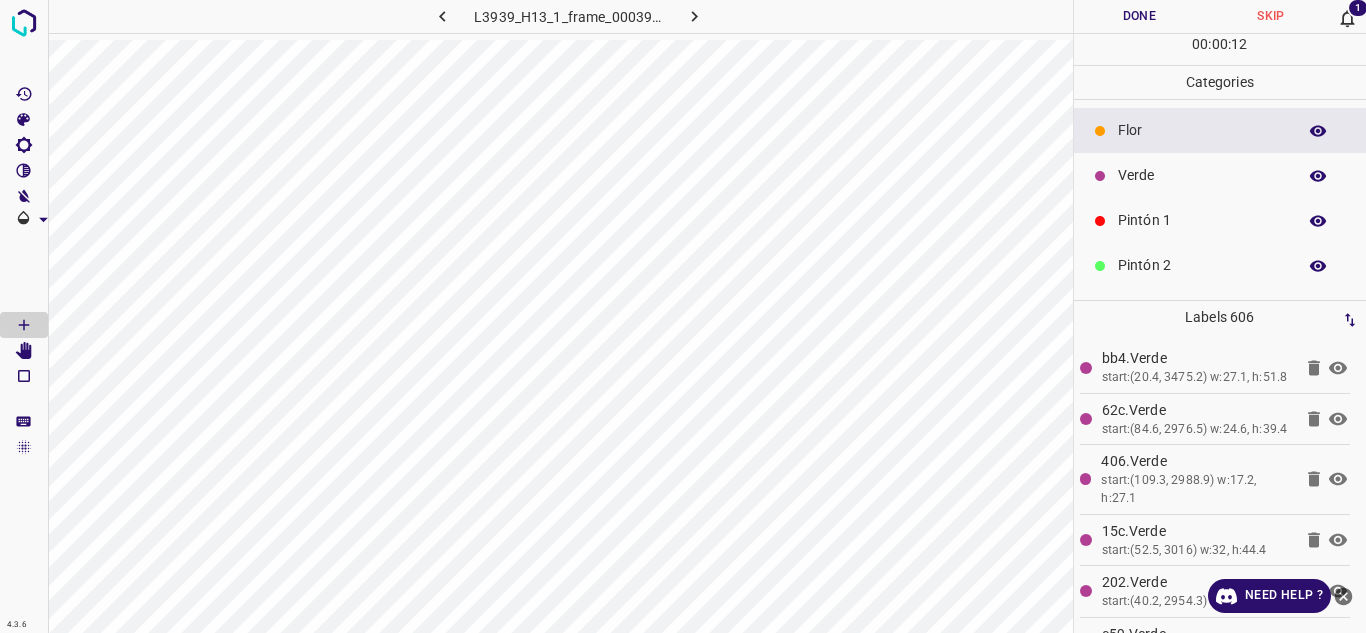 click 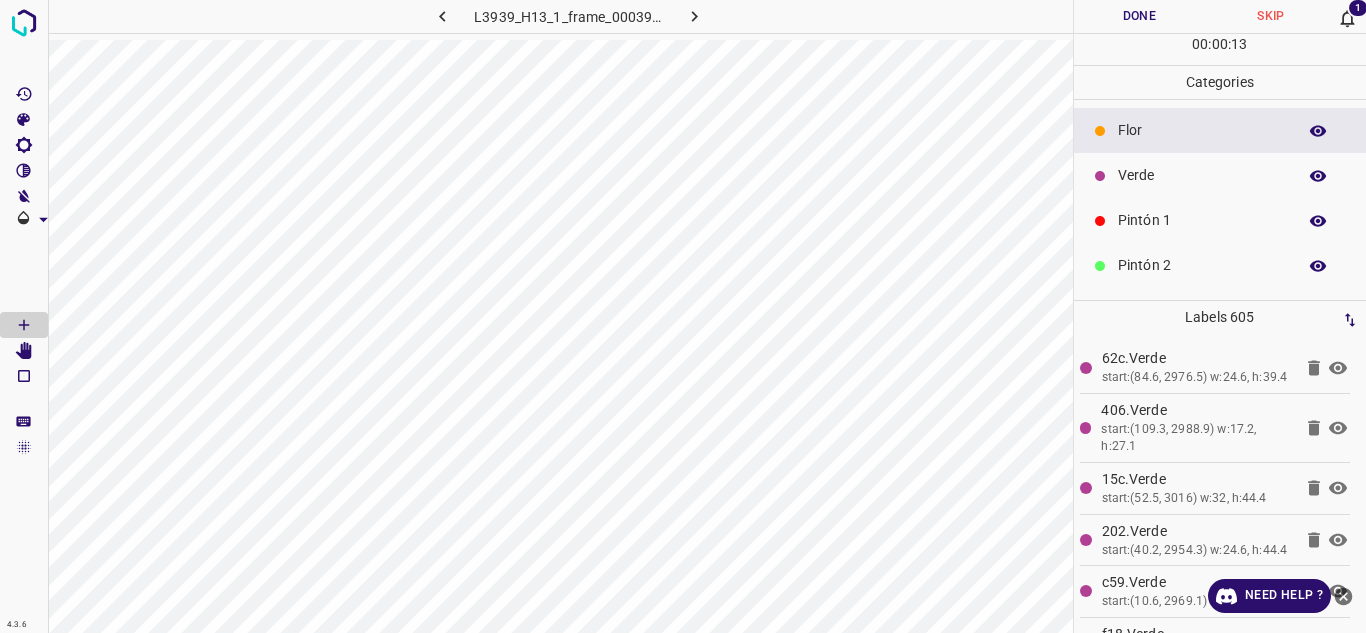 click 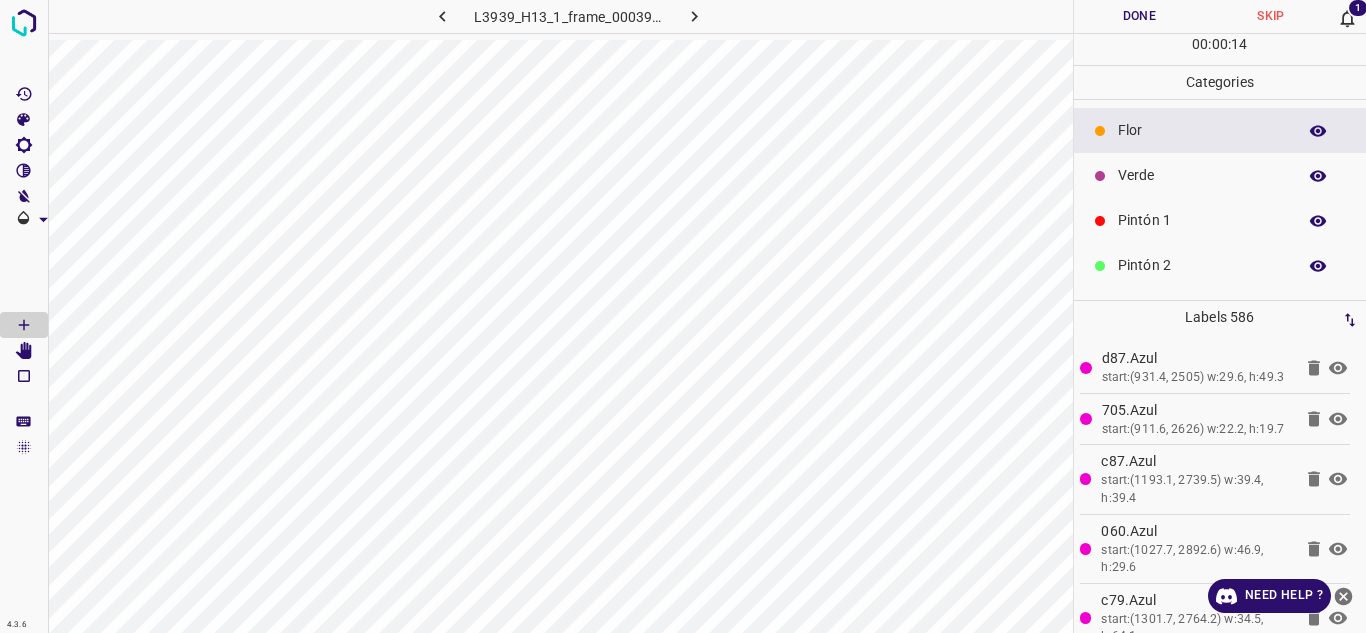scroll, scrollTop: 0, scrollLeft: 3, axis: horizontal 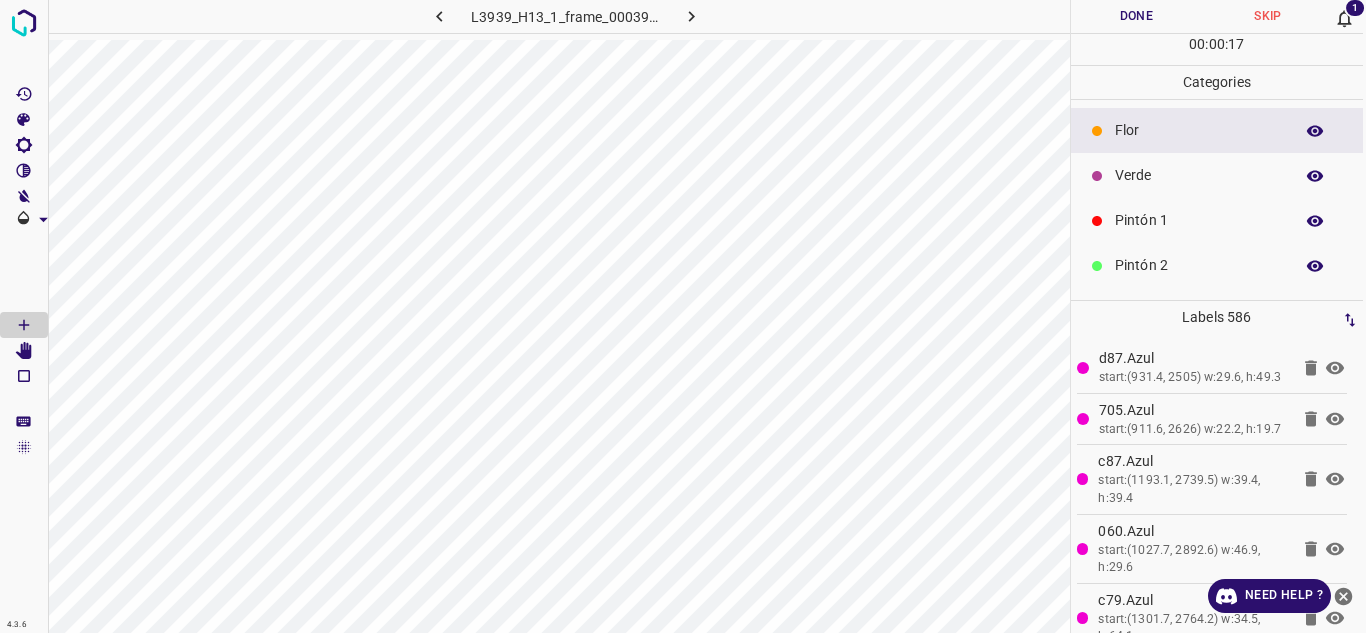 click 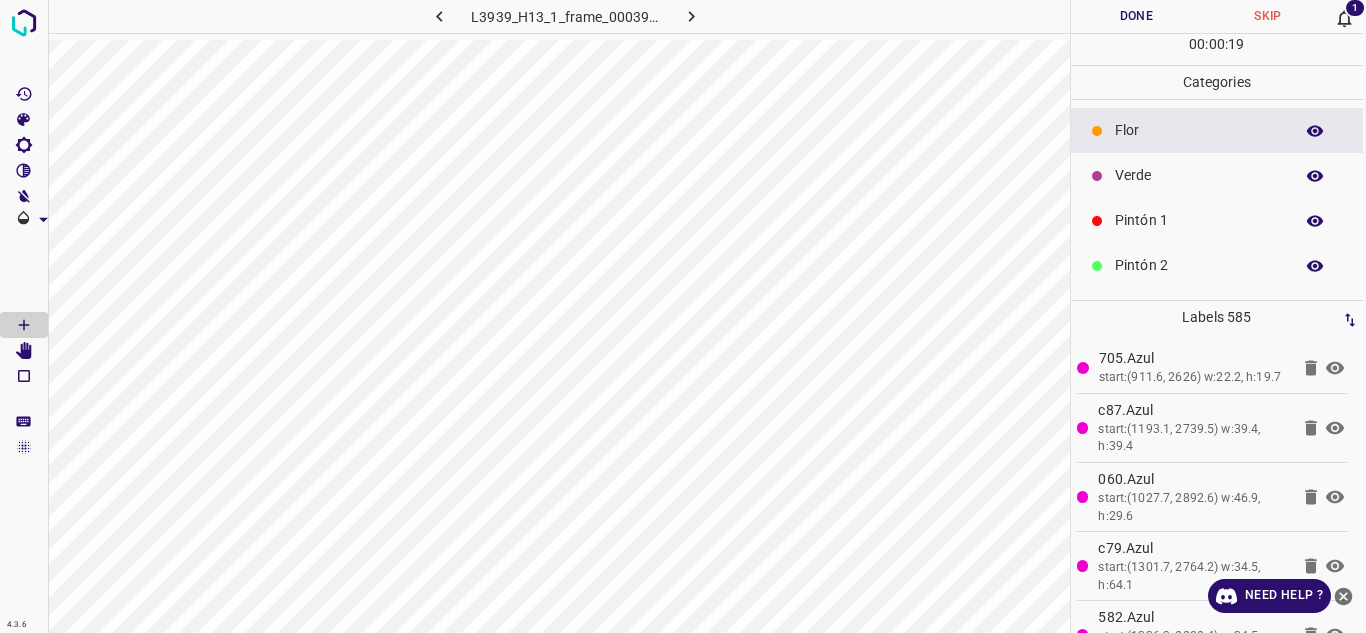 click 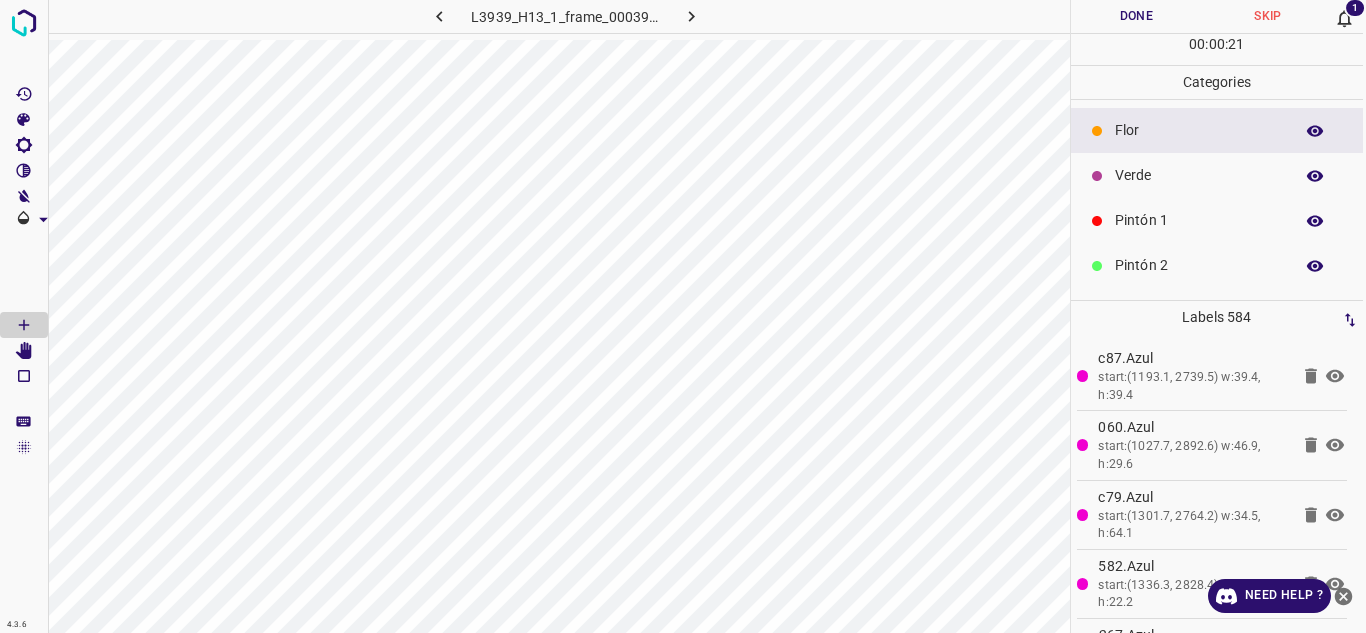 click 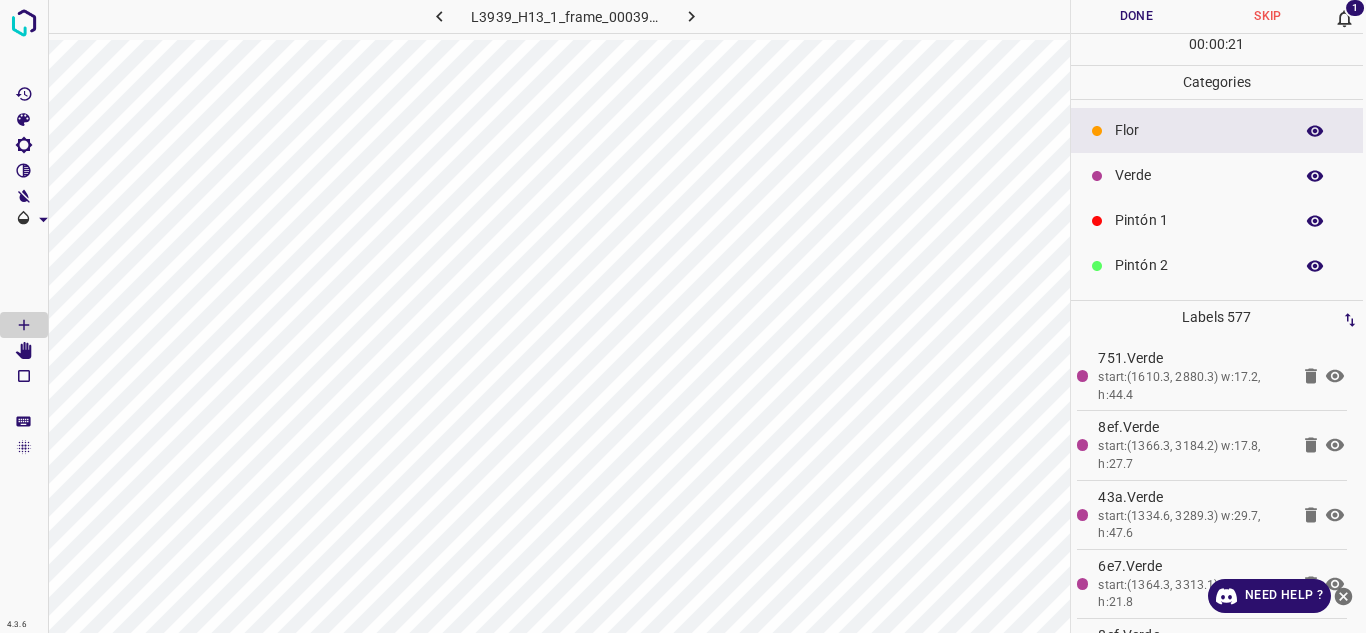 click 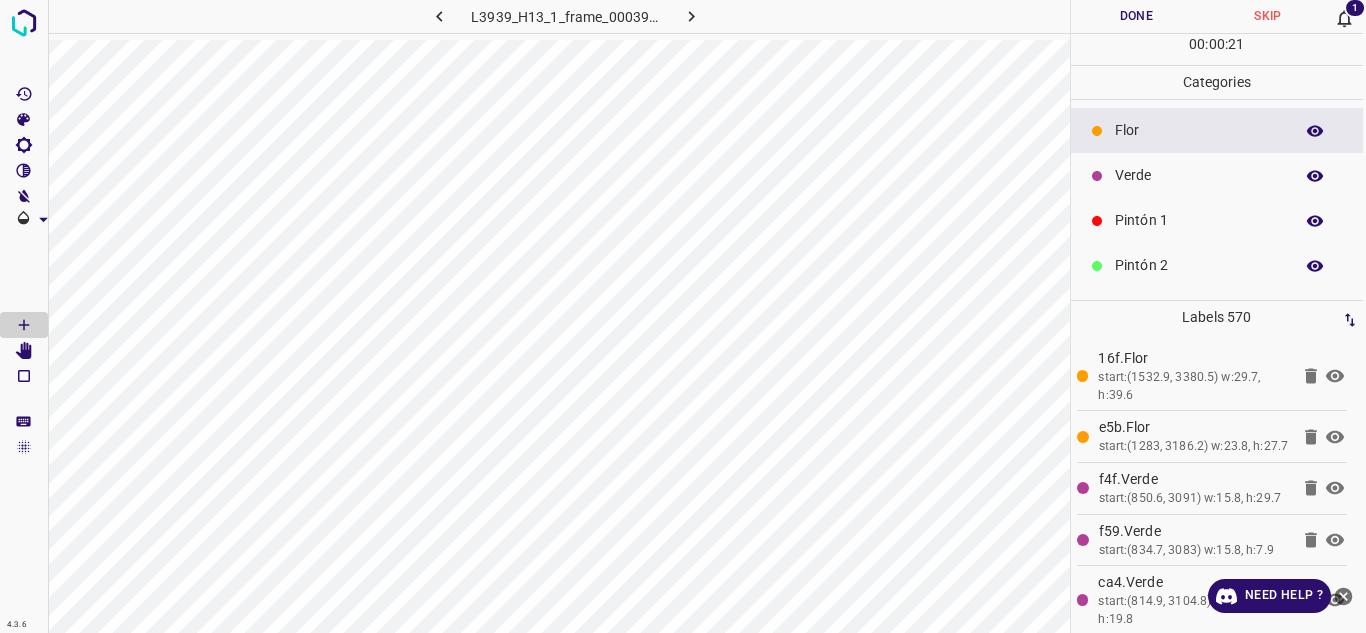 click 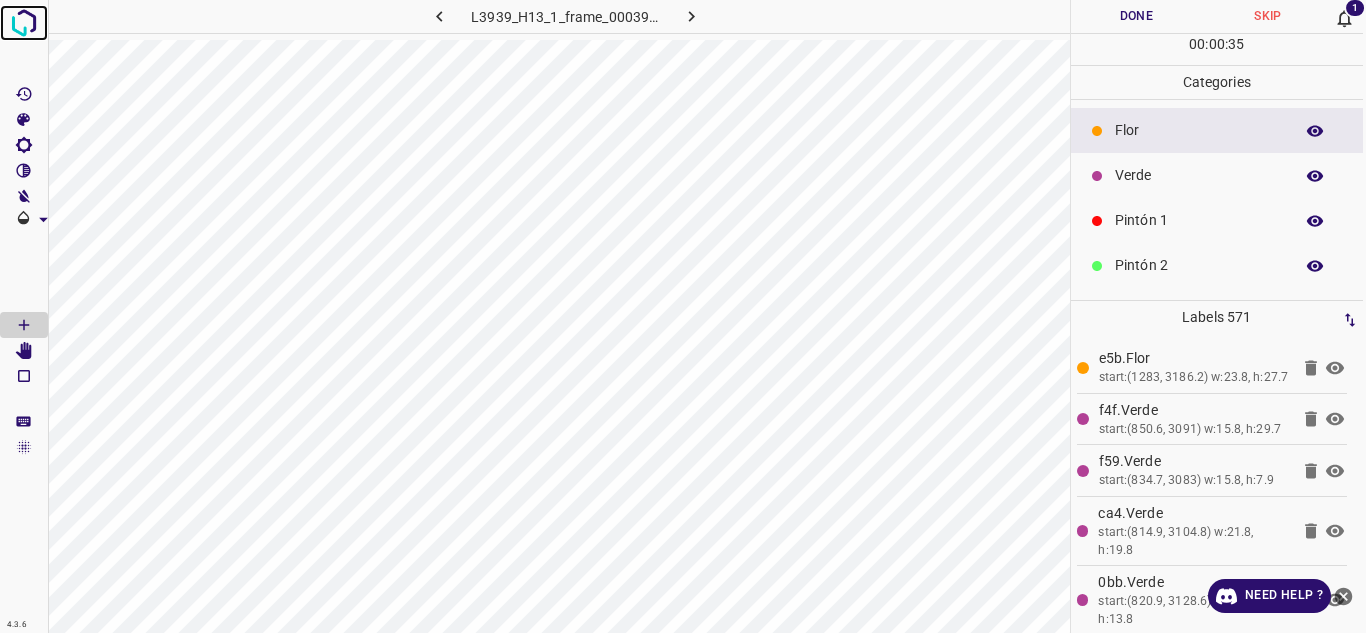 click at bounding box center (24, 23) 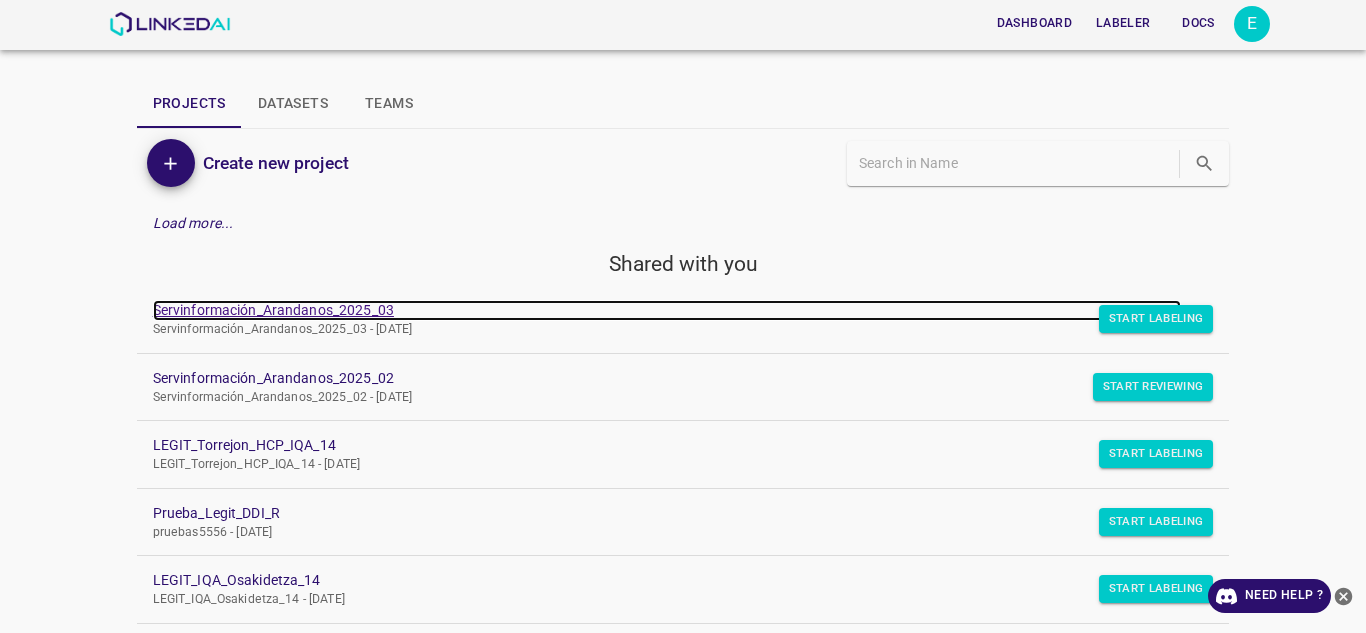 click on "Servinformación_Arandanos_2025_03" at bounding box center (667, 310) 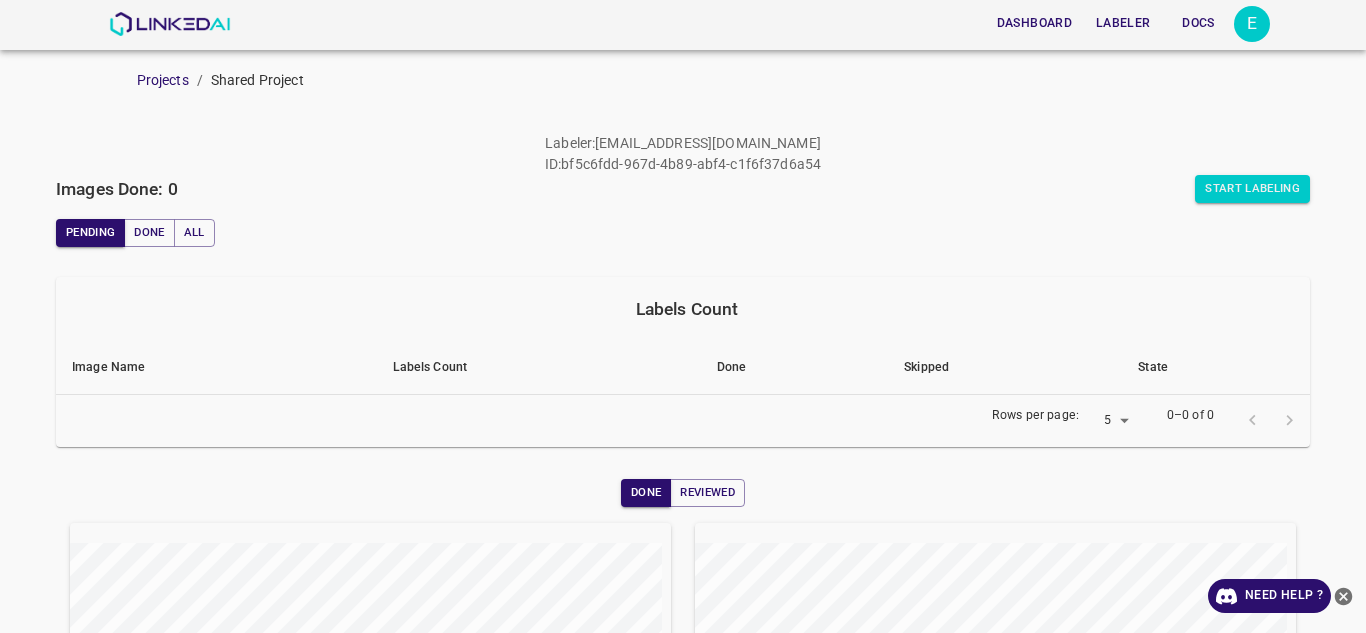 scroll, scrollTop: 0, scrollLeft: 0, axis: both 